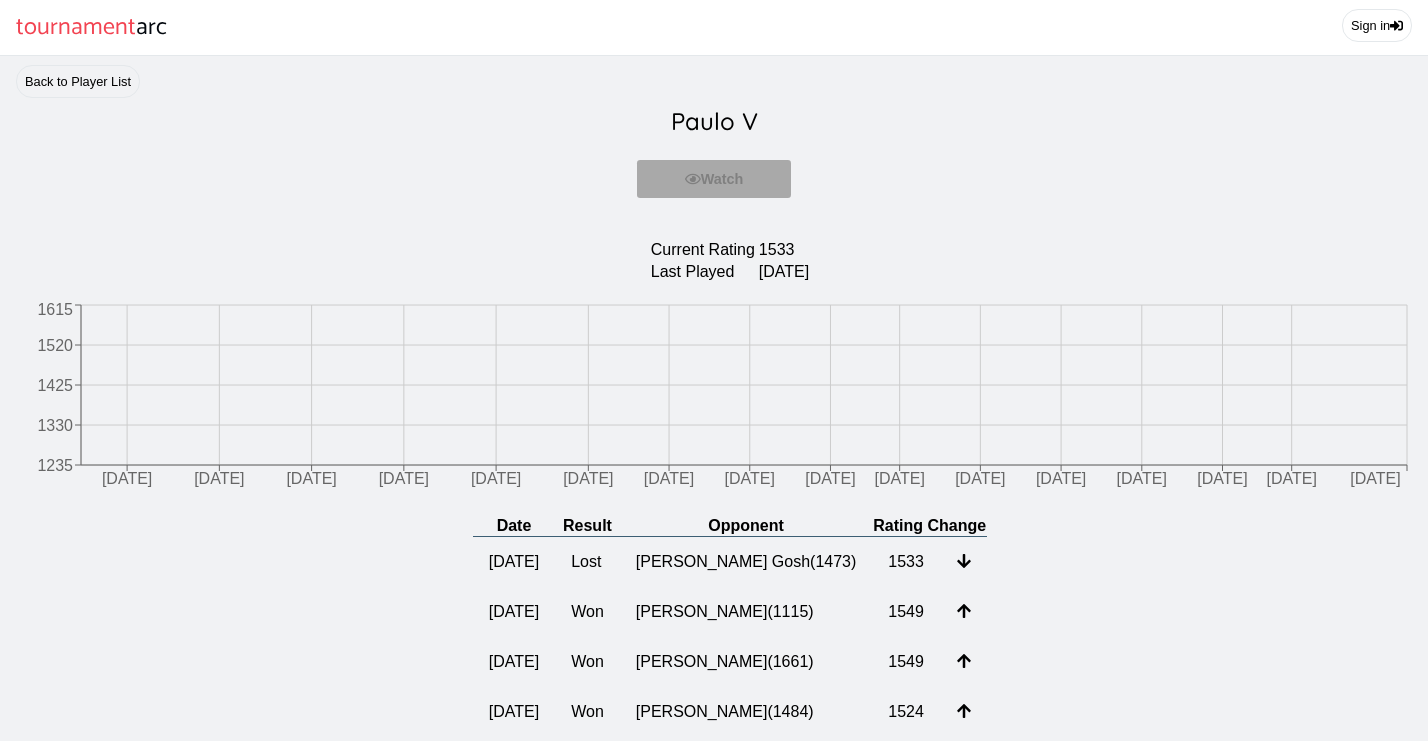 scroll, scrollTop: 0, scrollLeft: 0, axis: both 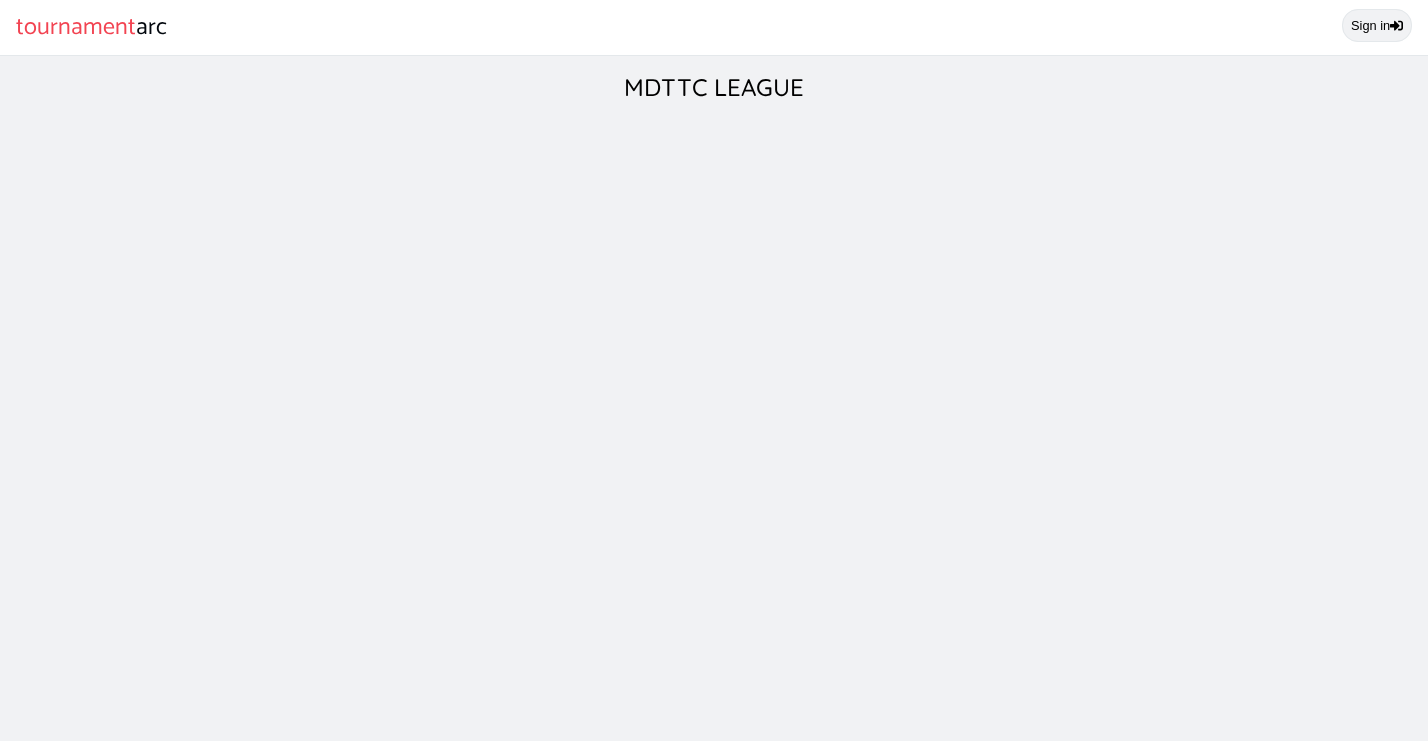 click on "Sign in" at bounding box center (1377, 25) 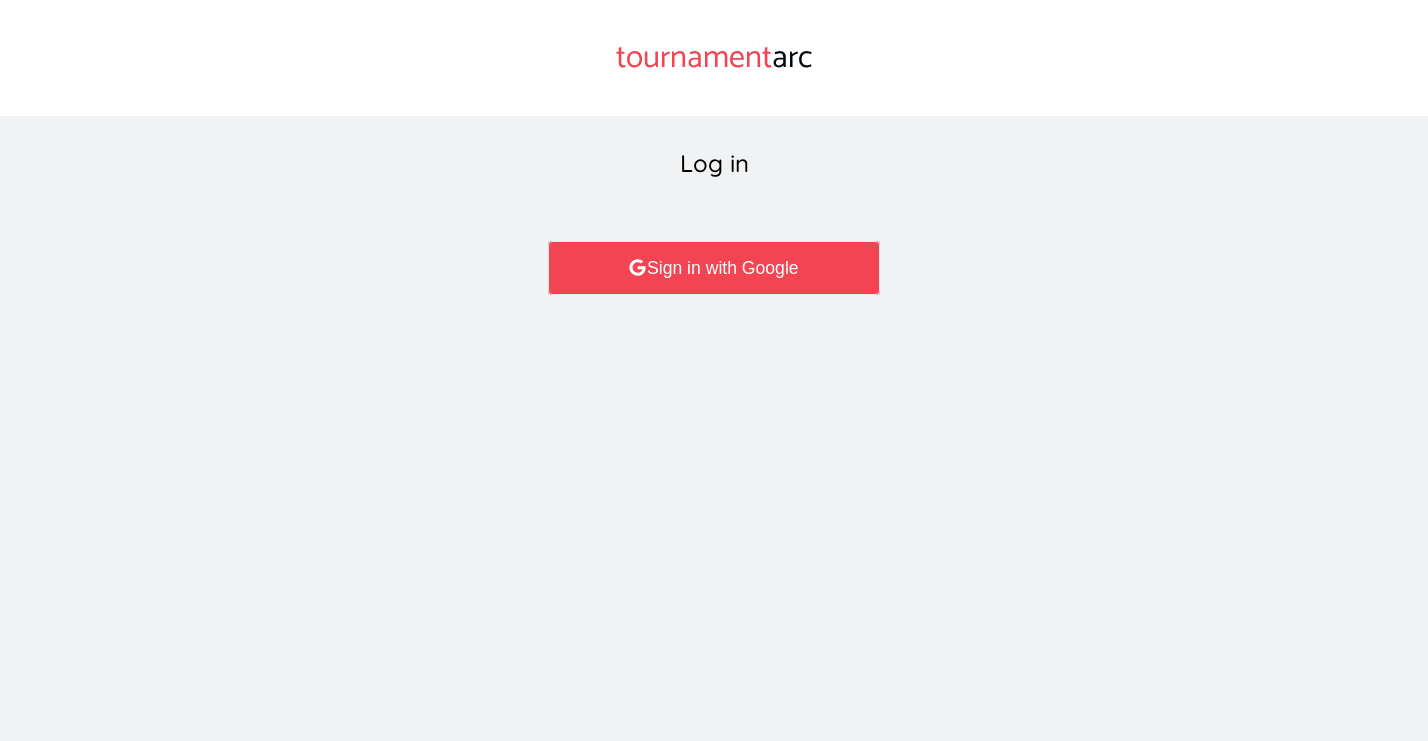 scroll, scrollTop: 0, scrollLeft: 0, axis: both 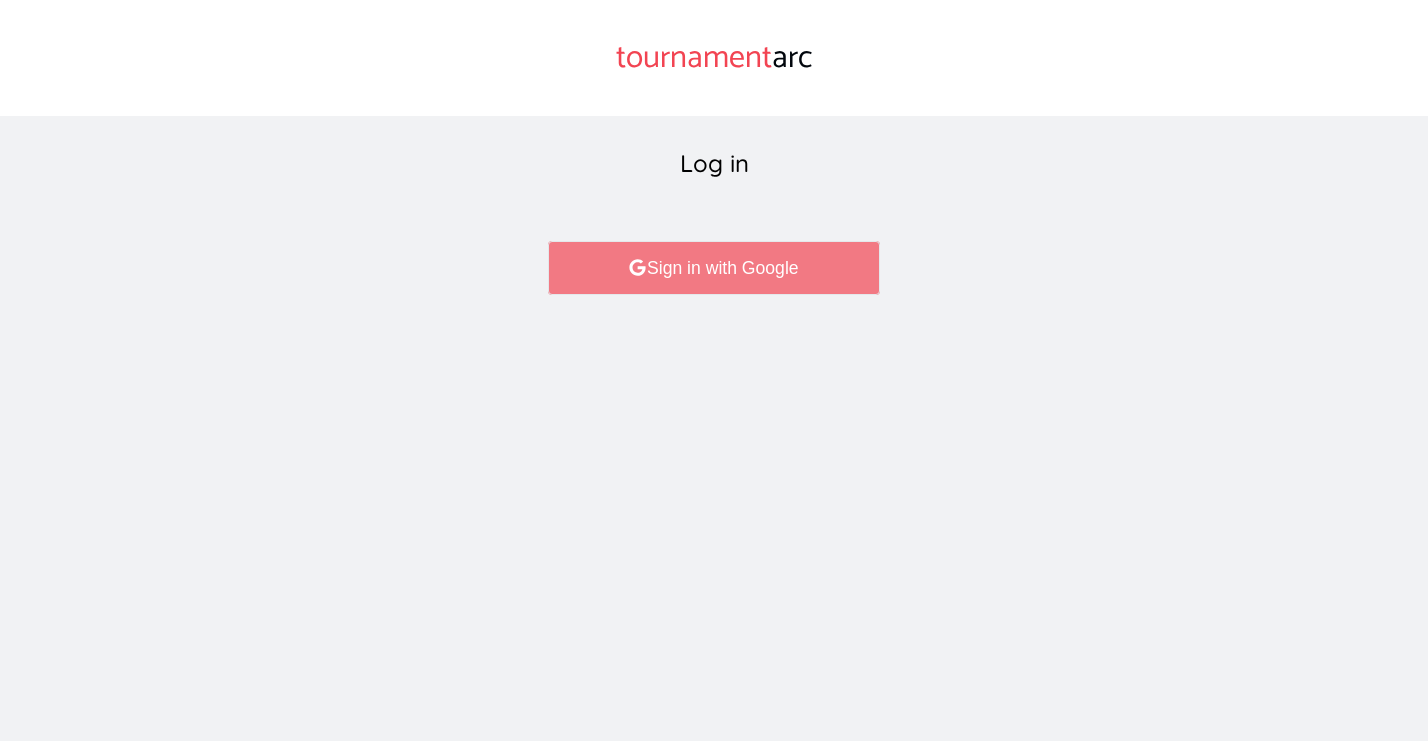 click on "Sign in with Google" at bounding box center (713, 268) 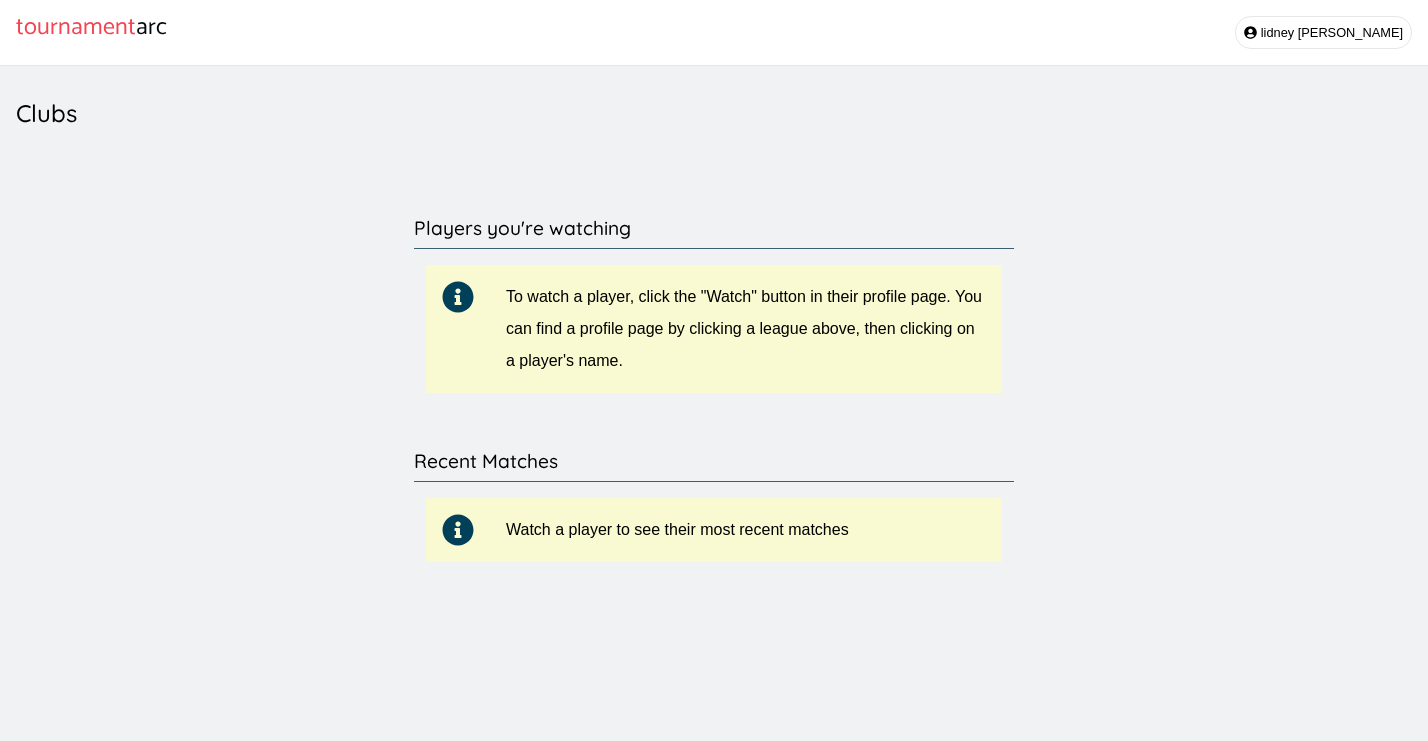 scroll, scrollTop: 0, scrollLeft: 0, axis: both 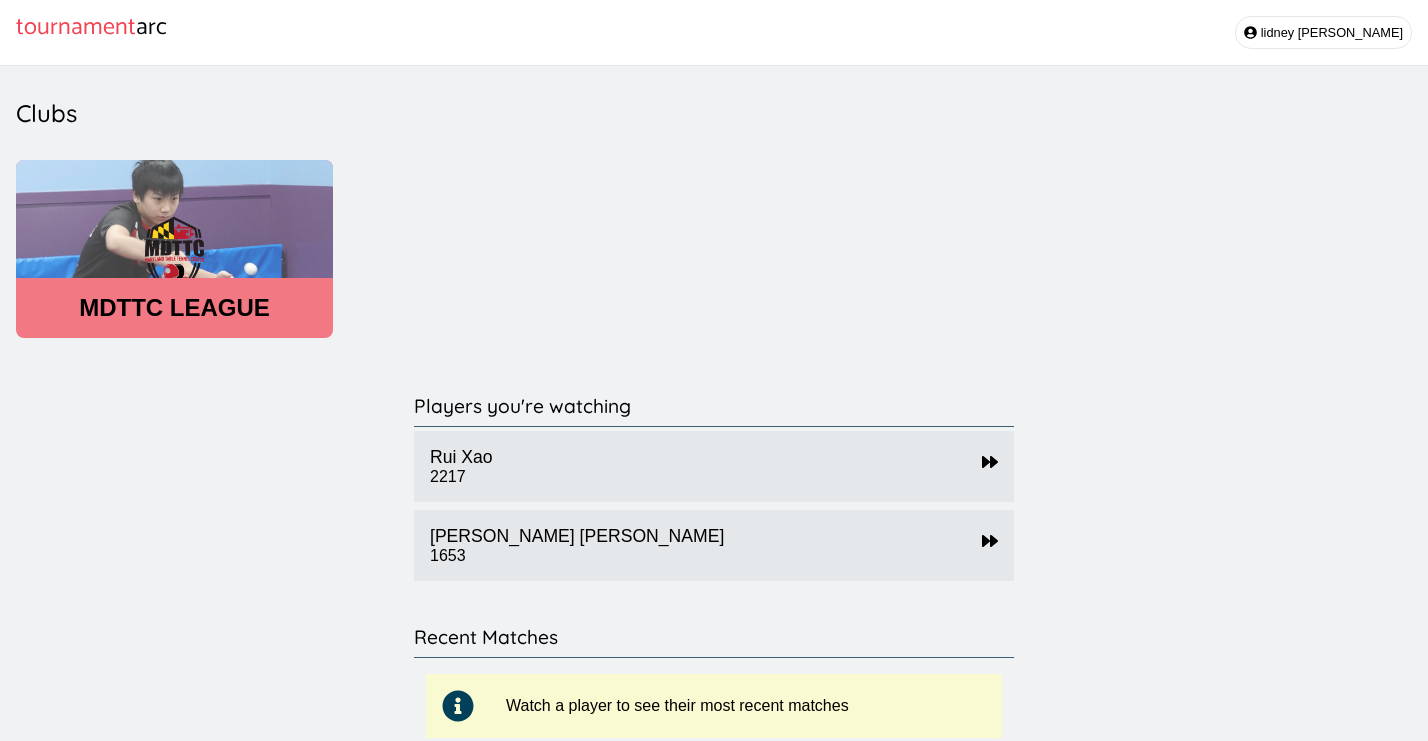 click on "MDTTC LEAGUE" at bounding box center [174, 308] 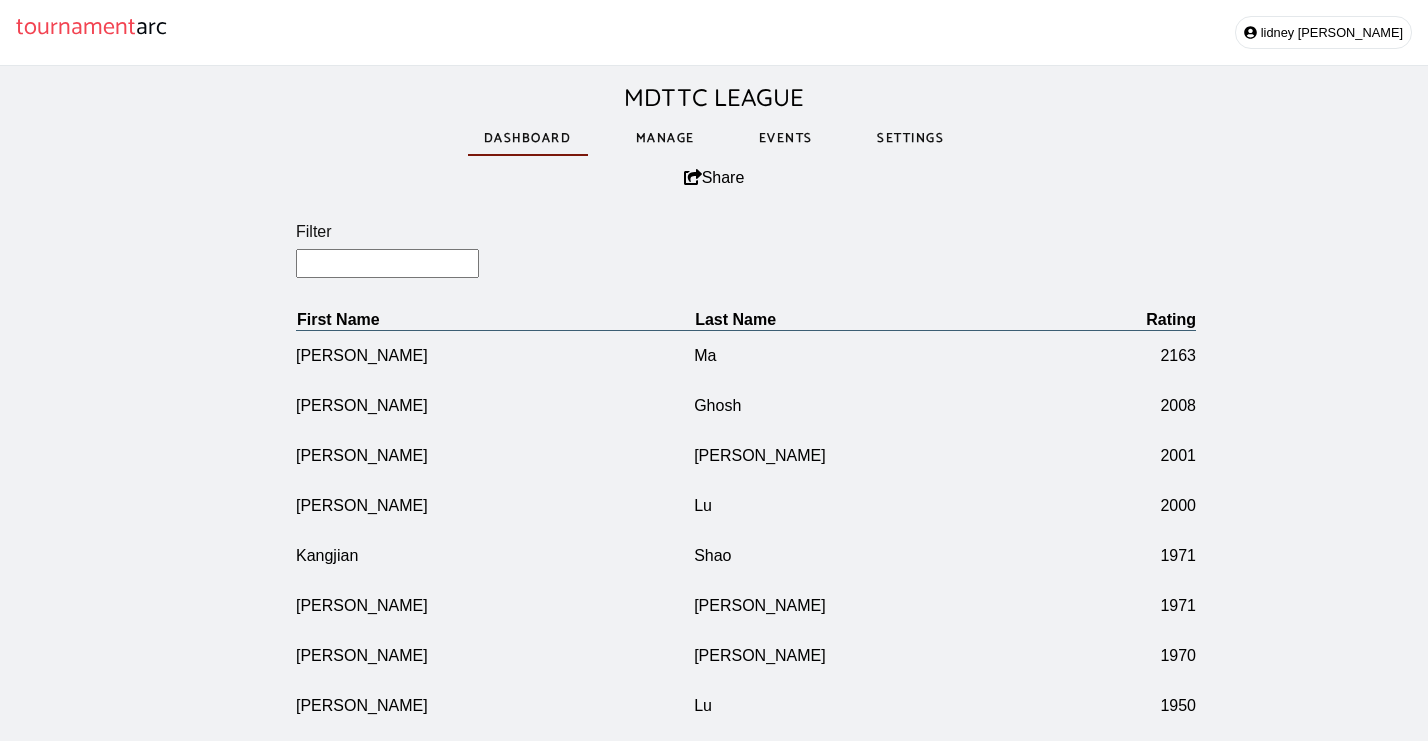 click on "Manage" at bounding box center (665, 138) 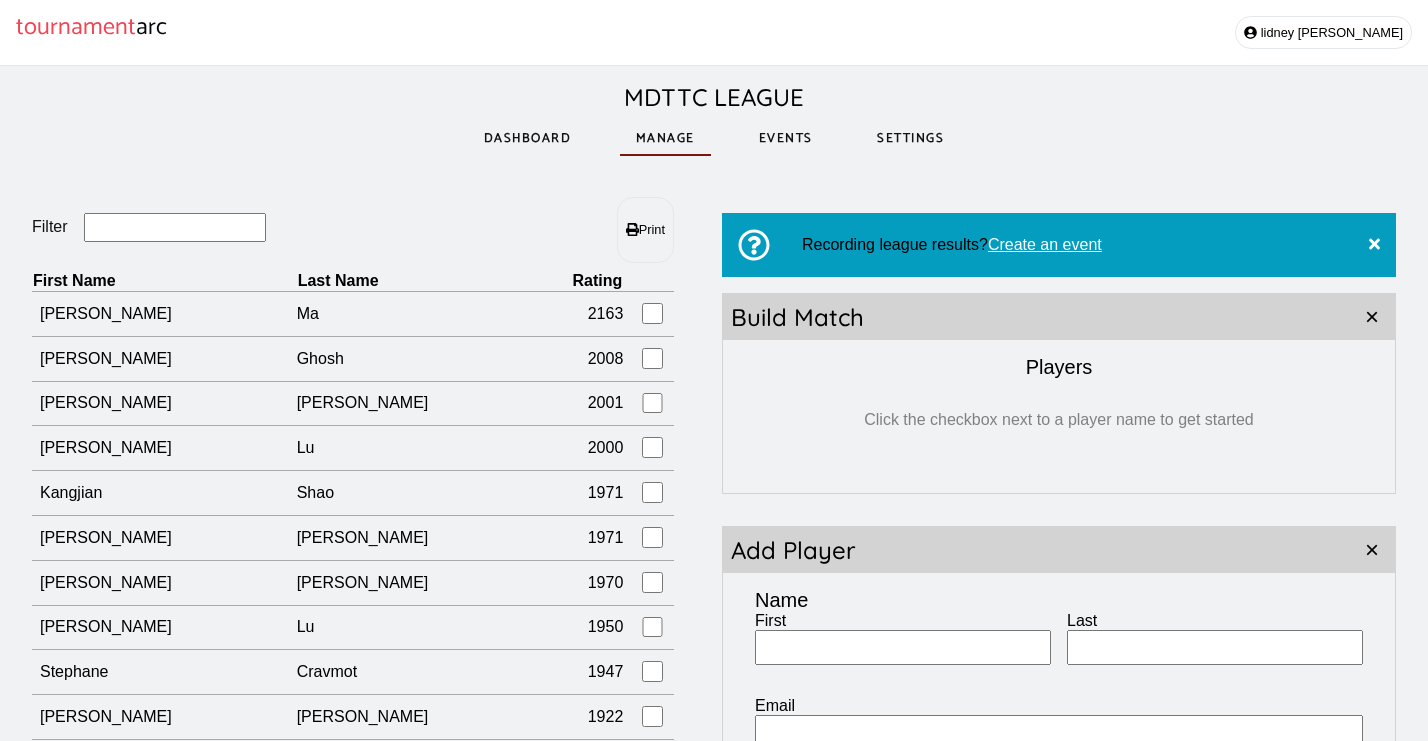 click on "Filter" at bounding box center (175, 227) 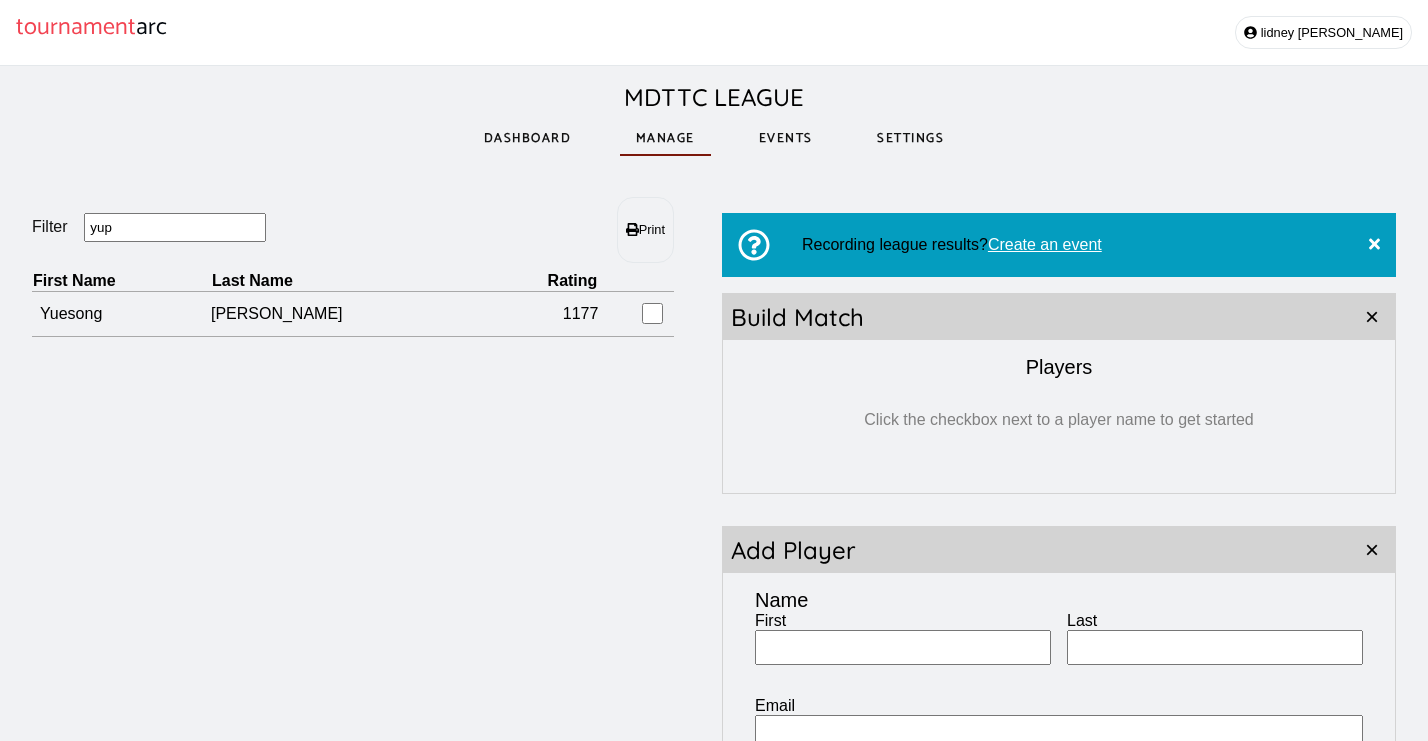drag, startPoint x: 254, startPoint y: 252, endPoint x: 262, endPoint y: 321, distance: 69.46222 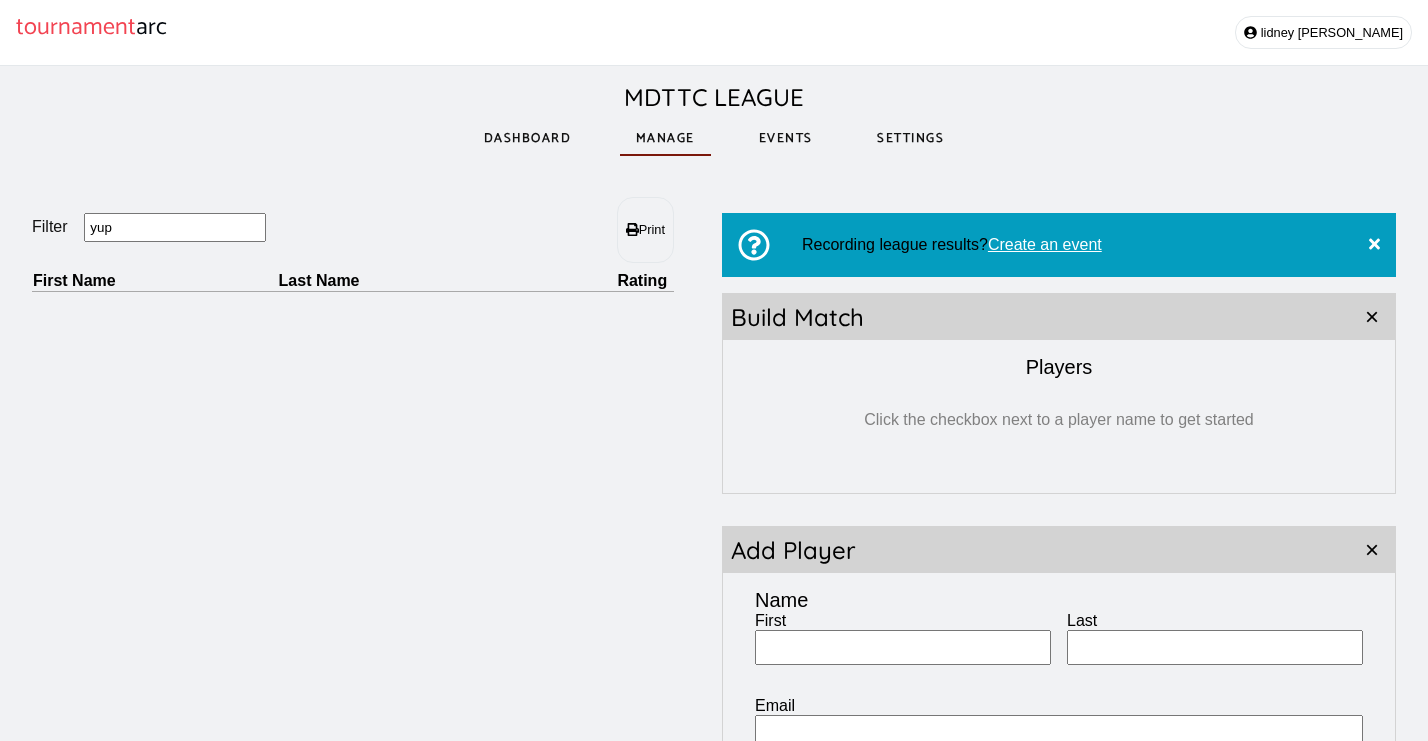 click on "yup" at bounding box center [175, 227] 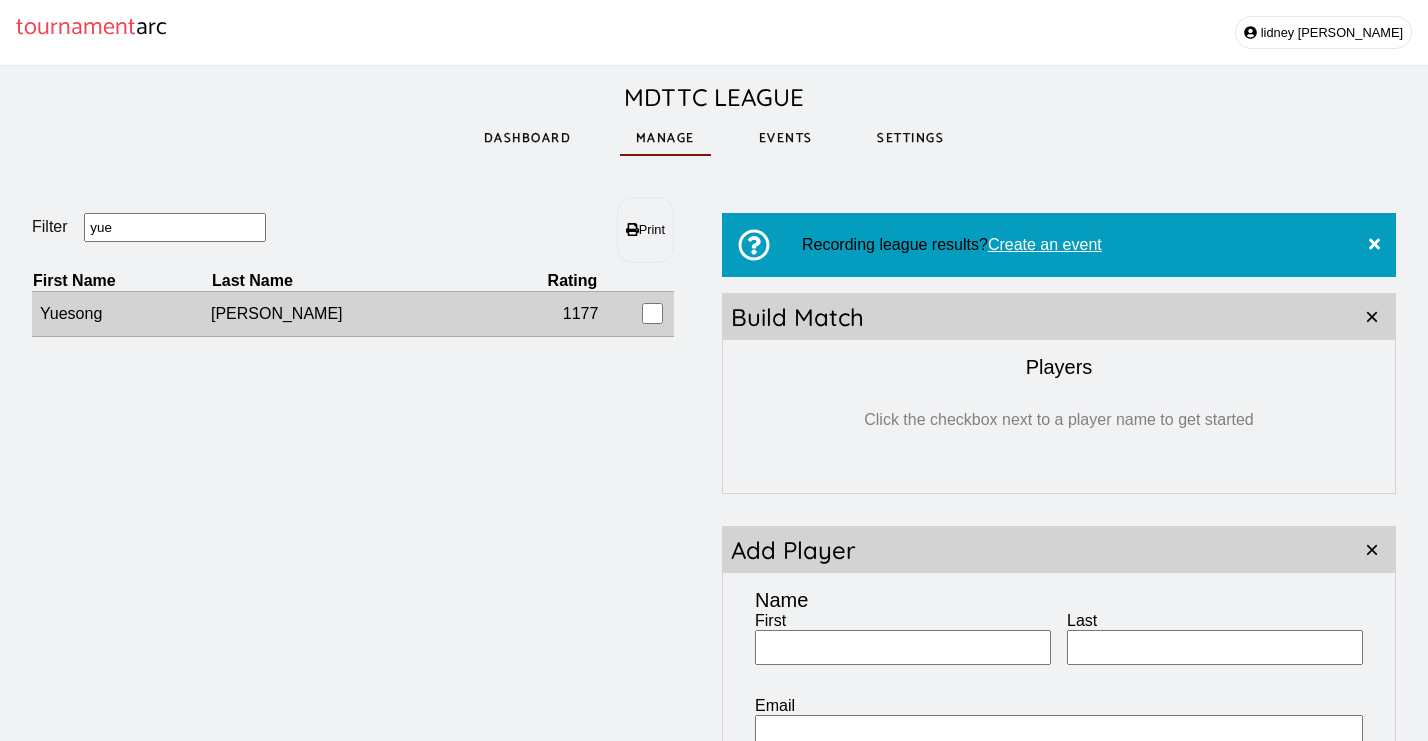 type on "yue" 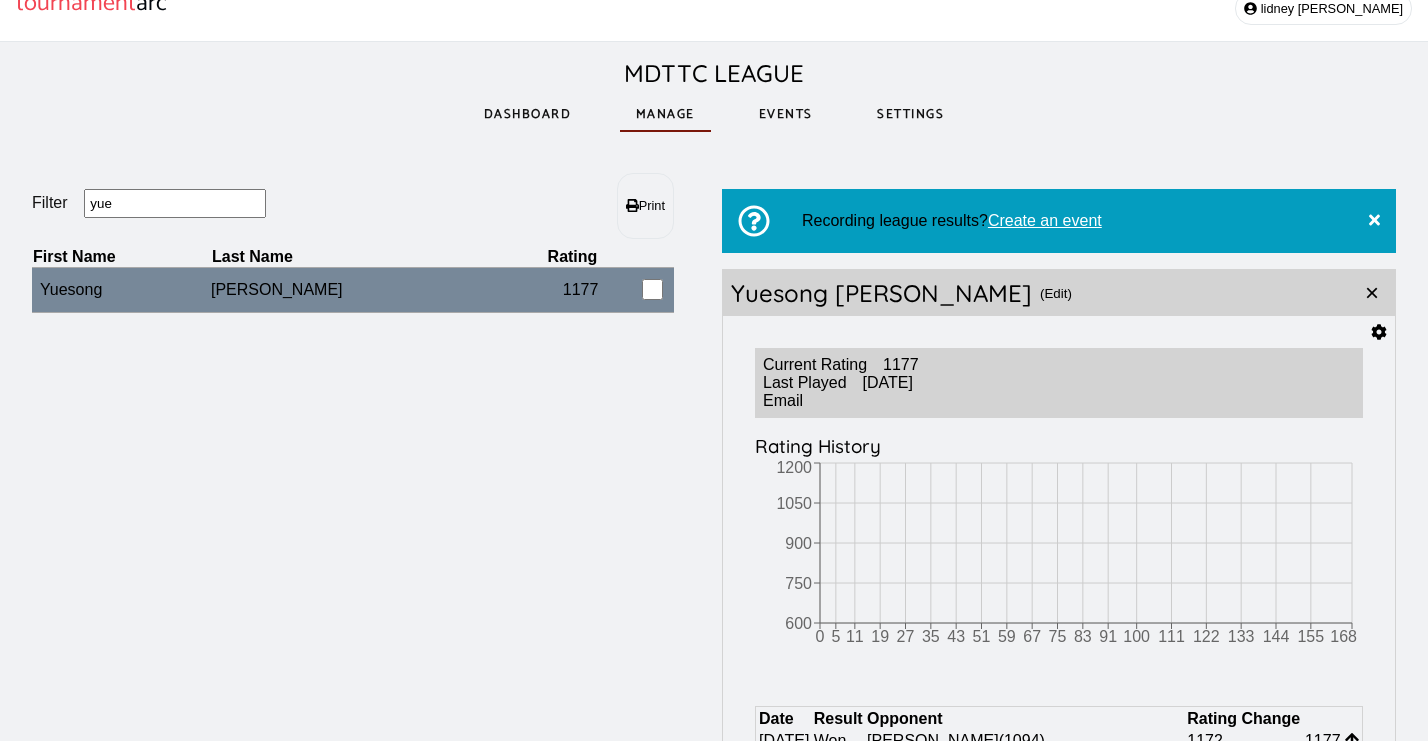 scroll, scrollTop: 25, scrollLeft: 0, axis: vertical 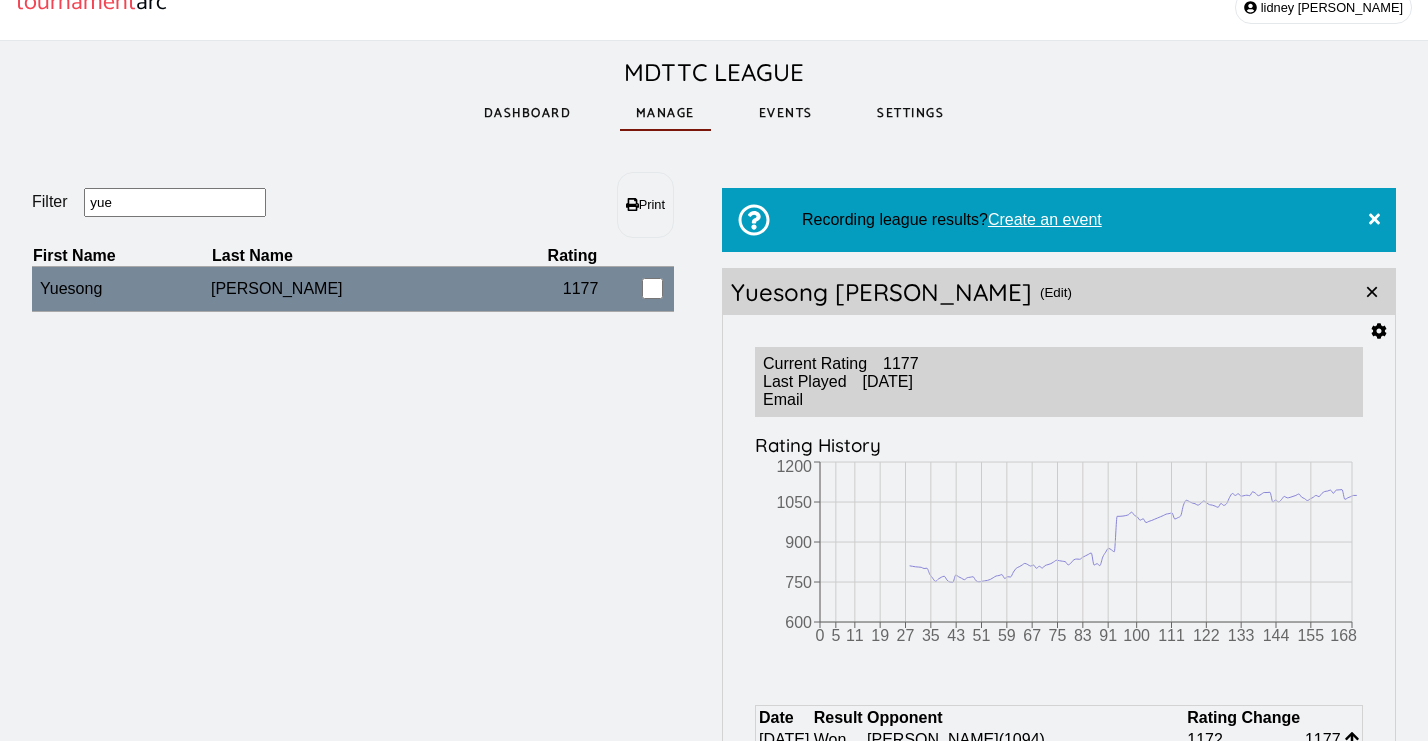 click 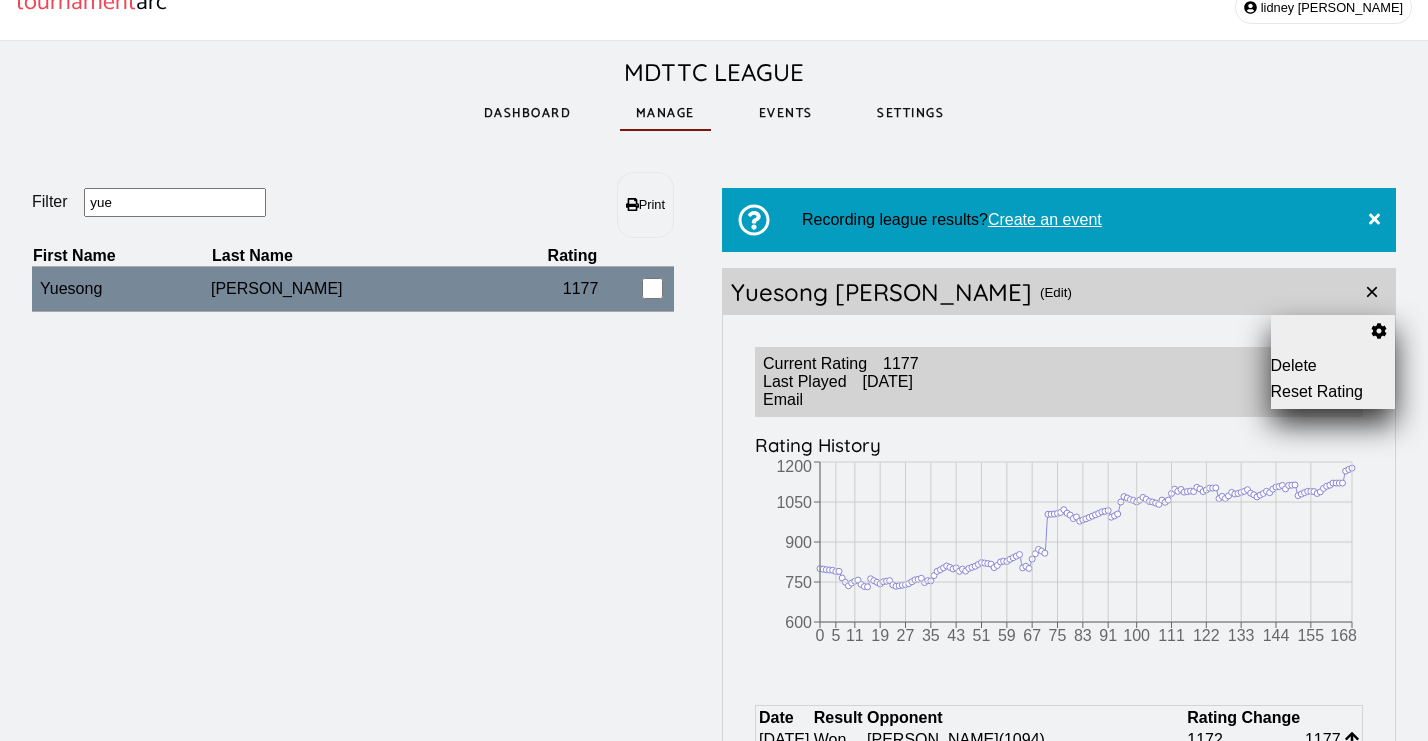 click on "Reset Rating" at bounding box center (1333, 392) 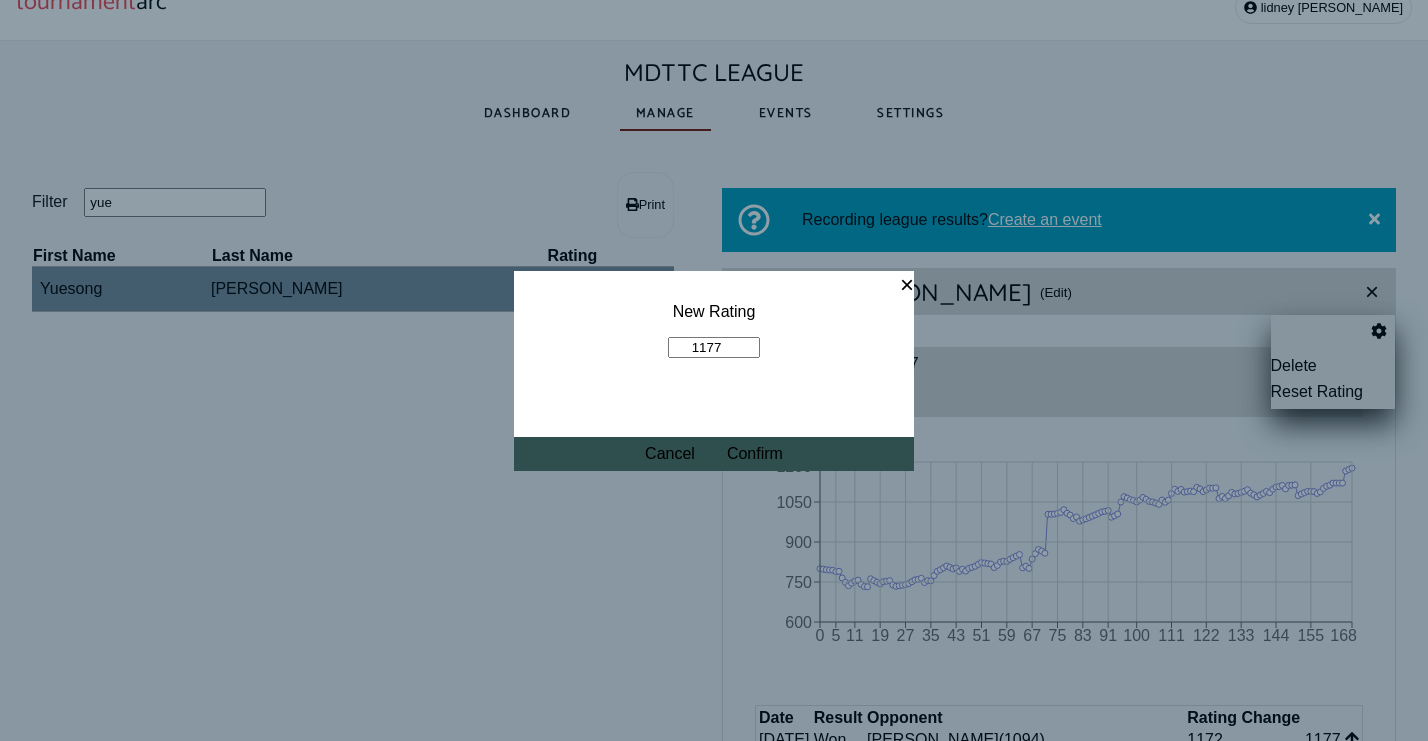 drag, startPoint x: 739, startPoint y: 345, endPoint x: 679, endPoint y: 351, distance: 60.299255 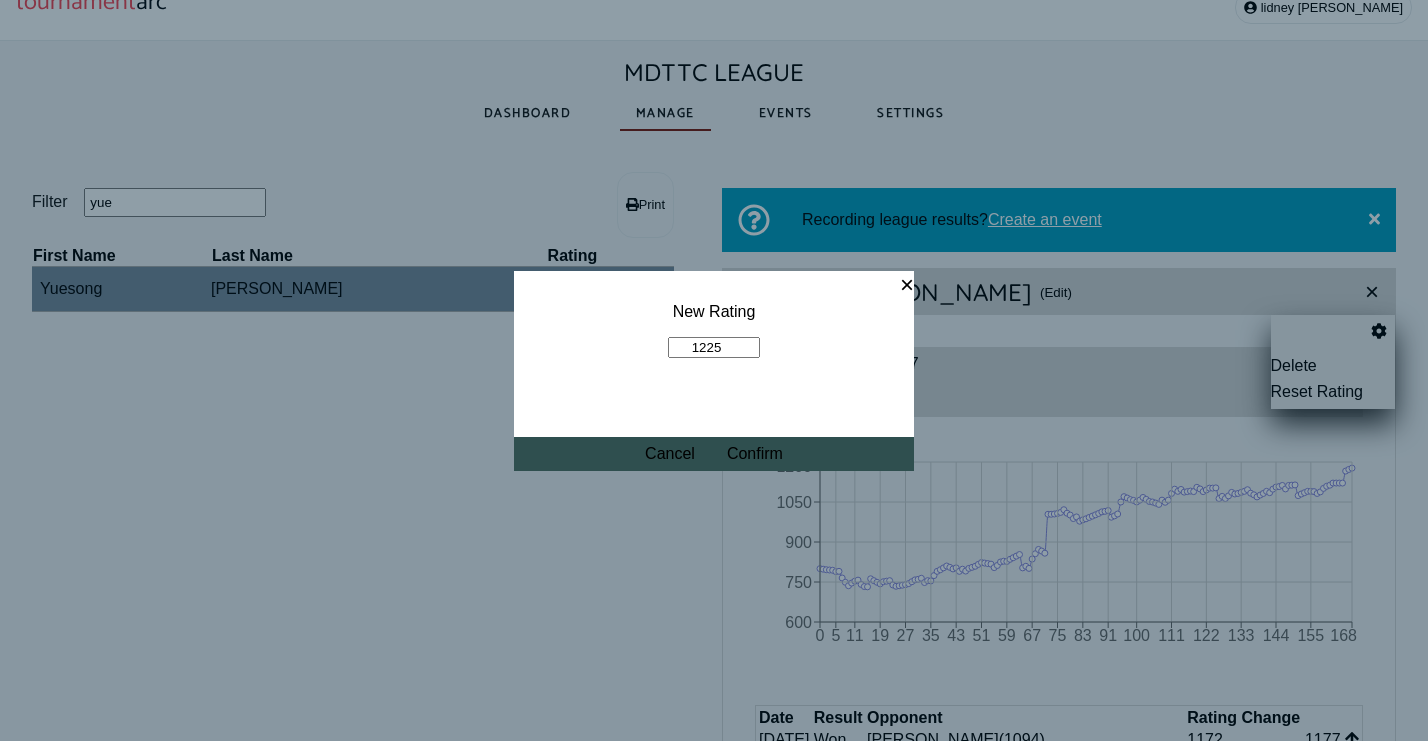 type on "1225" 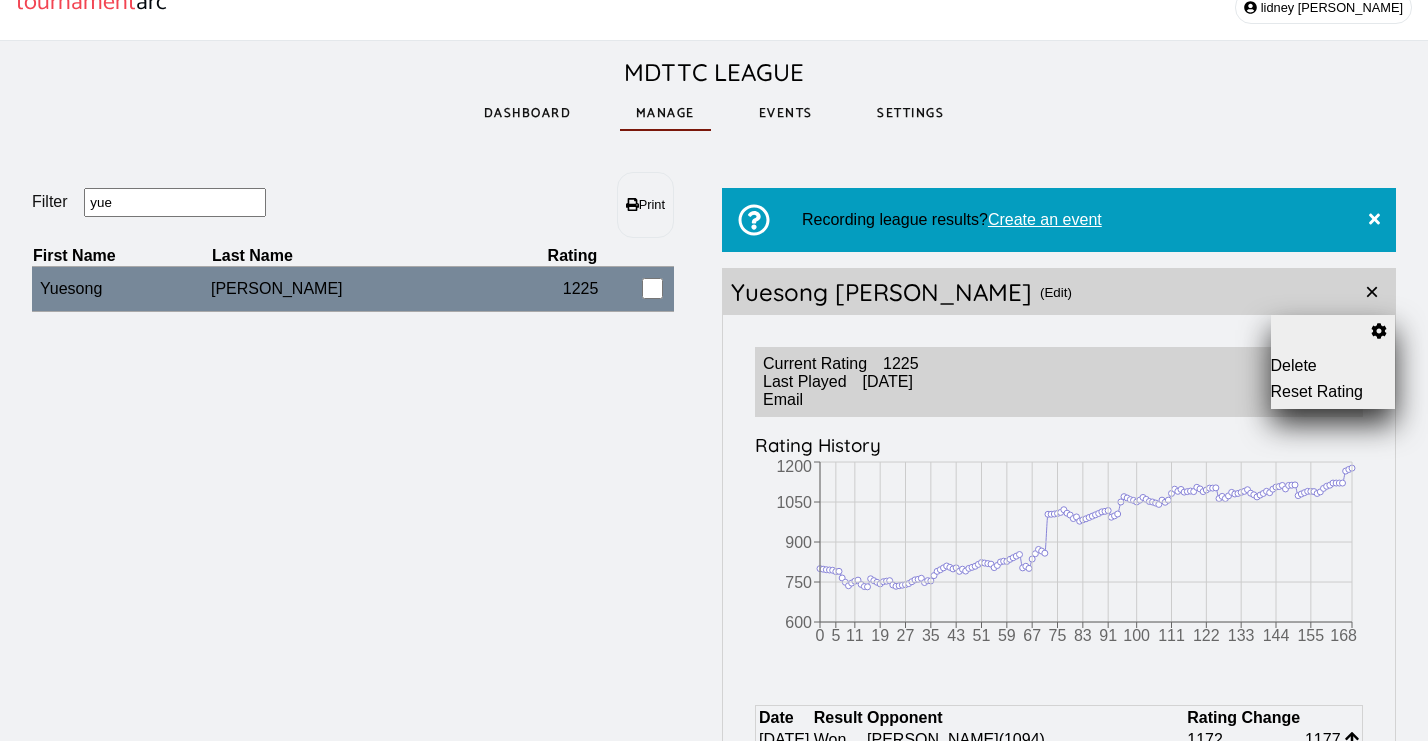 drag, startPoint x: 172, startPoint y: 205, endPoint x: 101, endPoint y: 205, distance: 71 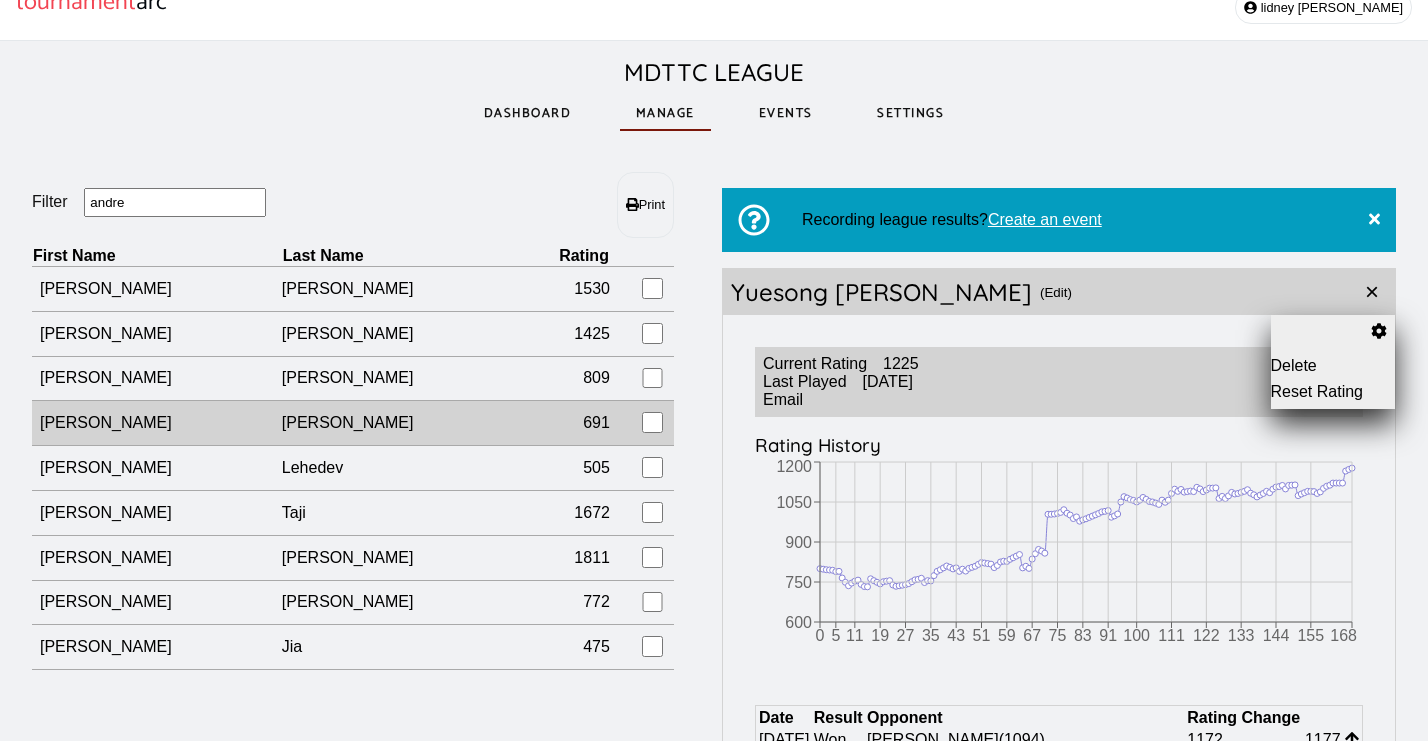 type on "andre" 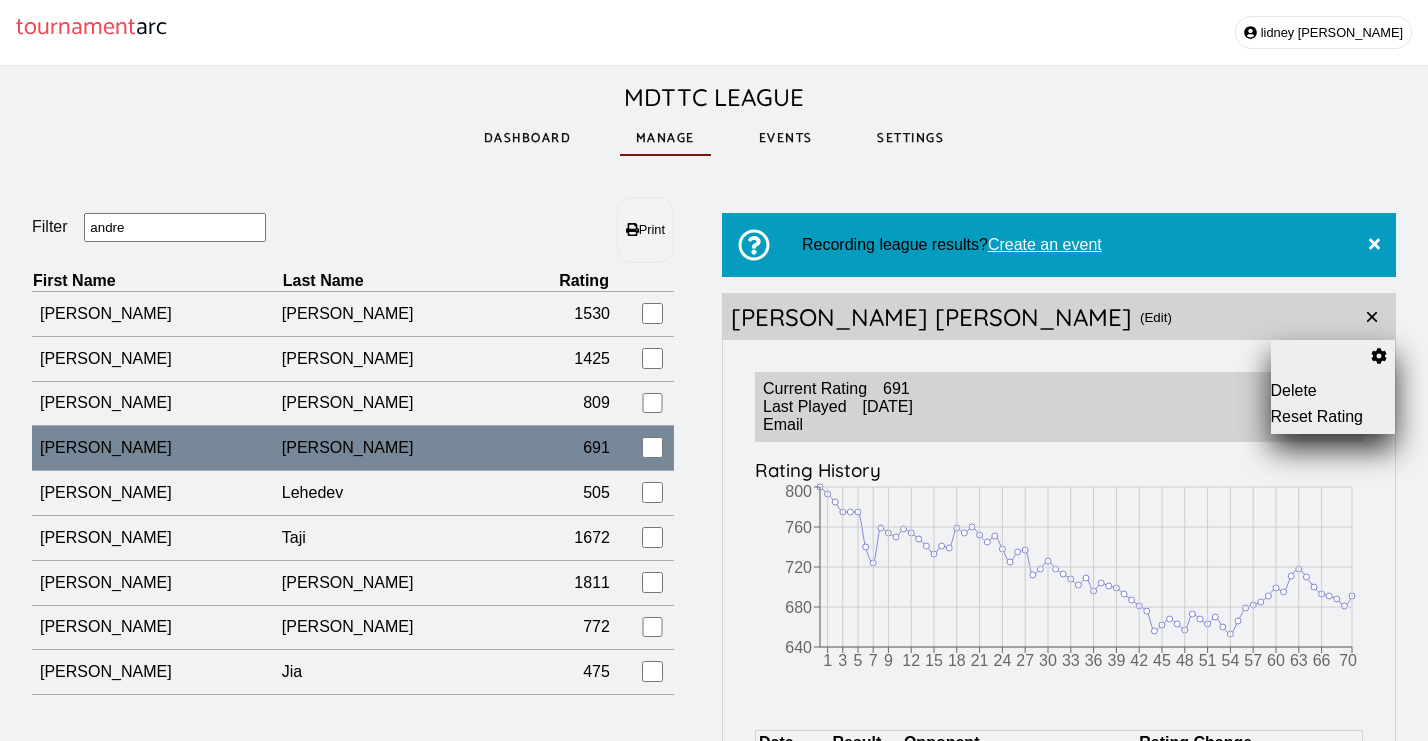 scroll, scrollTop: 0, scrollLeft: 0, axis: both 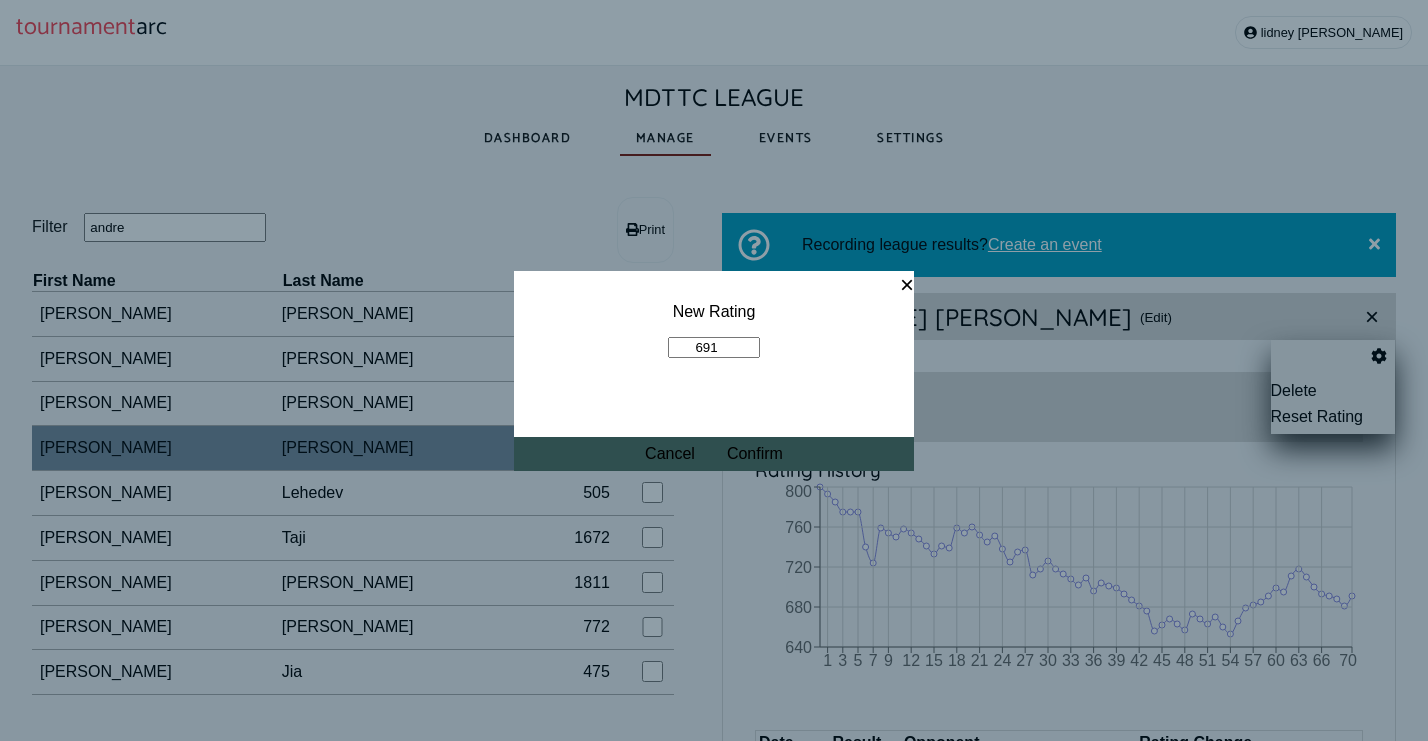 drag, startPoint x: 725, startPoint y: 347, endPoint x: 667, endPoint y: 346, distance: 58.00862 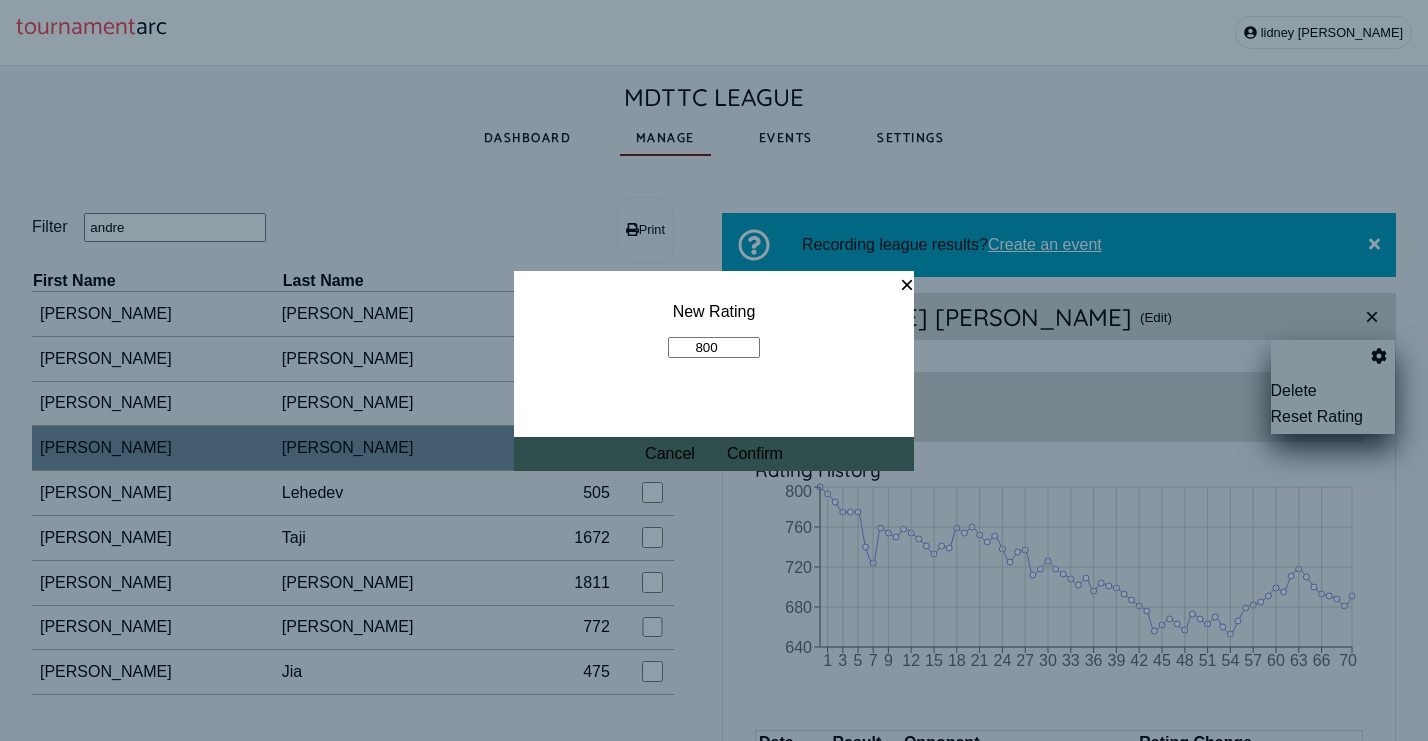 type on "800" 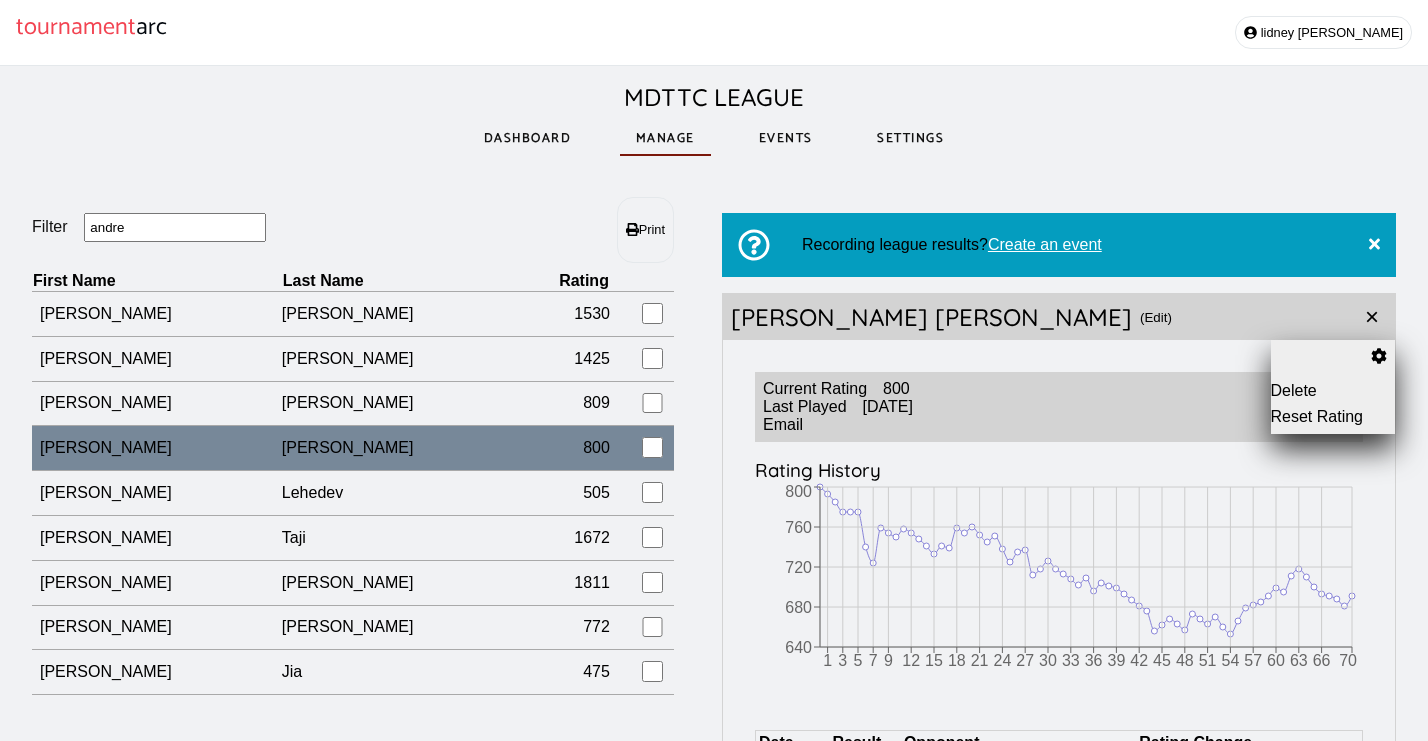 drag, startPoint x: 143, startPoint y: 229, endPoint x: 56, endPoint y: 229, distance: 87 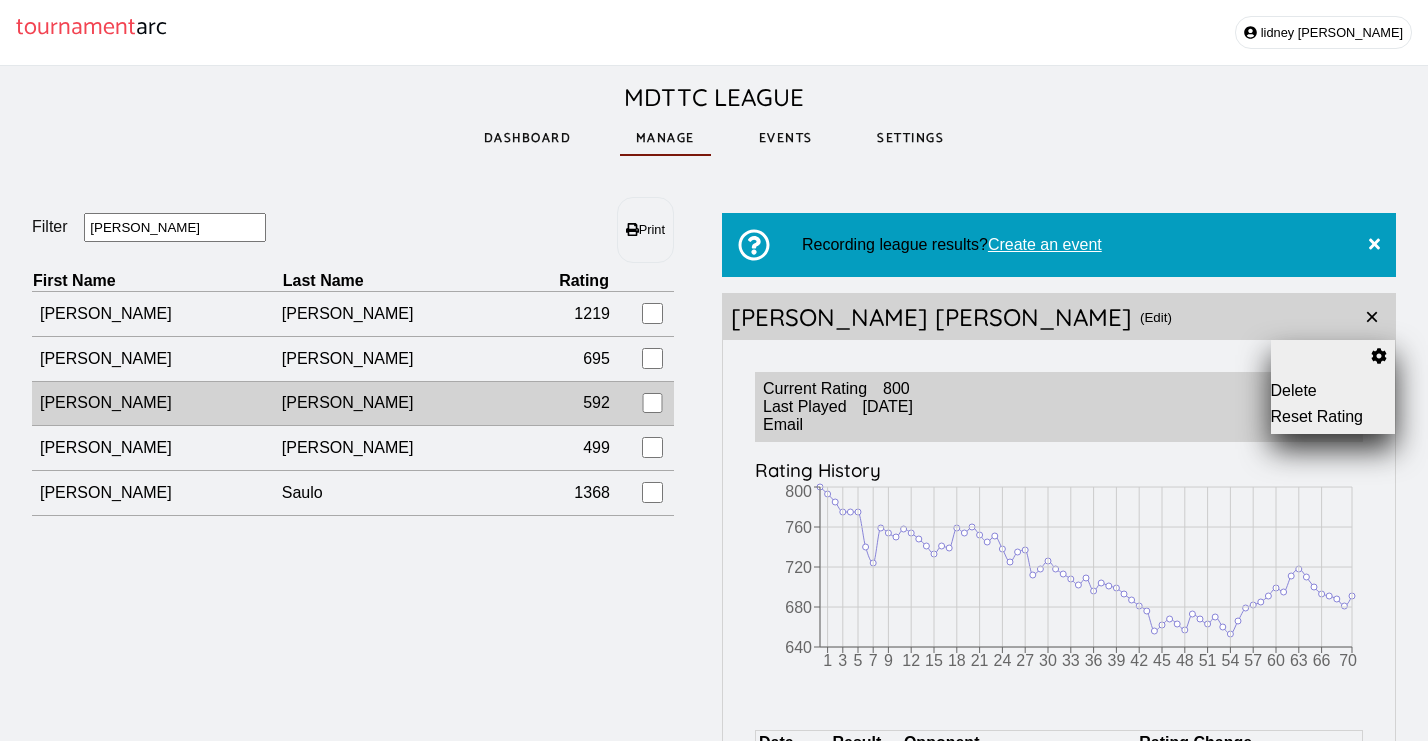 type on "lee" 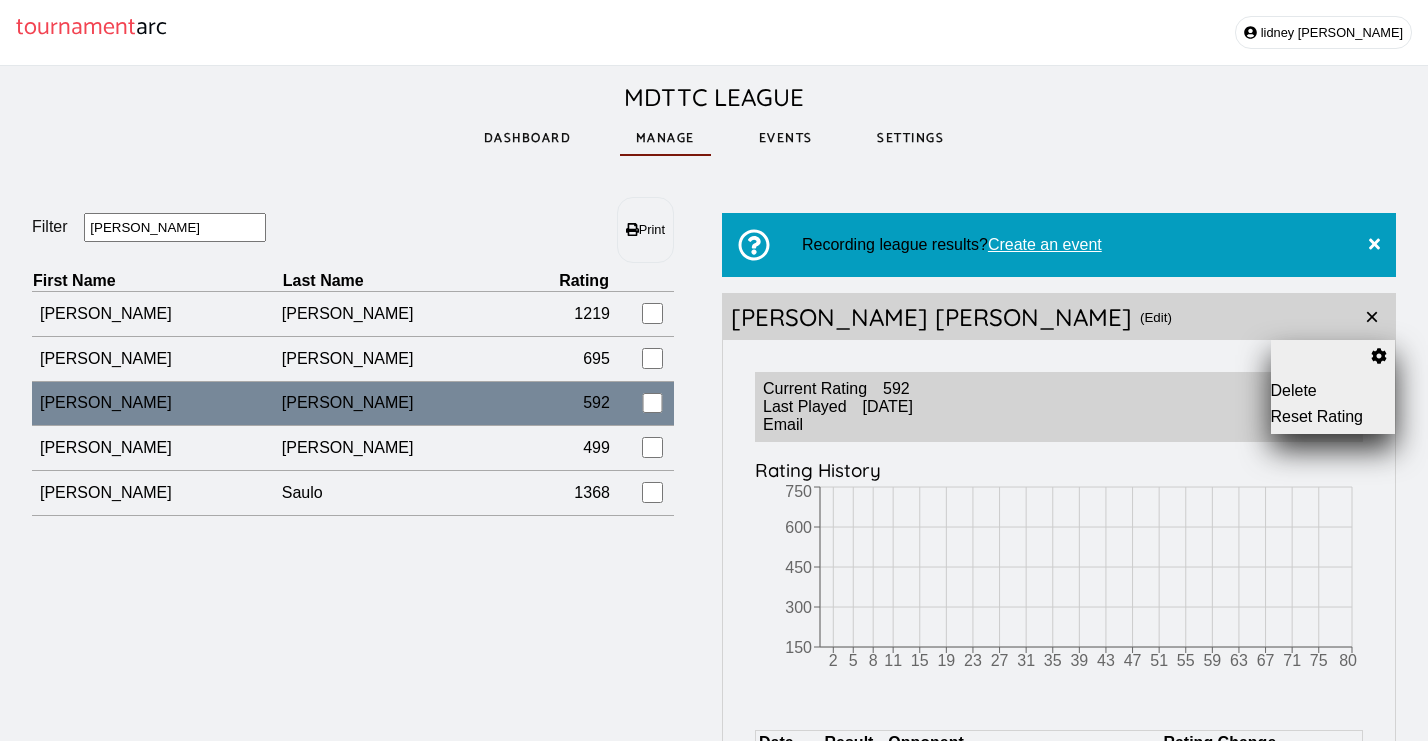 click on "Reset Rating" at bounding box center (1333, 417) 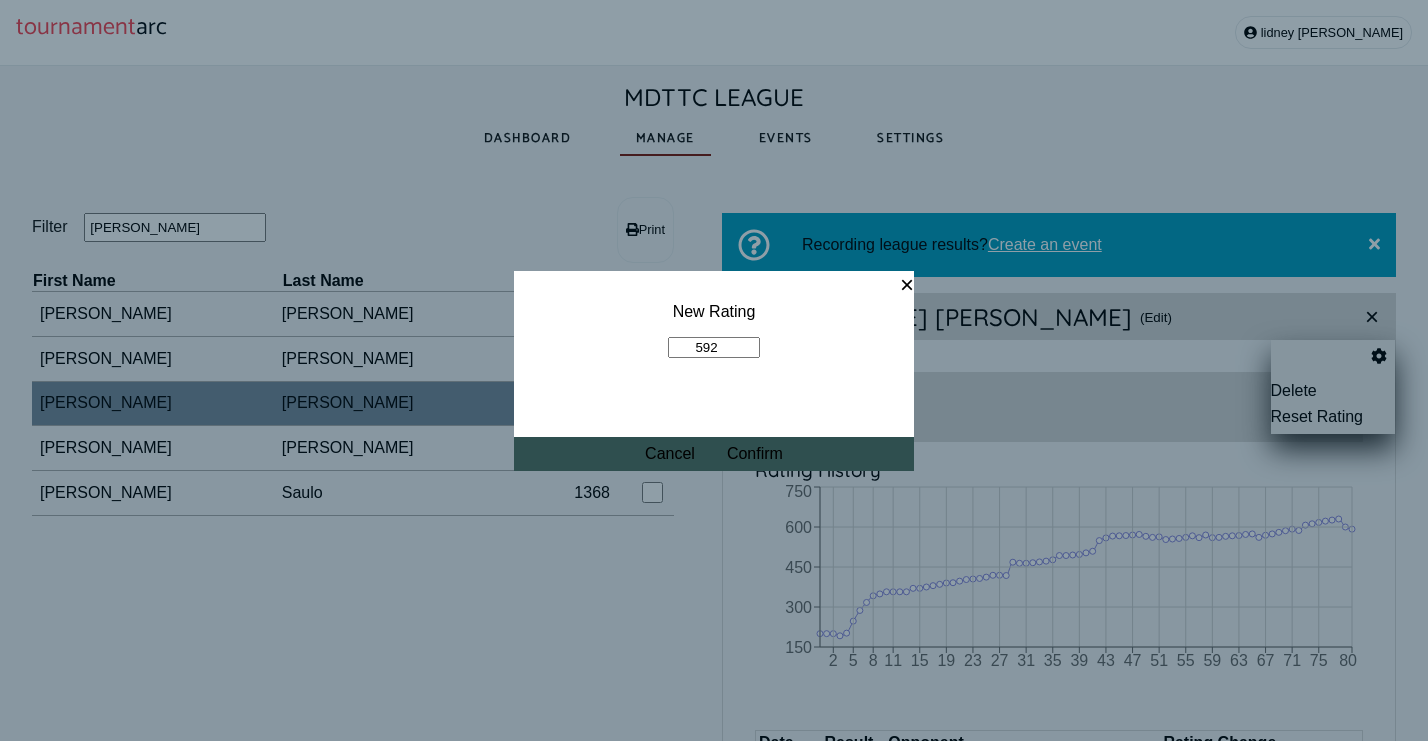 drag, startPoint x: 729, startPoint y: 341, endPoint x: 713, endPoint y: 341, distance: 16 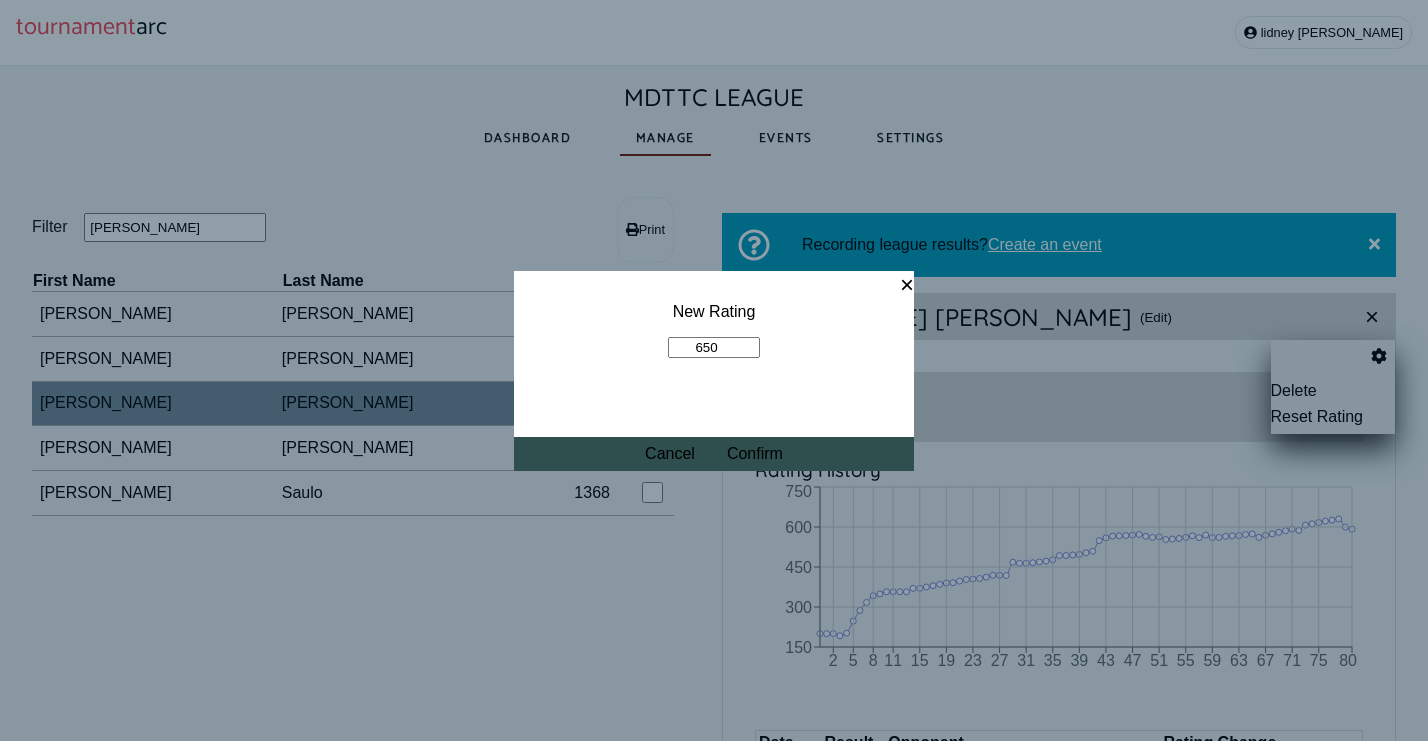 type on "650" 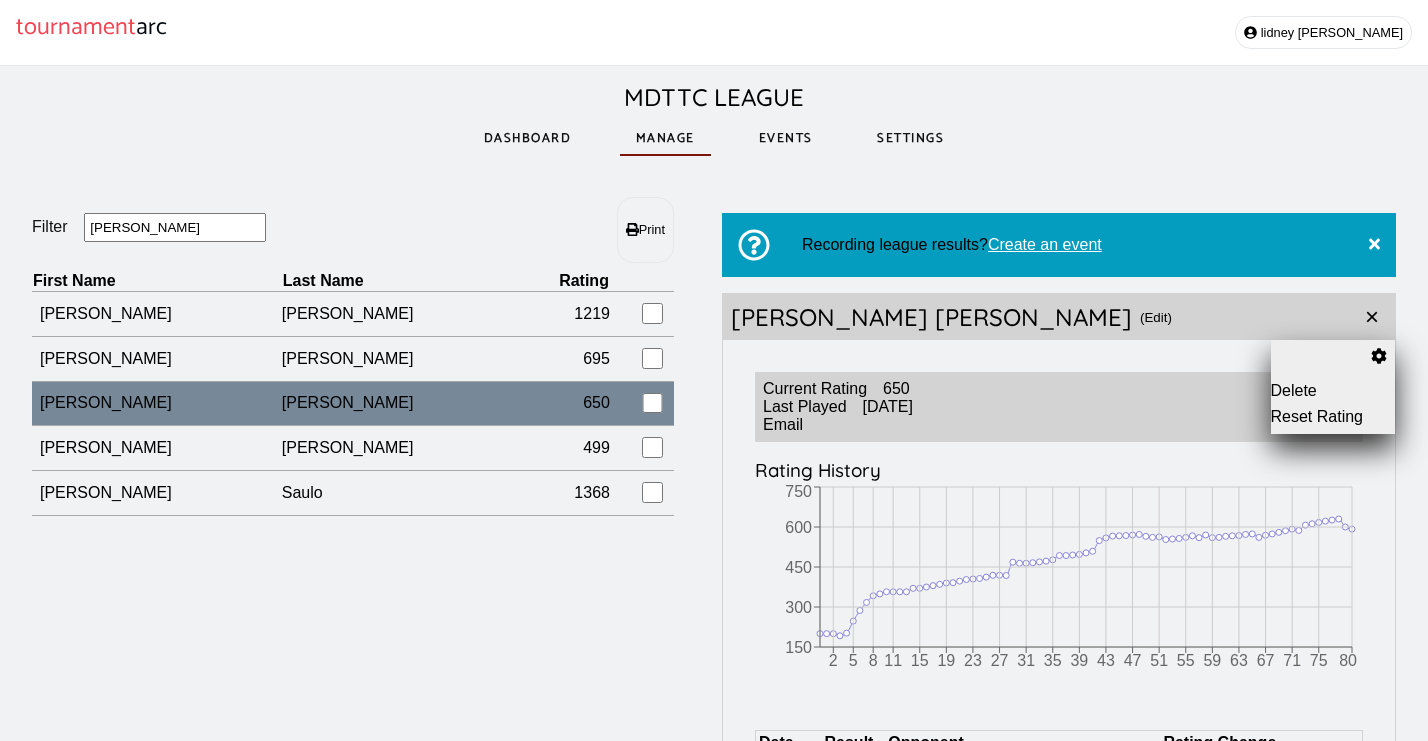 drag, startPoint x: 143, startPoint y: 234, endPoint x: 63, endPoint y: 233, distance: 80.00625 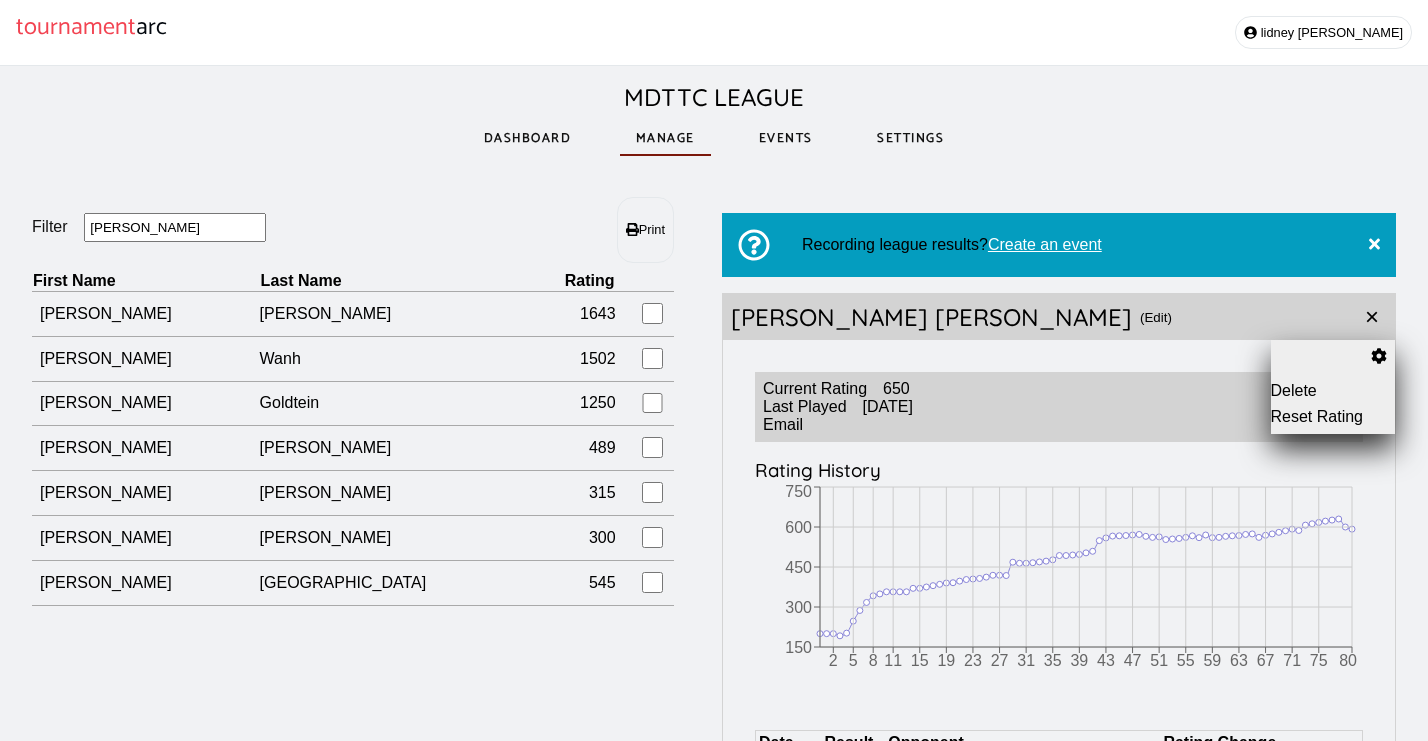 type on "[PERSON_NAME]" 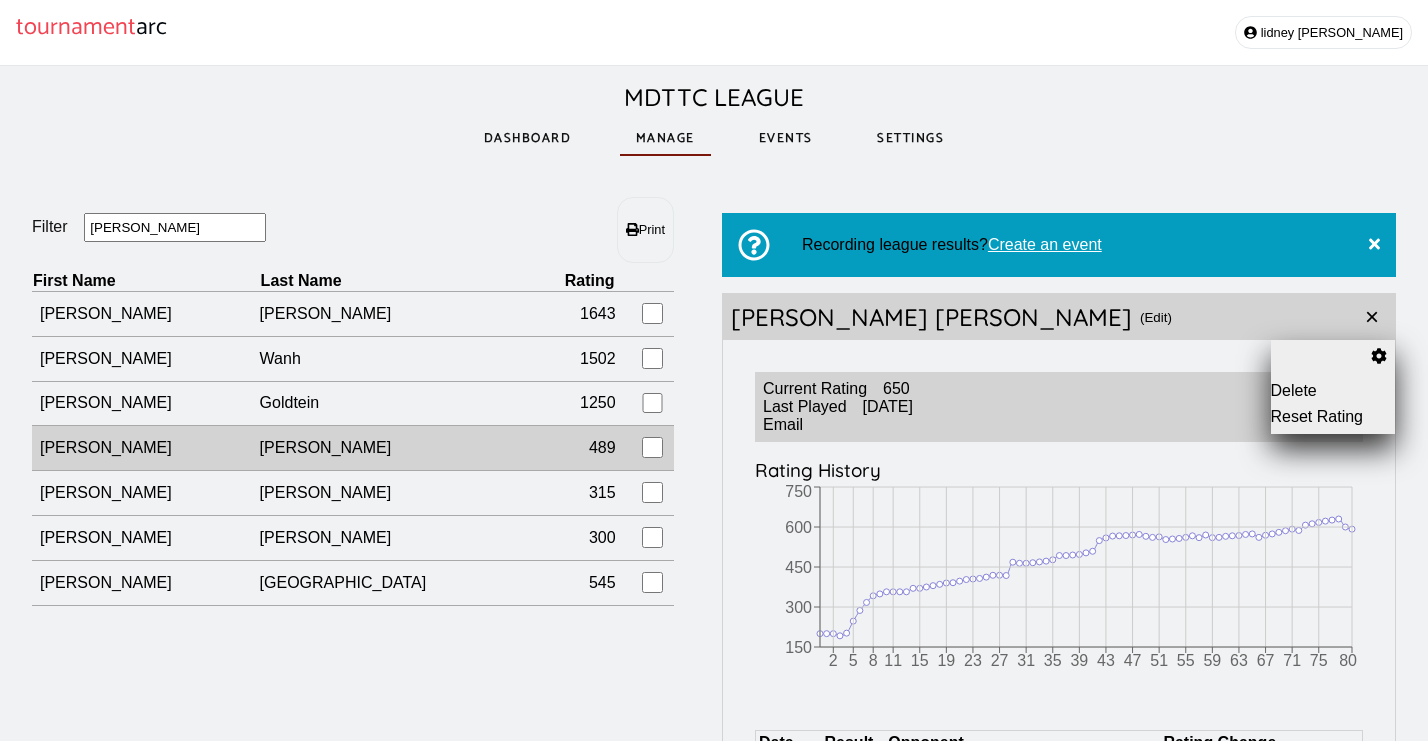 drag, startPoint x: 63, startPoint y: 233, endPoint x: 193, endPoint y: 451, distance: 253.81883 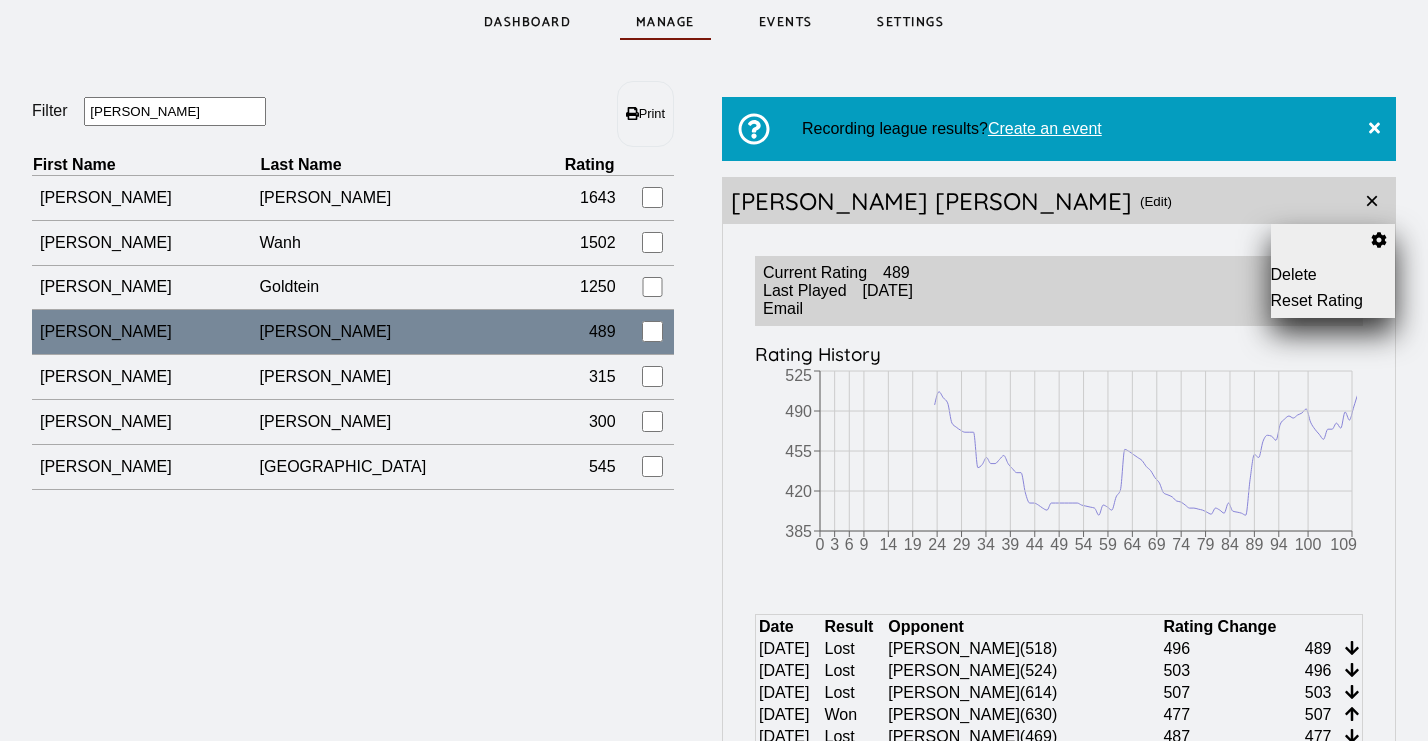 scroll, scrollTop: 120, scrollLeft: 0, axis: vertical 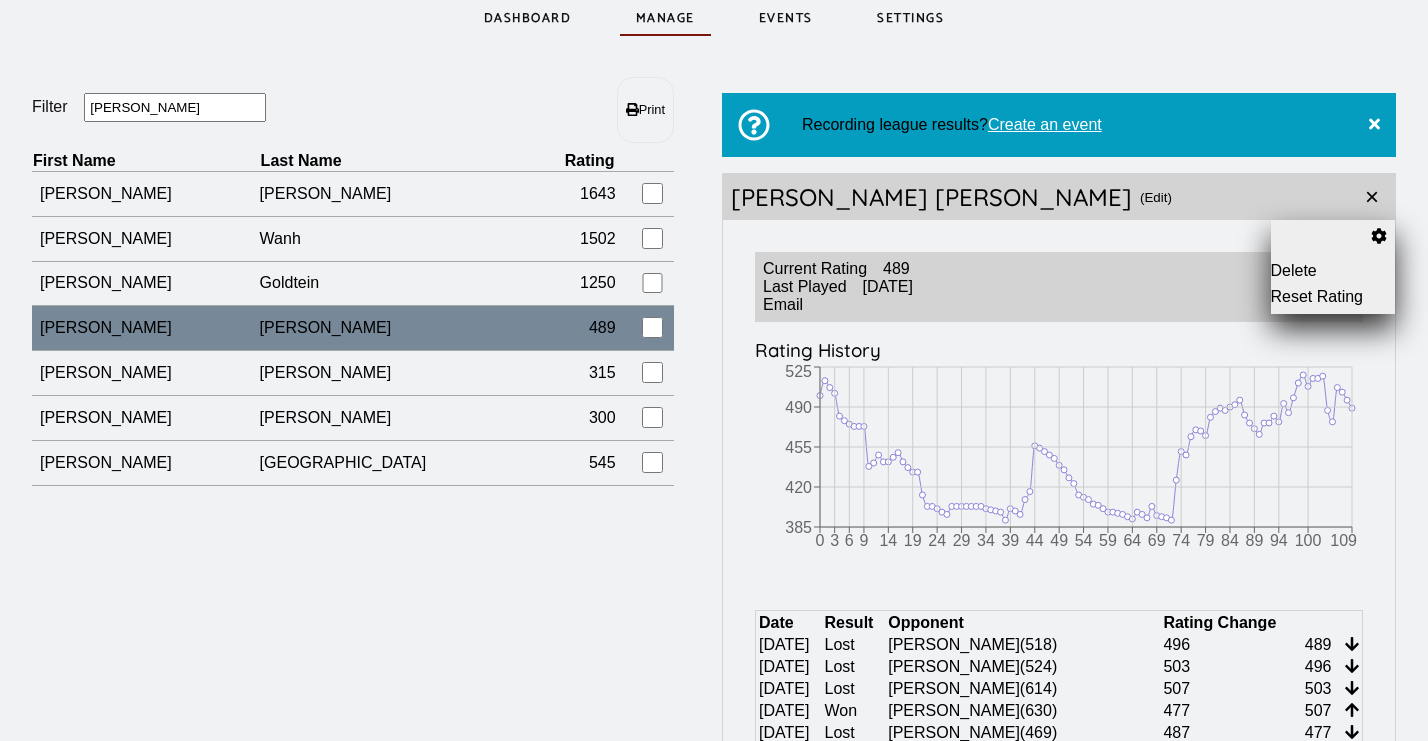 click on "Reset Rating" at bounding box center (1333, 297) 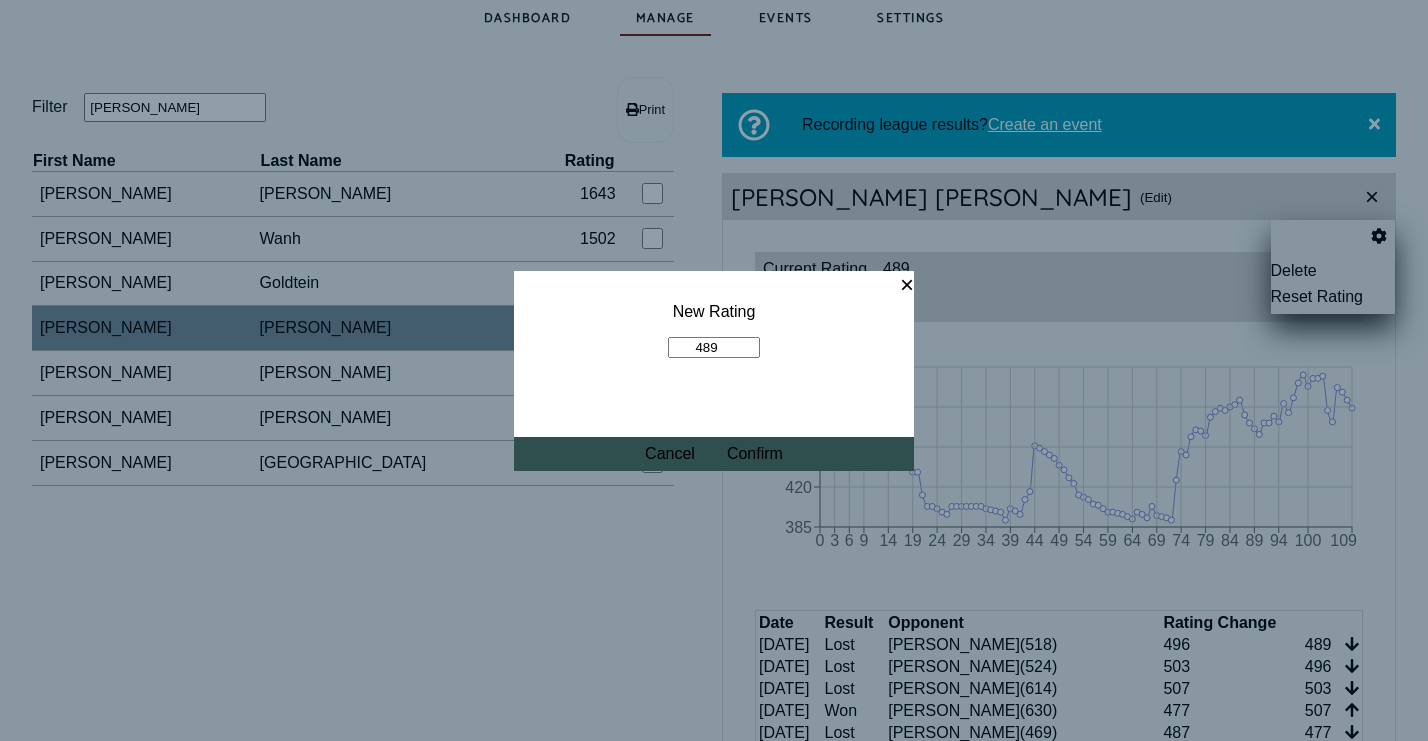 drag, startPoint x: 728, startPoint y: 345, endPoint x: 619, endPoint y: 358, distance: 109.77249 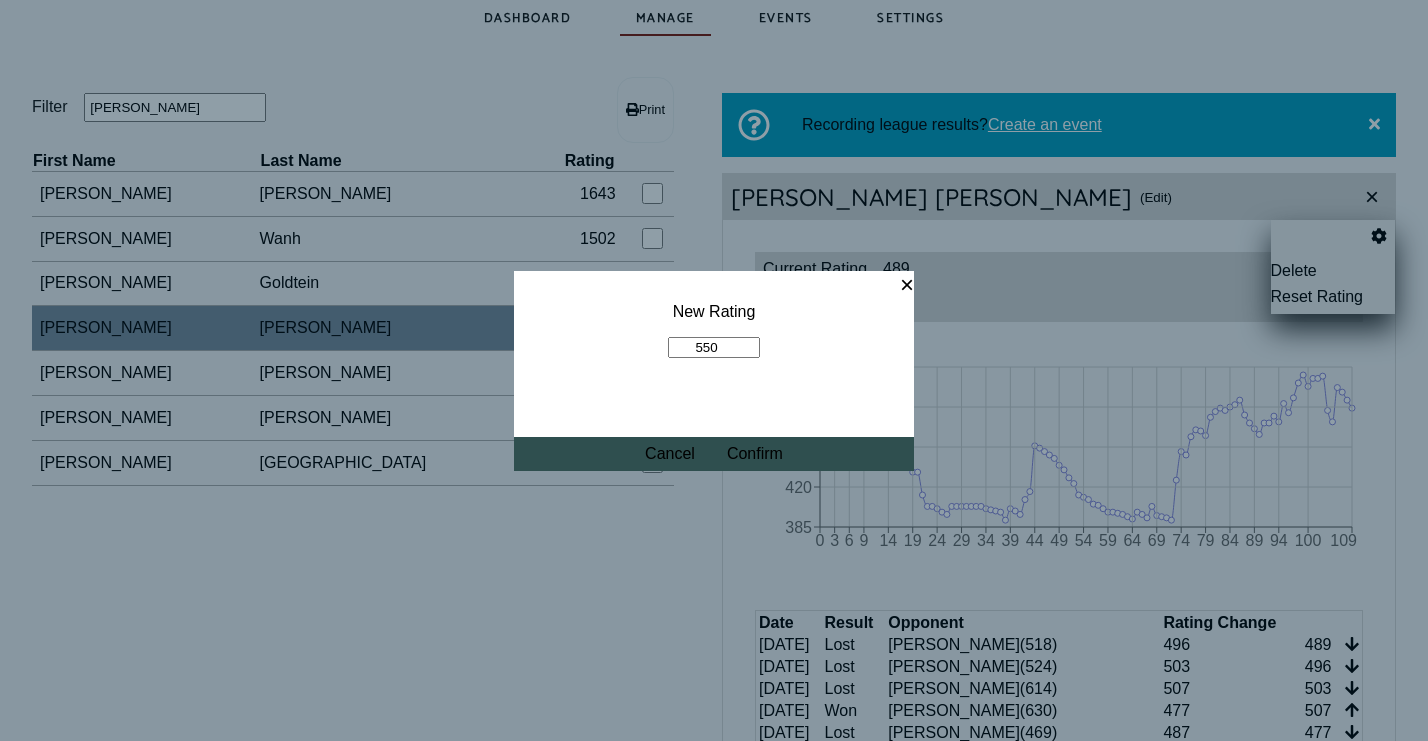 type on "550" 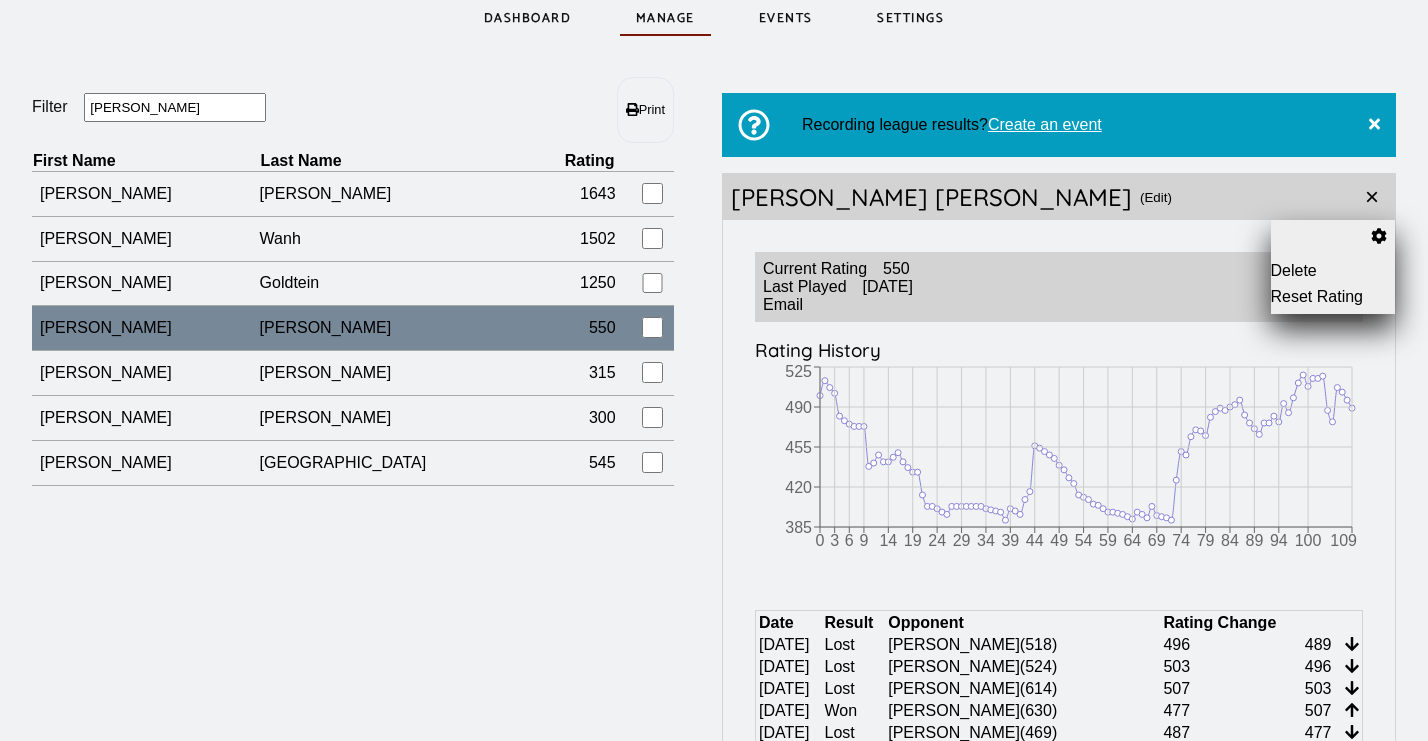 drag, startPoint x: 149, startPoint y: 115, endPoint x: 74, endPoint y: 116, distance: 75.00667 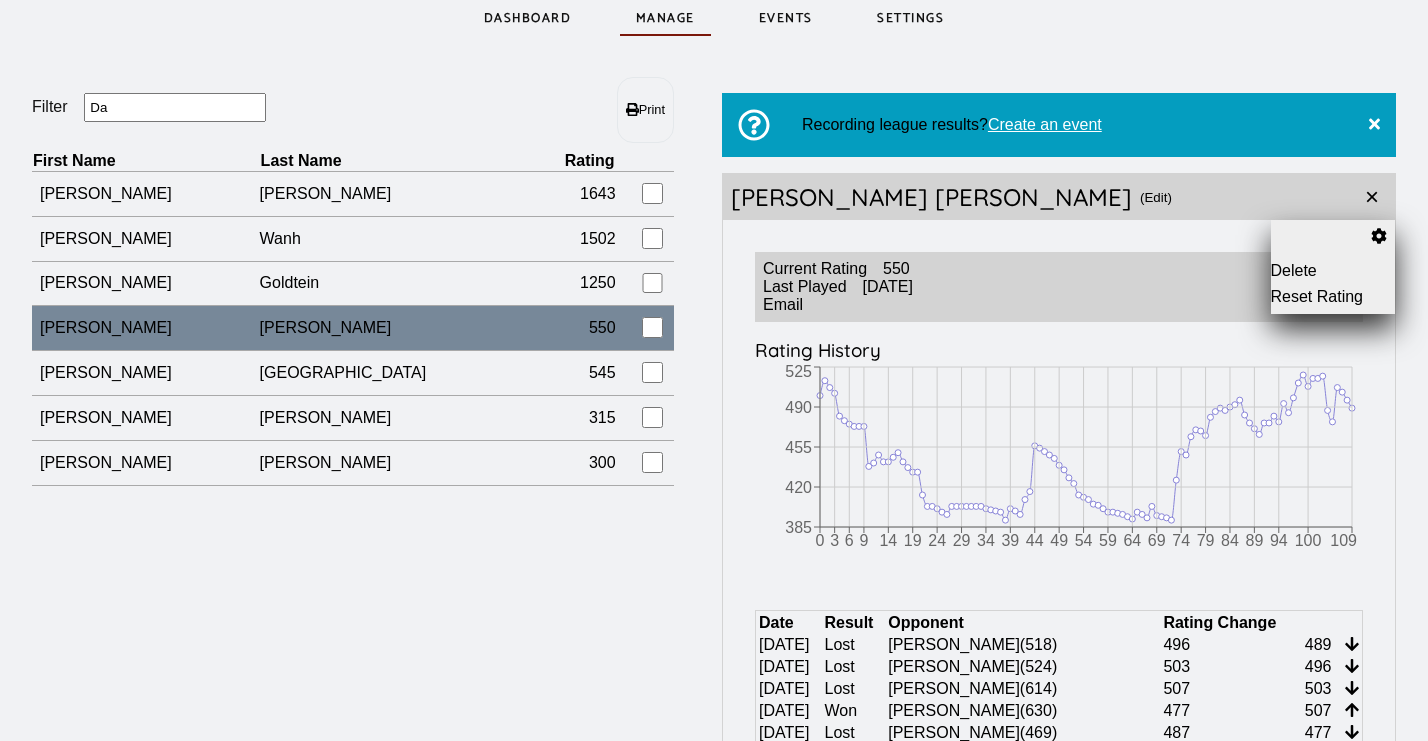 type on "D" 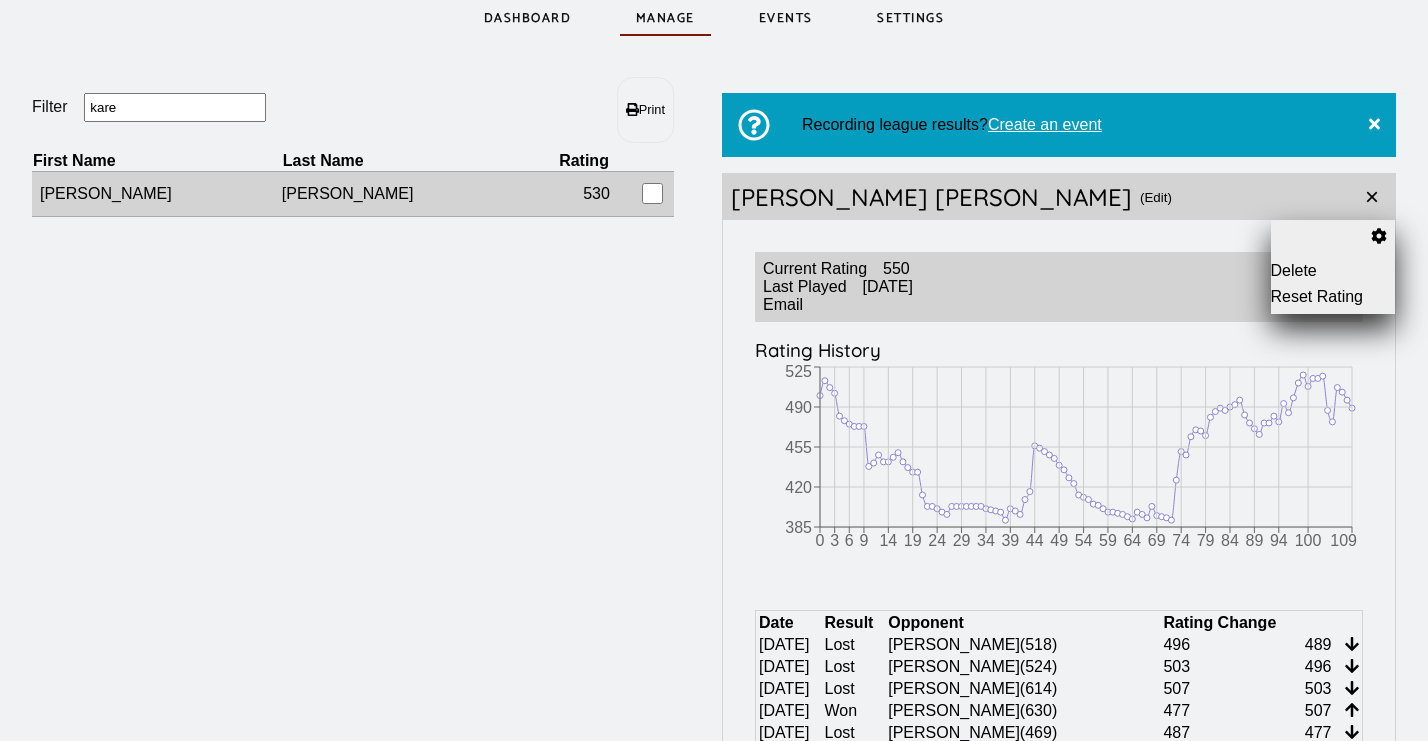 type on "kare" 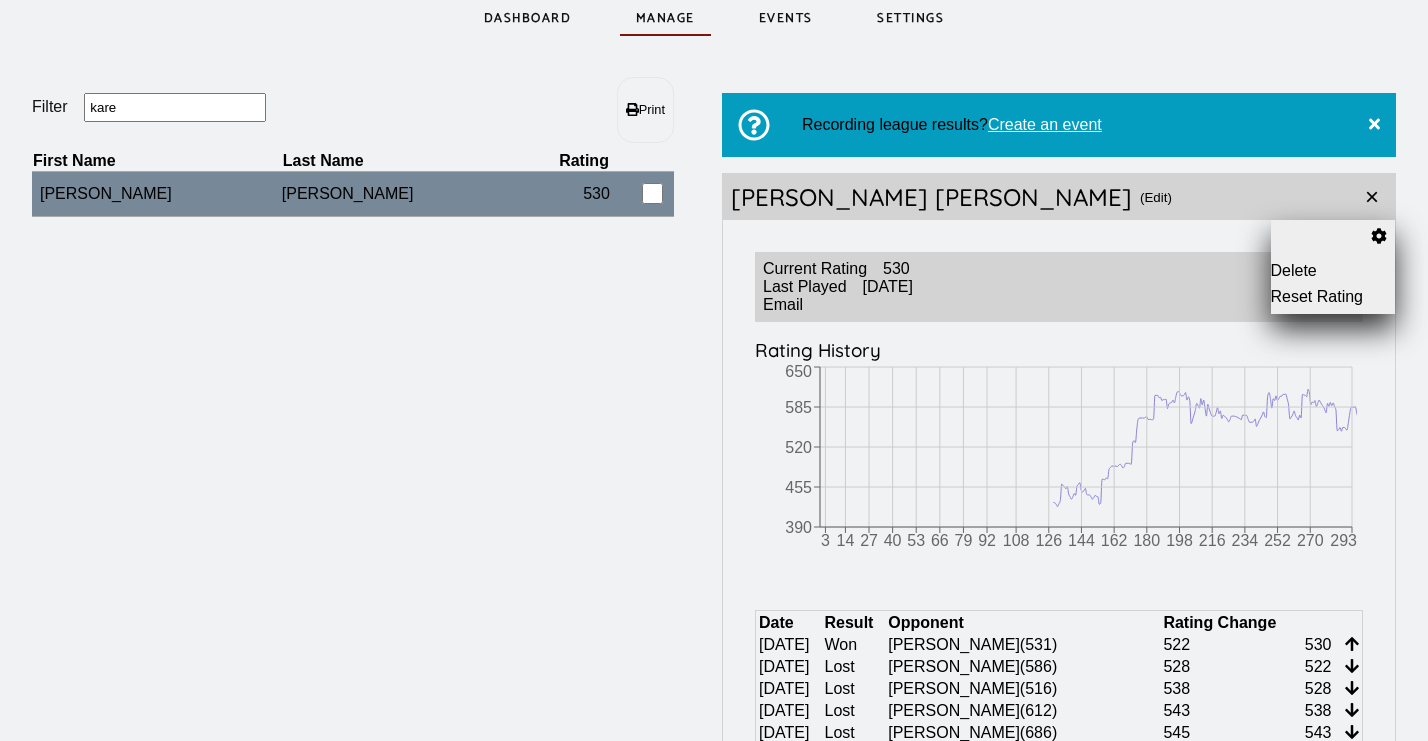click on "Reset Rating" at bounding box center [1333, 297] 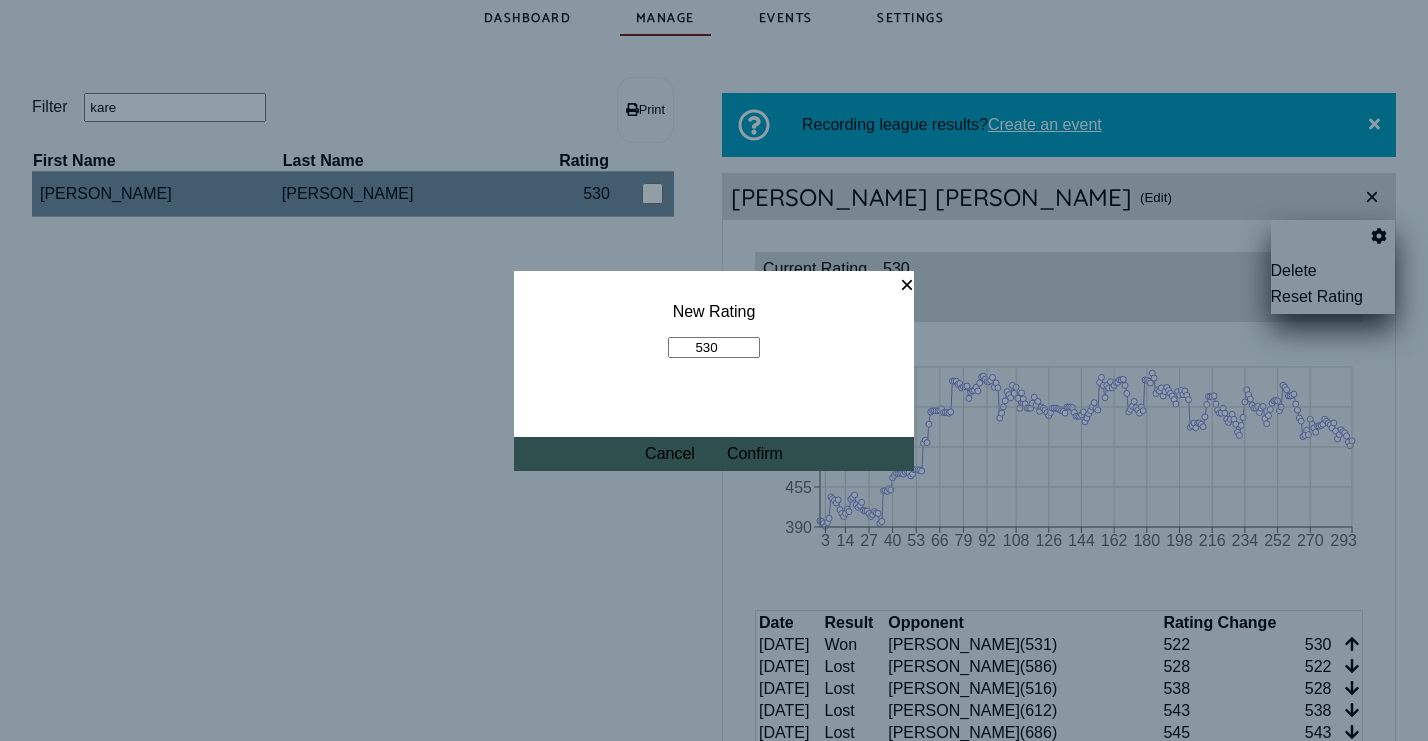 drag, startPoint x: 727, startPoint y: 347, endPoint x: 673, endPoint y: 354, distance: 54.451813 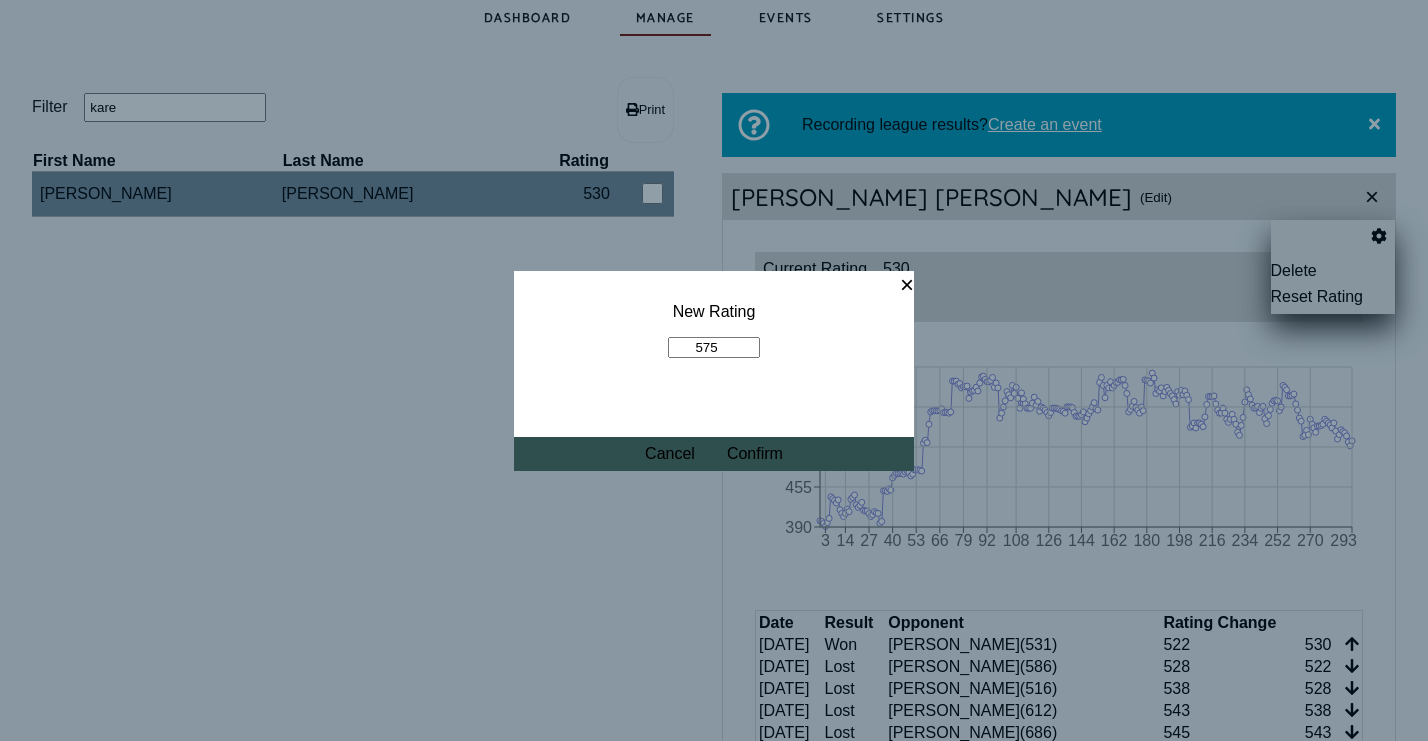 type on "575" 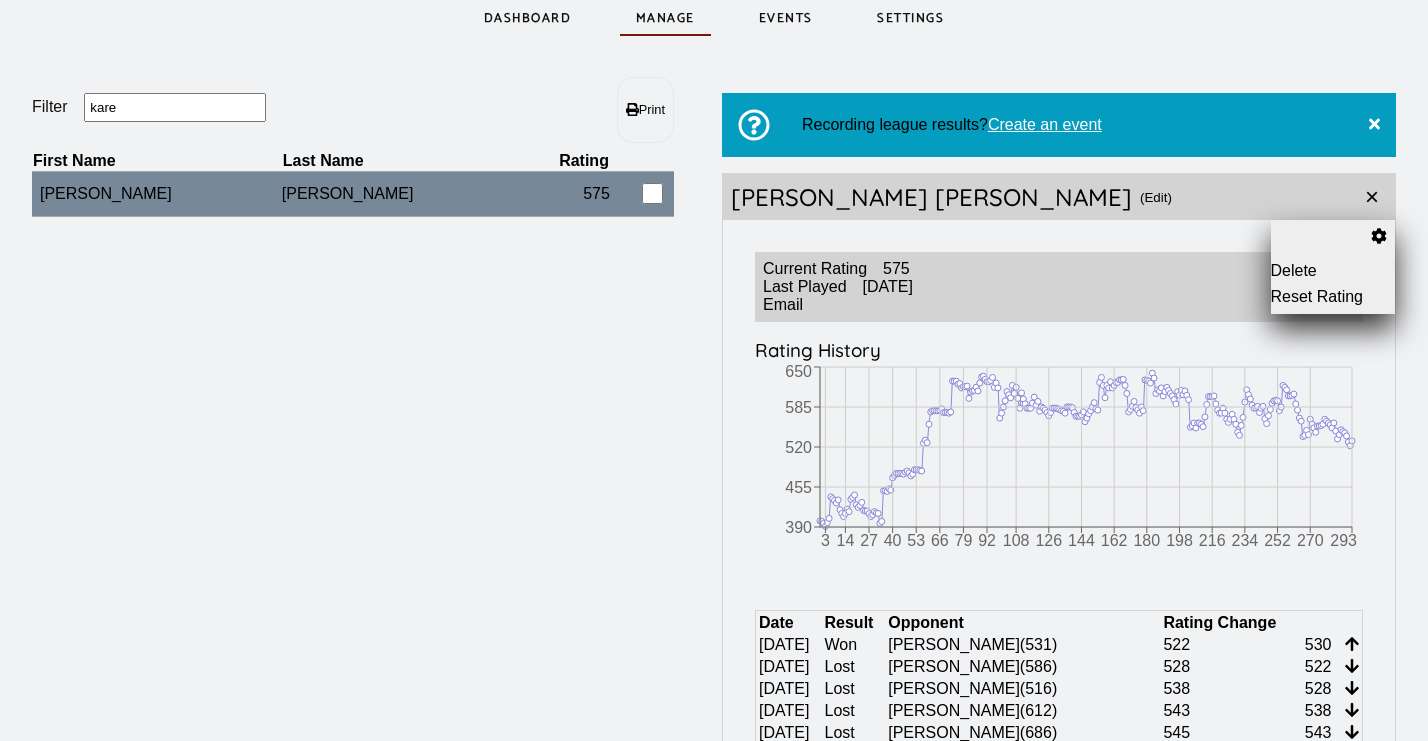 drag, startPoint x: 161, startPoint y: 111, endPoint x: 76, endPoint y: 118, distance: 85.28775 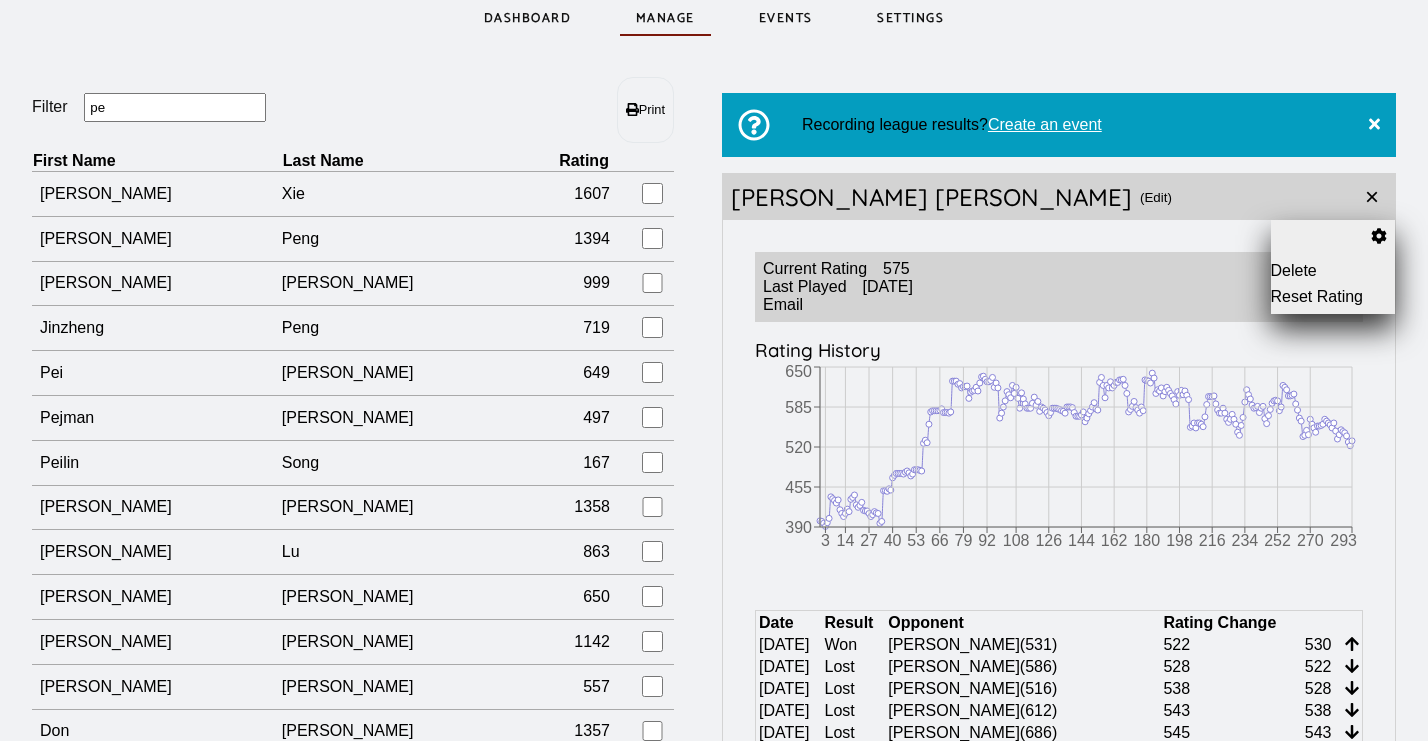 type on "p" 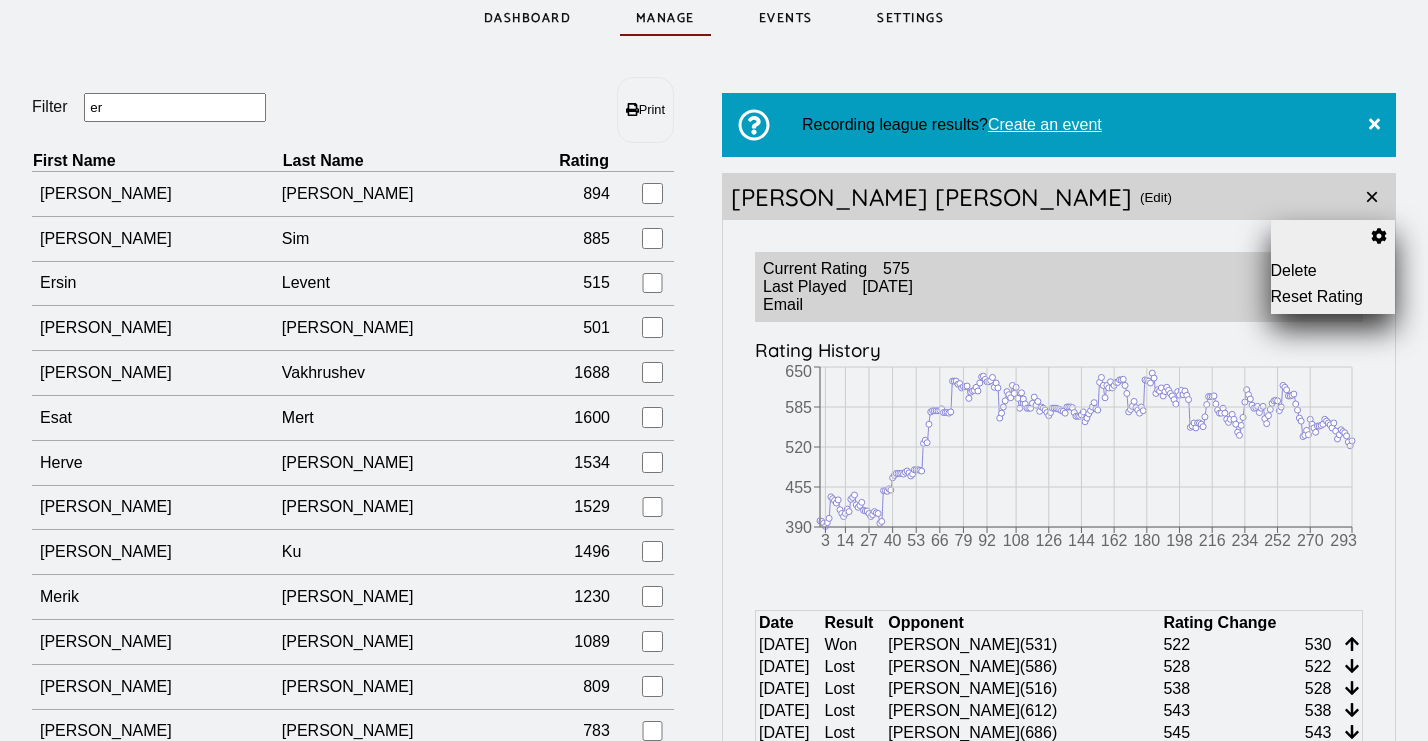 type on "e" 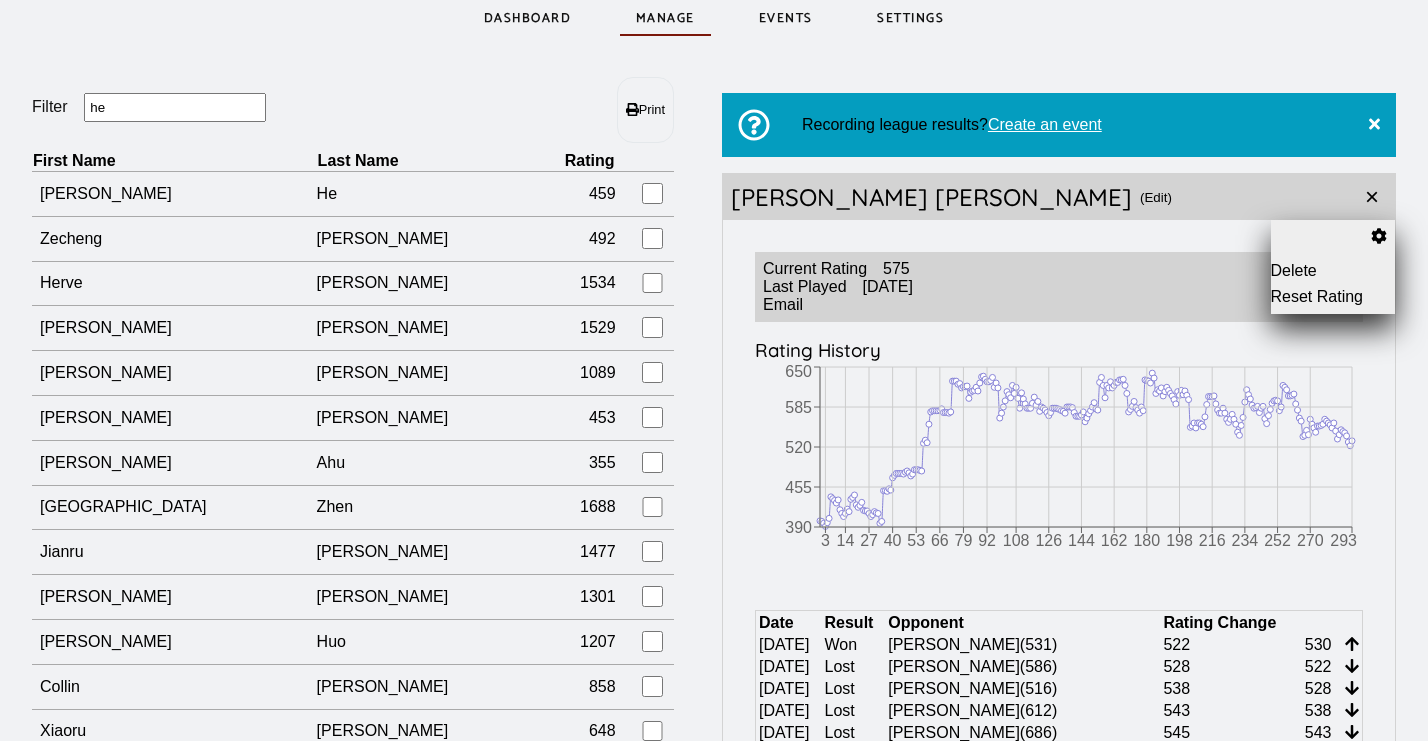scroll, scrollTop: 0, scrollLeft: 0, axis: both 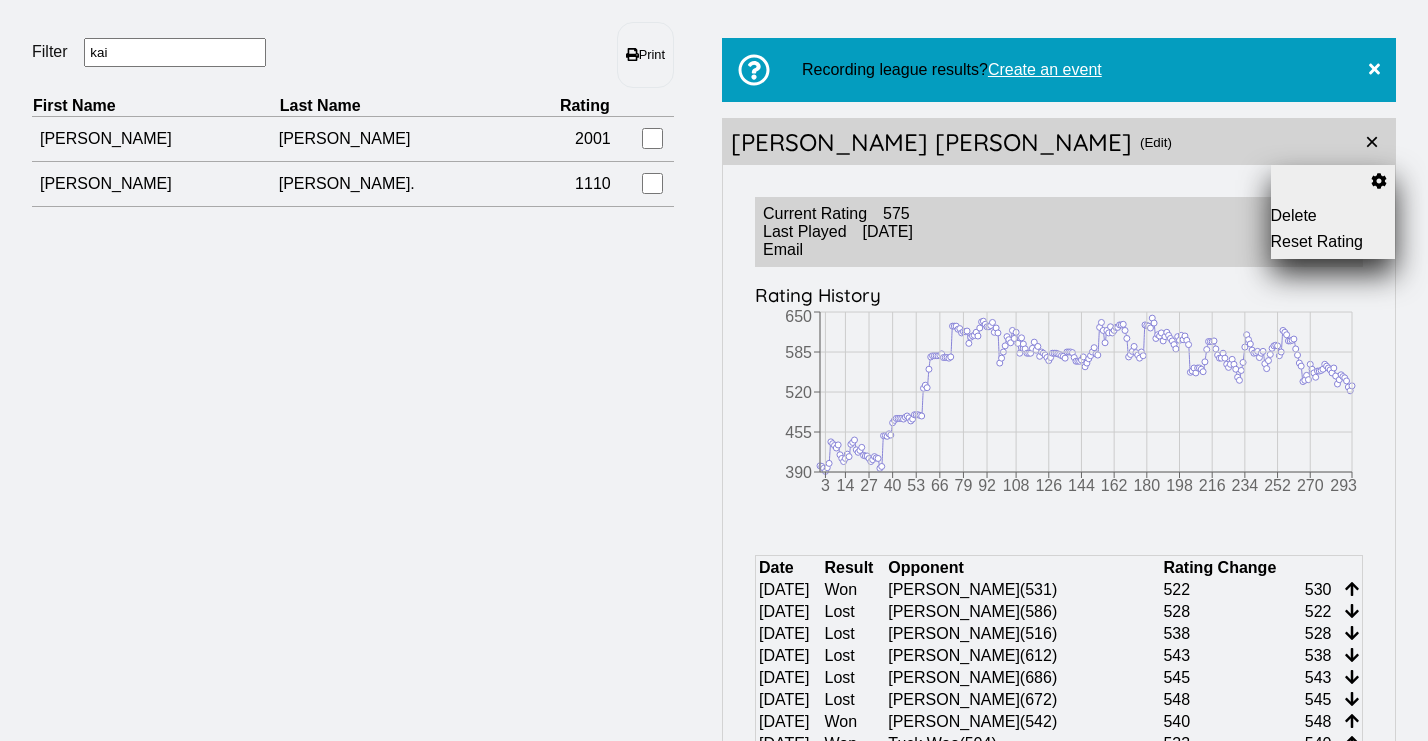 drag, startPoint x: 136, startPoint y: 55, endPoint x: 57, endPoint y: 58, distance: 79.05694 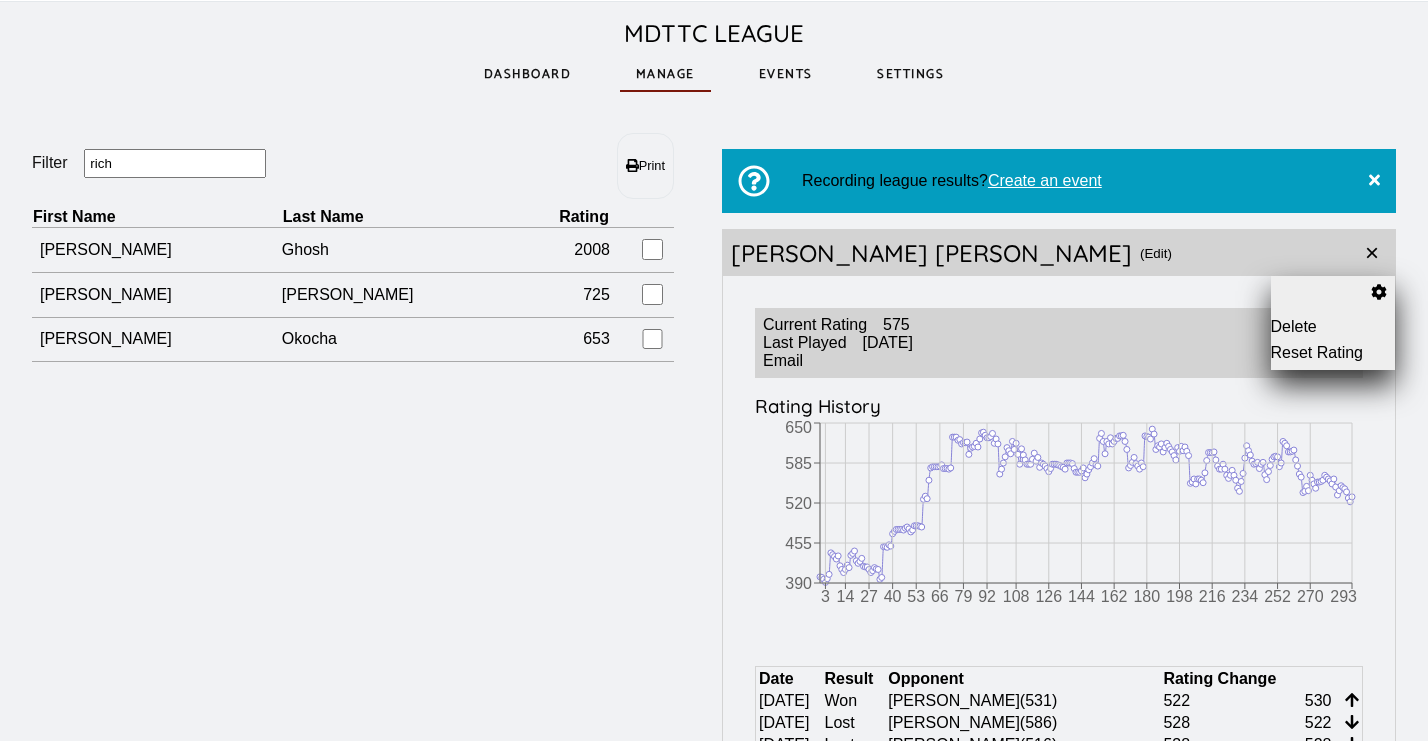 scroll, scrollTop: 19, scrollLeft: 0, axis: vertical 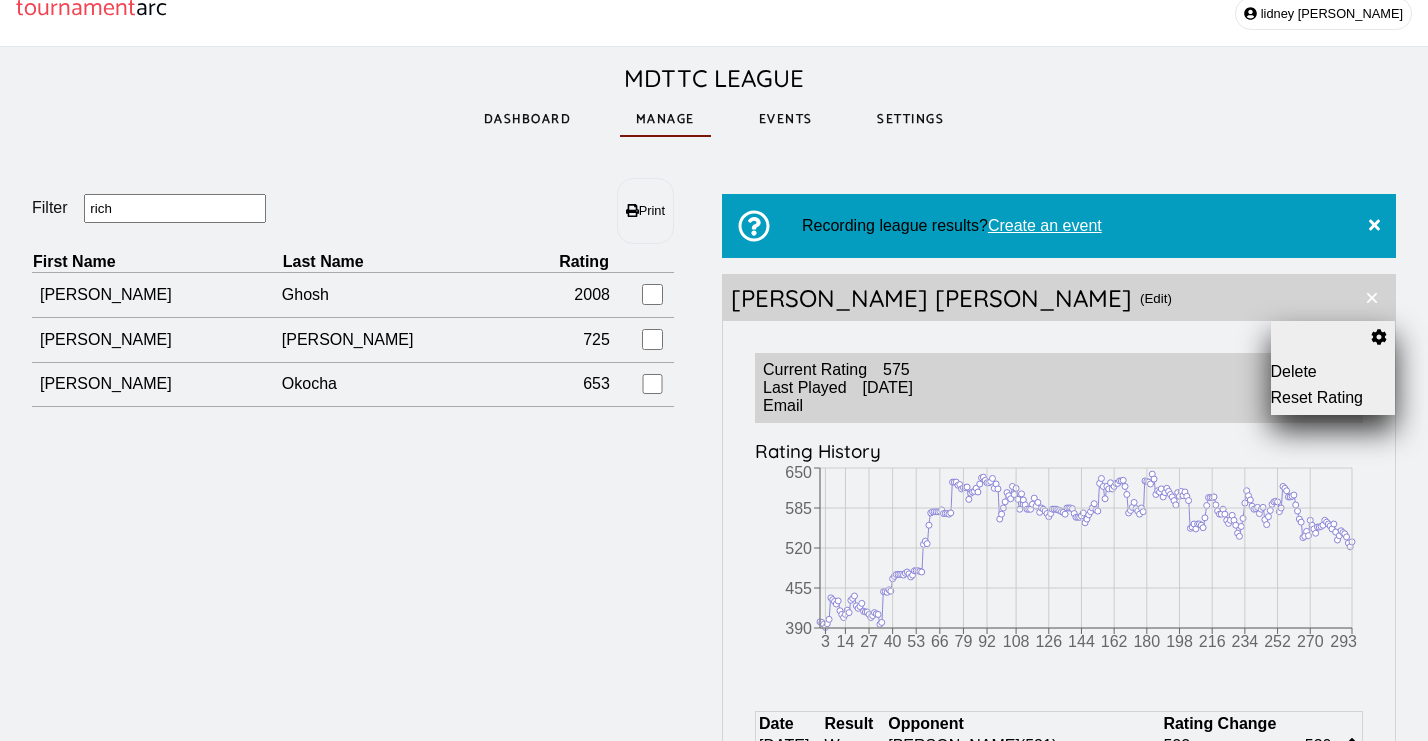 type on "rich" 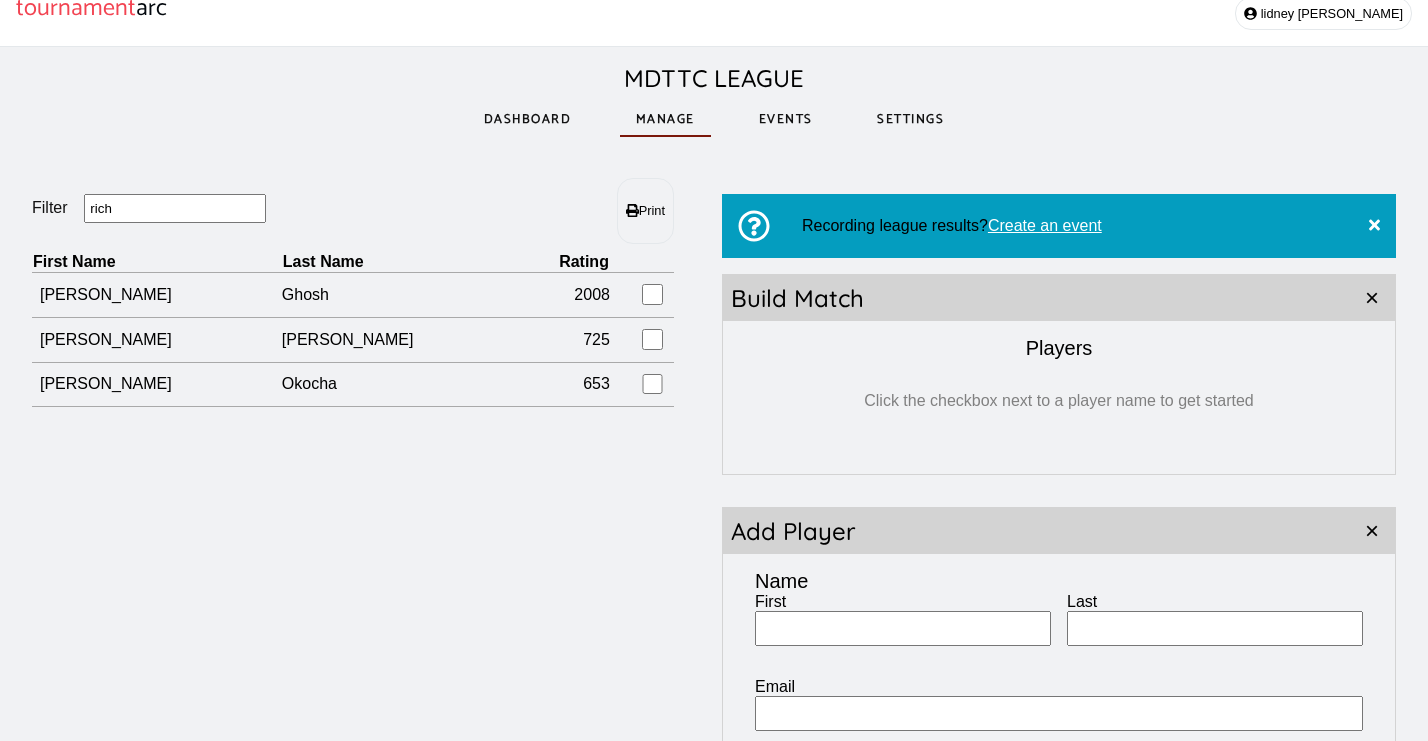 click on "First" at bounding box center [903, 628] 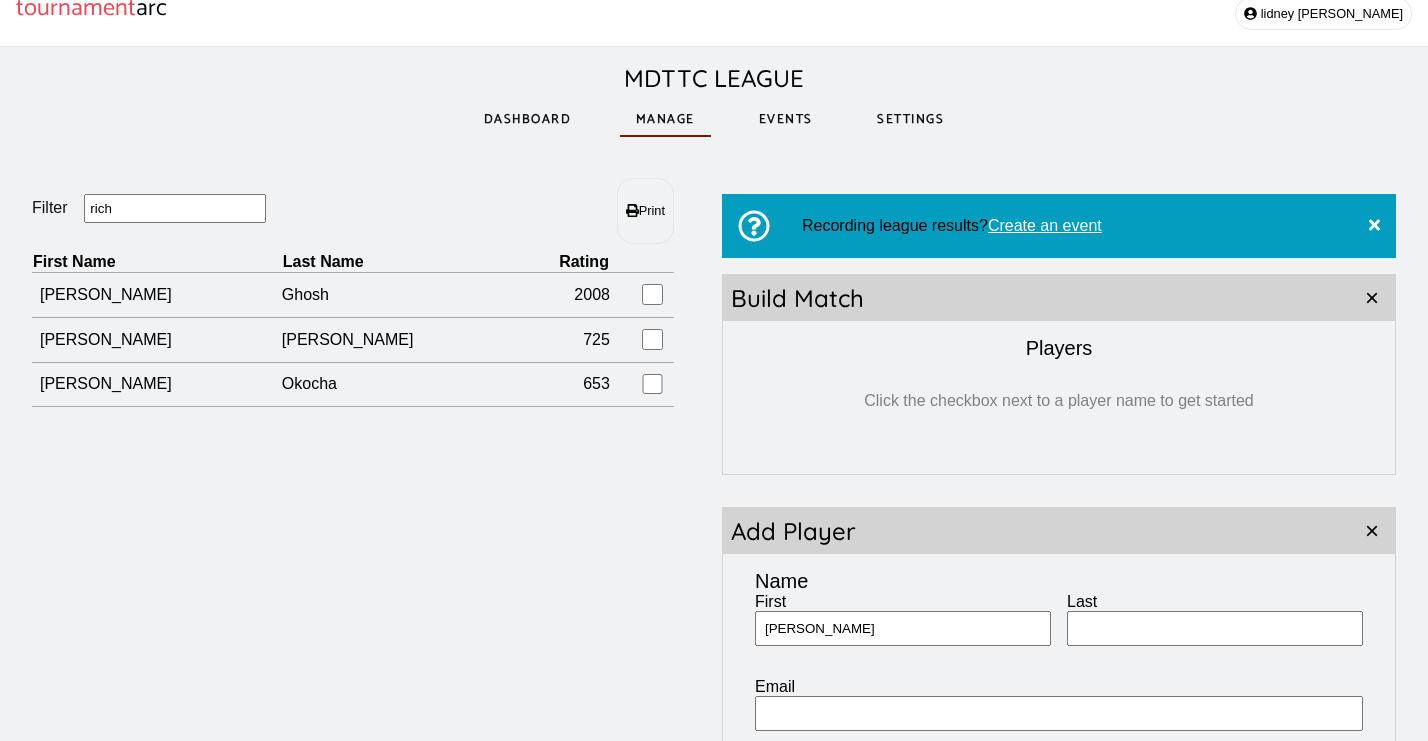 type on "[PERSON_NAME]" 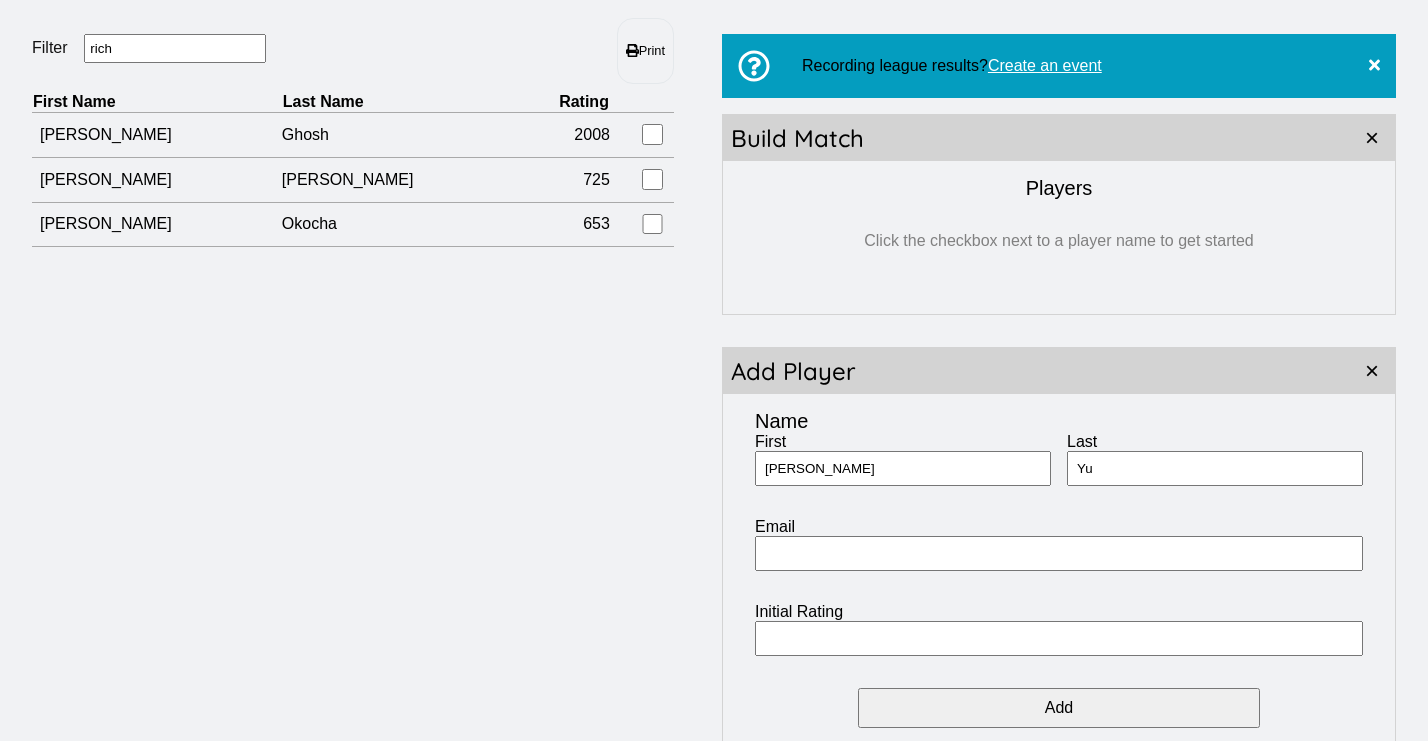 scroll, scrollTop: 175, scrollLeft: 0, axis: vertical 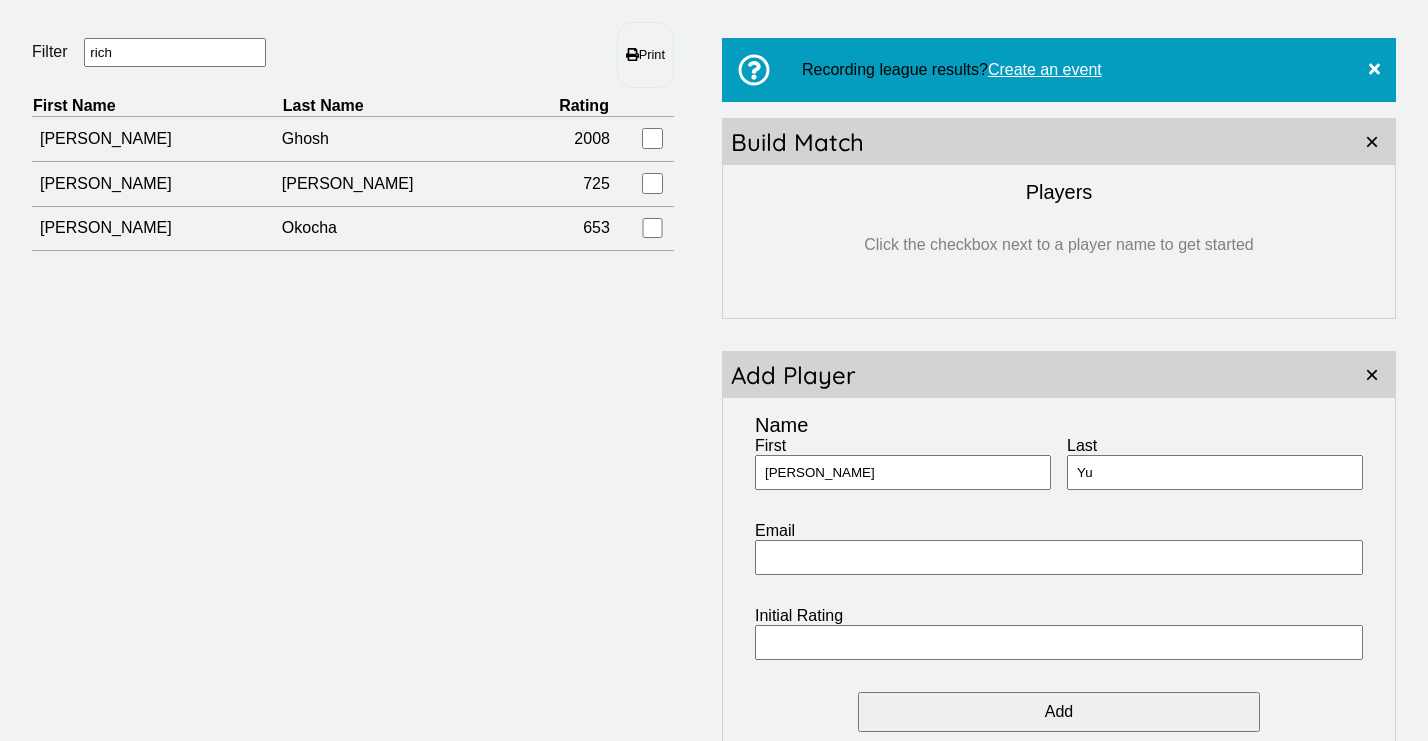 type on "Yu" 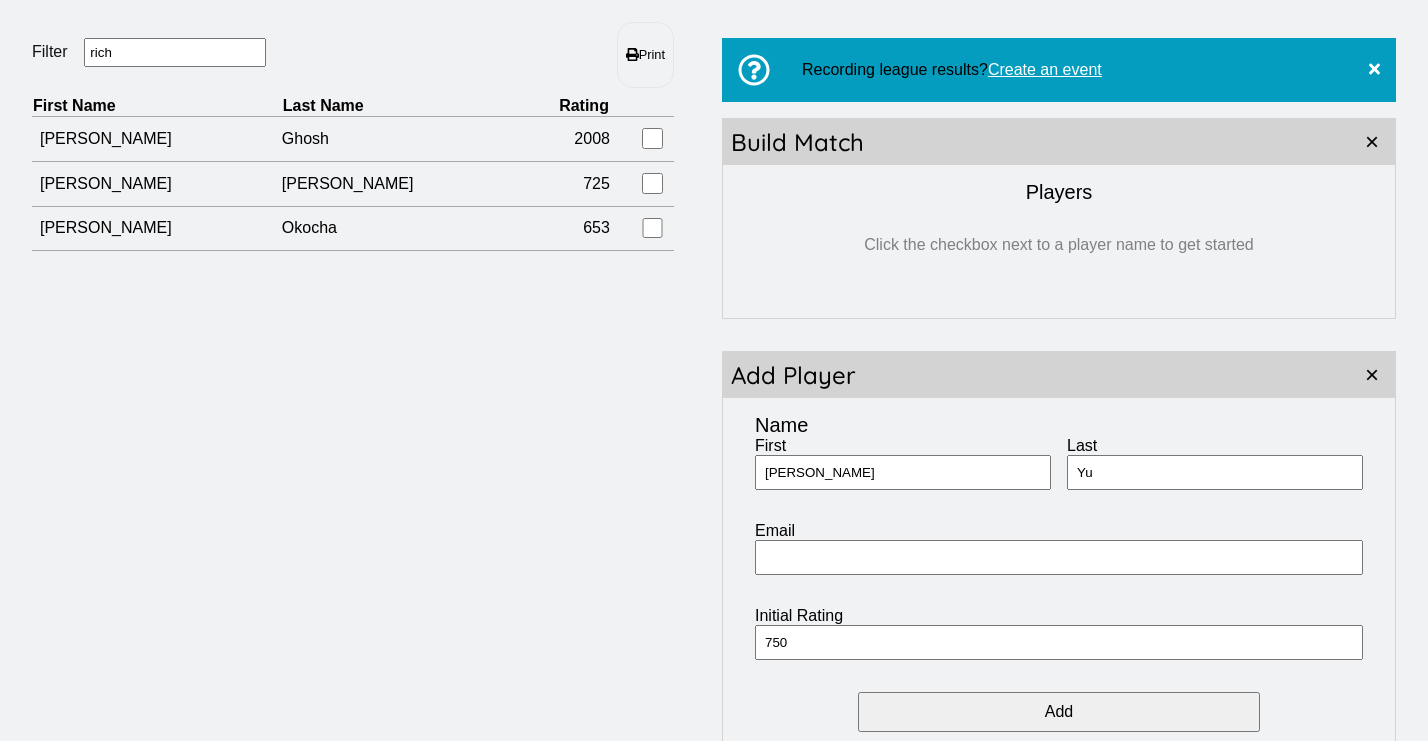 type on "750" 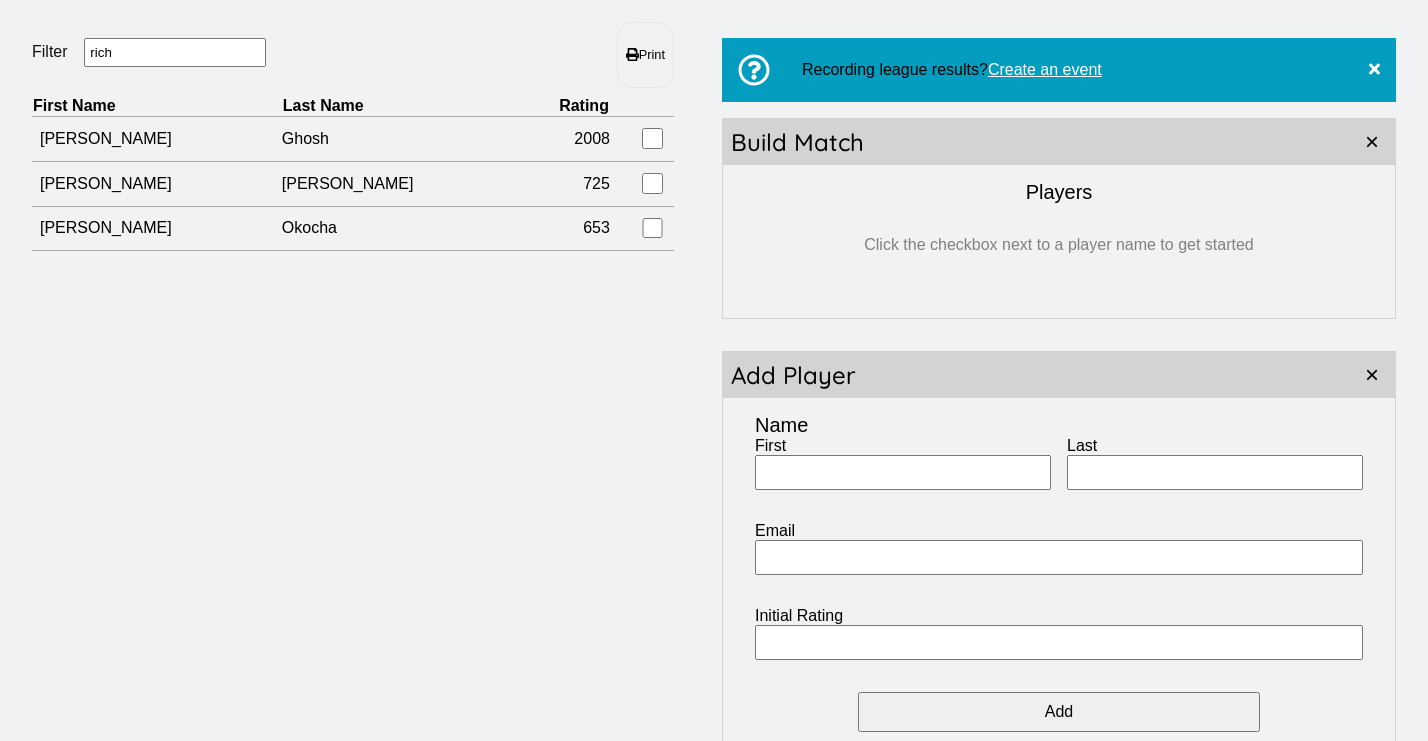 drag, startPoint x: 129, startPoint y: 54, endPoint x: 60, endPoint y: 54, distance: 69 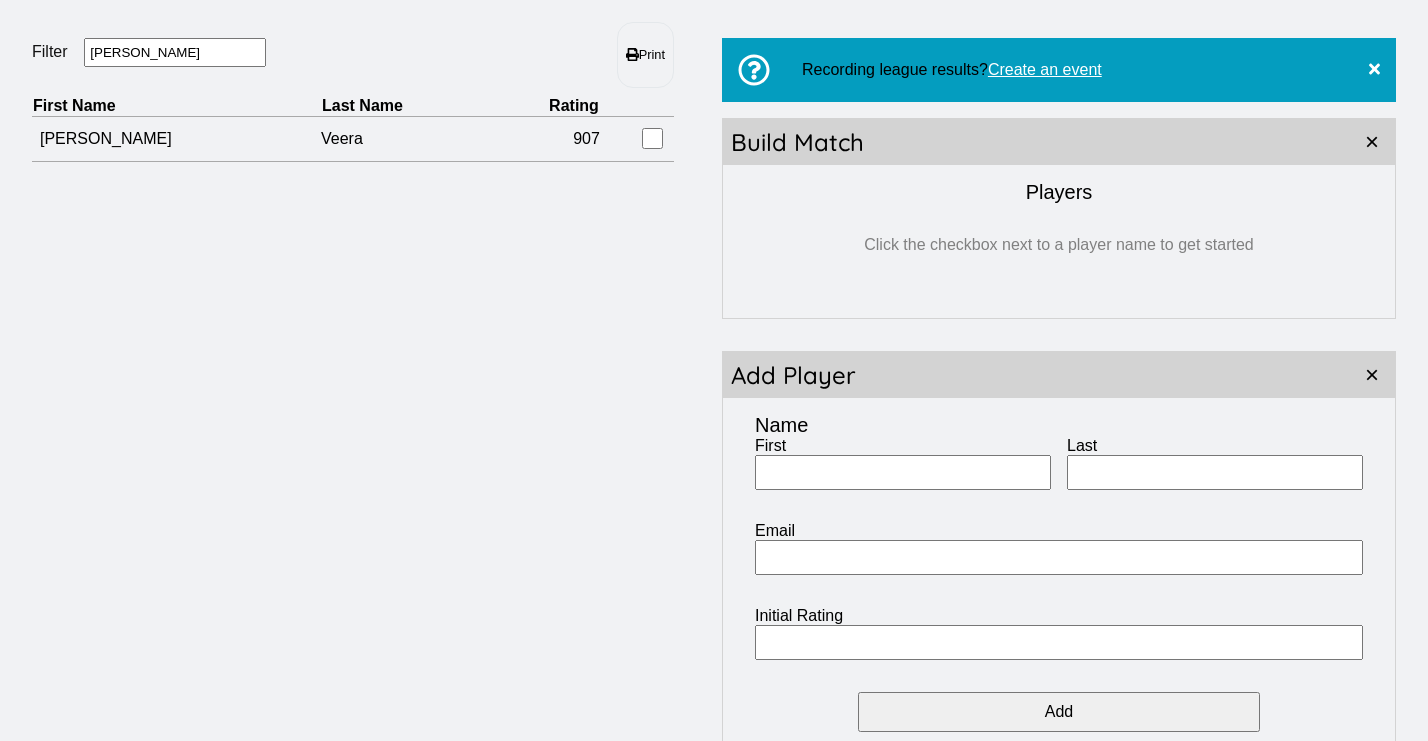 type on "raje" 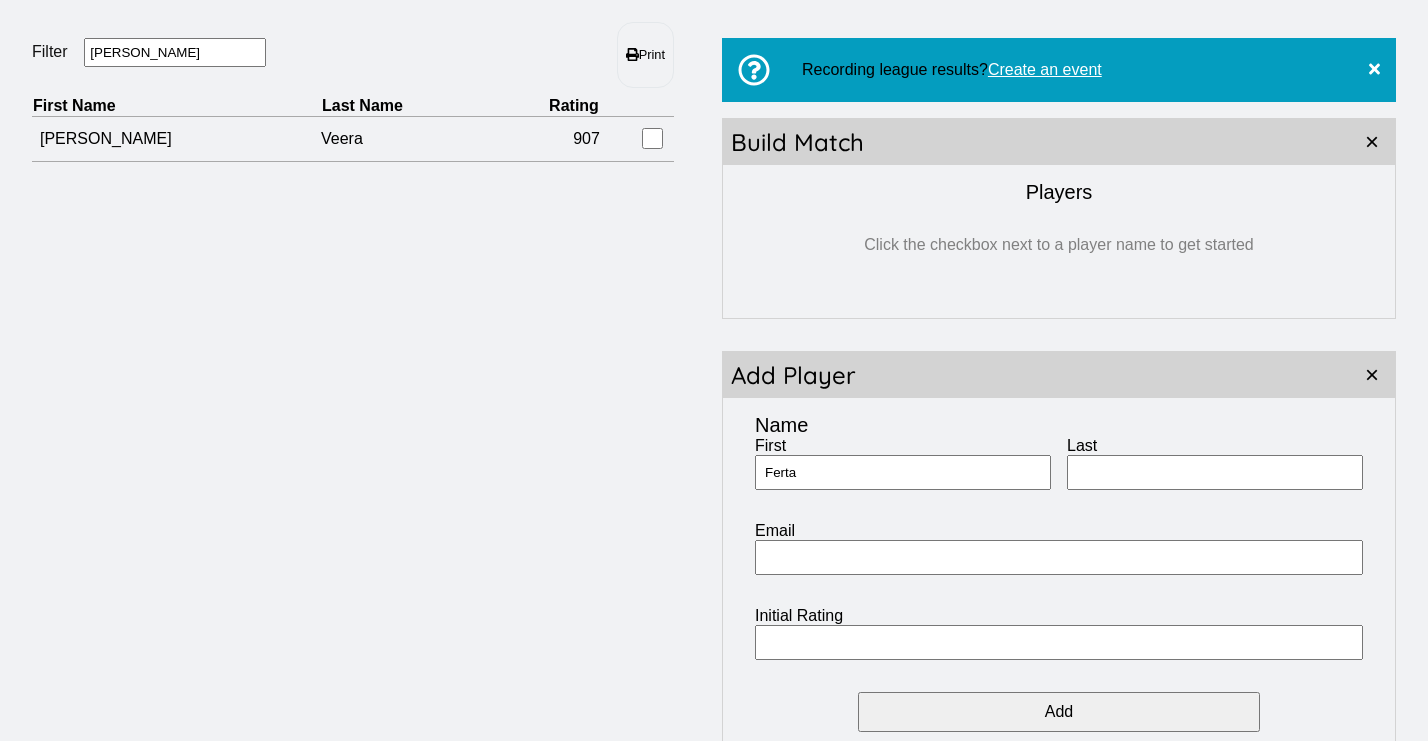 type on "Ferta" 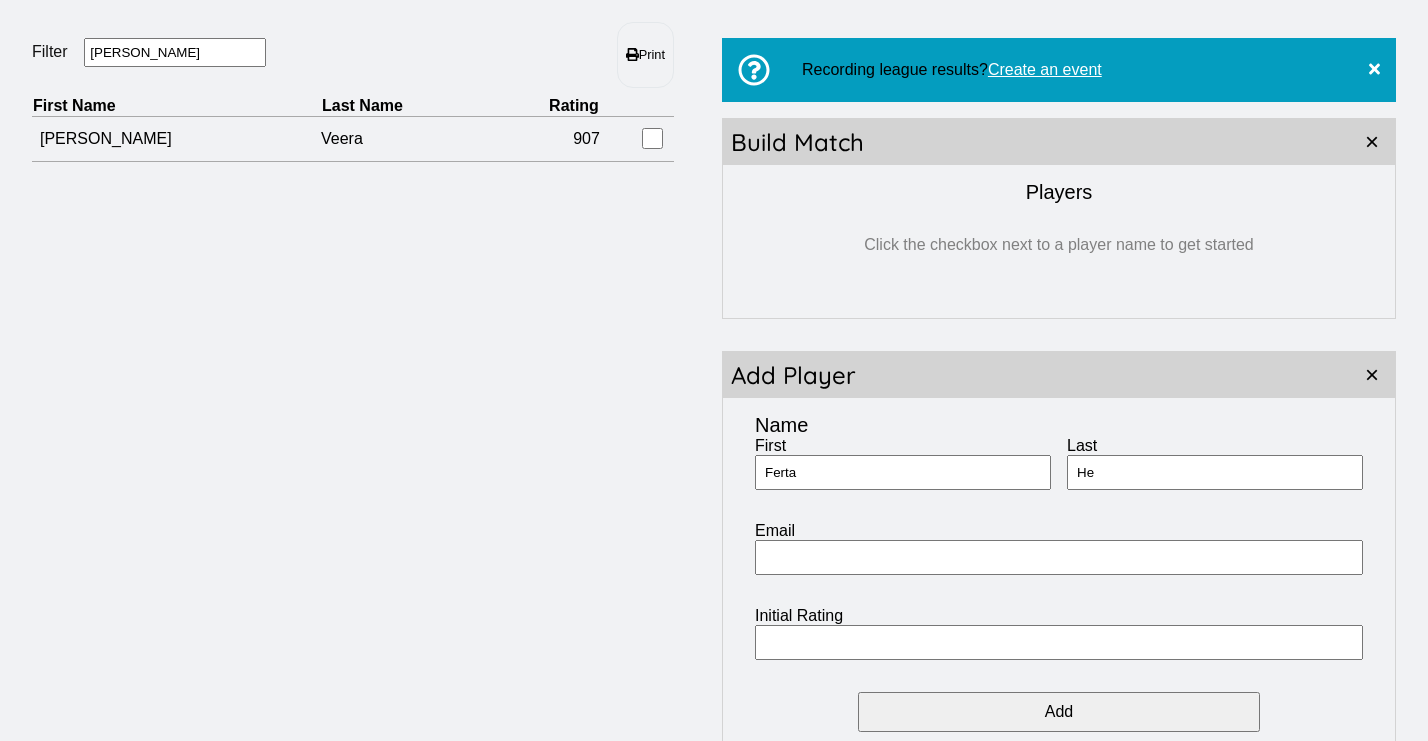 type on "He" 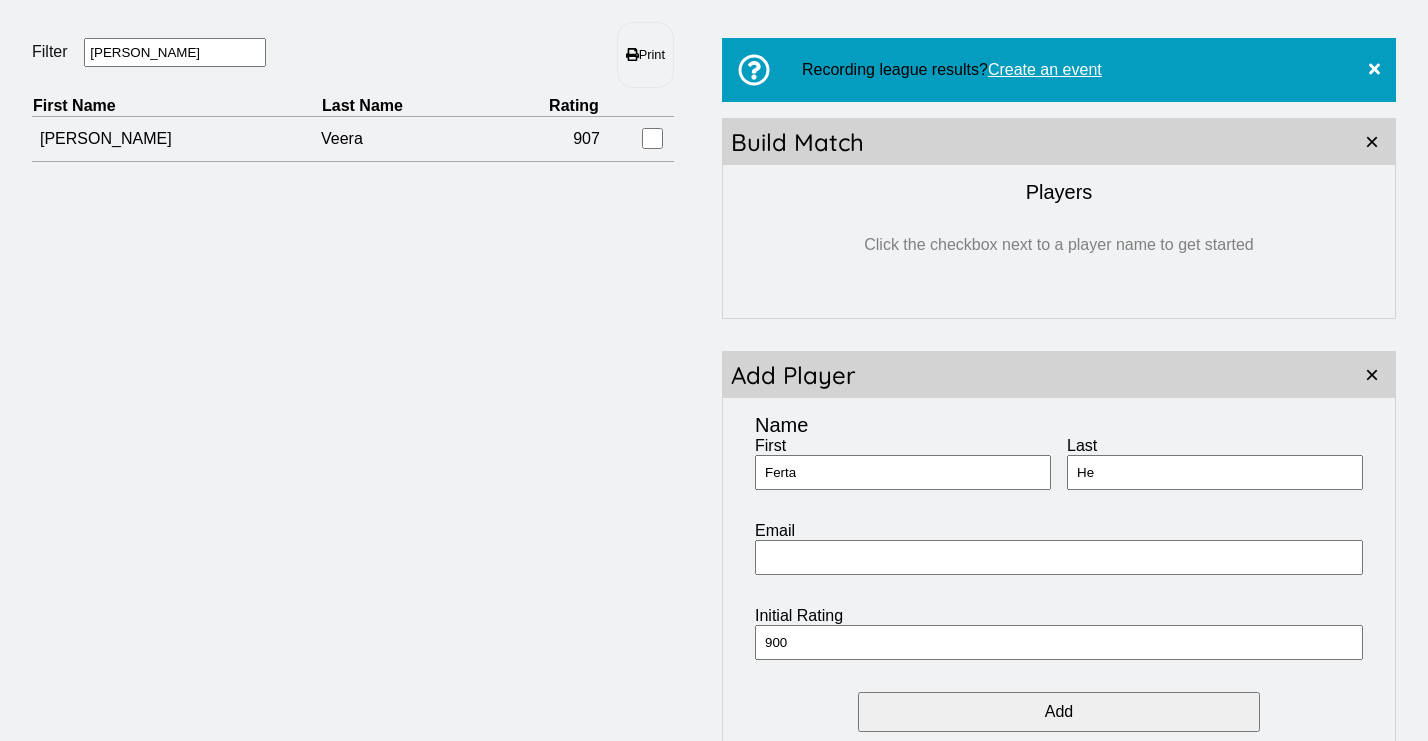 type on "900" 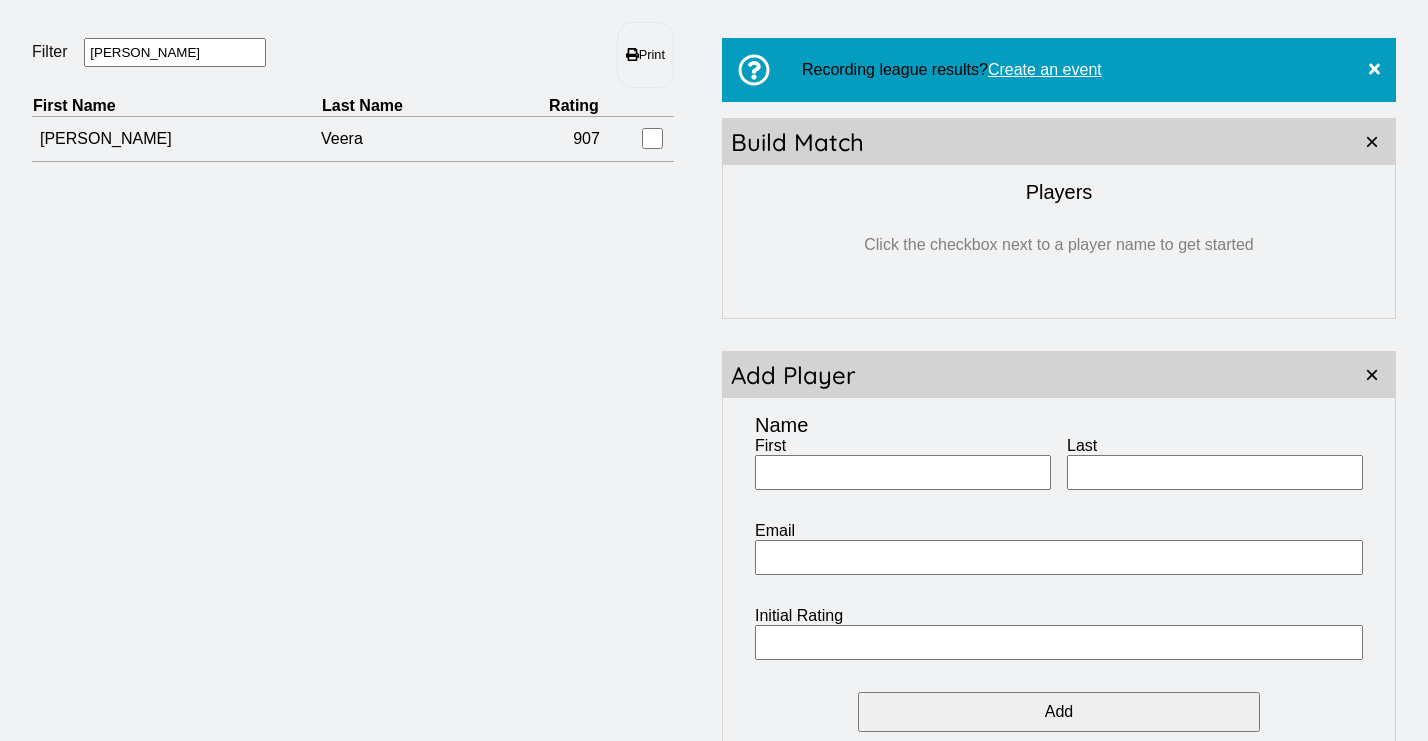 drag, startPoint x: 161, startPoint y: 58, endPoint x: 83, endPoint y: 53, distance: 78.160095 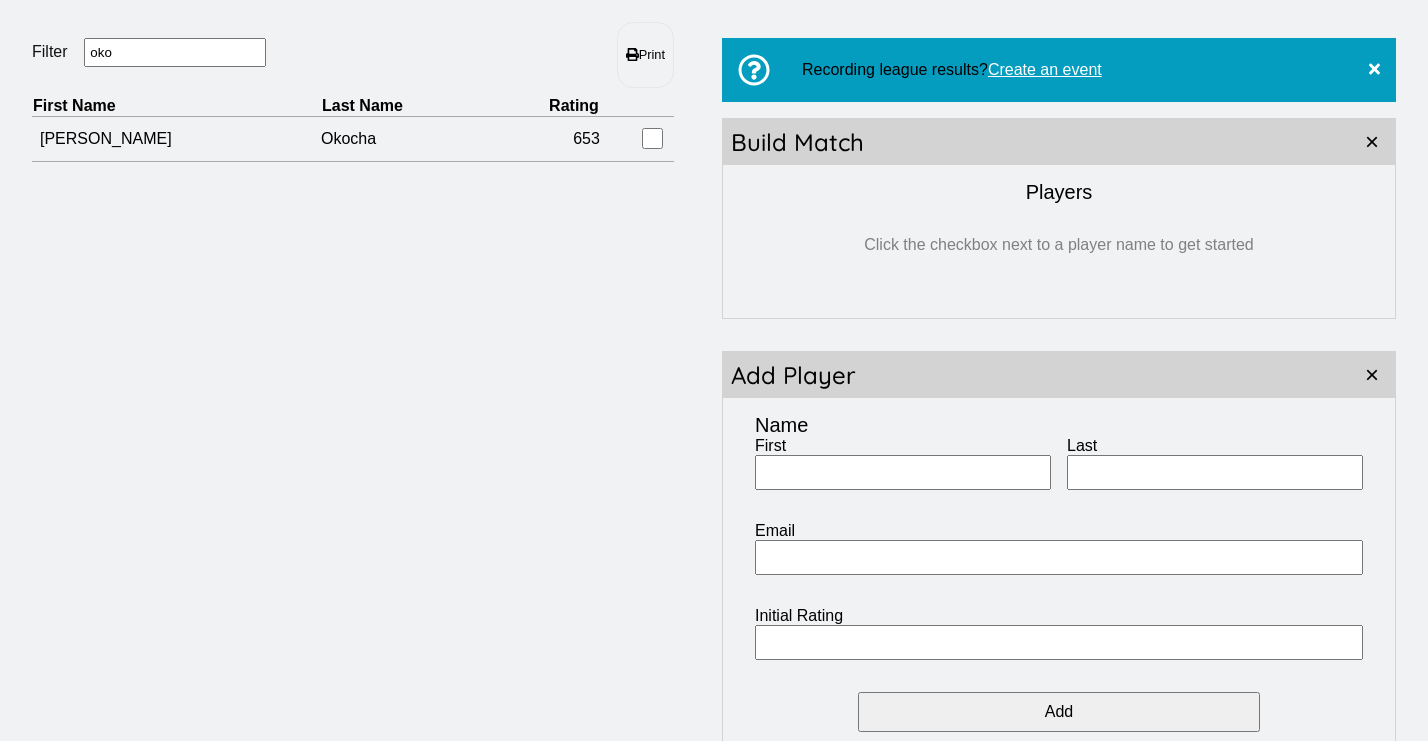 drag, startPoint x: 155, startPoint y: 55, endPoint x: 80, endPoint y: 55, distance: 75 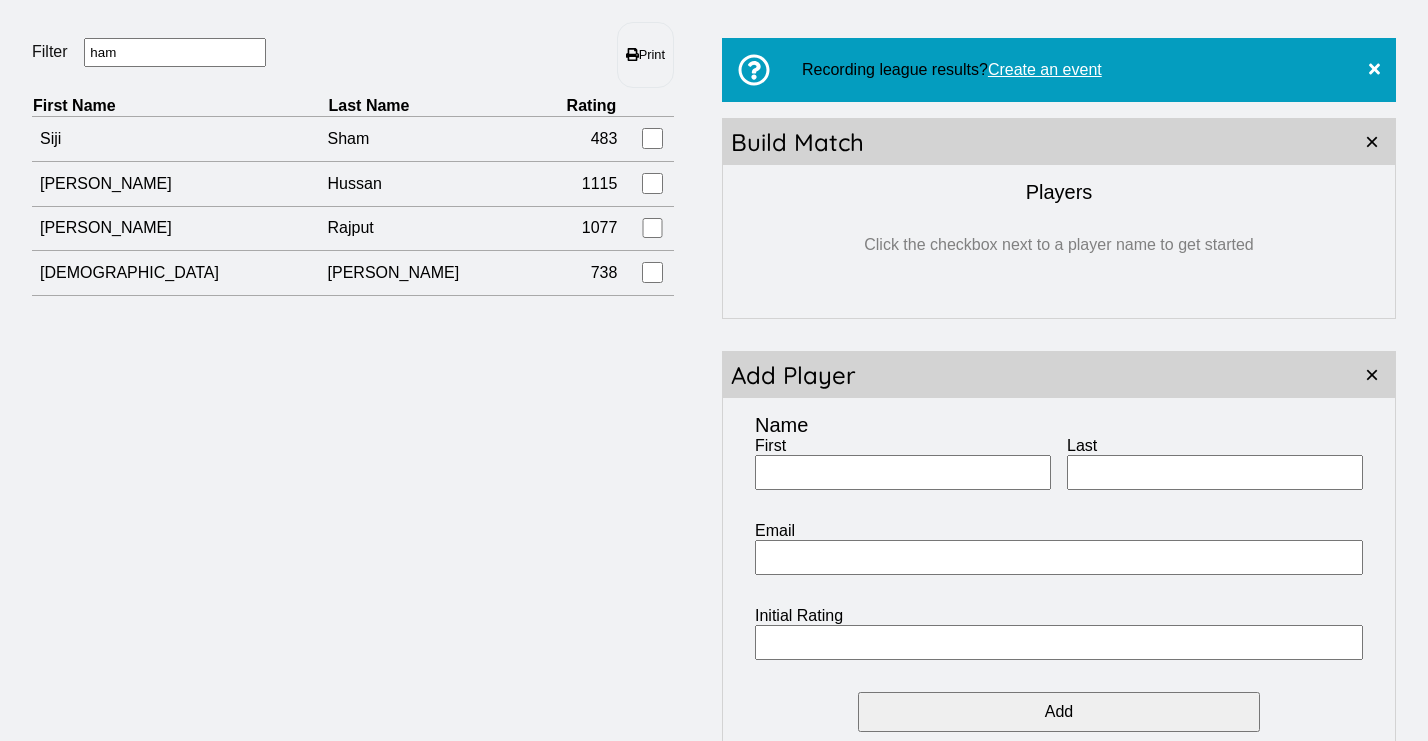 drag, startPoint x: 147, startPoint y: 68, endPoint x: 151, endPoint y: 53, distance: 15.524175 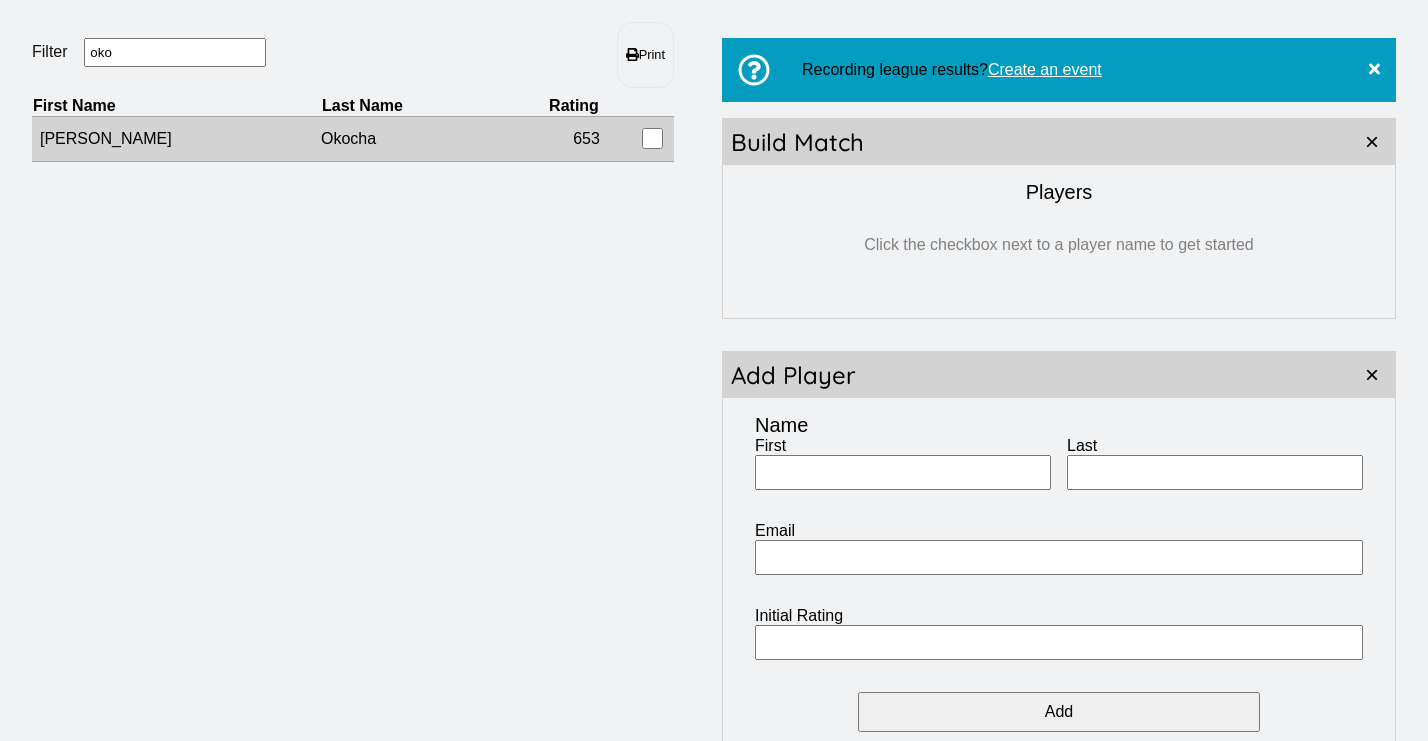 type on "oko" 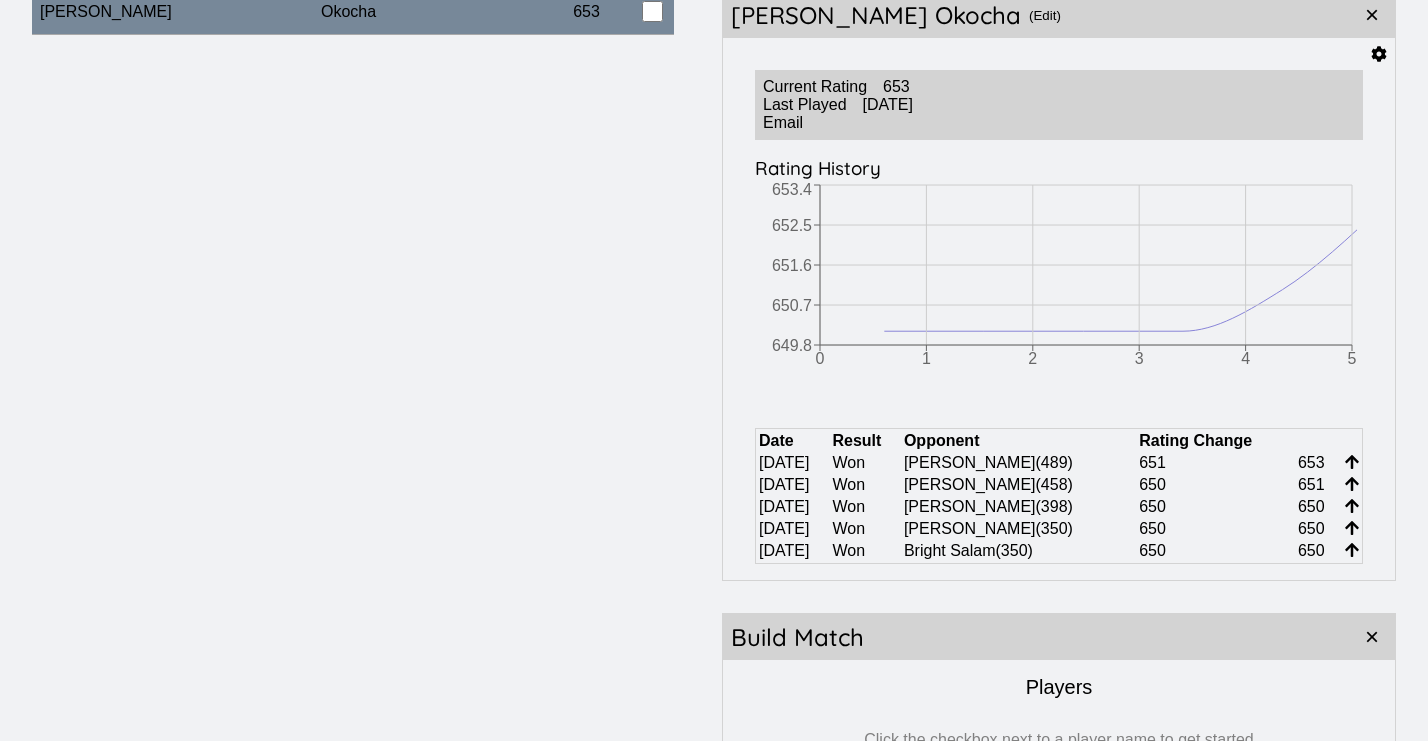 scroll, scrollTop: 233, scrollLeft: 0, axis: vertical 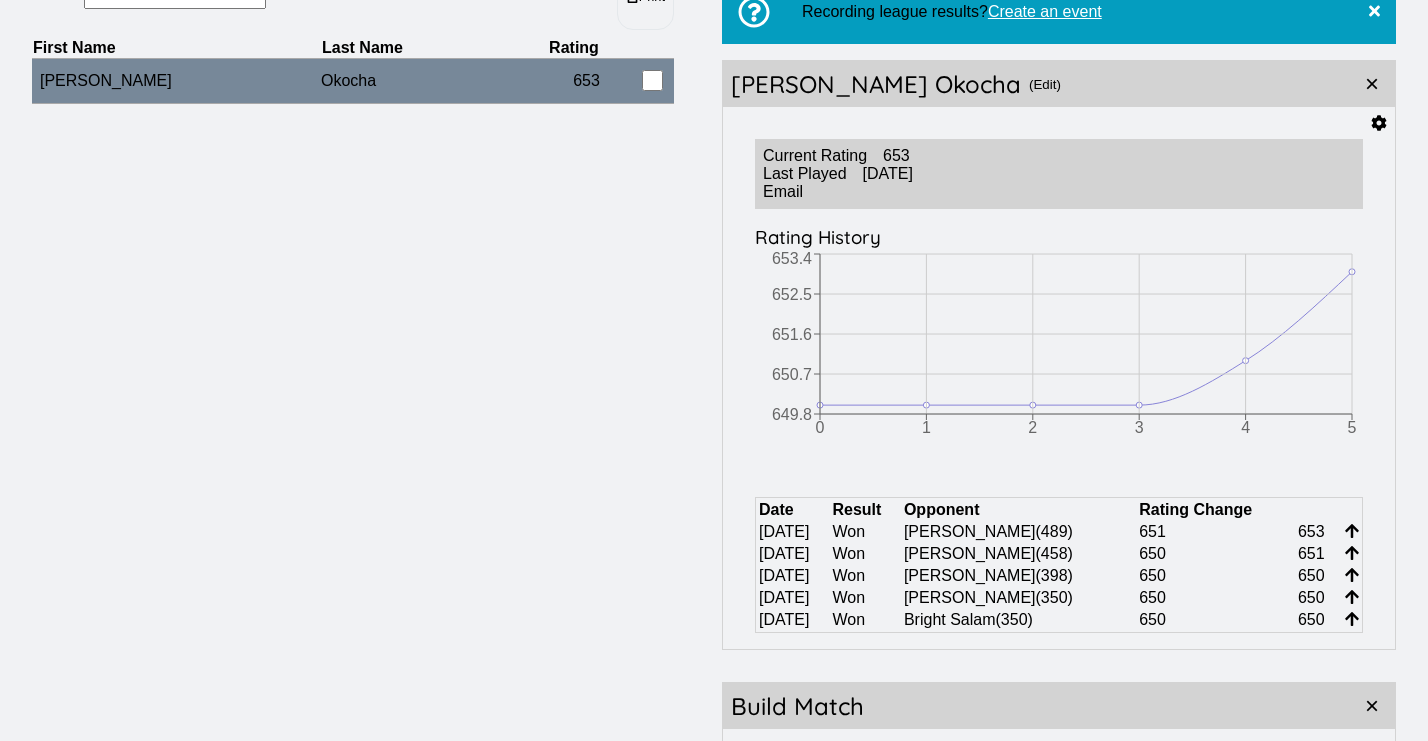 click 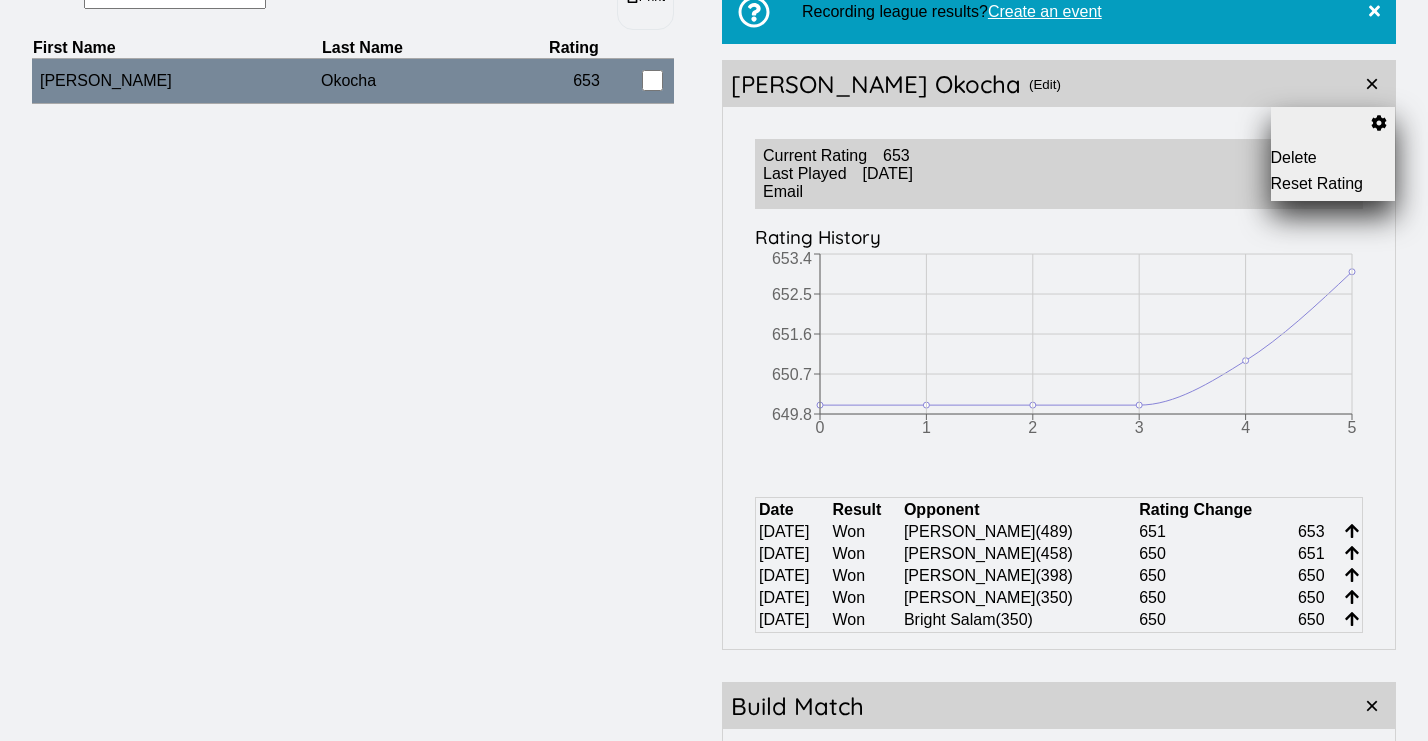 click on "Reset Rating" at bounding box center [1333, 184] 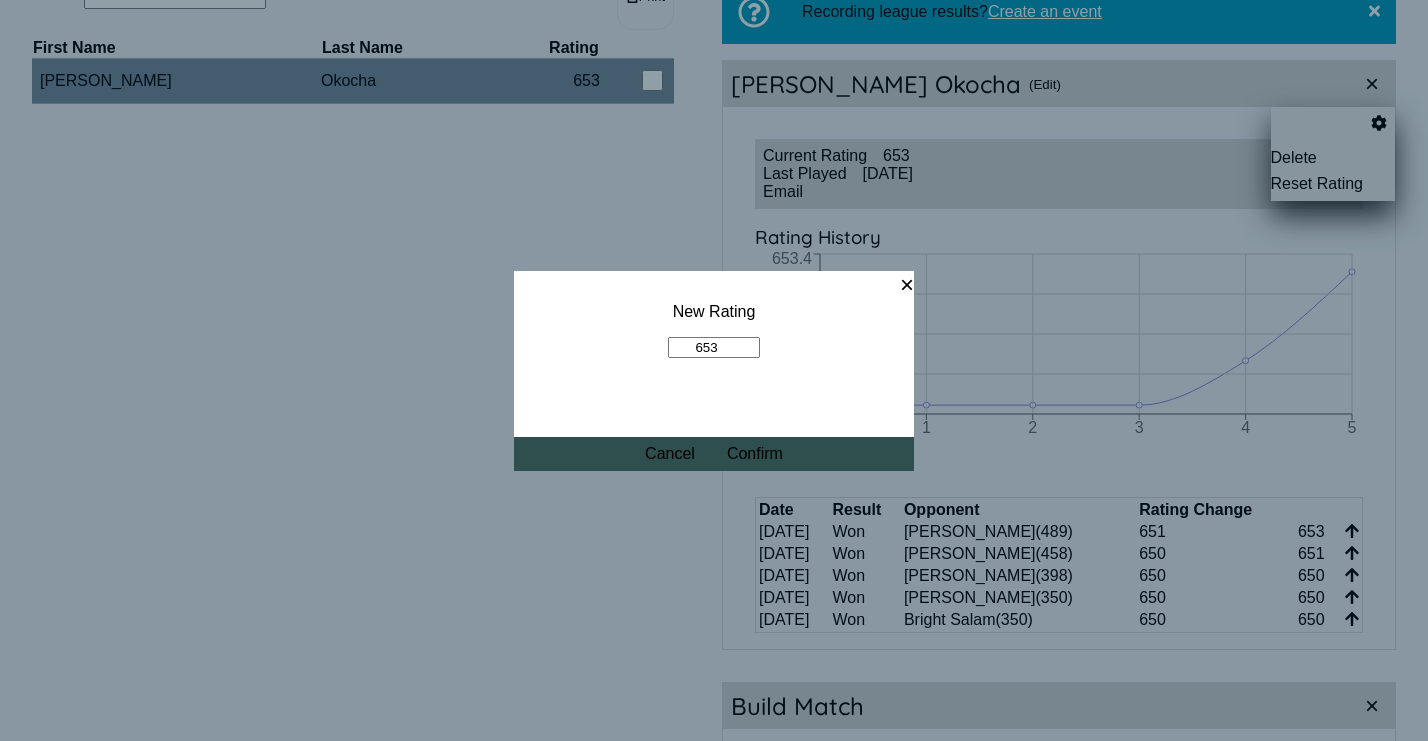 drag, startPoint x: 728, startPoint y: 344, endPoint x: 638, endPoint y: 344, distance: 90 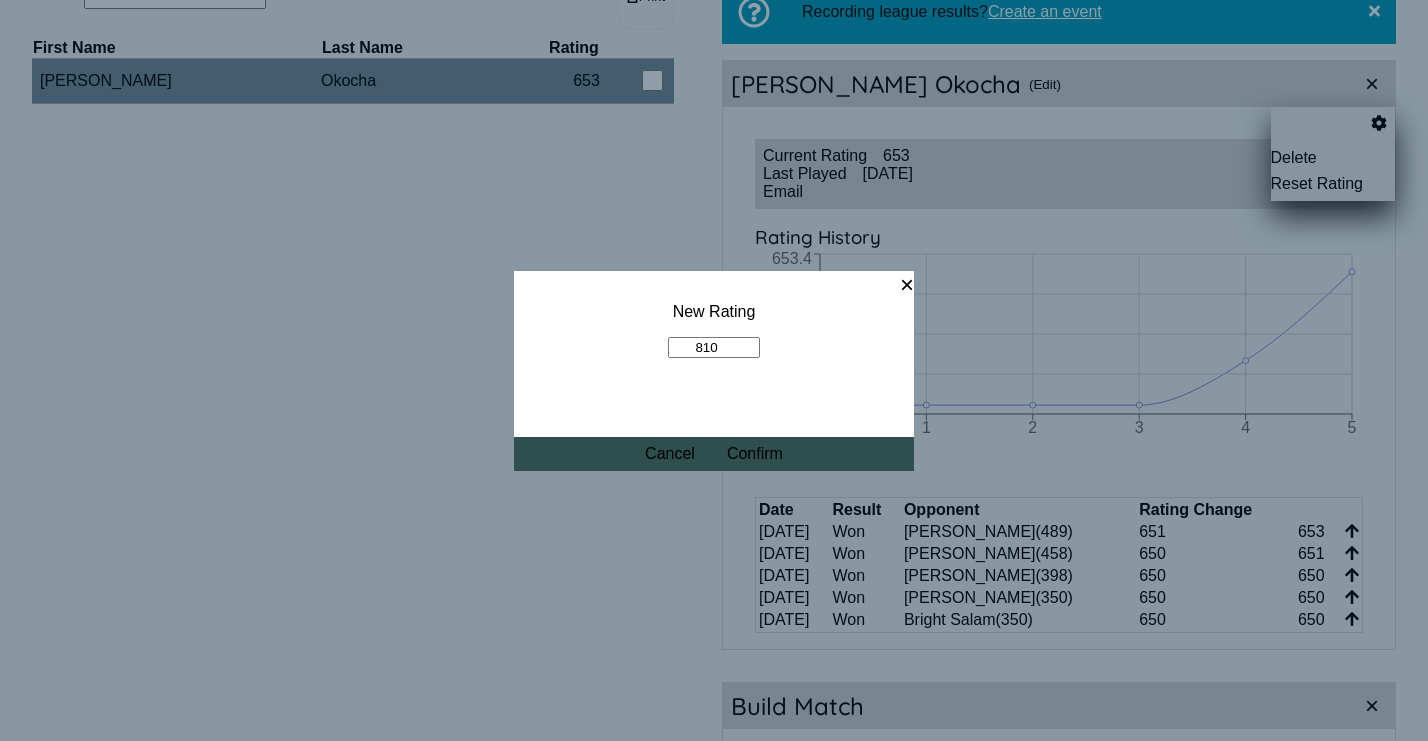 type on "810" 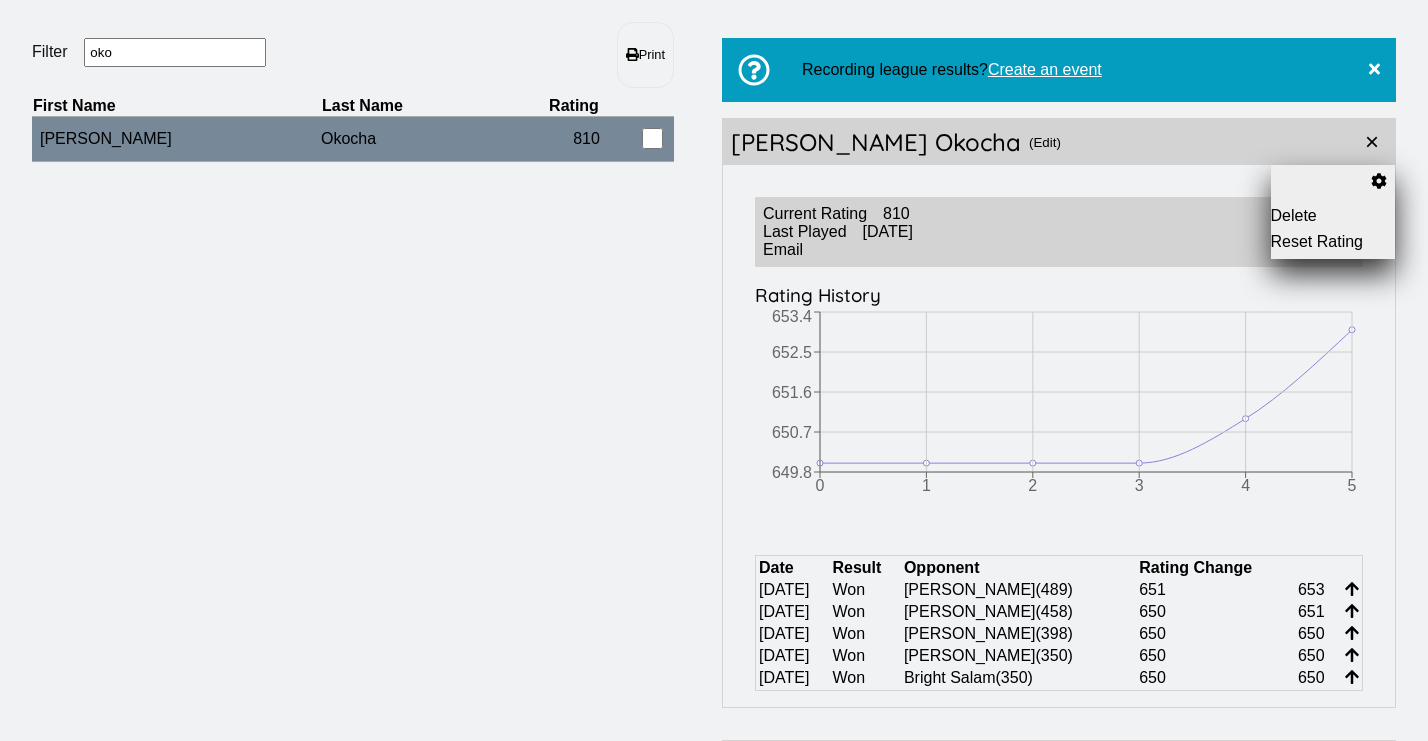 scroll, scrollTop: 174, scrollLeft: 0, axis: vertical 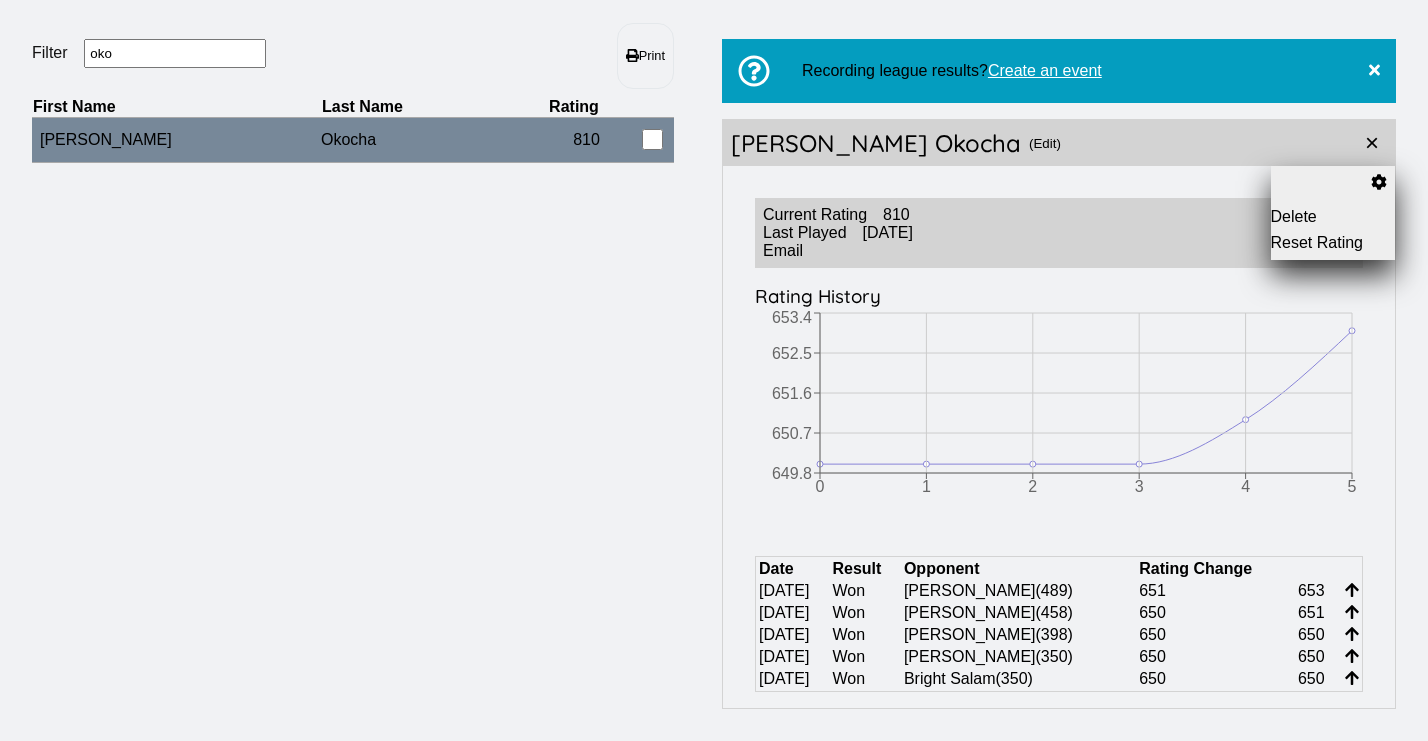 drag, startPoint x: 169, startPoint y: 51, endPoint x: -10, endPoint y: 49, distance: 179.01117 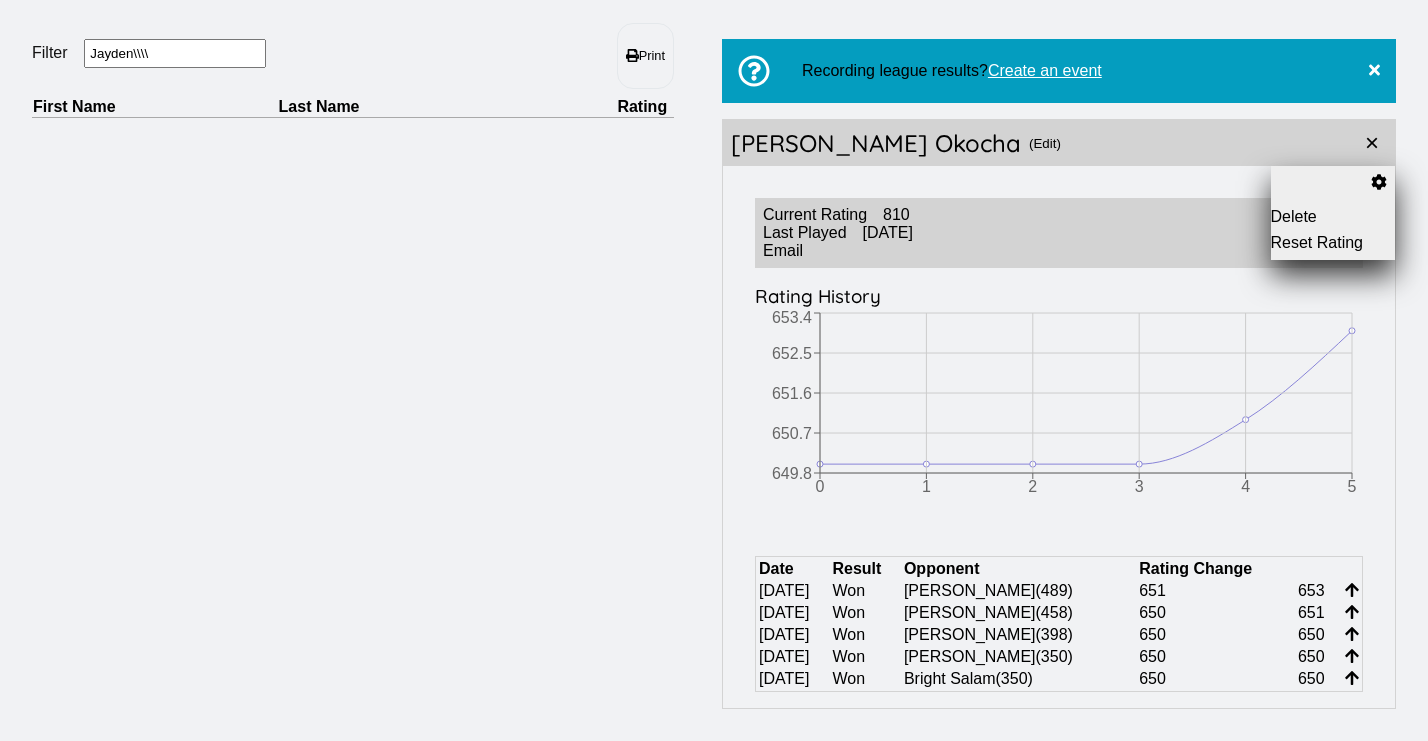 type on "Jayden\\\\\" 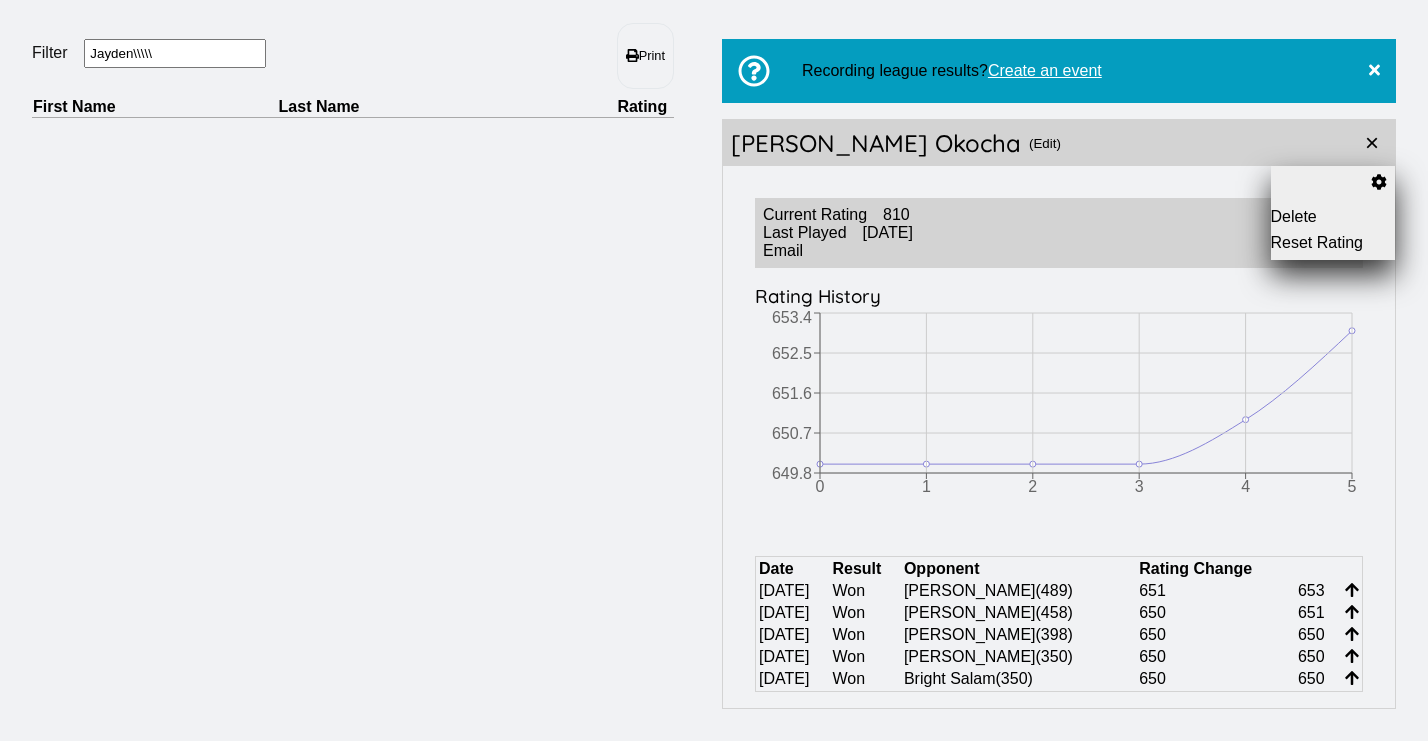 drag, startPoint x: 179, startPoint y: 64, endPoint x: 58, endPoint y: 65, distance: 121.004135 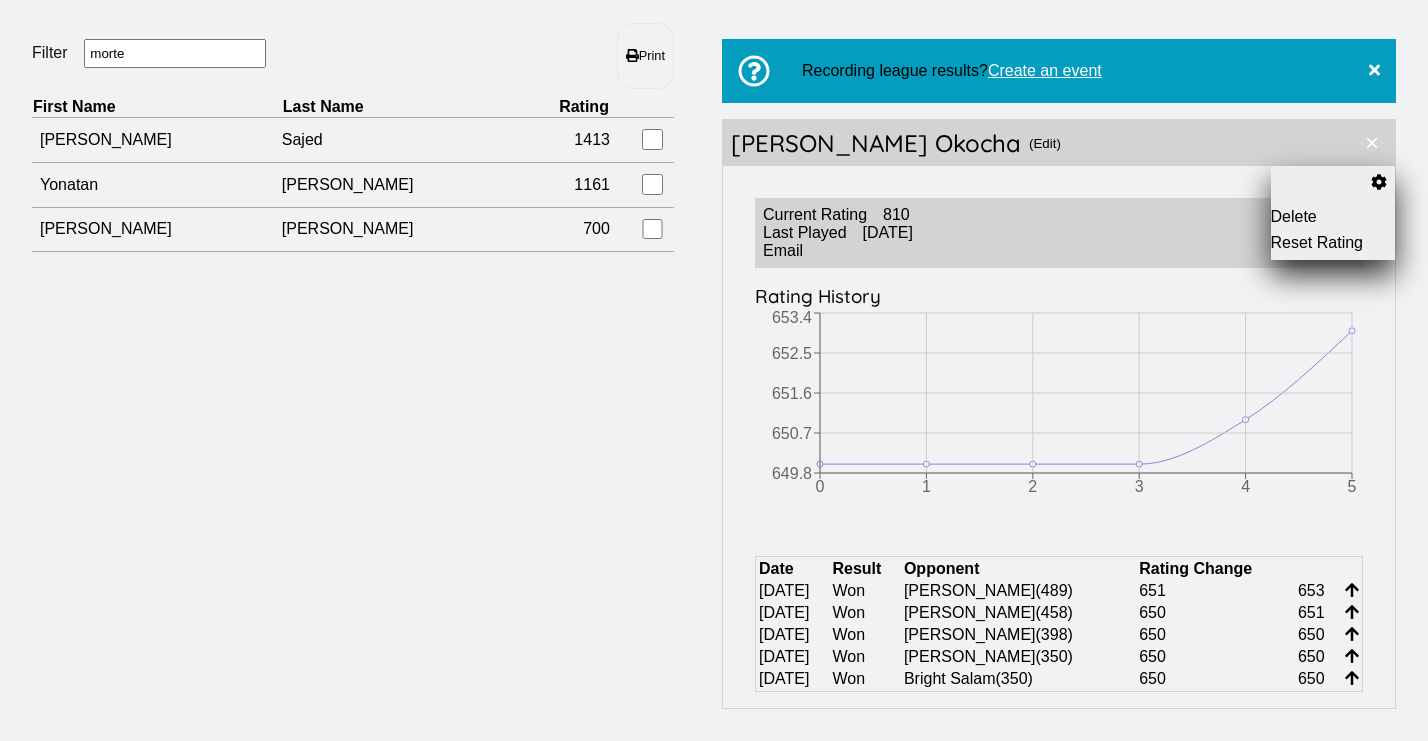 type on "morte" 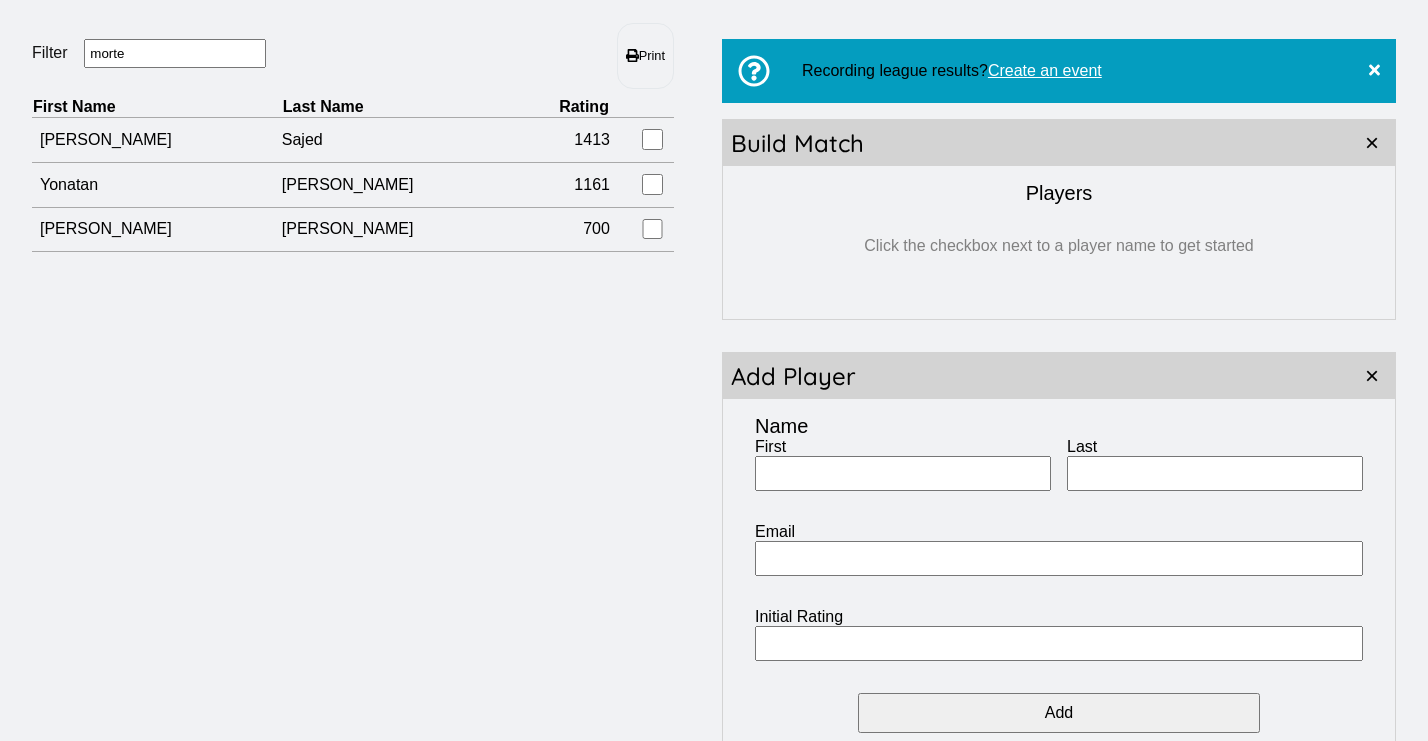 click on "First" at bounding box center (903, 473) 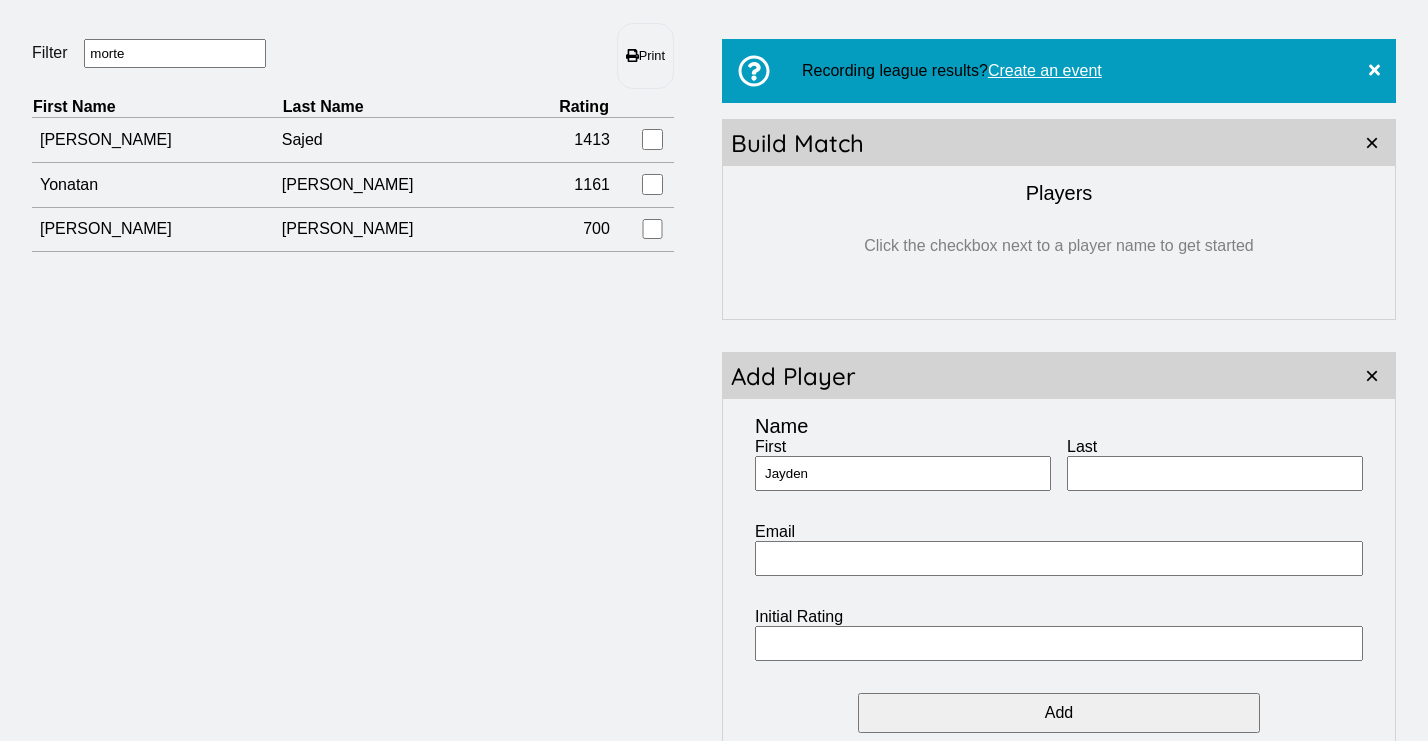 type on "Jayden" 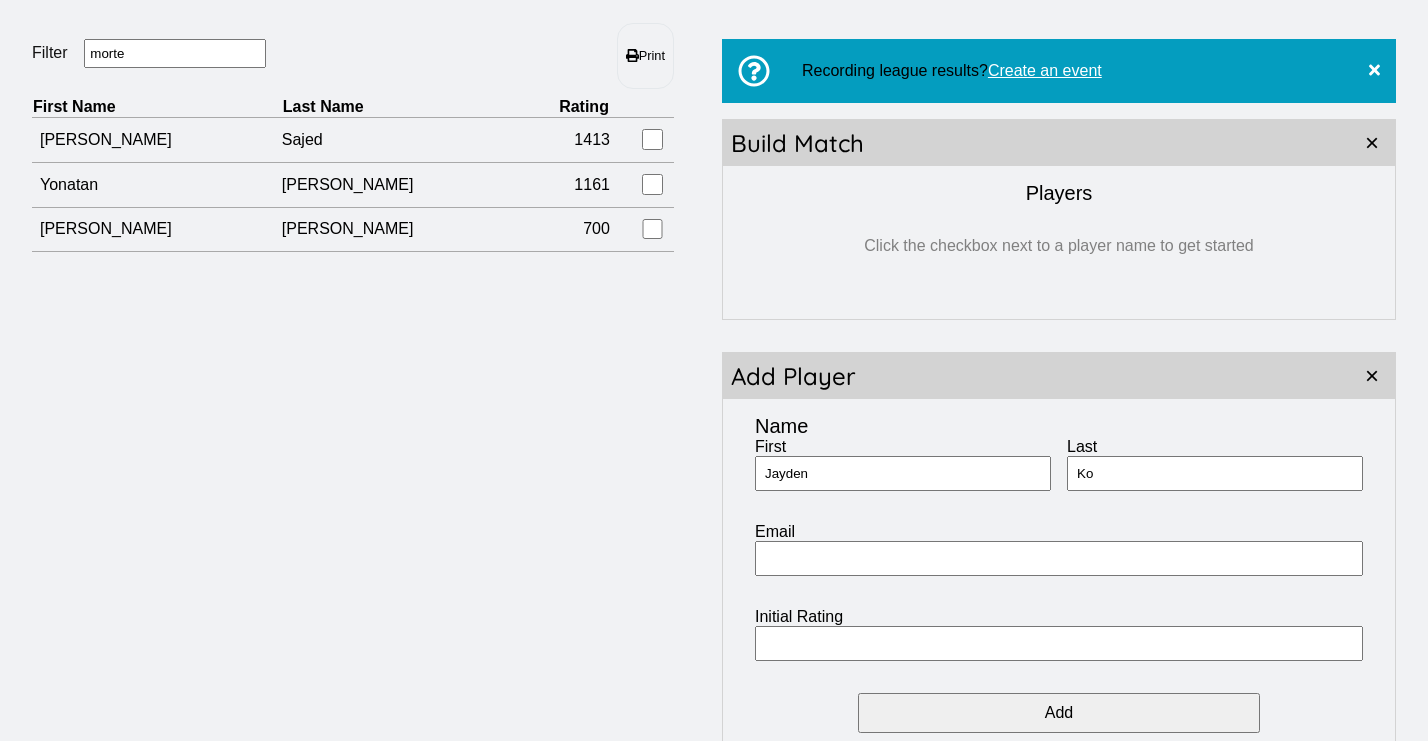 type on "Ko" 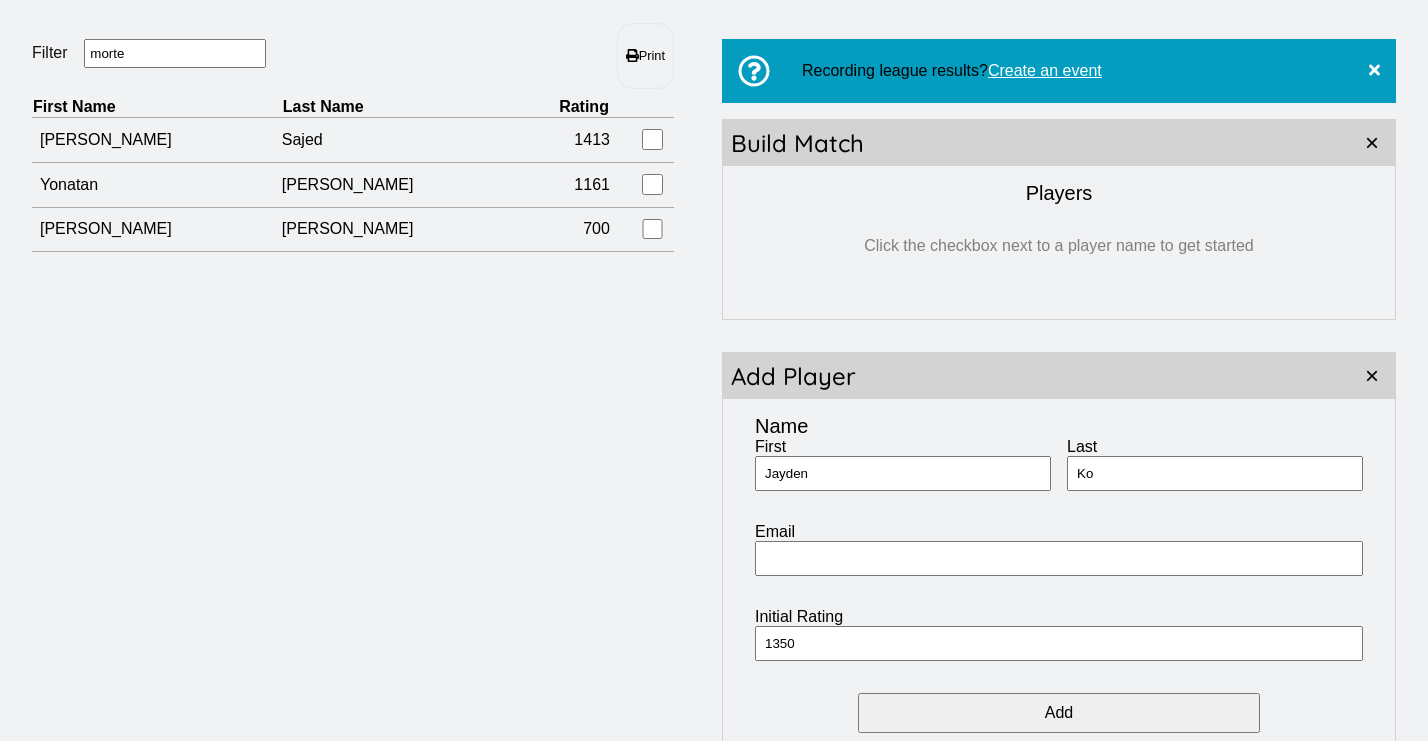type on "1350" 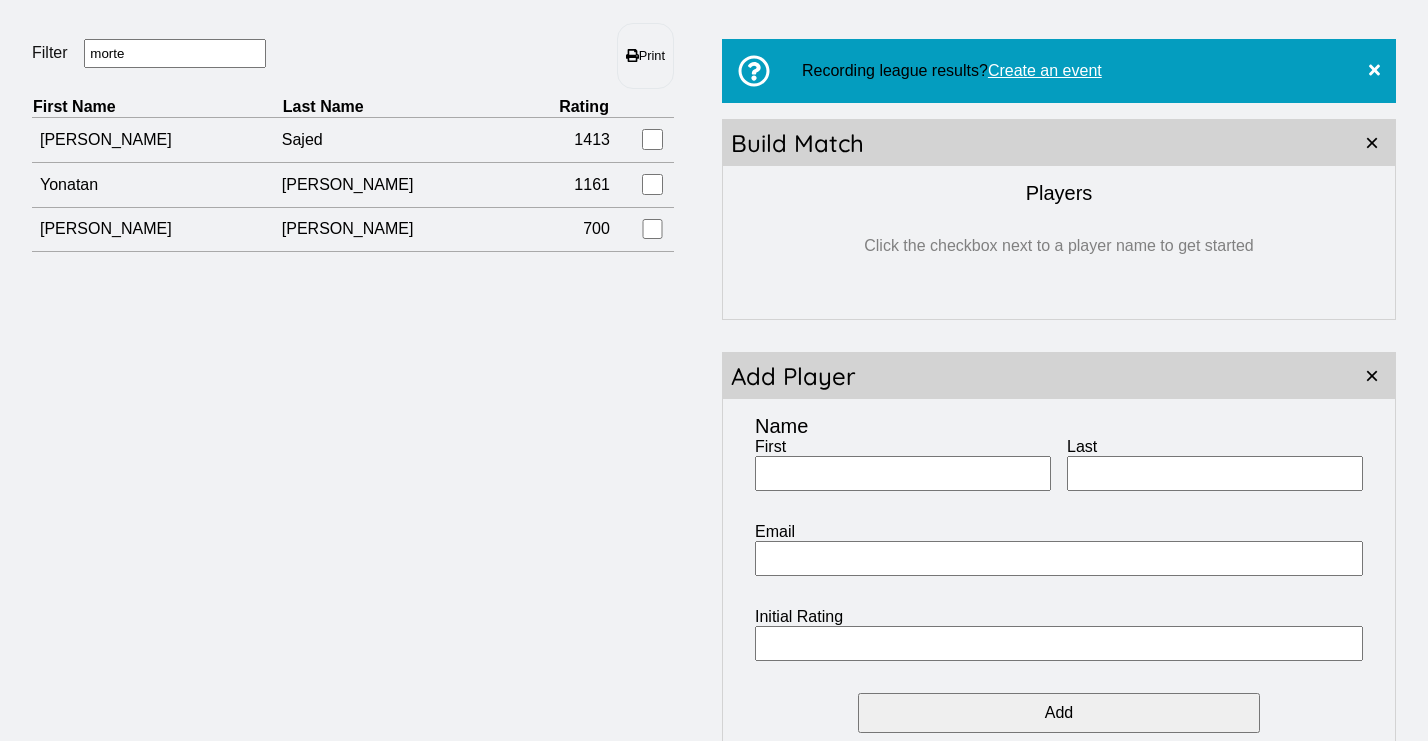 drag, startPoint x: 132, startPoint y: 54, endPoint x: 51, endPoint y: 56, distance: 81.02469 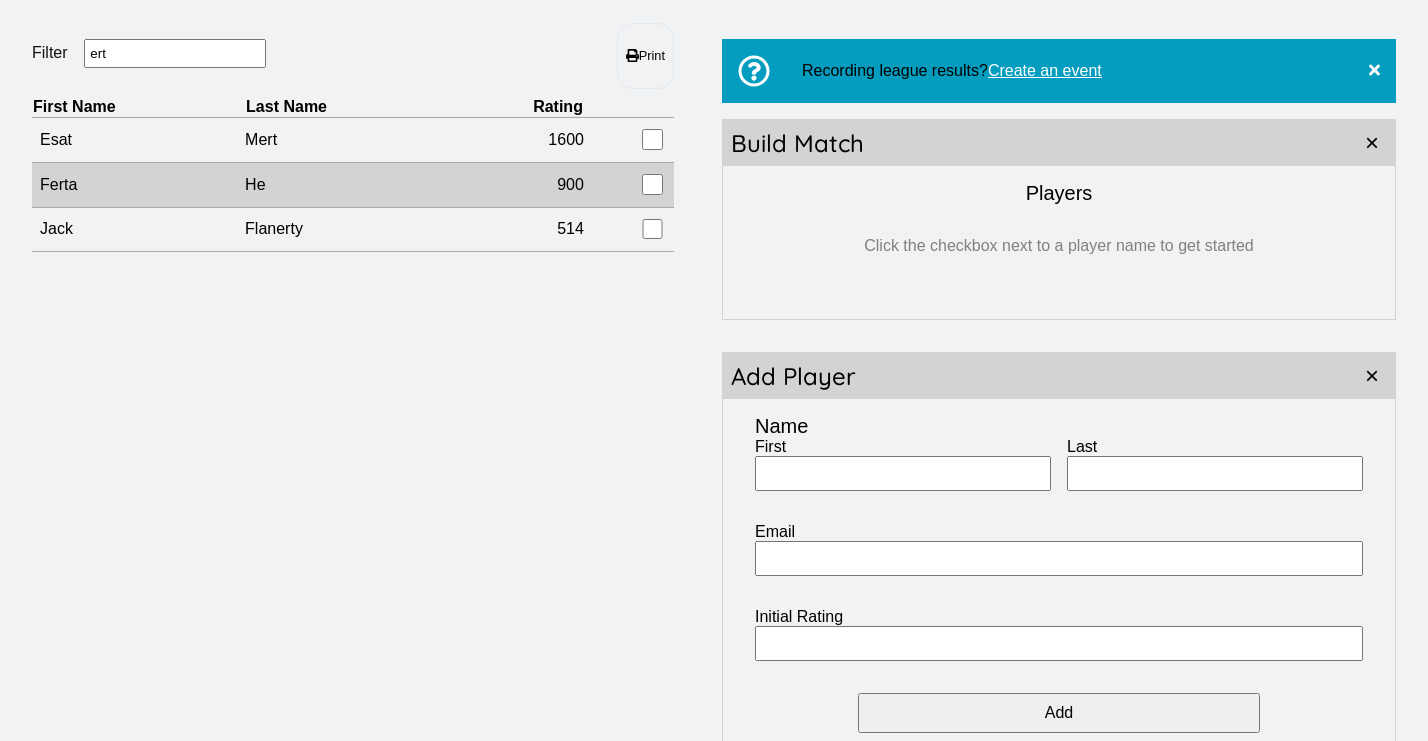type on "ert" 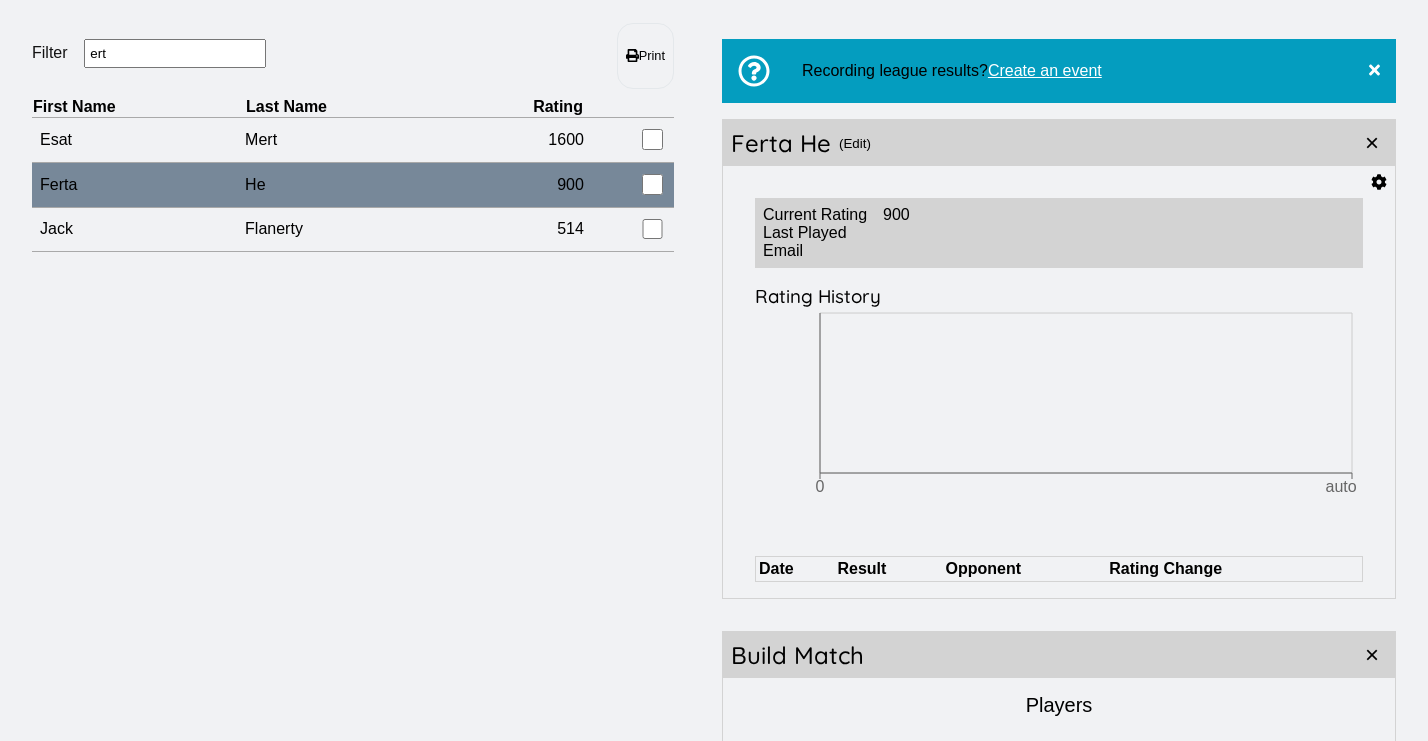 scroll, scrollTop: 196, scrollLeft: 0, axis: vertical 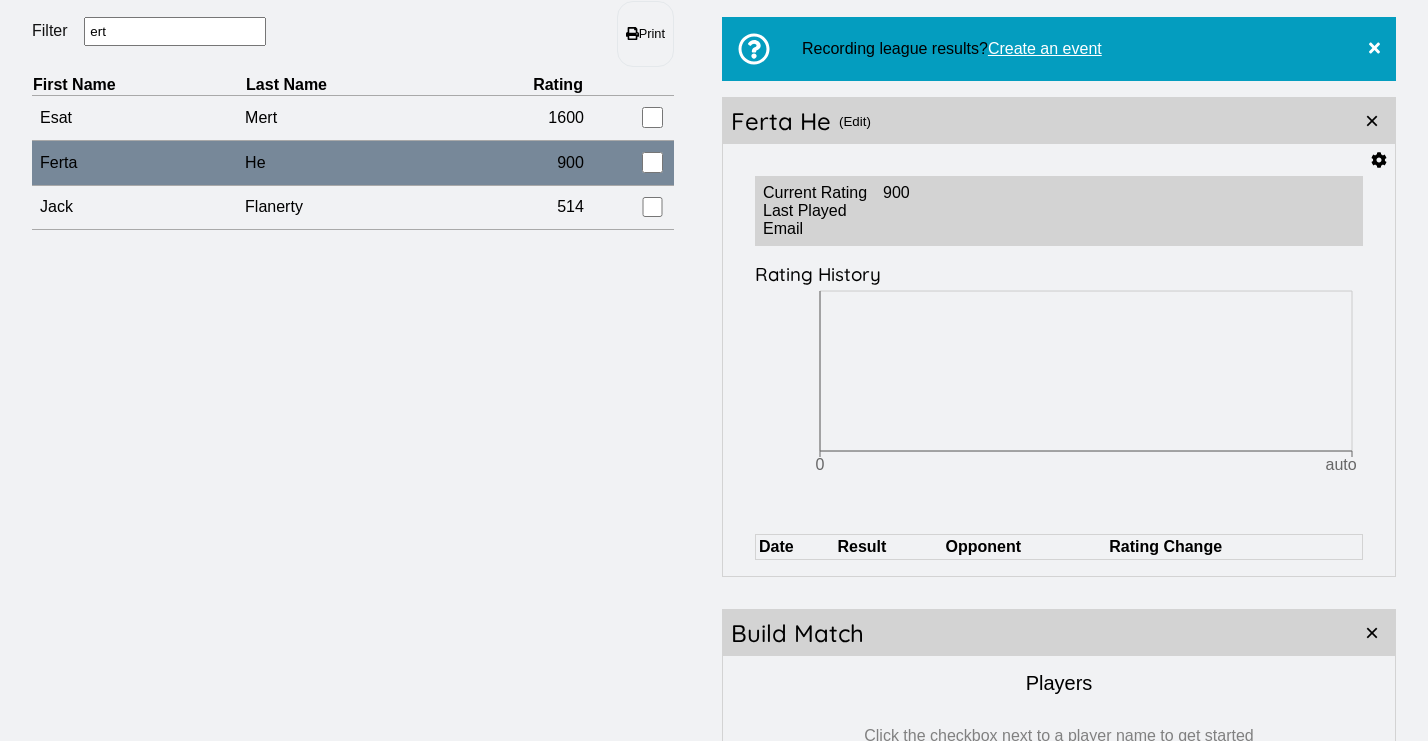 click on "(Edit)" at bounding box center (855, 121) 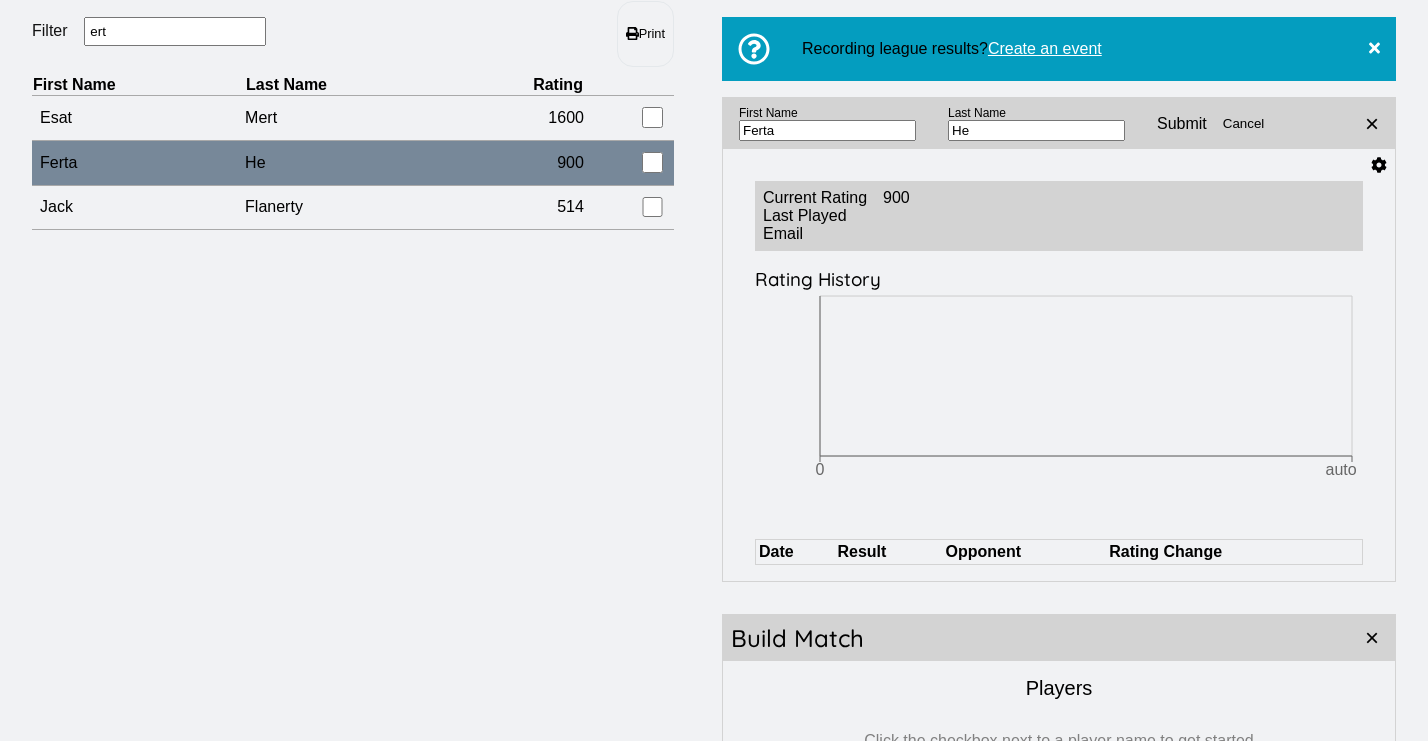 click on "Ferta" at bounding box center [827, 130] 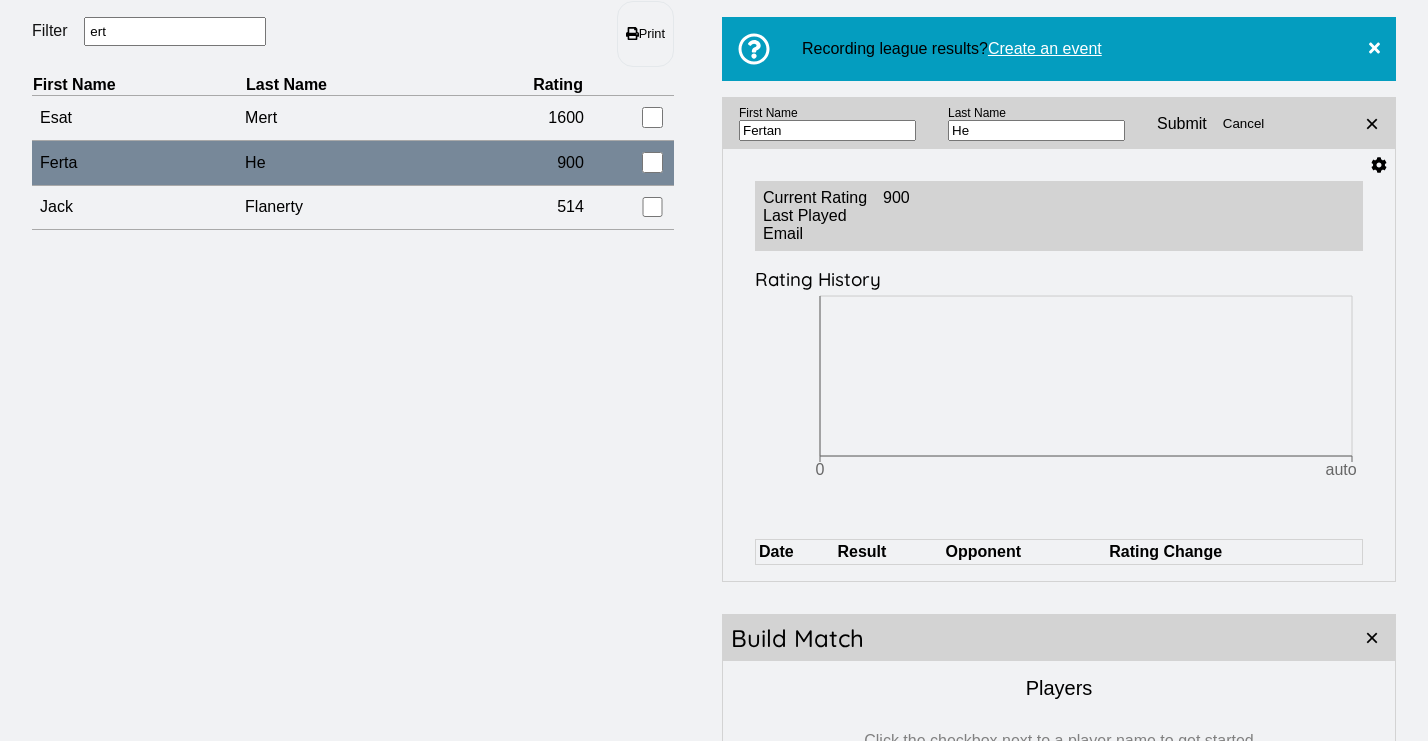 type on "Fertan" 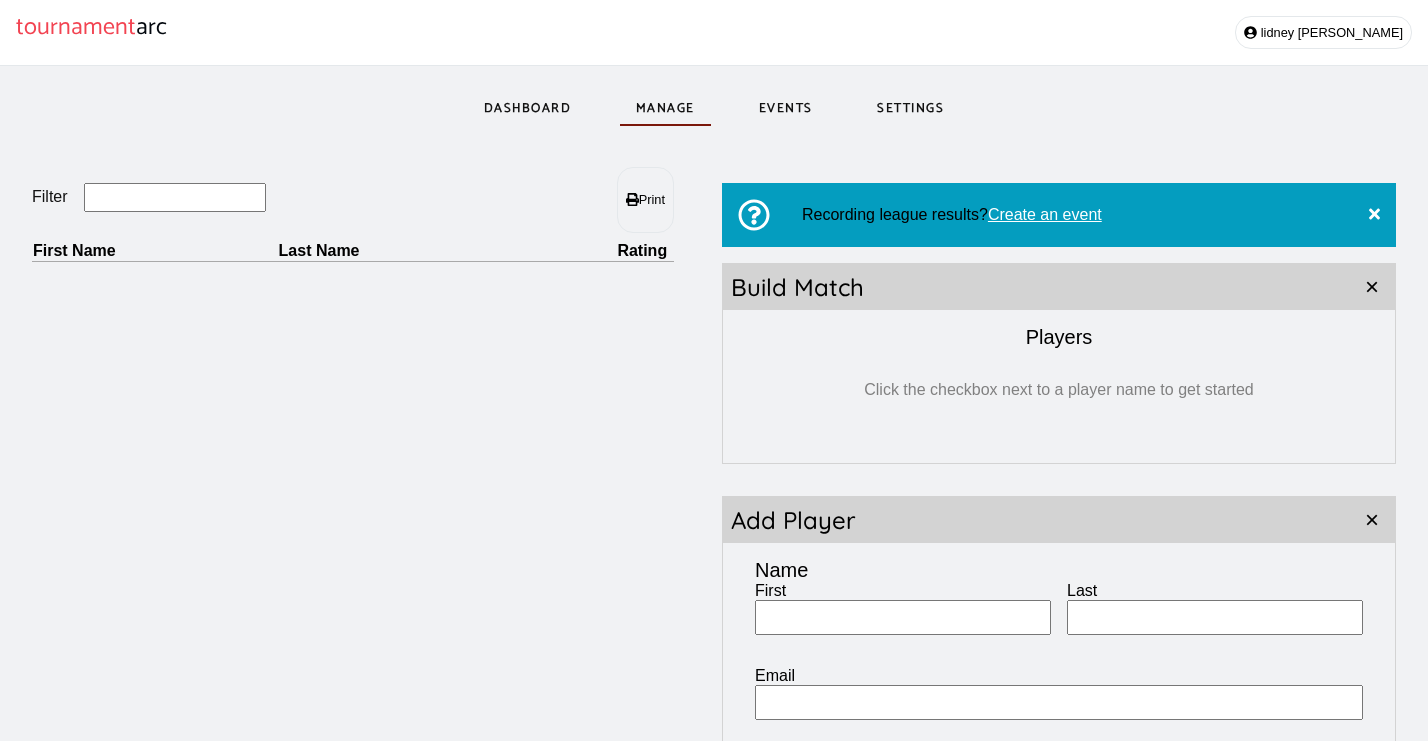 scroll, scrollTop: 0, scrollLeft: 0, axis: both 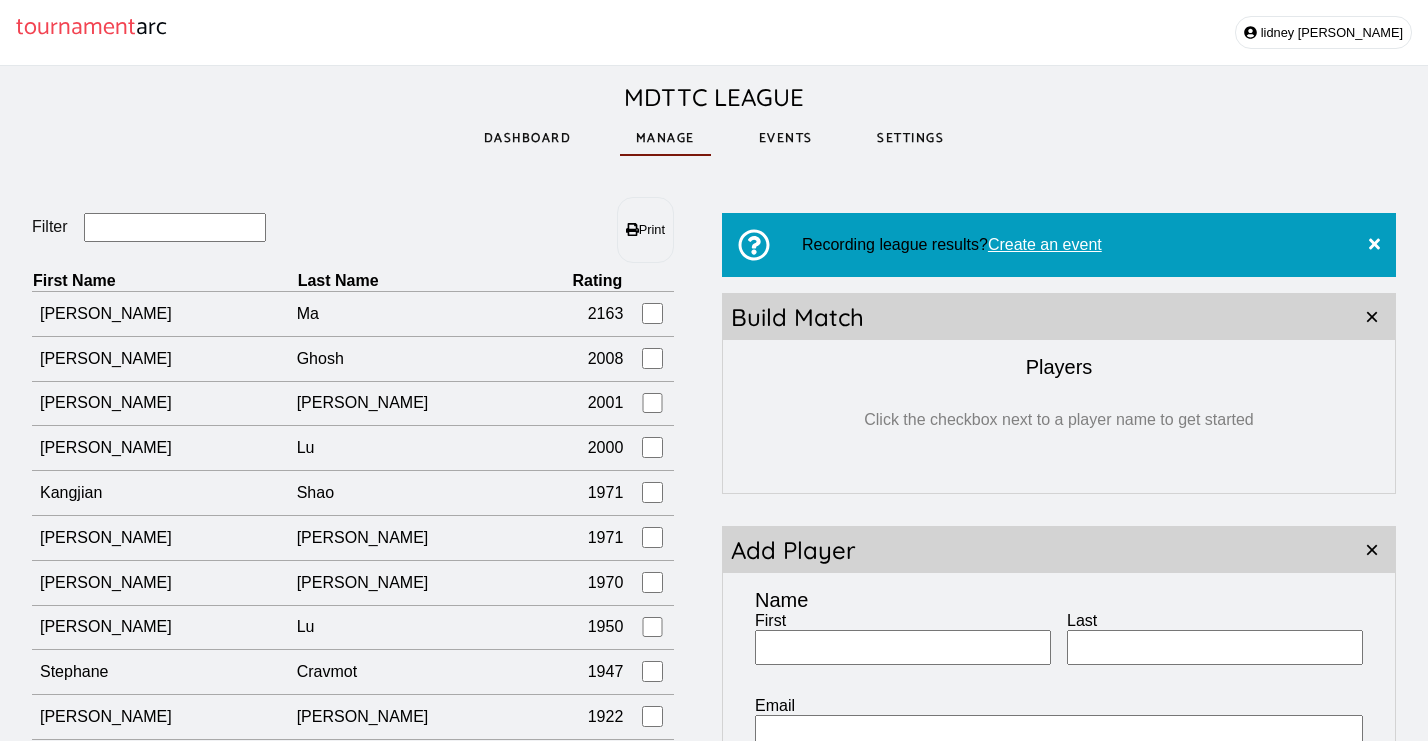 click on "Filter" at bounding box center [175, 227] 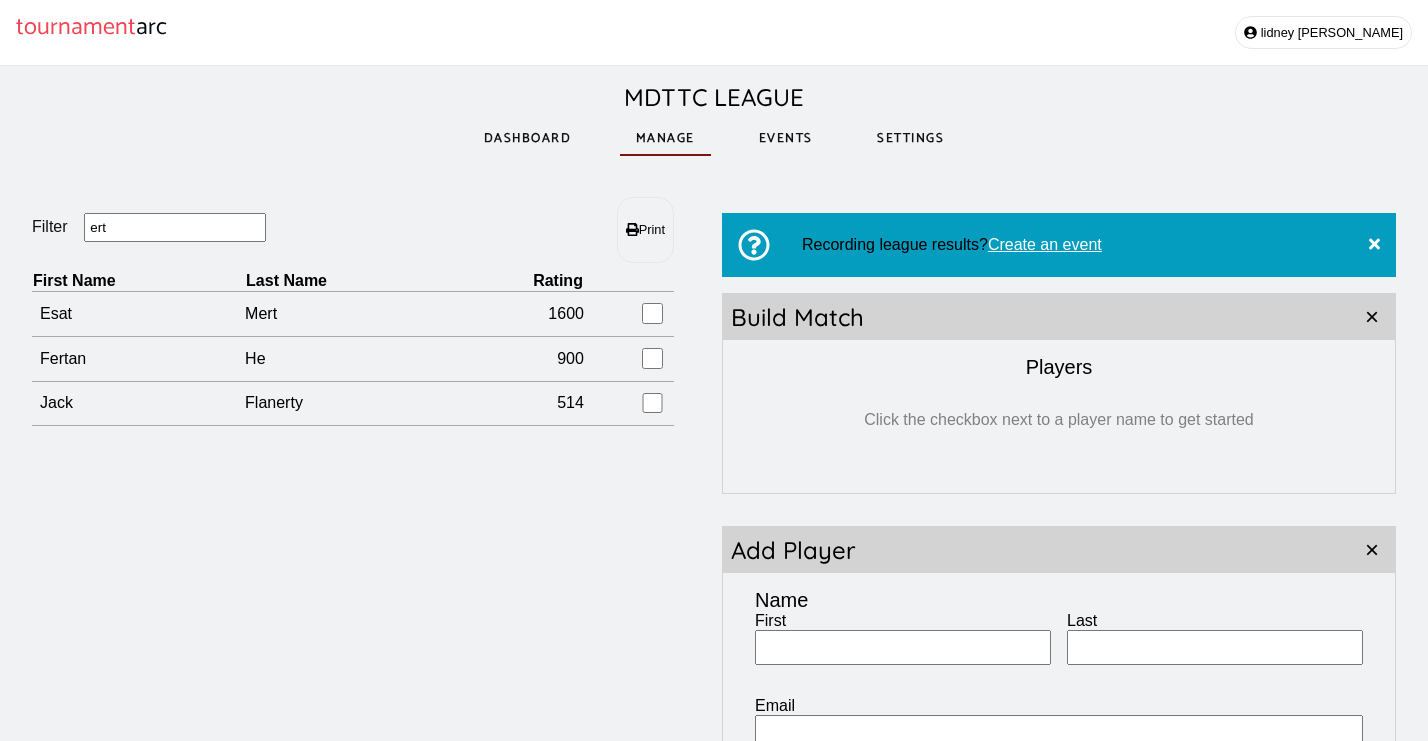 type on "ert" 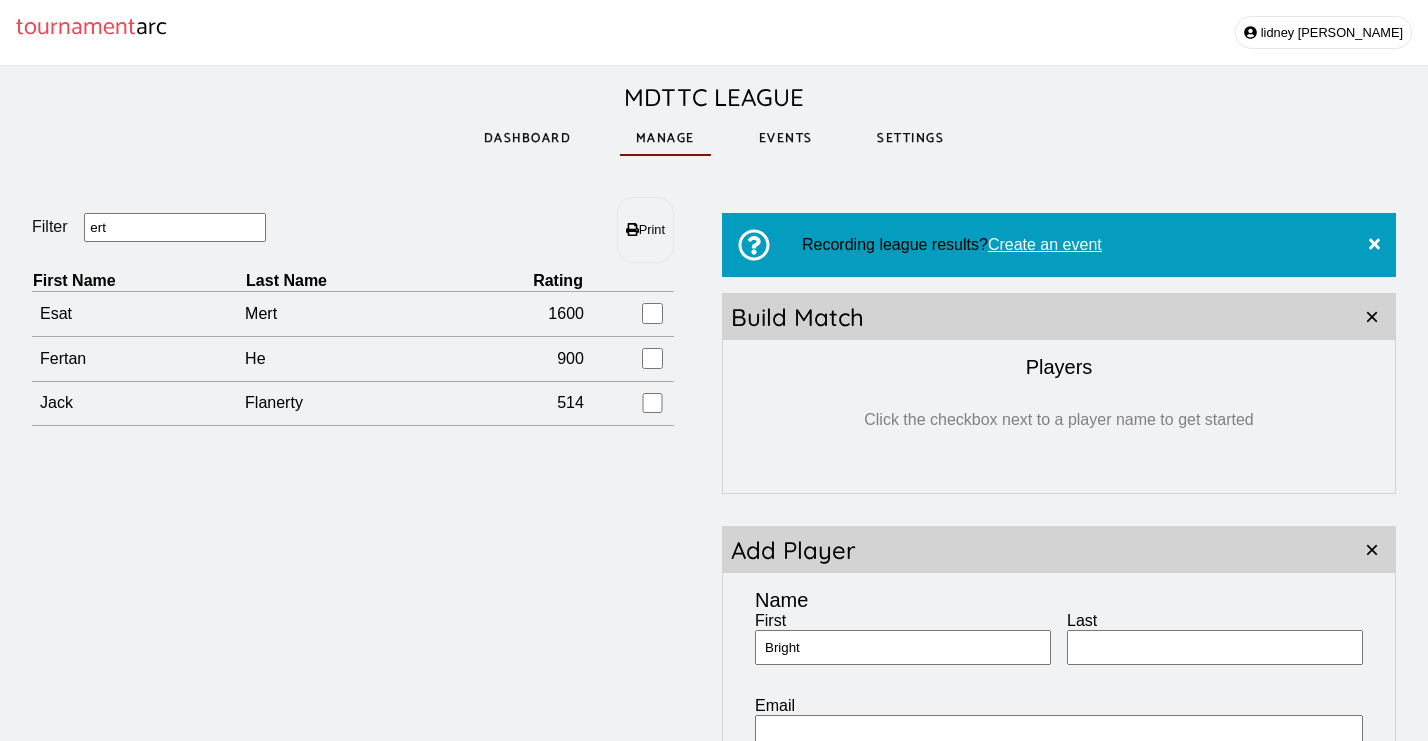 type on "Bright" 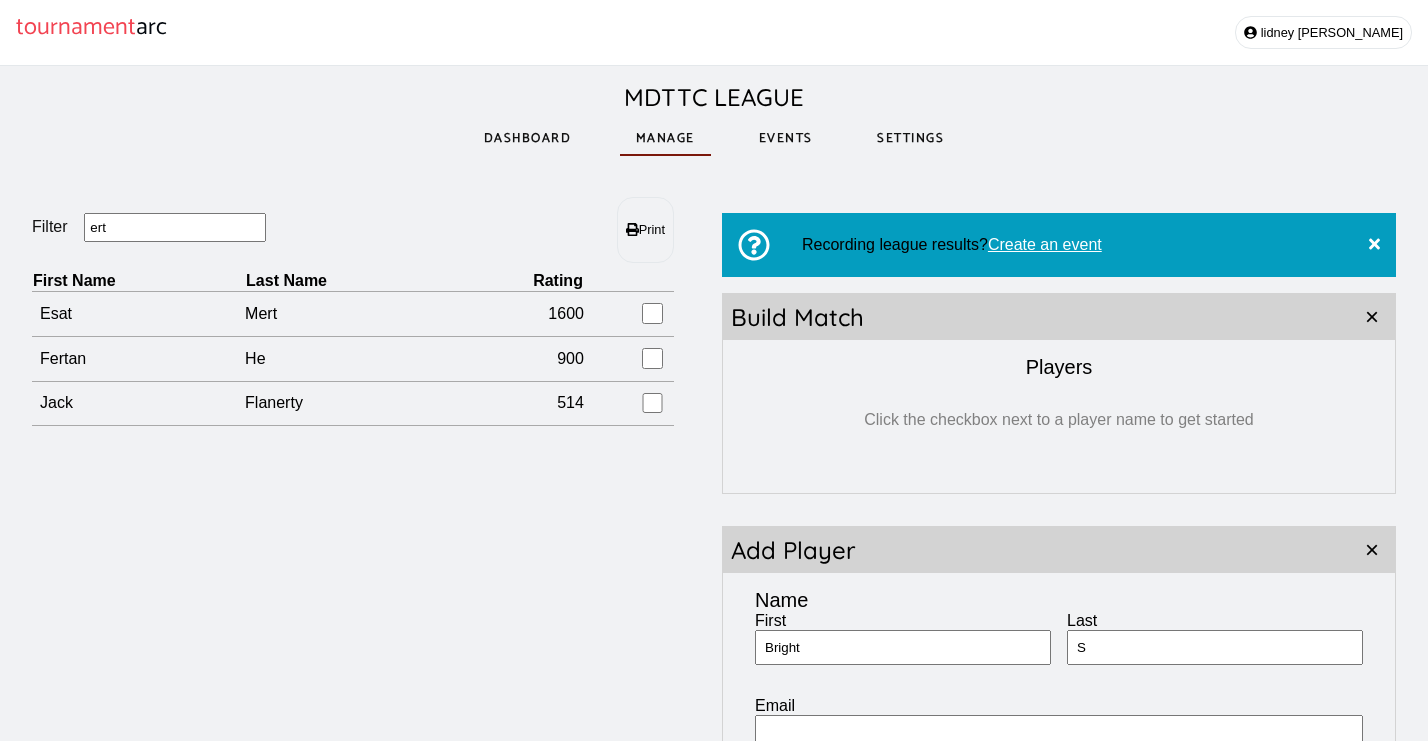 type on "S" 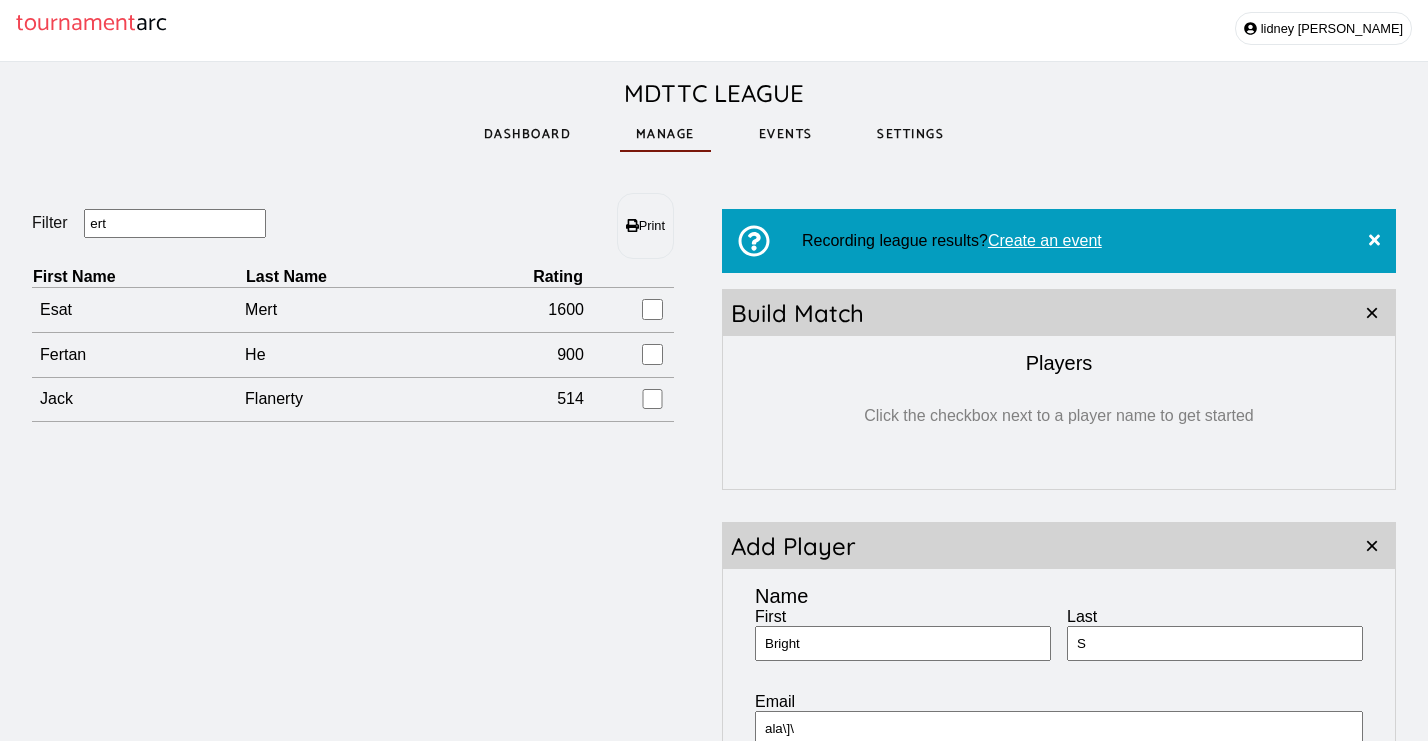 type on "ala\]\" 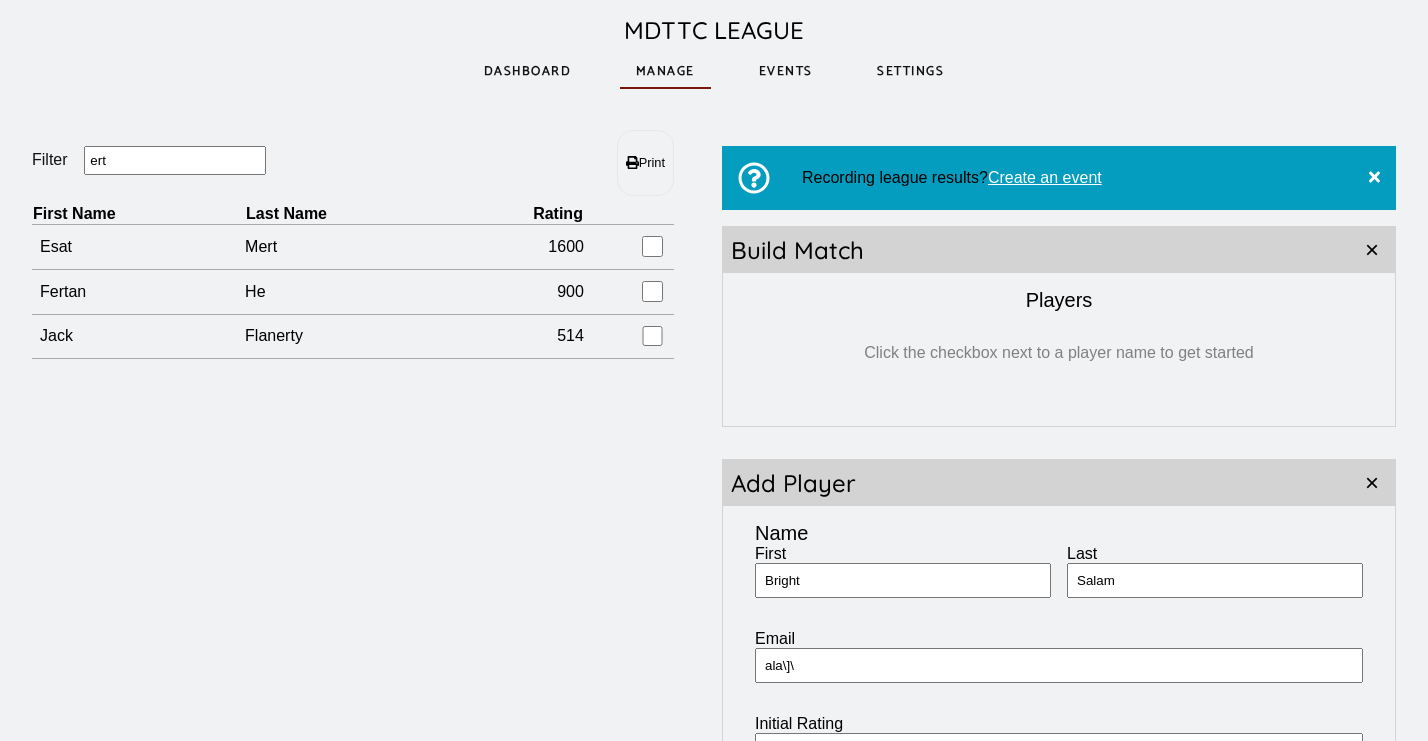 scroll, scrollTop: 87, scrollLeft: 0, axis: vertical 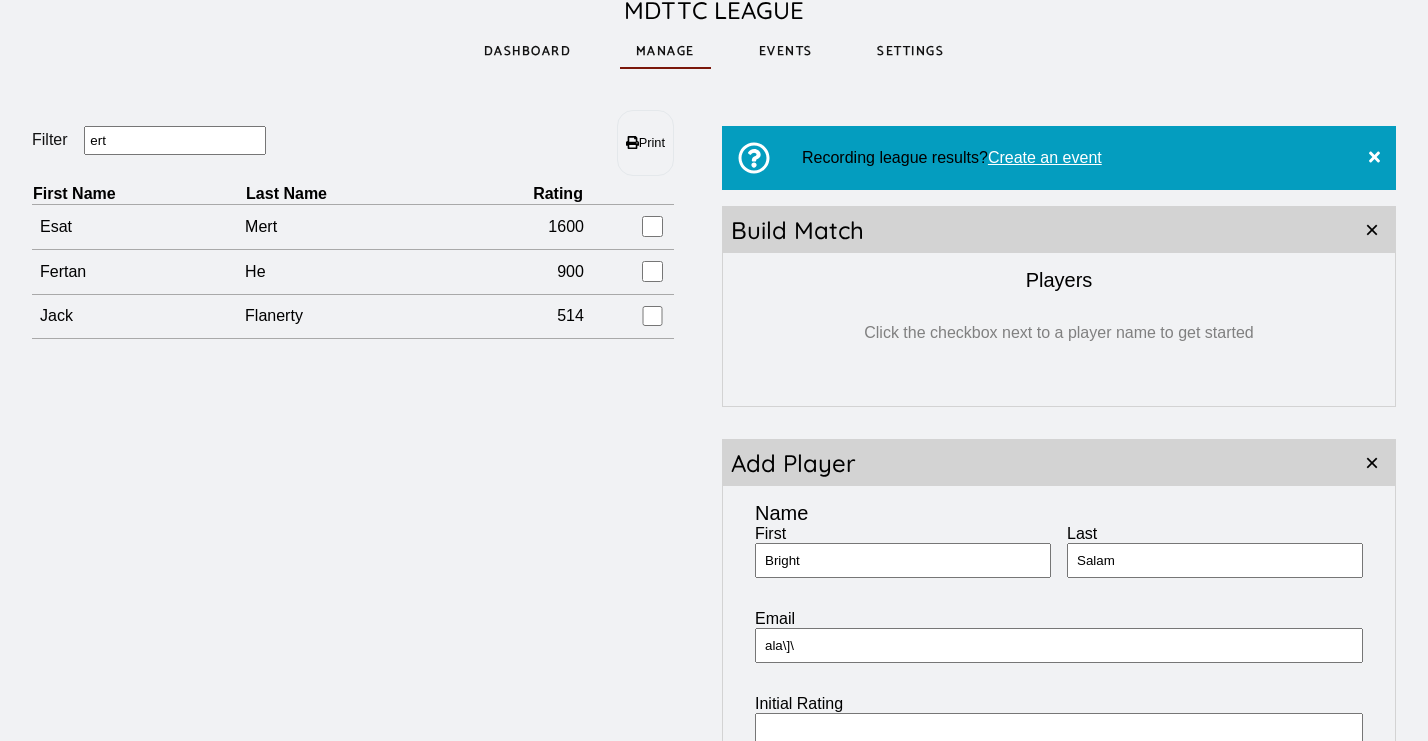 type on "Salam" 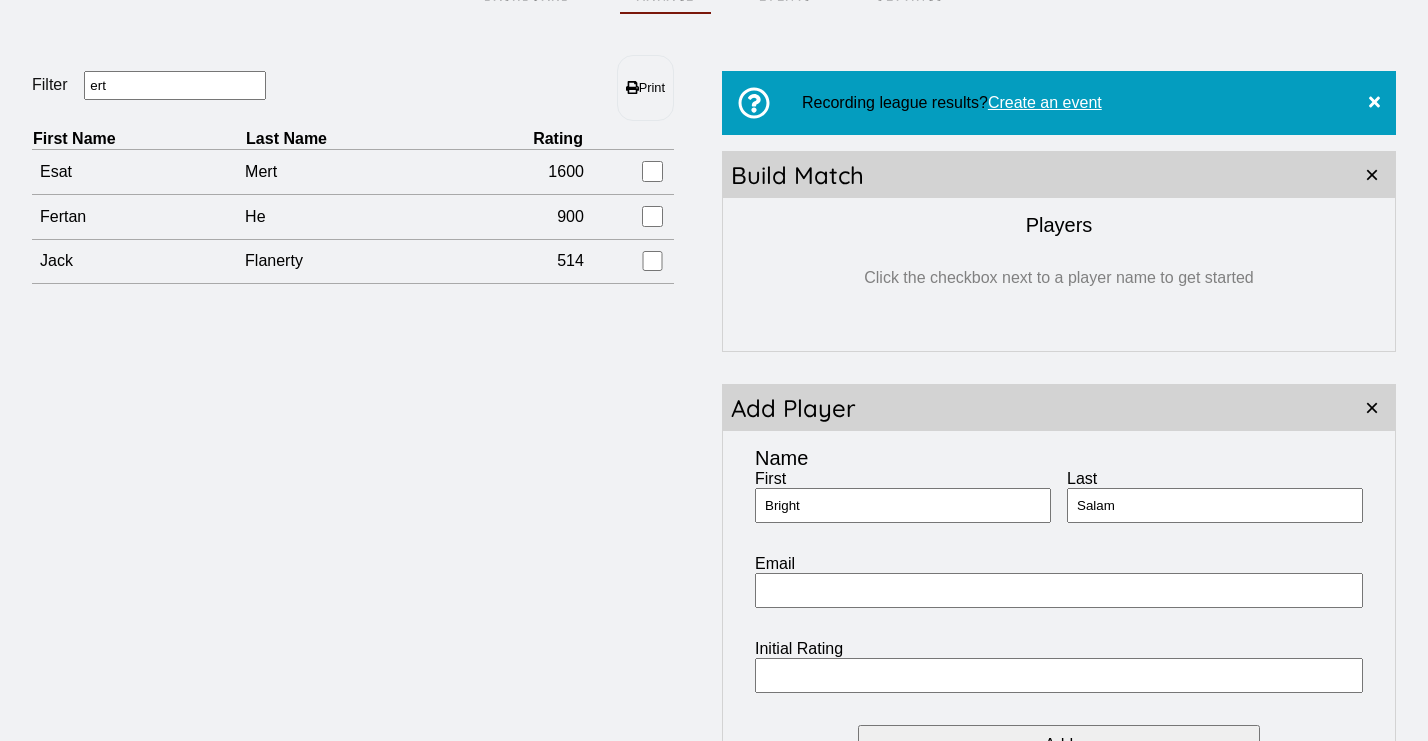 scroll, scrollTop: 143, scrollLeft: 0, axis: vertical 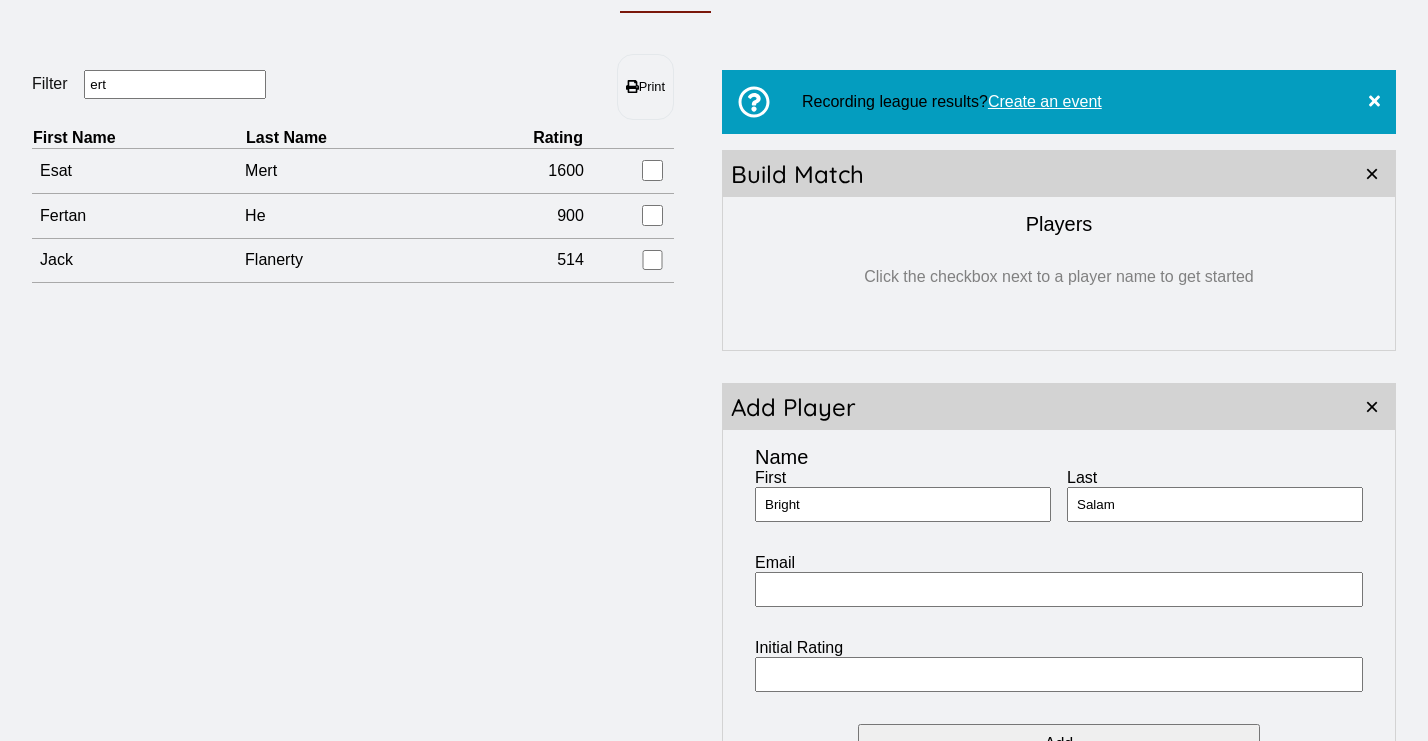 type 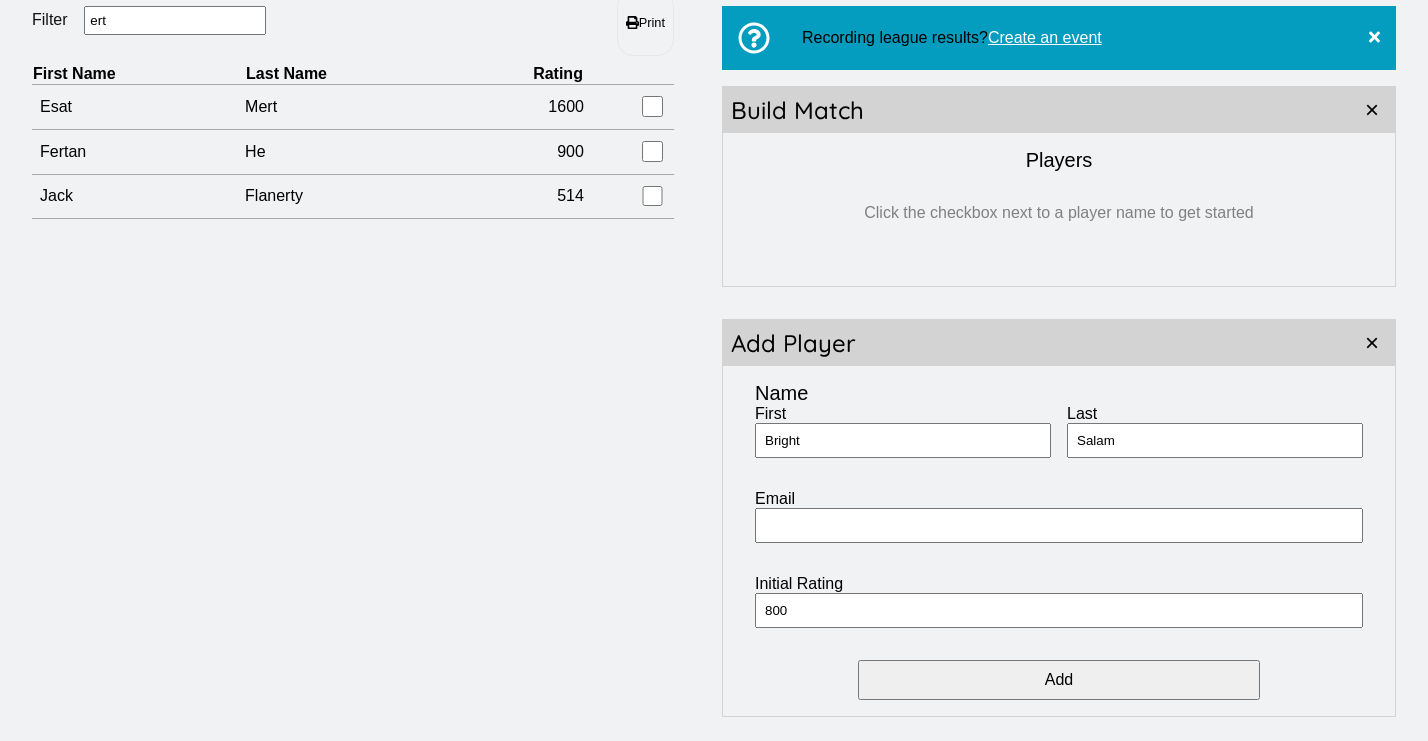scroll, scrollTop: 208, scrollLeft: 0, axis: vertical 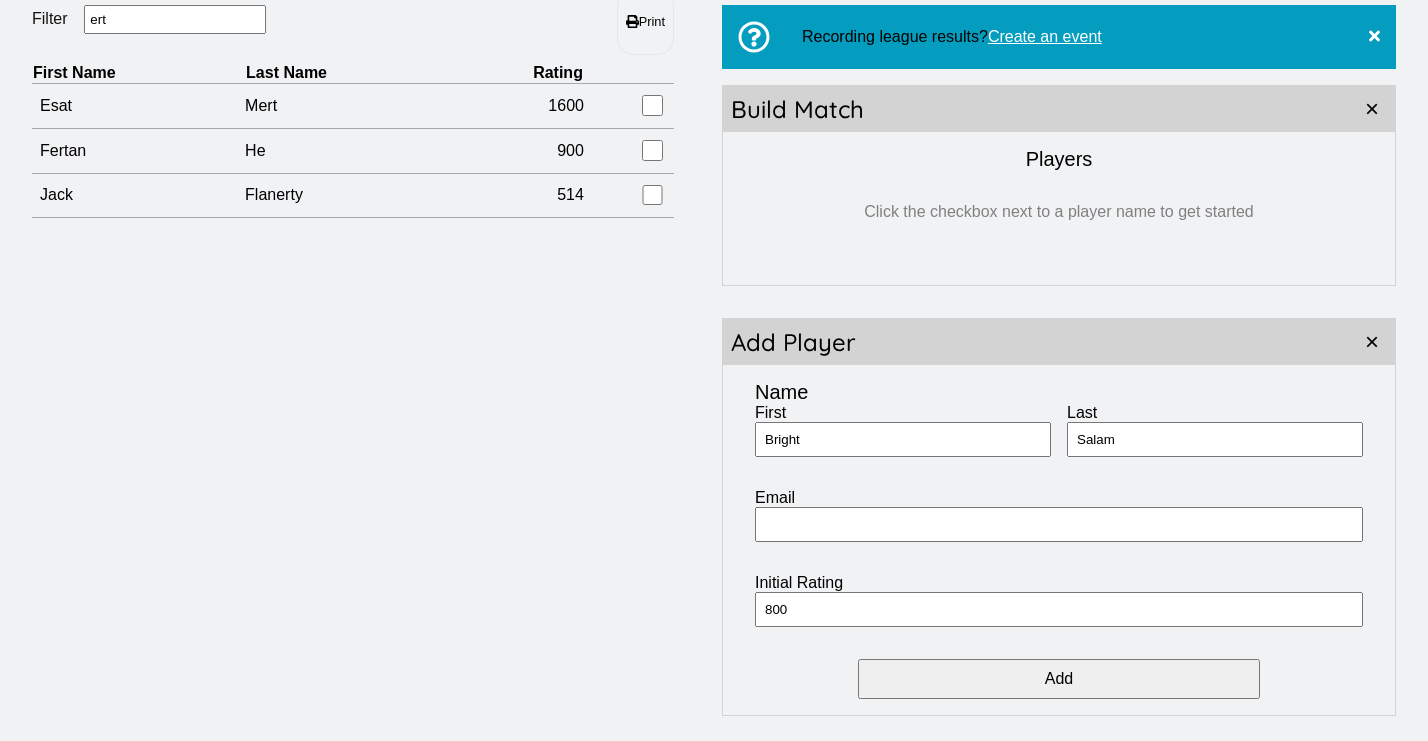 type on "800" 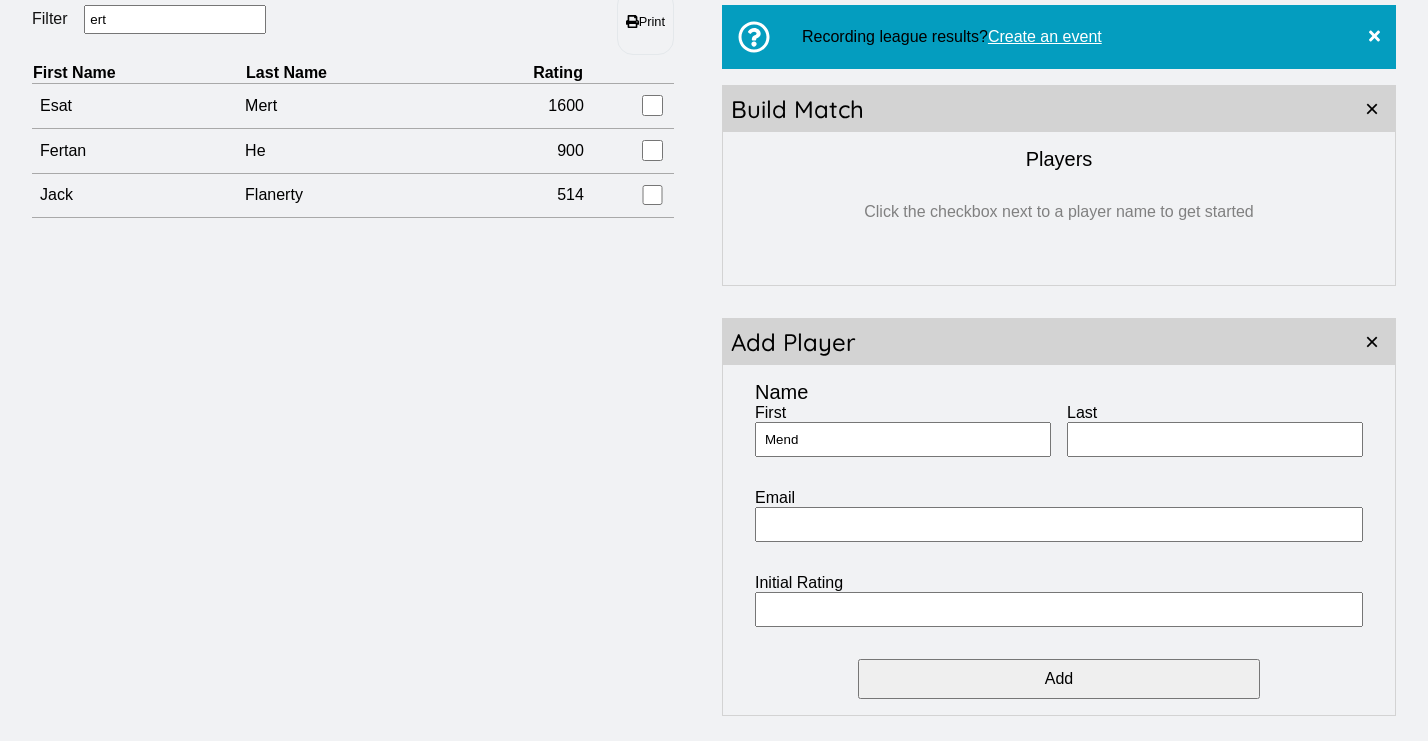 type on "Mend" 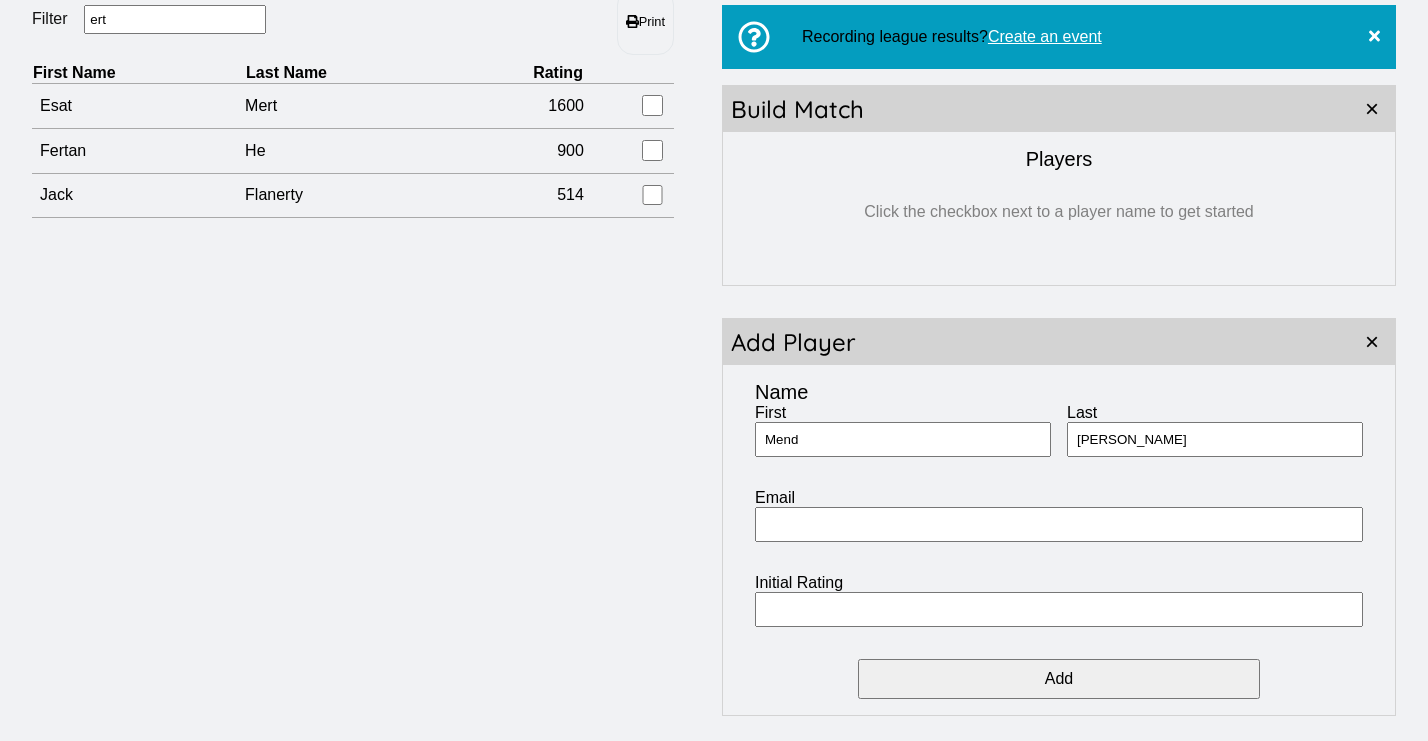 type on "[PERSON_NAME]" 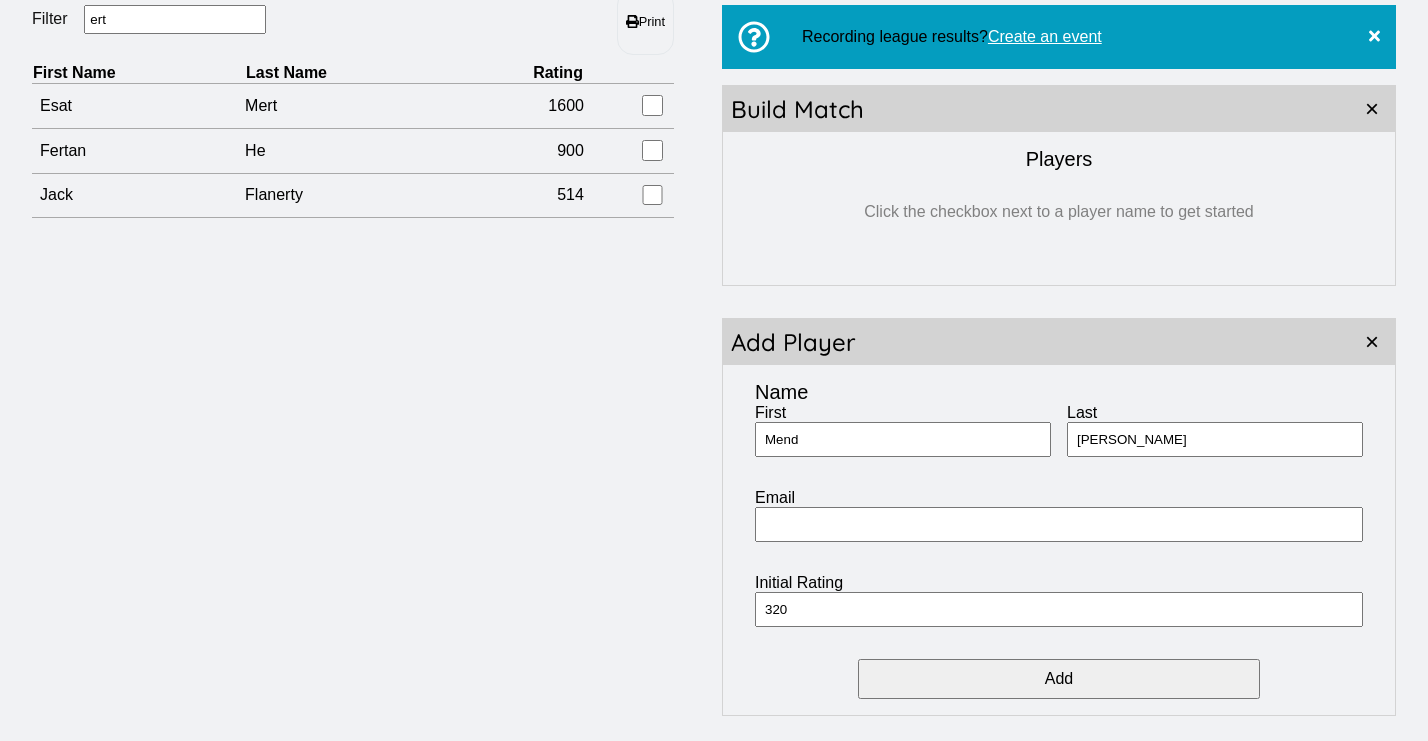 type on "320" 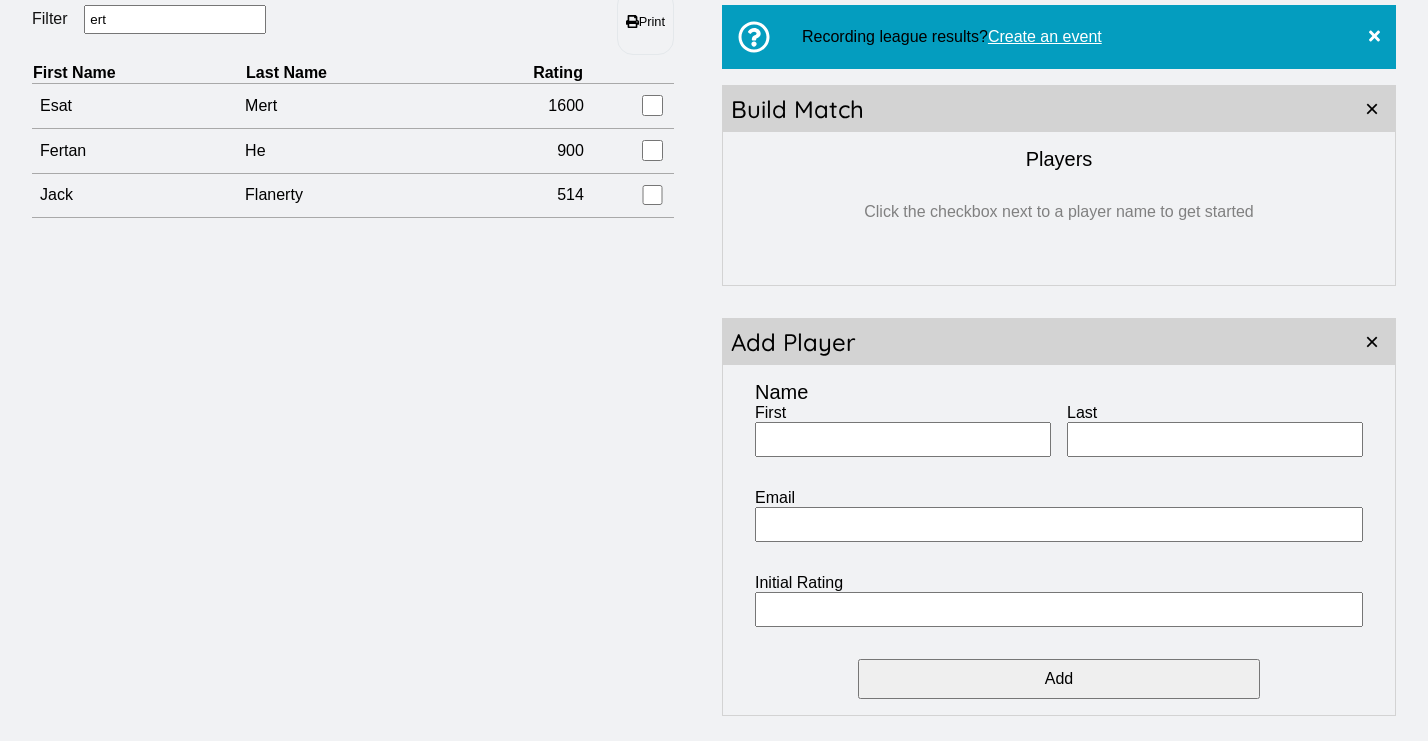 drag, startPoint x: 158, startPoint y: 33, endPoint x: 71, endPoint y: 32, distance: 87.005745 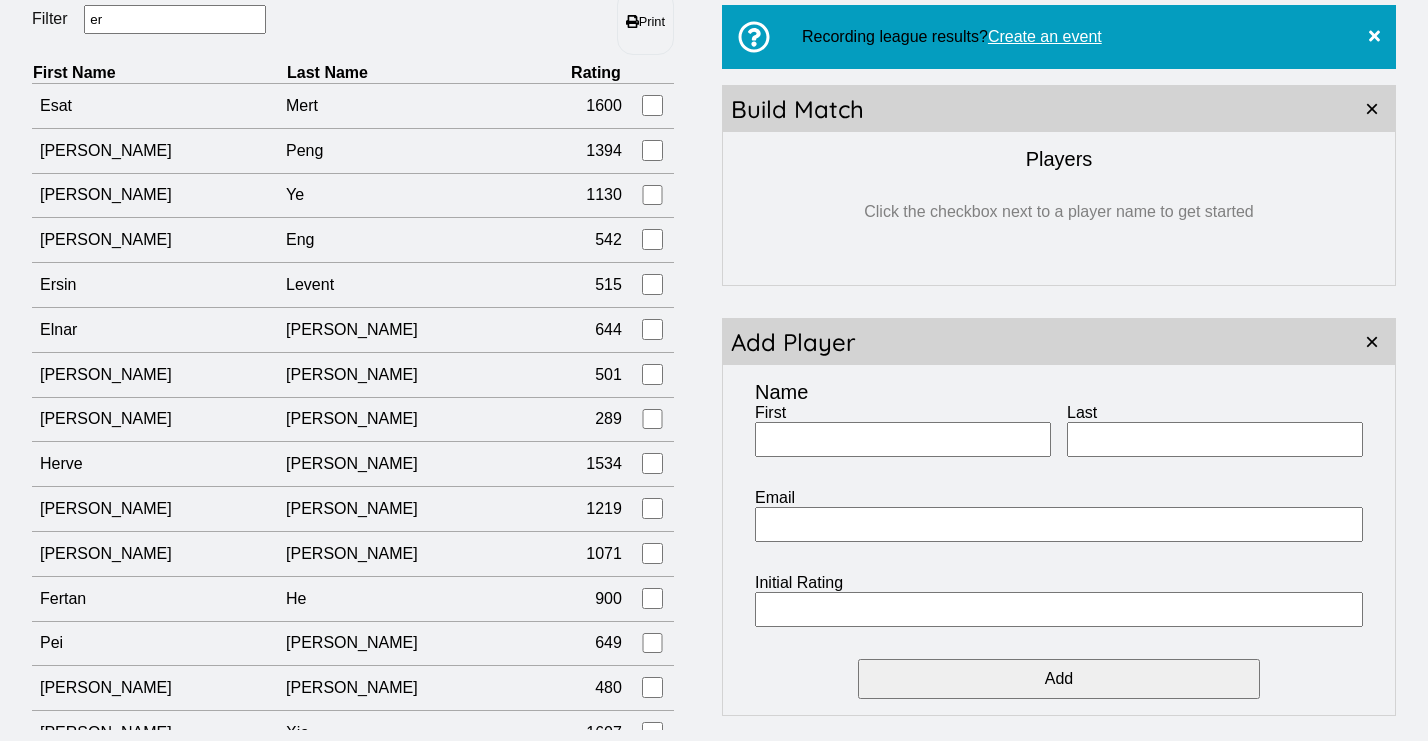 type on "e" 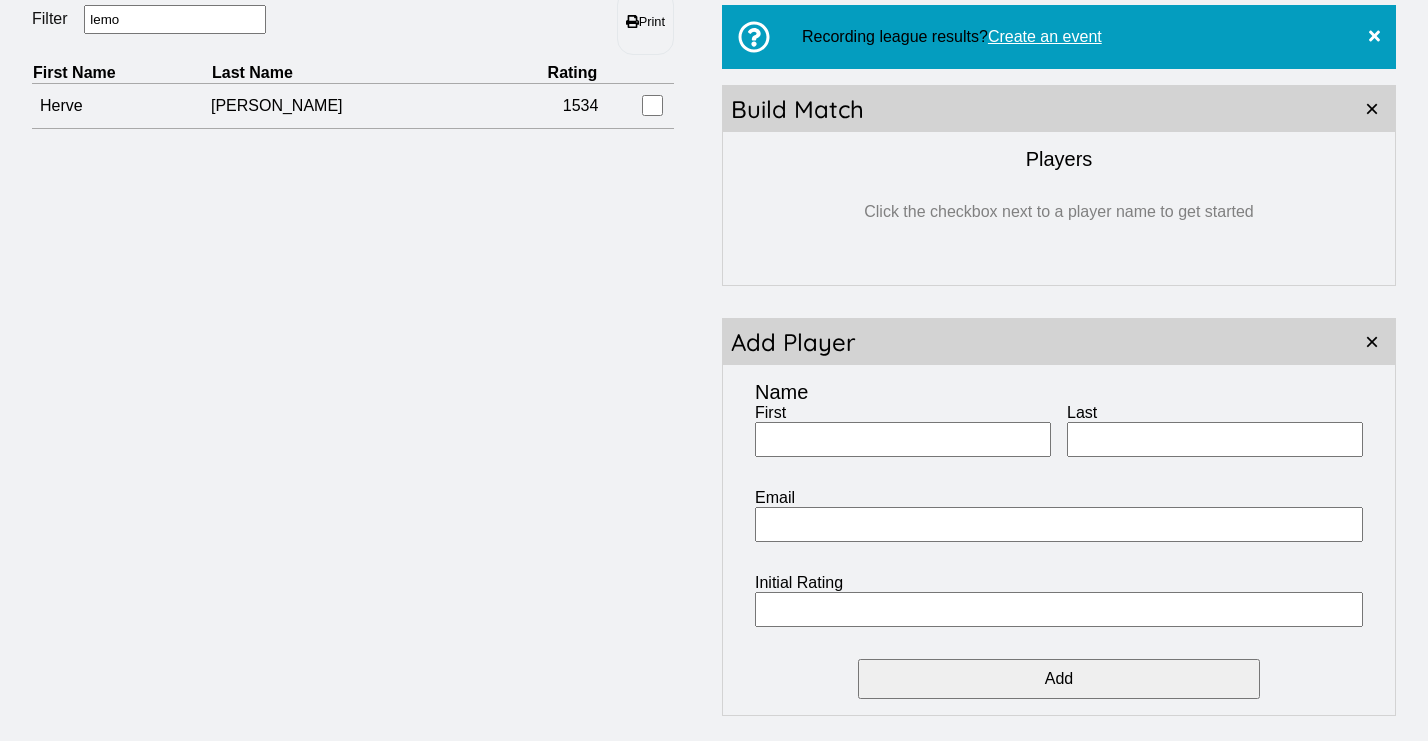 type on "lemonier" 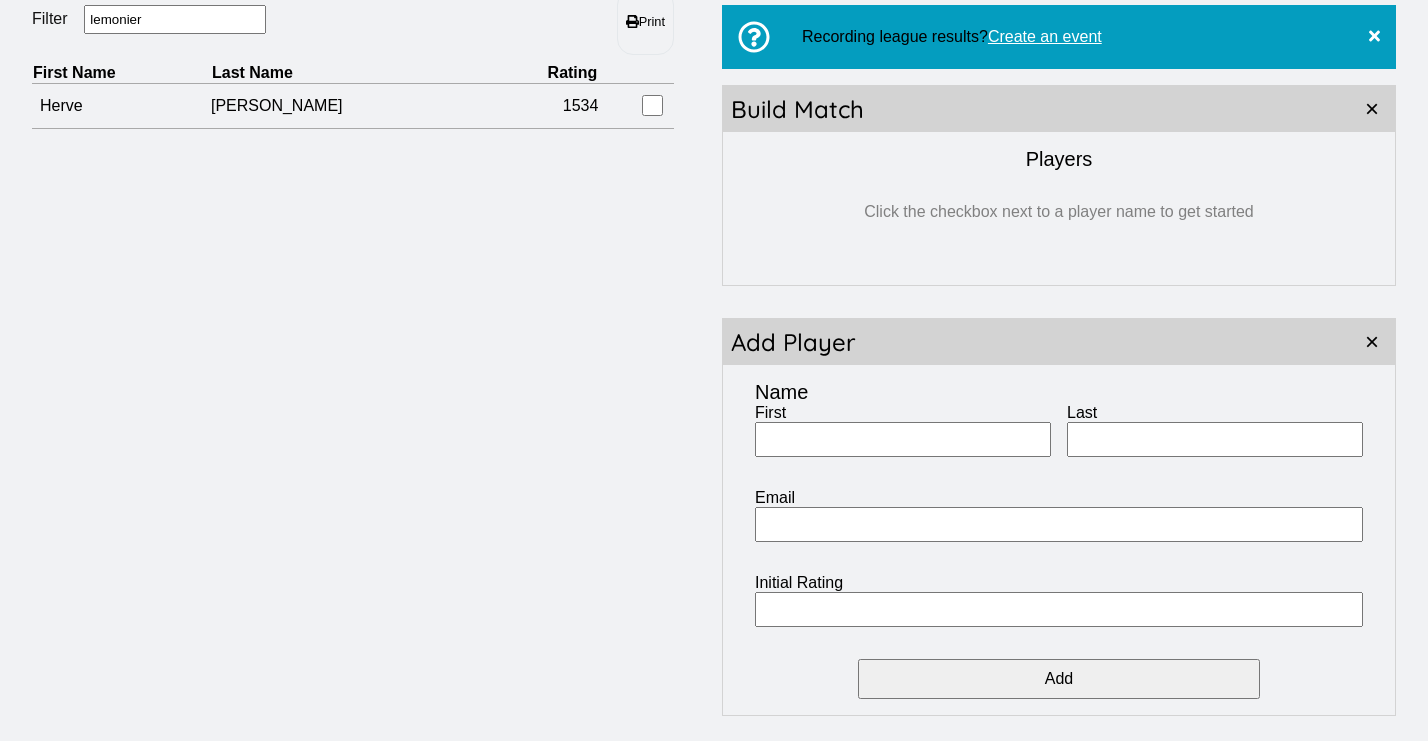 drag, startPoint x: 116, startPoint y: 58, endPoint x: 198, endPoint y: 108, distance: 96.04166 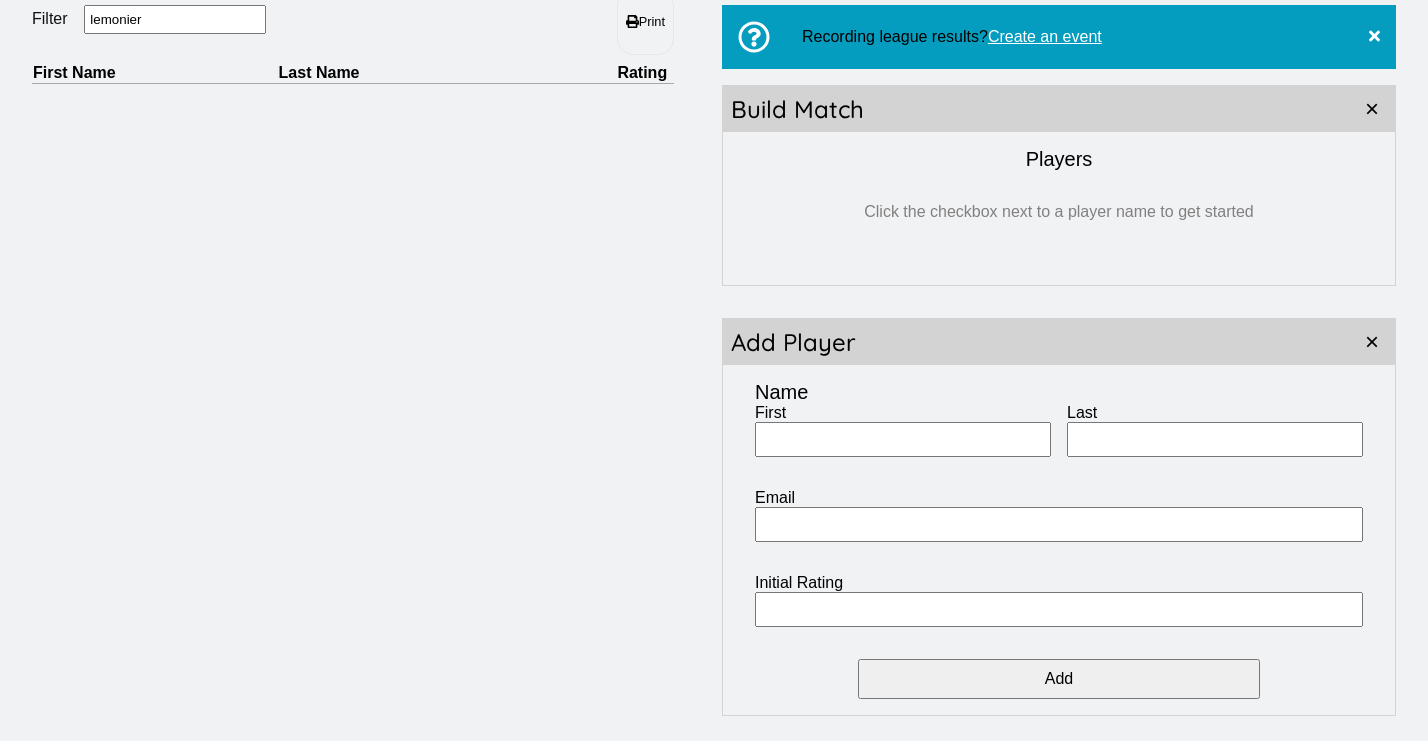 drag, startPoint x: 173, startPoint y: 20, endPoint x: 58, endPoint y: 20, distance: 115 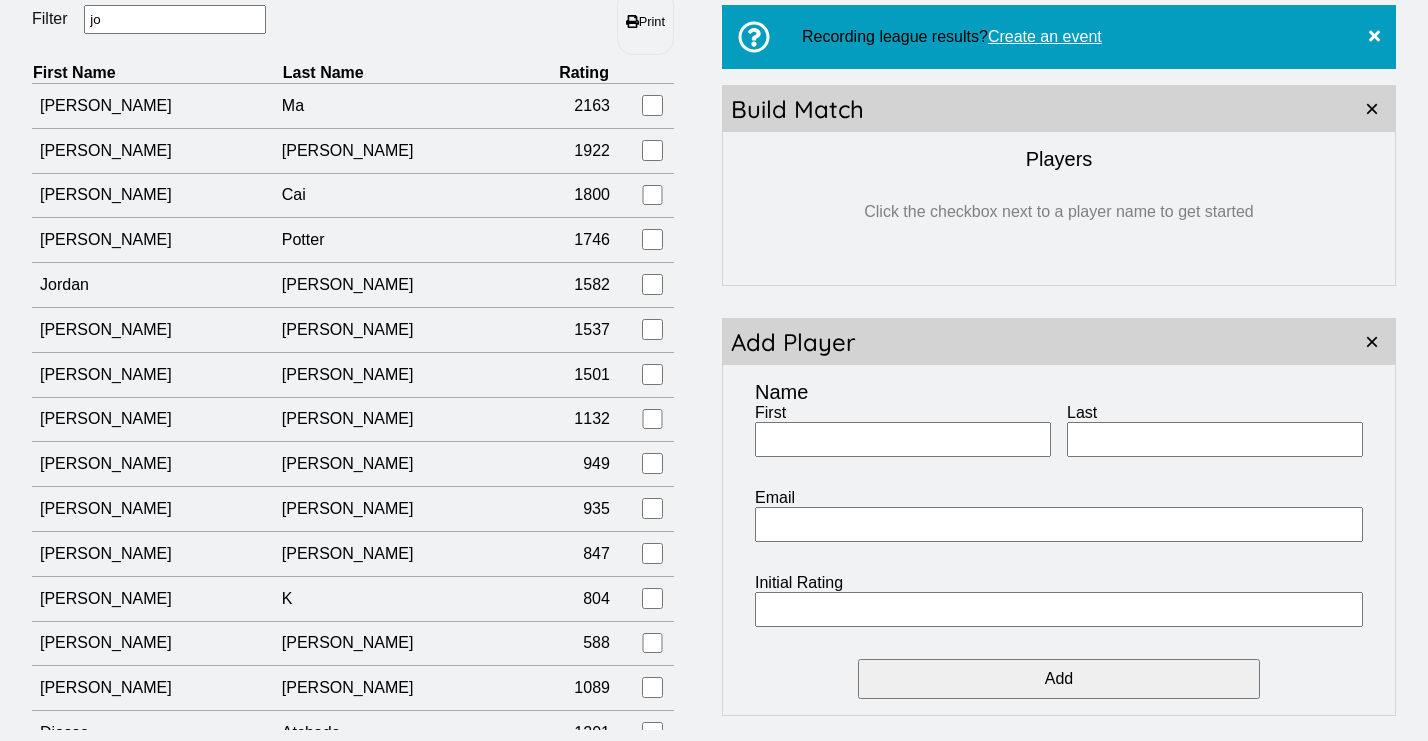 type on "j" 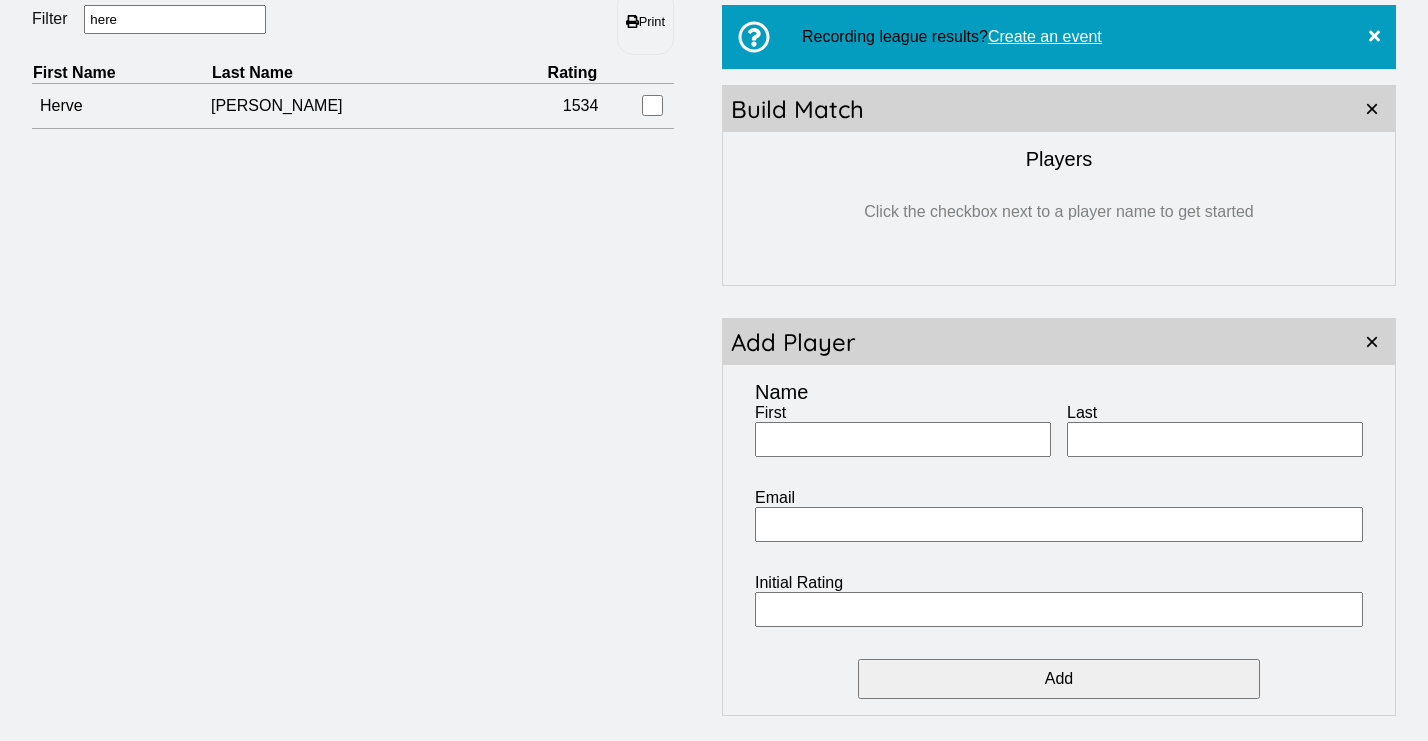 drag, startPoint x: 415, startPoint y: 204, endPoint x: 456, endPoint y: 112, distance: 100.72239 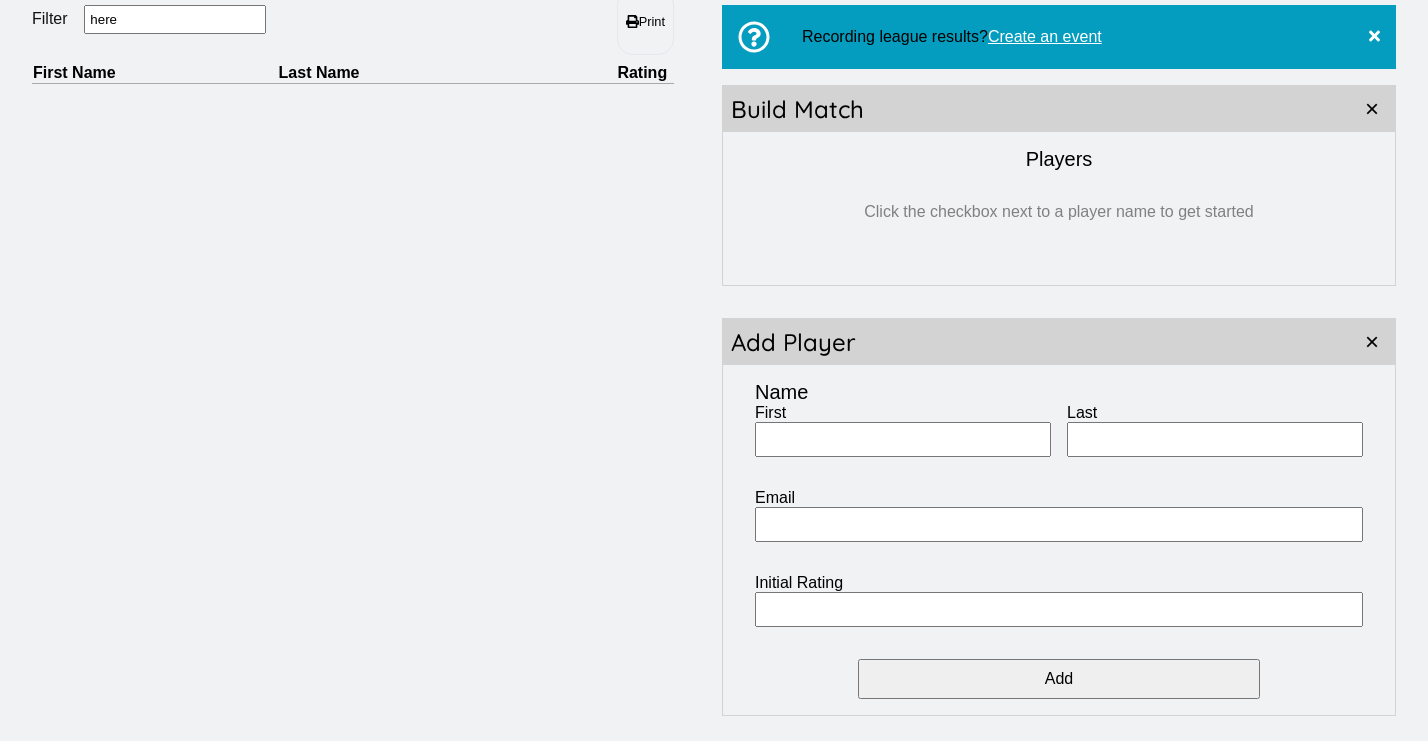 click on "here" at bounding box center [175, 19] 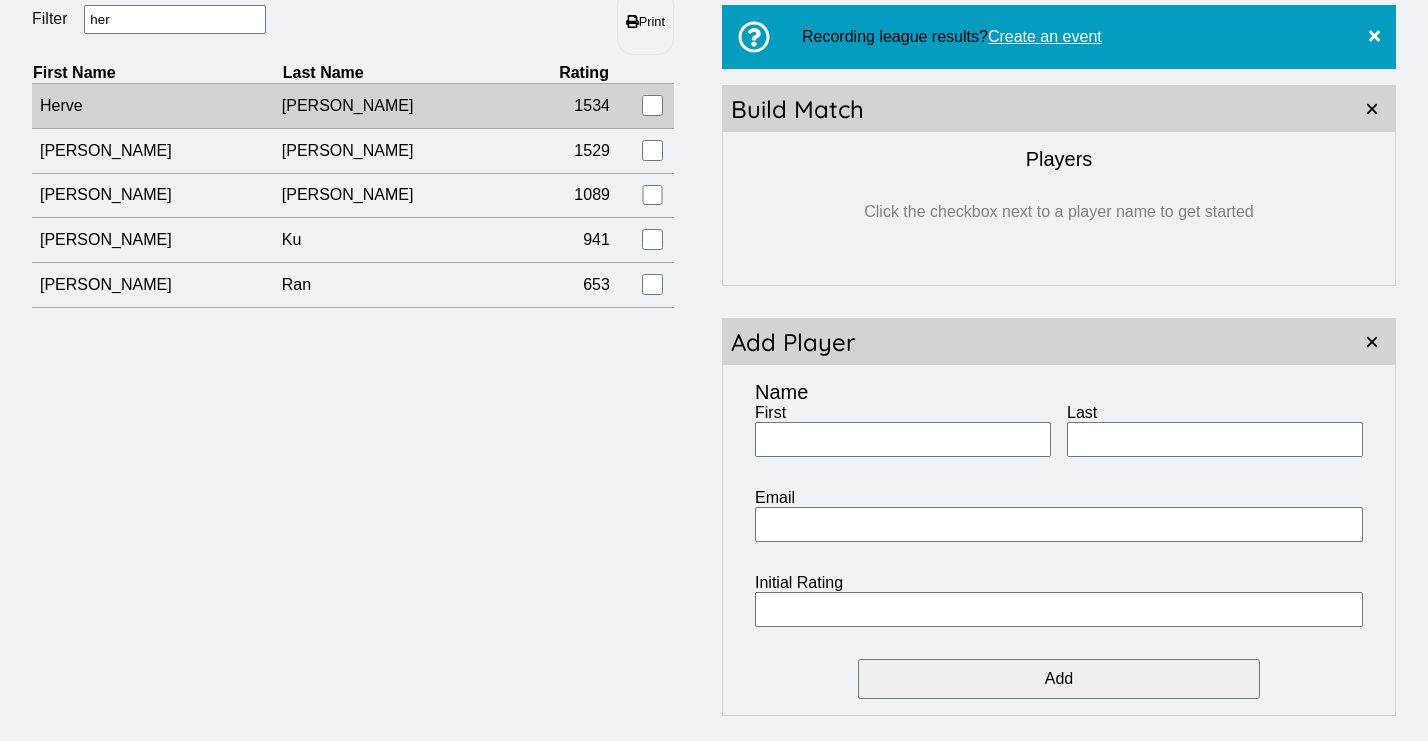 type on "her" 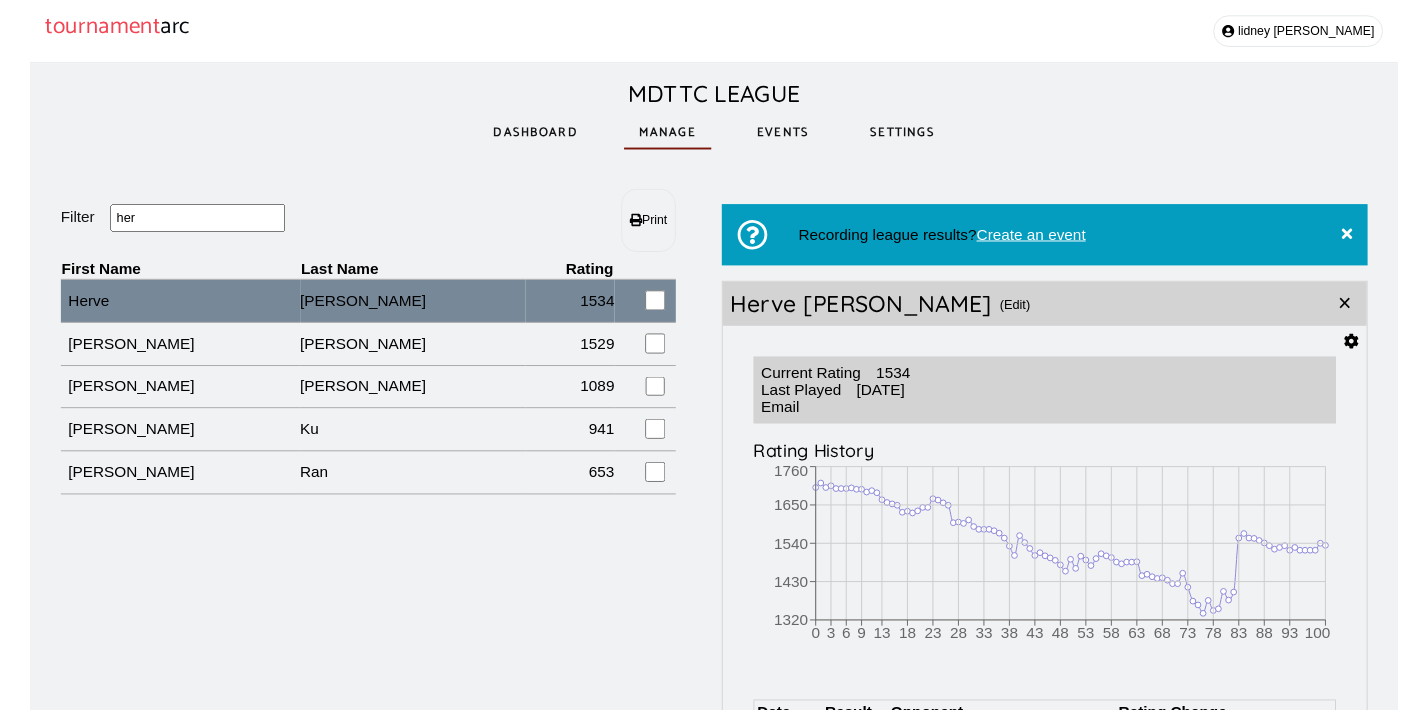 scroll, scrollTop: 0, scrollLeft: 0, axis: both 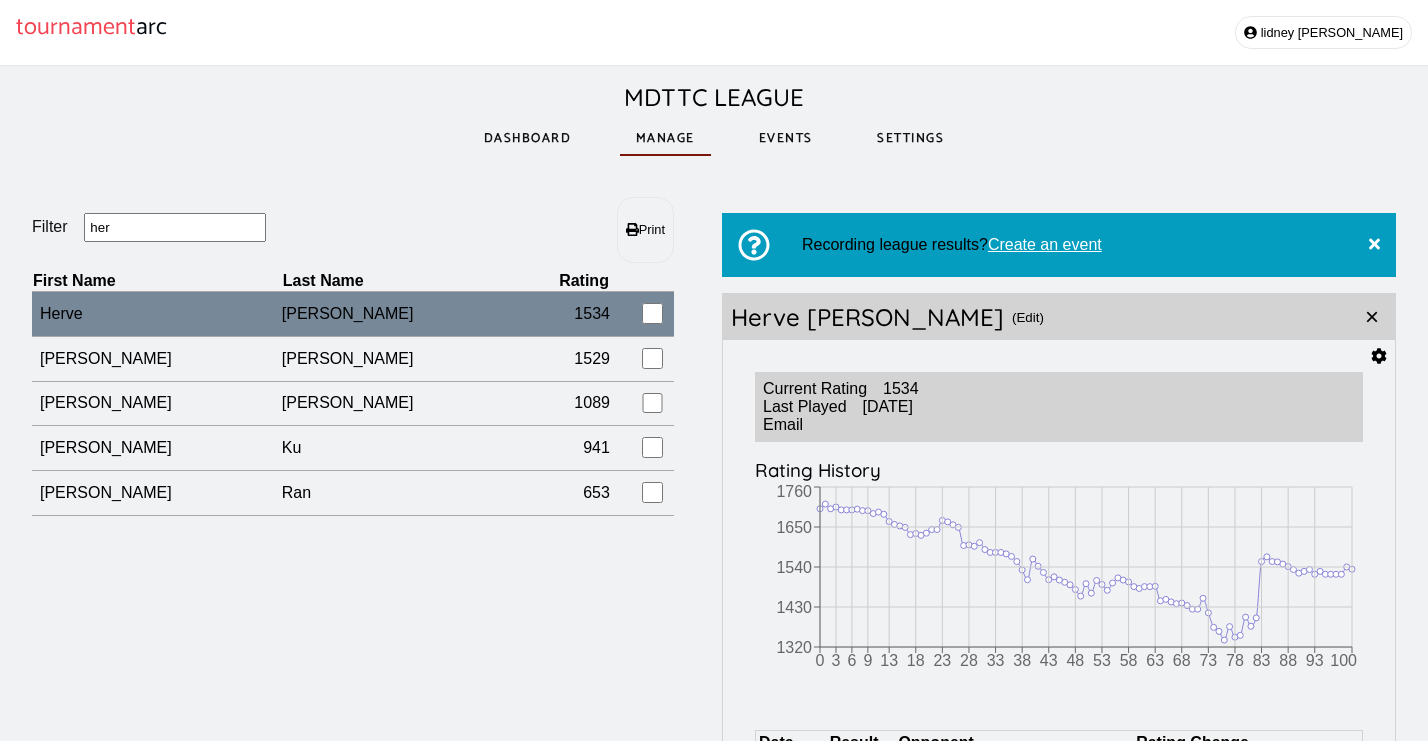click on "Events" at bounding box center (786, 138) 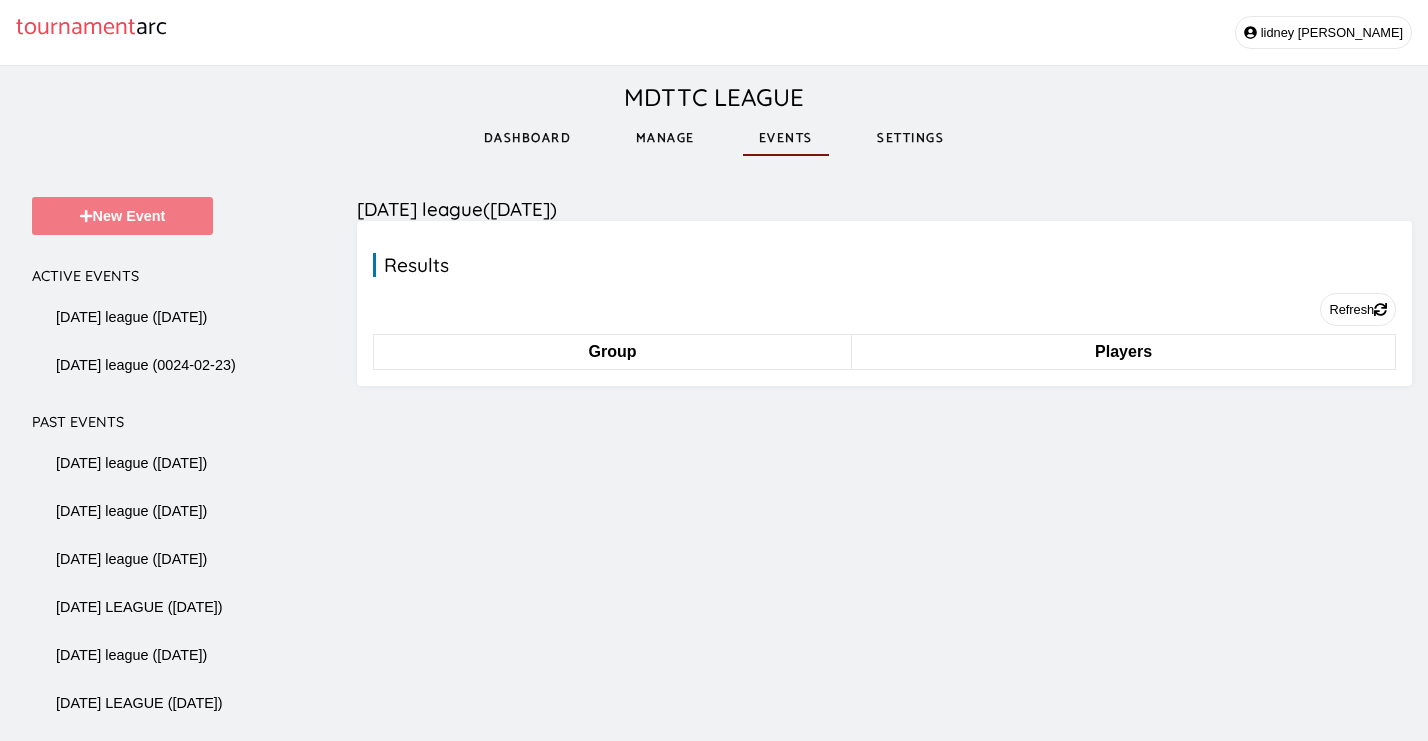 click on "New Event" at bounding box center (122, 216) 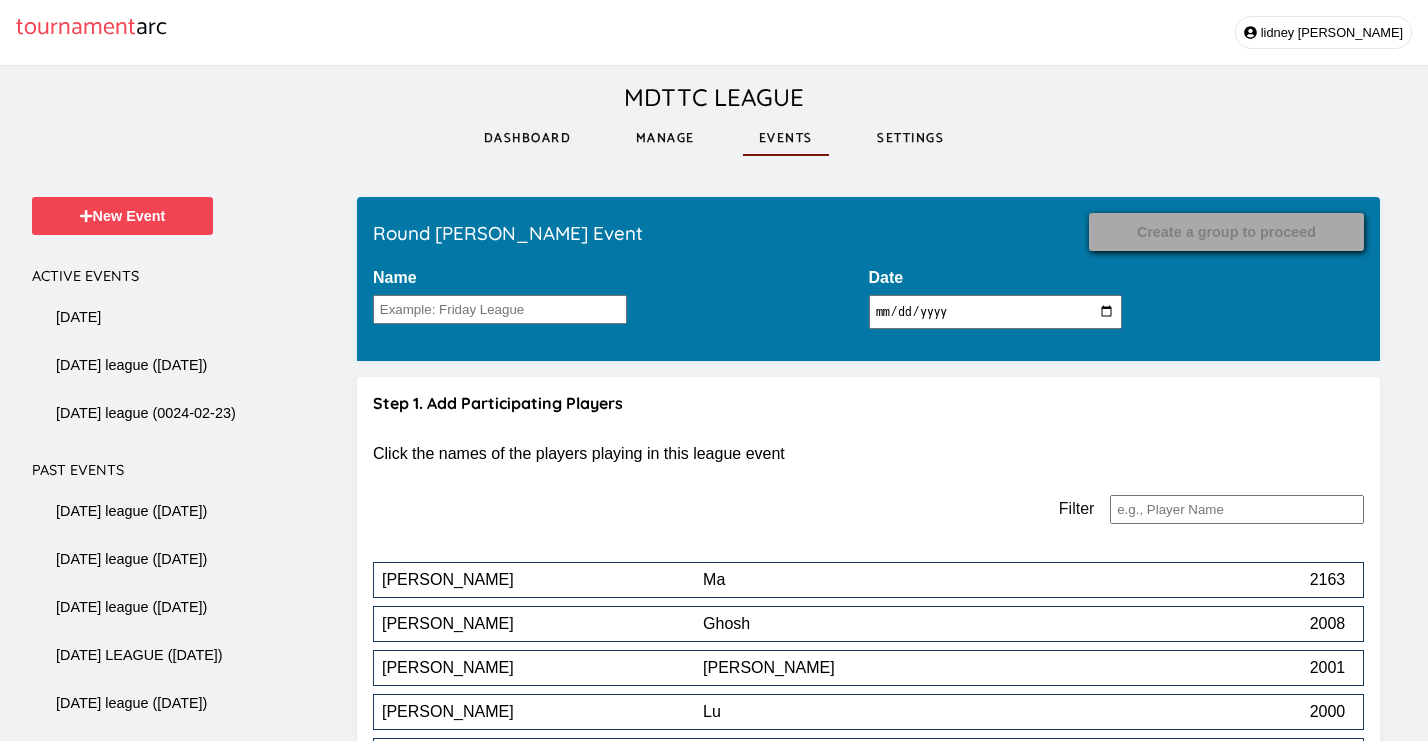 click on "2025-07-09" at bounding box center [996, 312] 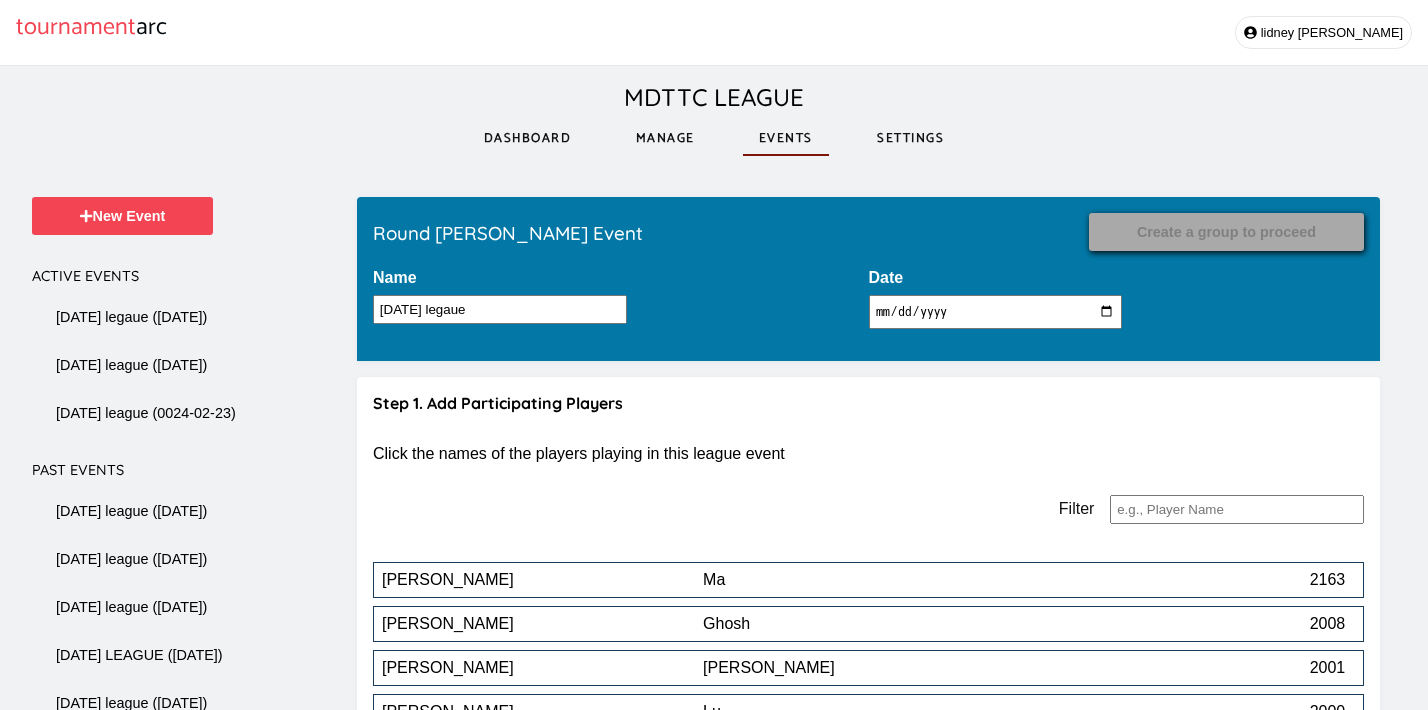 scroll, scrollTop: 1988, scrollLeft: 0, axis: vertical 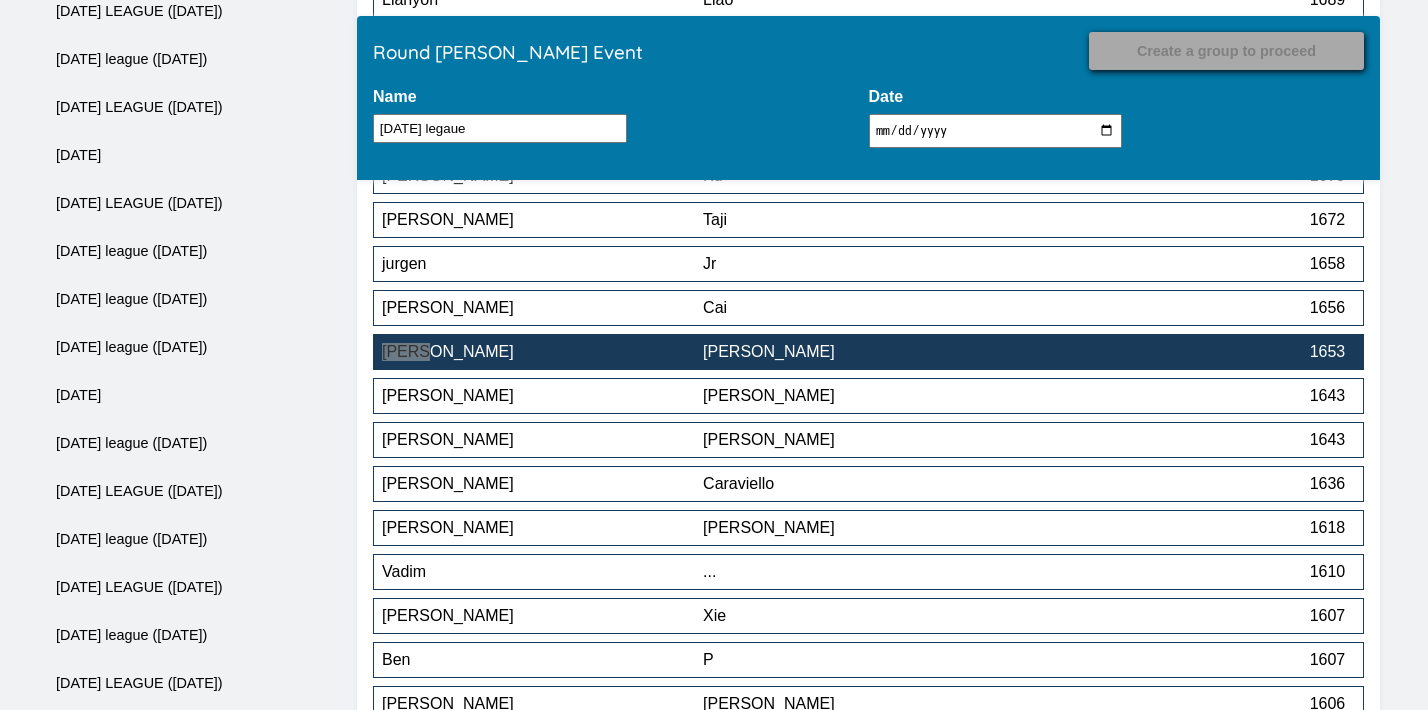 type on "friday legaue" 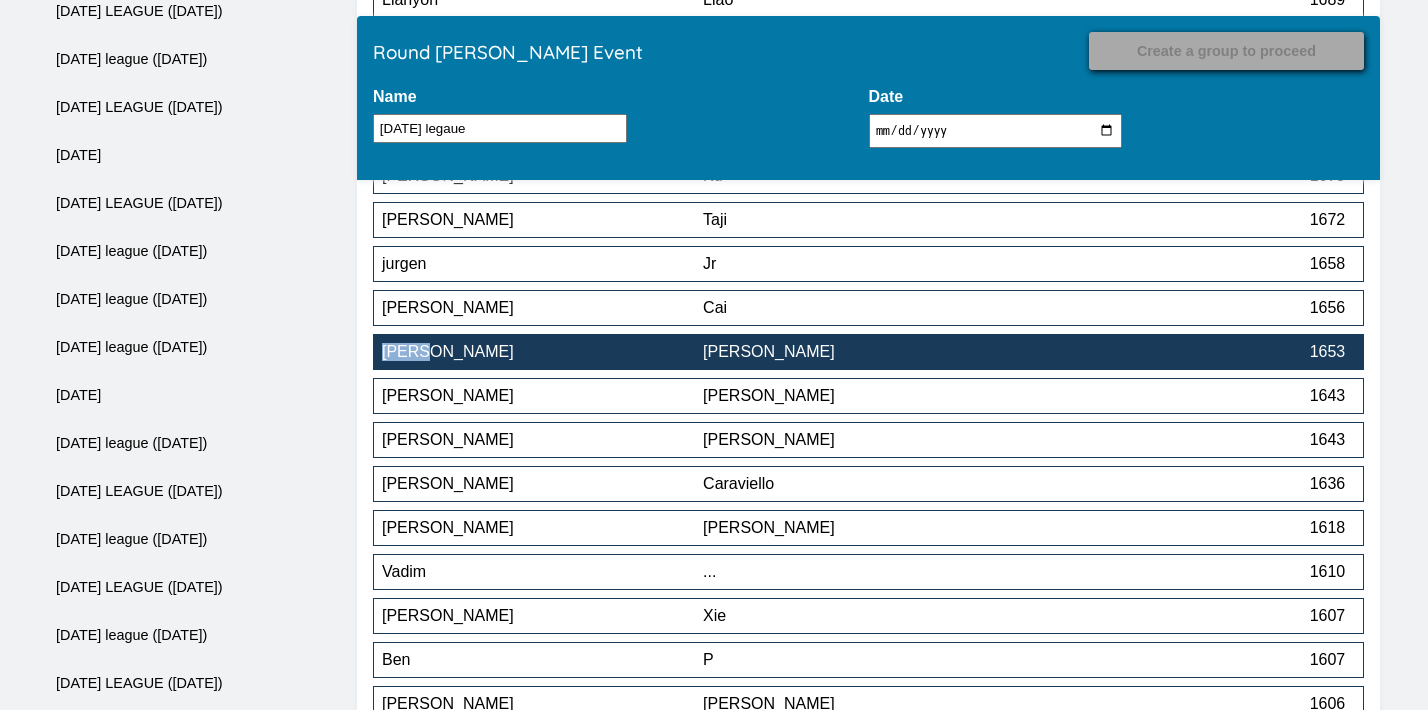 click on "Thomas Sampson 1653" at bounding box center [868, 352] 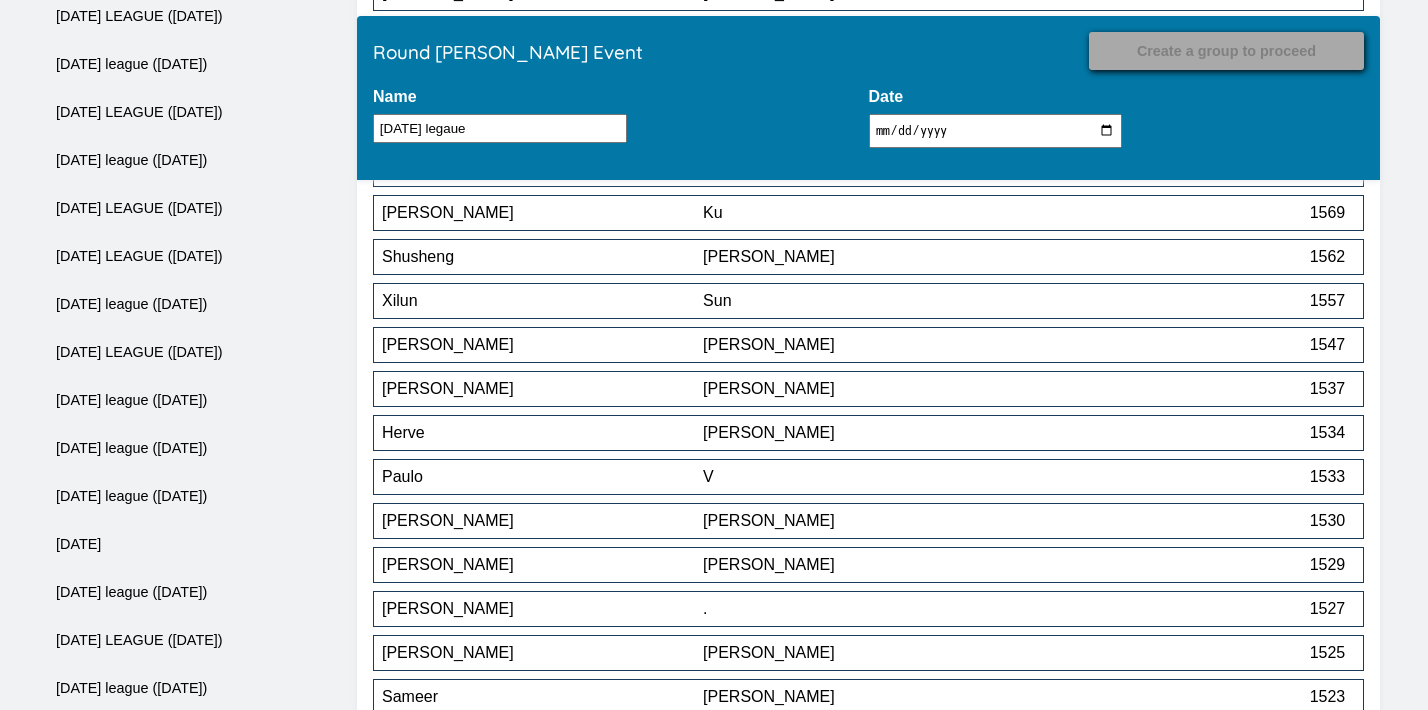 scroll, scrollTop: 2658, scrollLeft: 0, axis: vertical 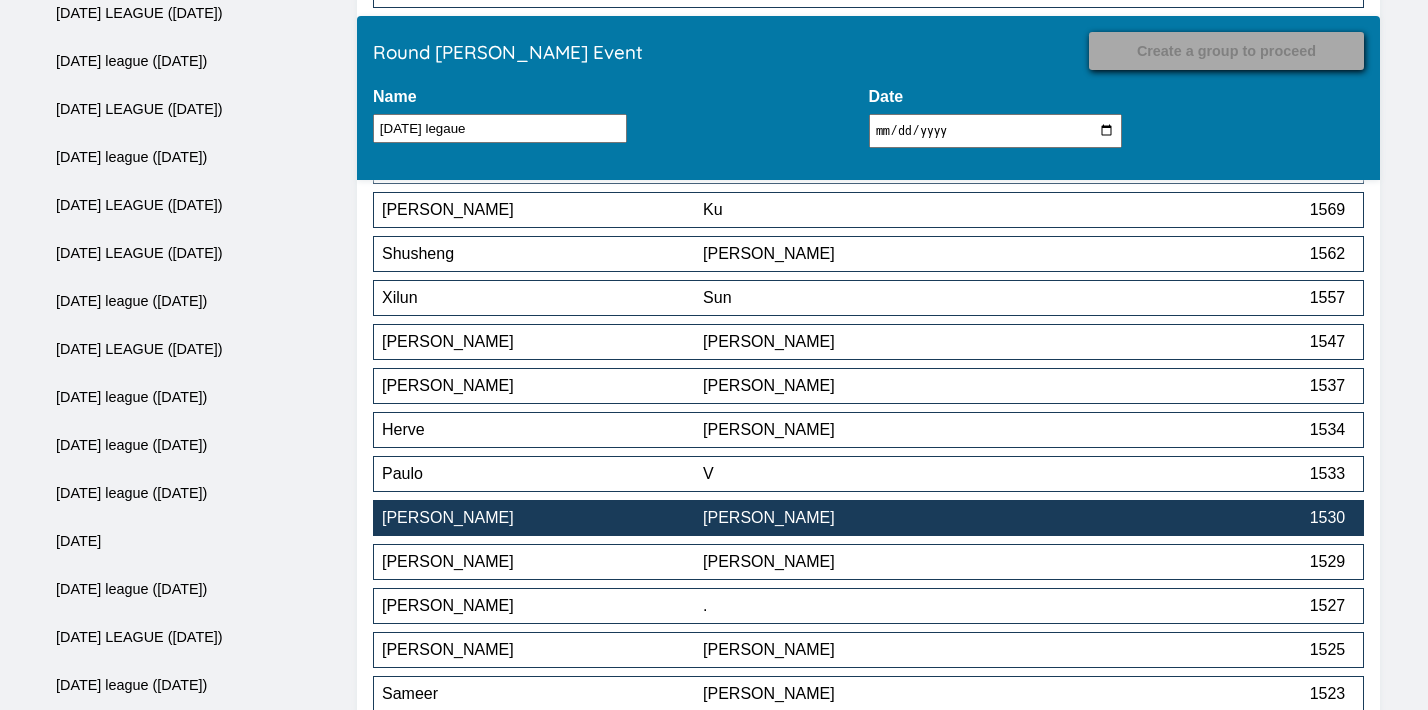 click on "[PERSON_NAME]" at bounding box center (863, 518) 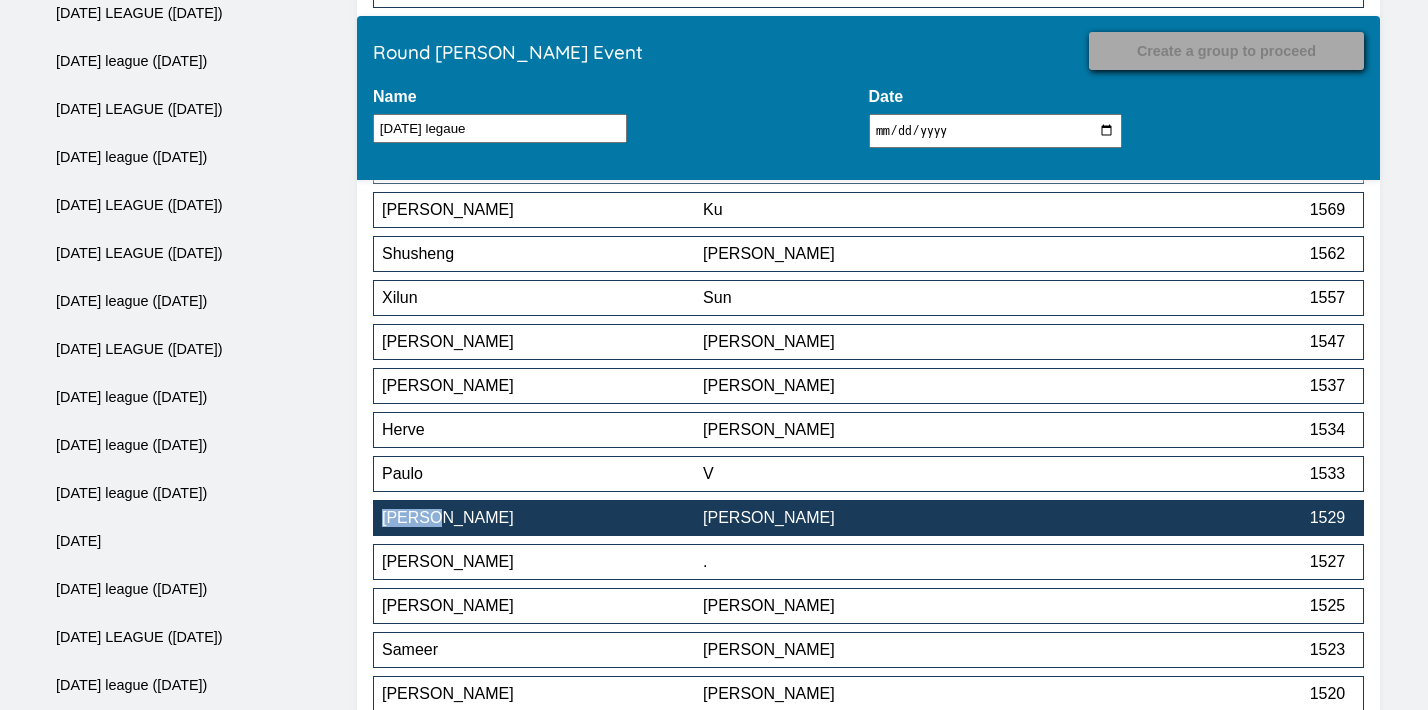 click on "[PERSON_NAME]" at bounding box center (863, 518) 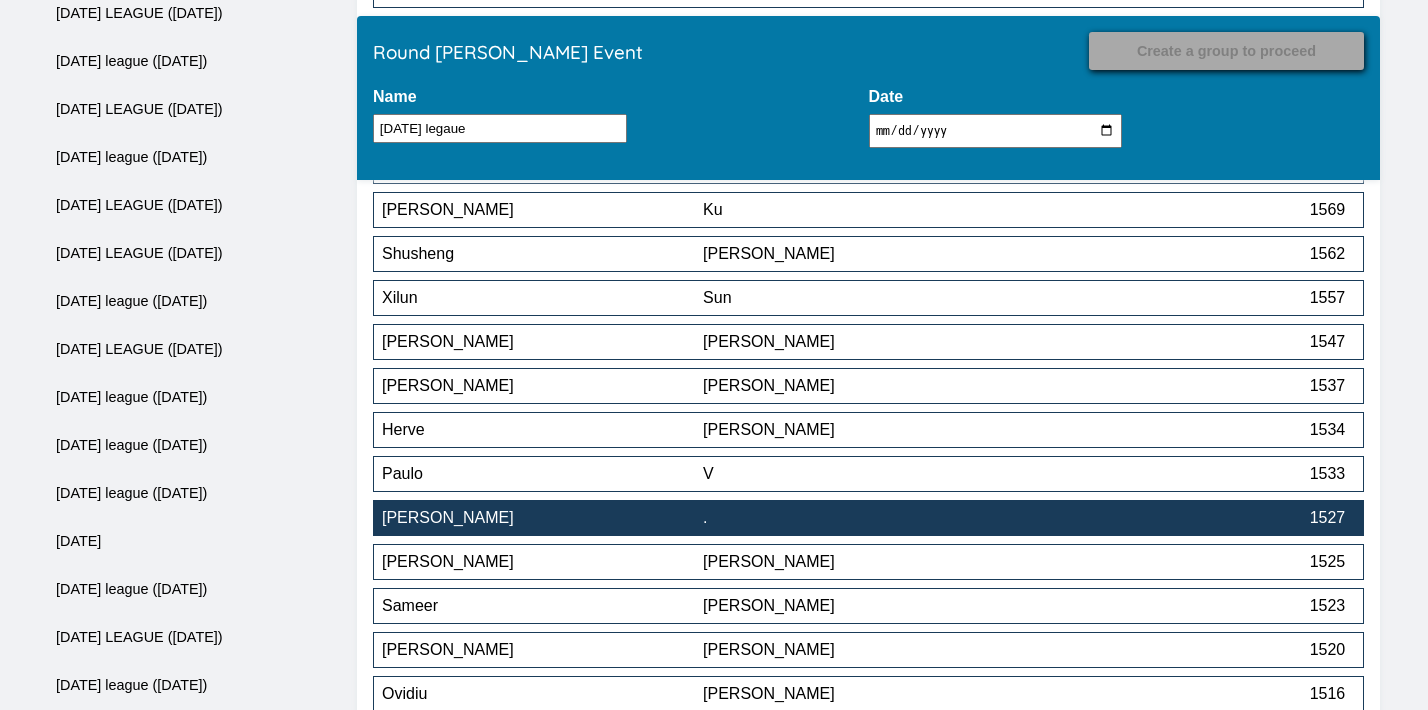 click on "." at bounding box center (863, 518) 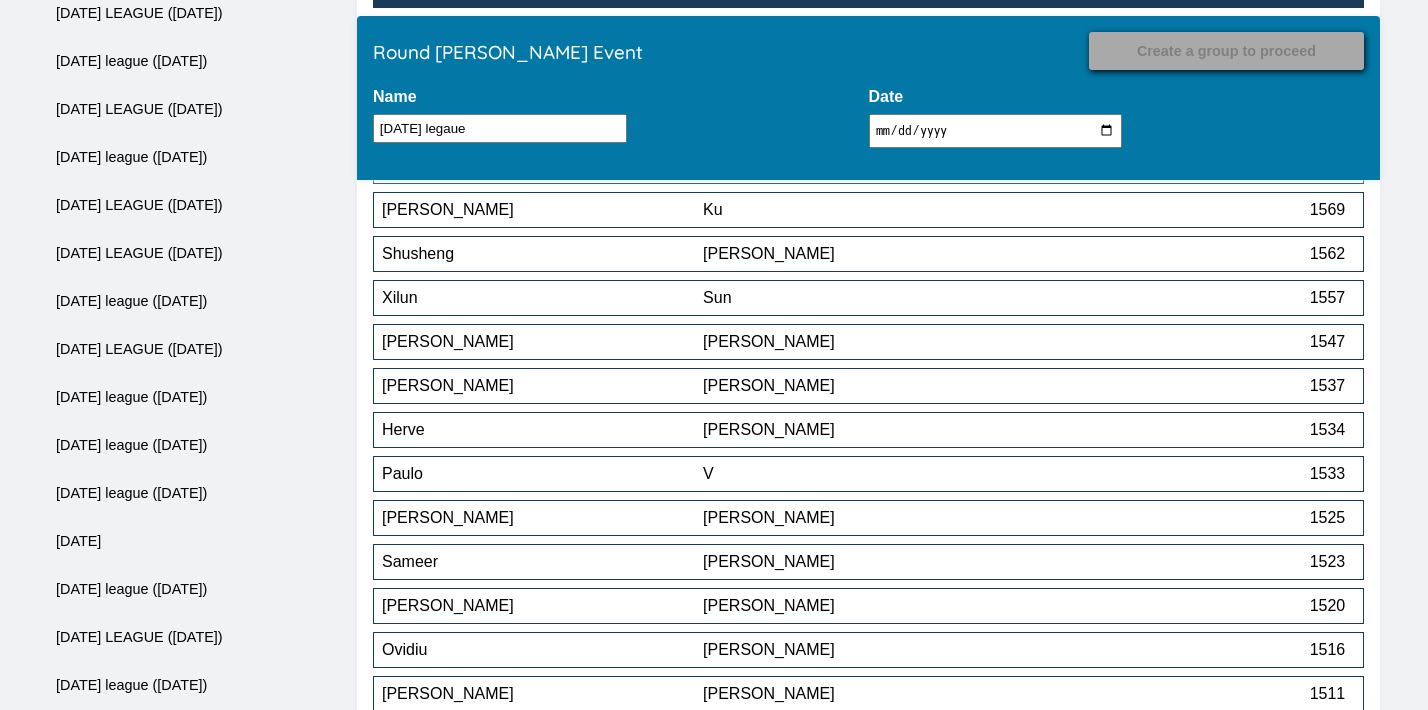scroll, scrollTop: 3220, scrollLeft: 0, axis: vertical 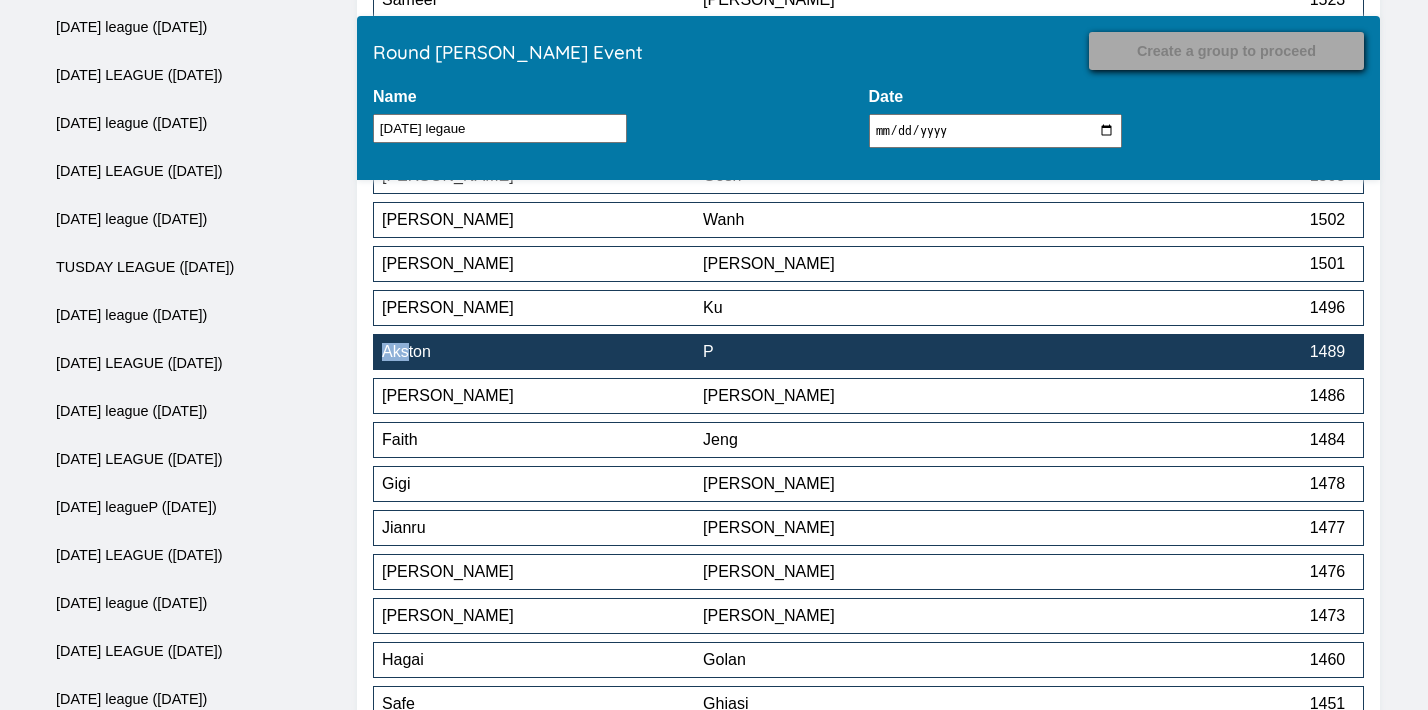 click on "P" at bounding box center [863, 352] 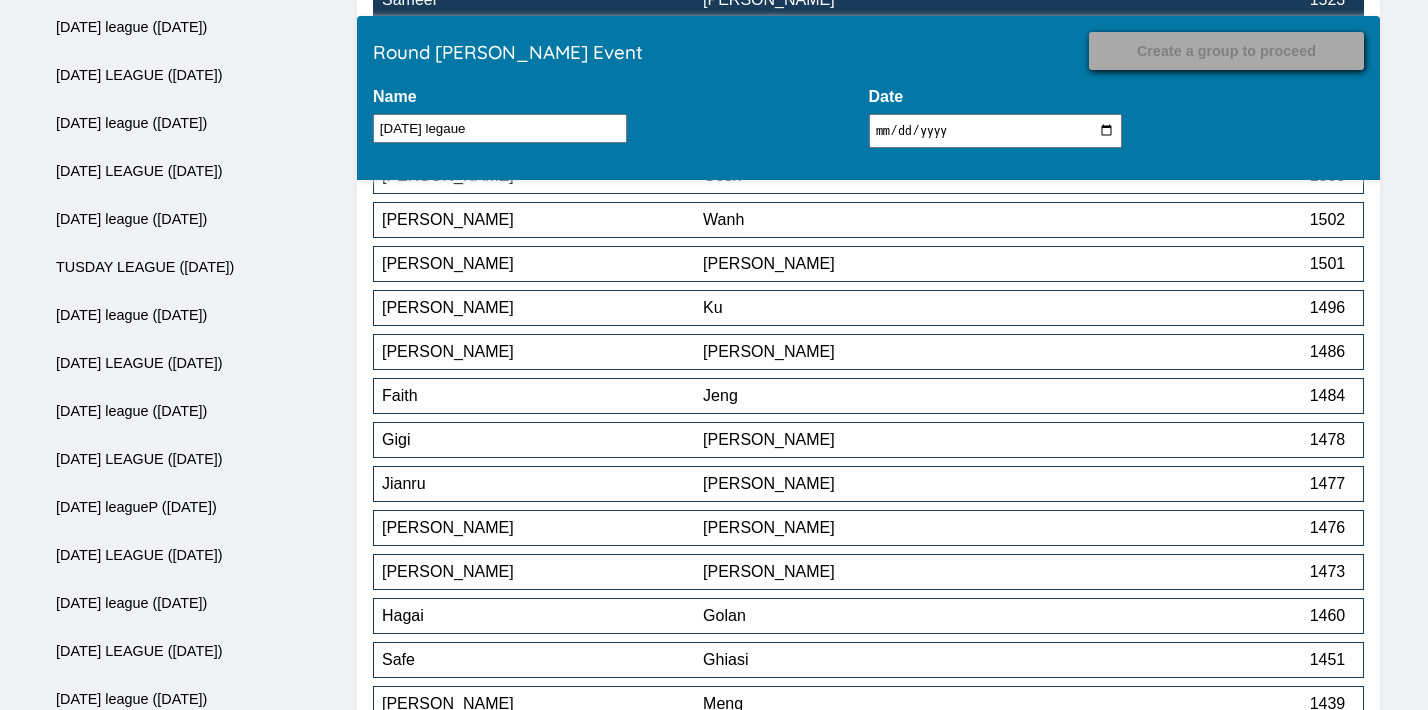 scroll, scrollTop: 3836, scrollLeft: 0, axis: vertical 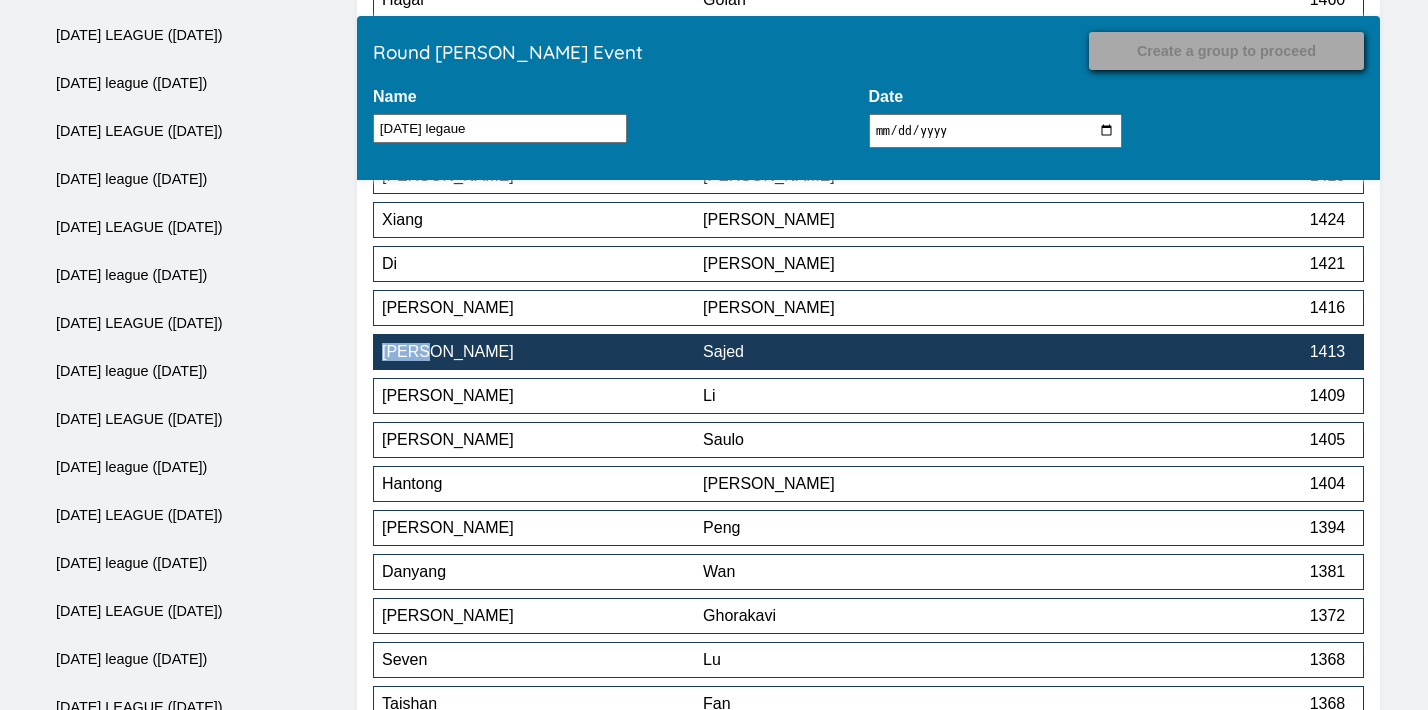 click on "Sajed" at bounding box center [863, 352] 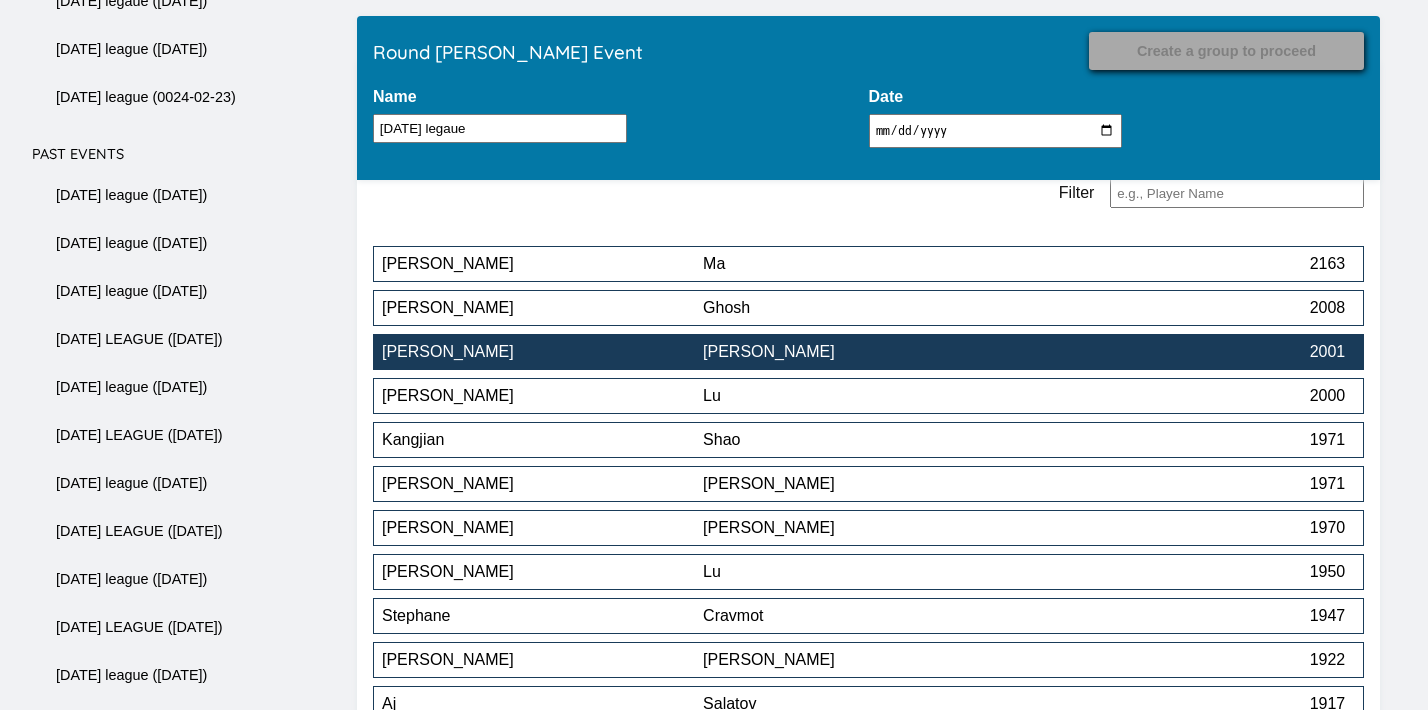 scroll, scrollTop: 6652, scrollLeft: 0, axis: vertical 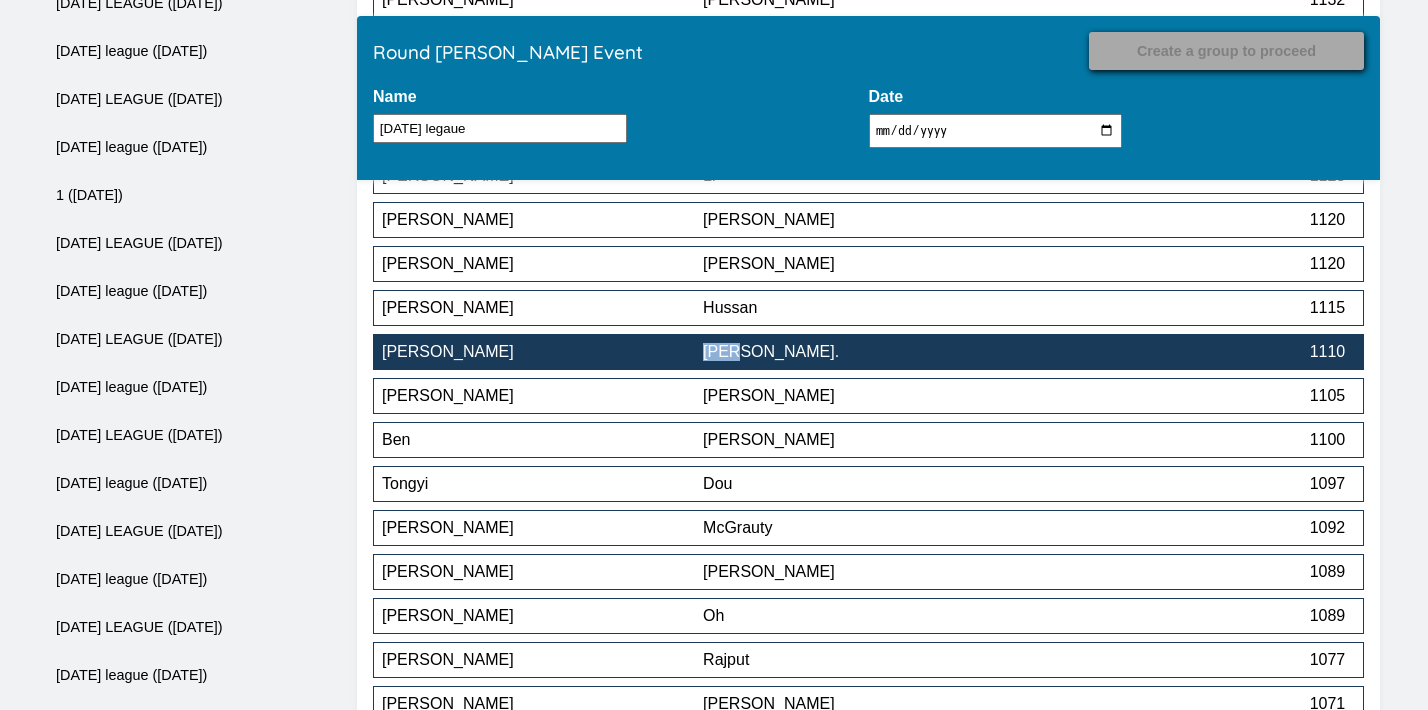 click on "[PERSON_NAME]." at bounding box center (863, 352) 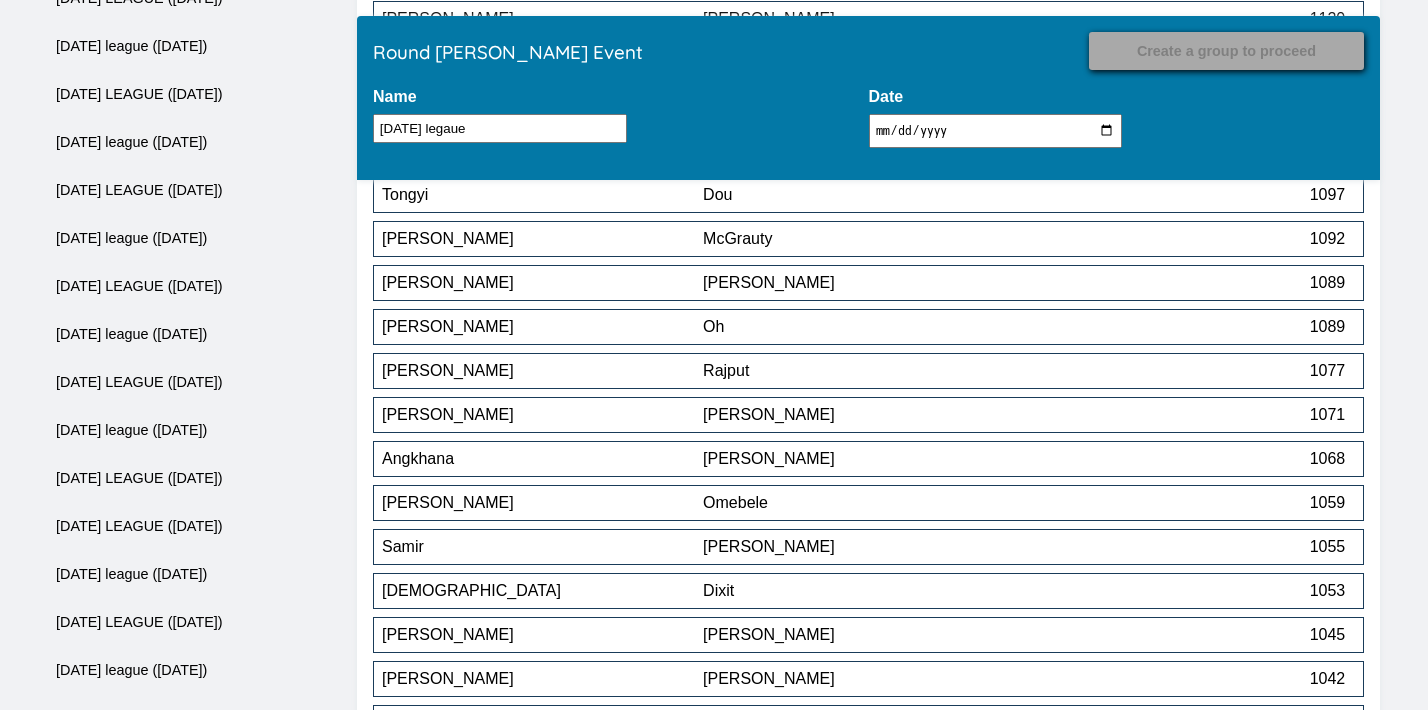 scroll, scrollTop: 3836, scrollLeft: 0, axis: vertical 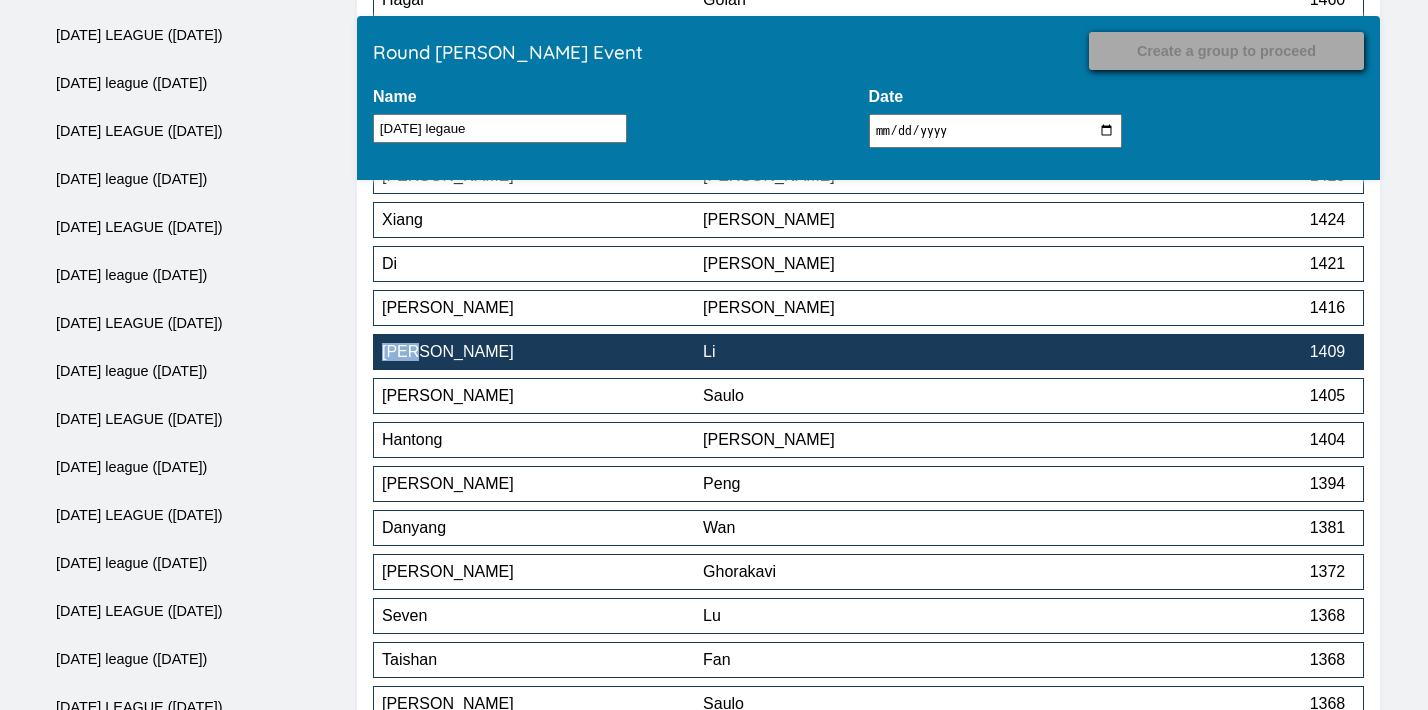 click on "Li" at bounding box center [863, 352] 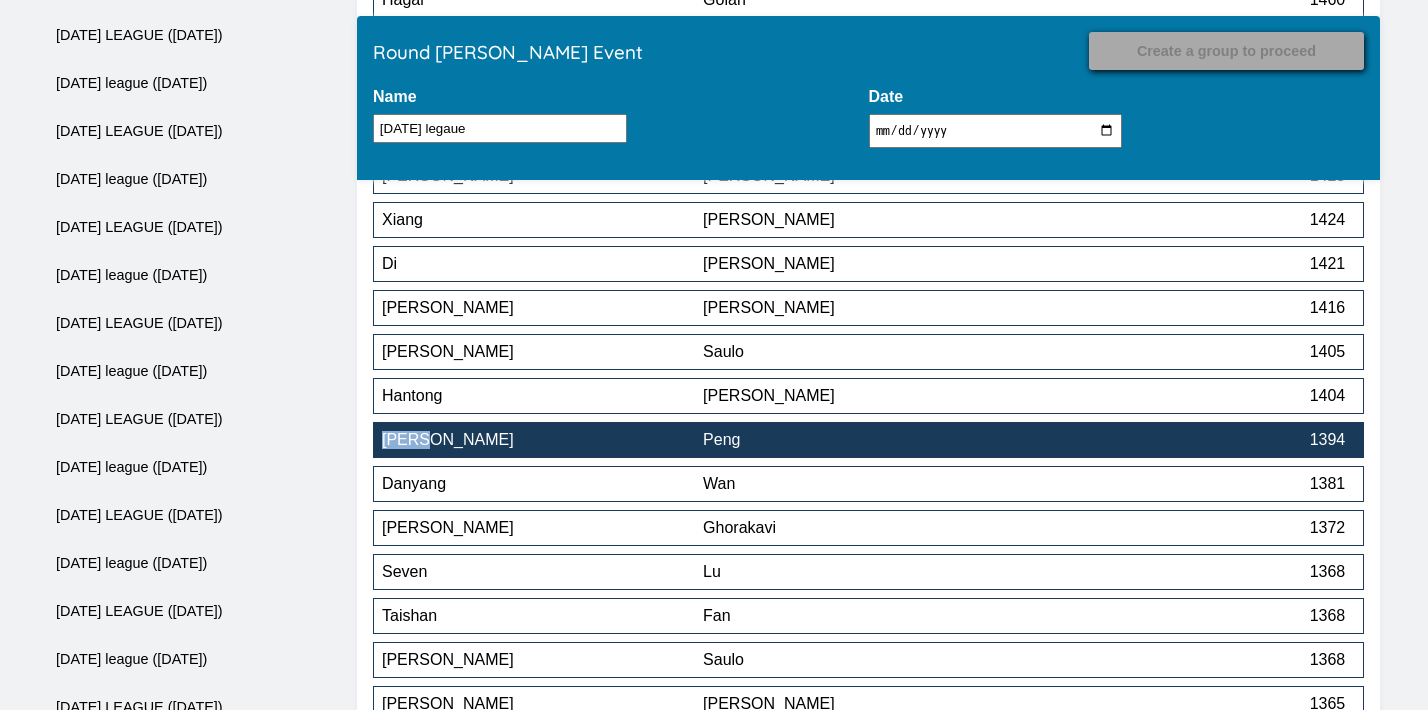 click on "Peng" at bounding box center (863, 440) 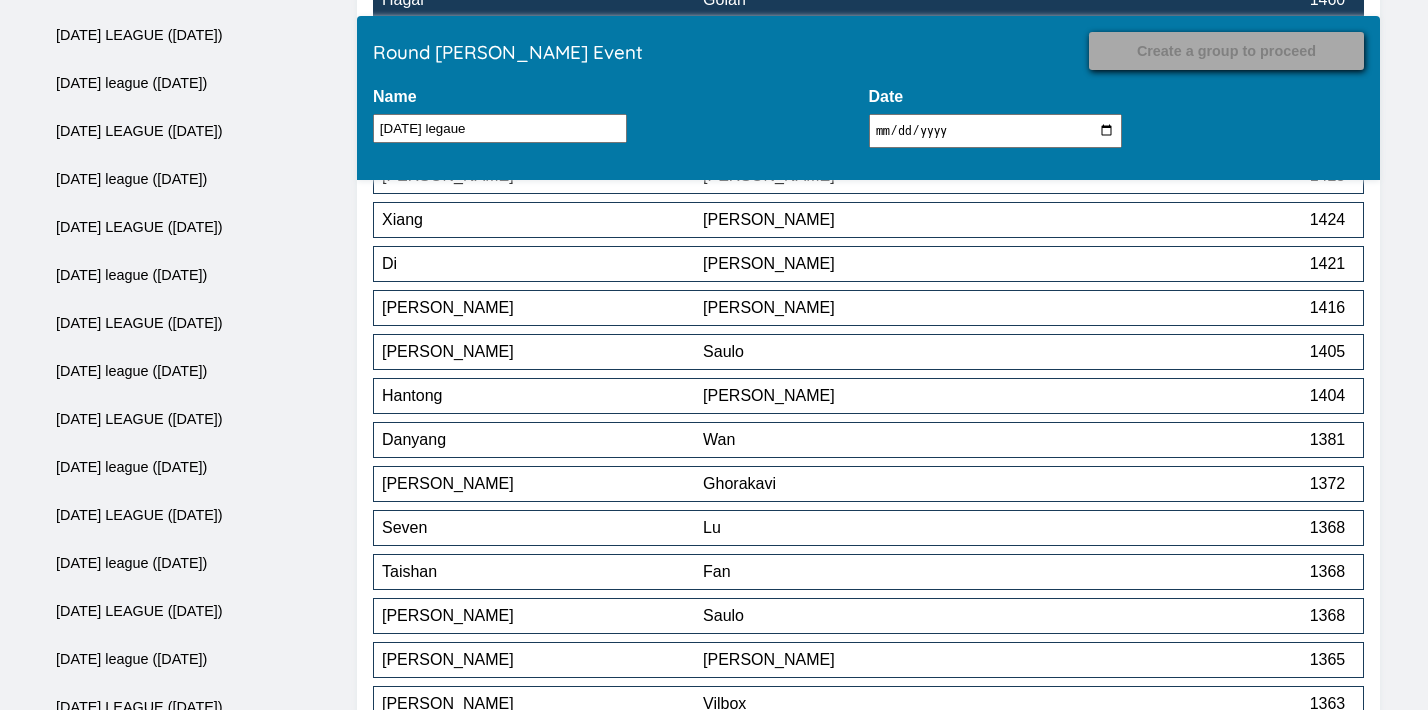 scroll, scrollTop: 4760, scrollLeft: 0, axis: vertical 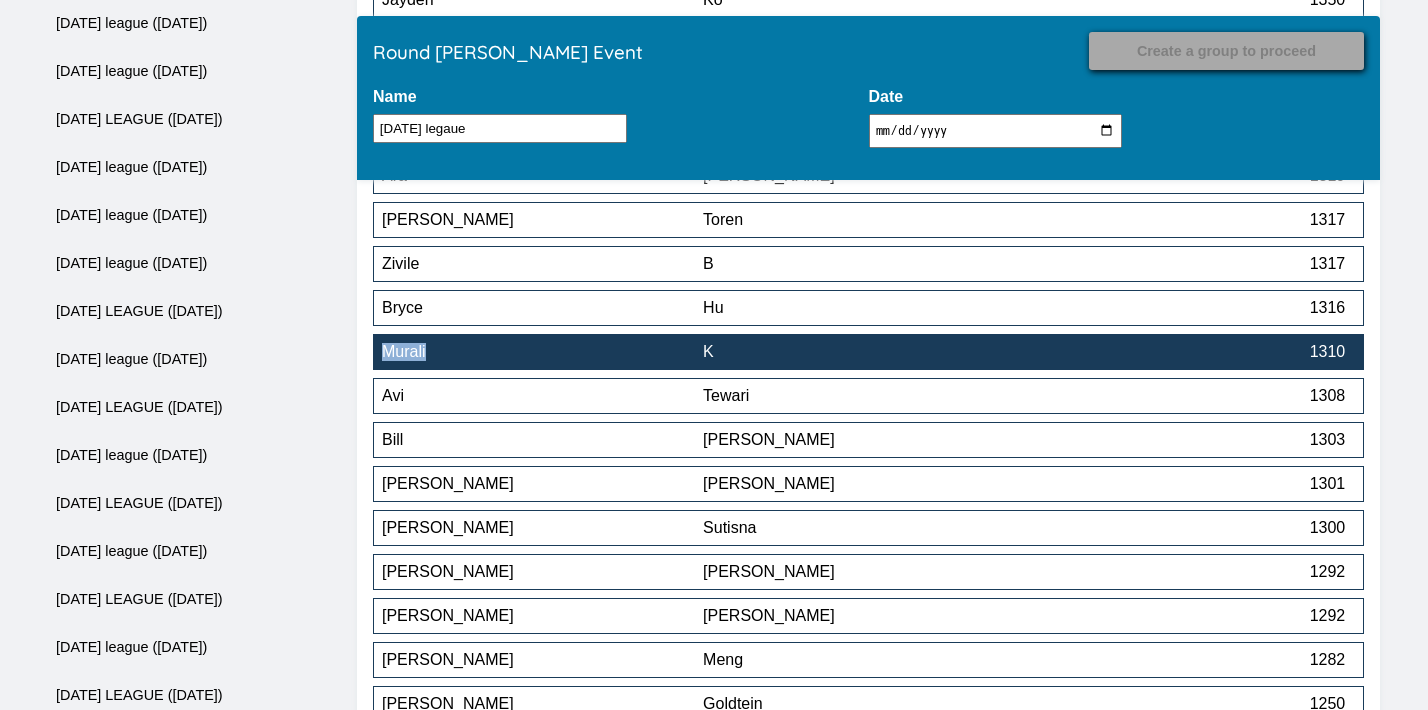 click on "K" at bounding box center [863, 352] 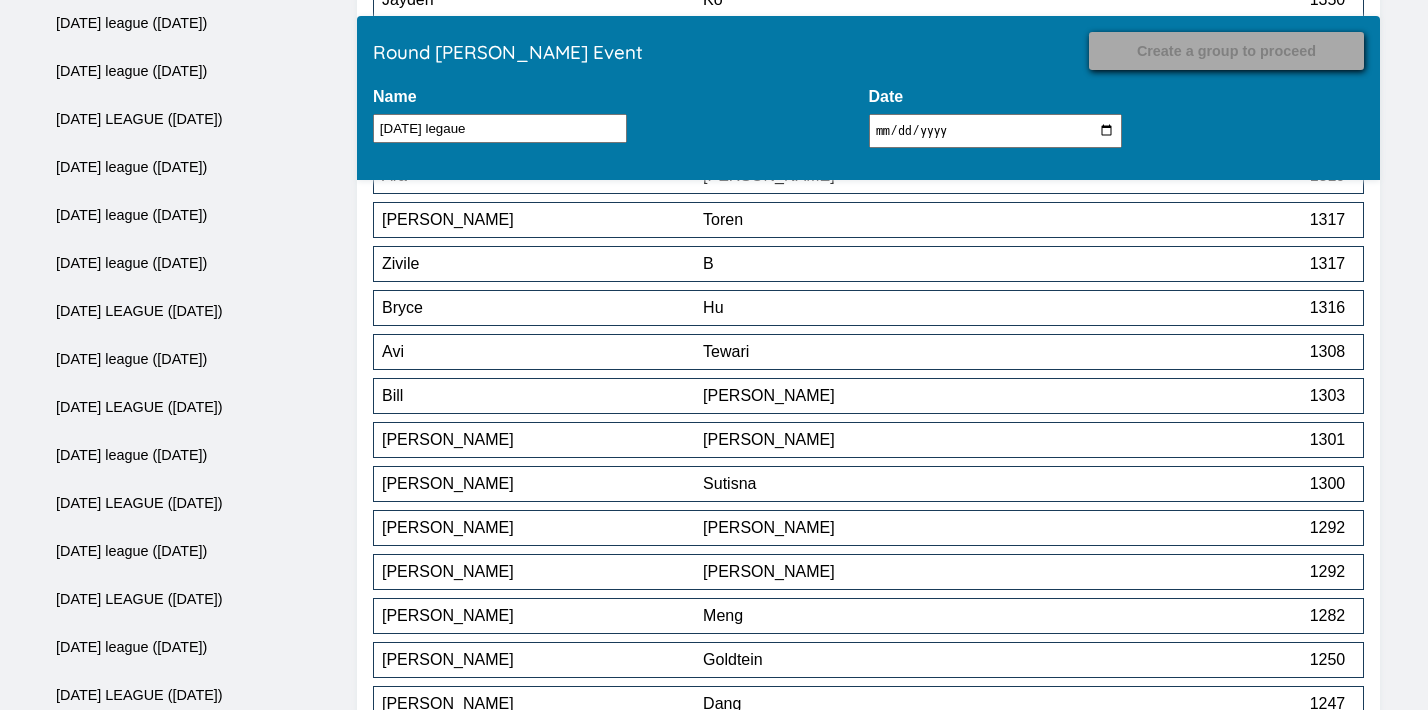 scroll, scrollTop: 6432, scrollLeft: 0, axis: vertical 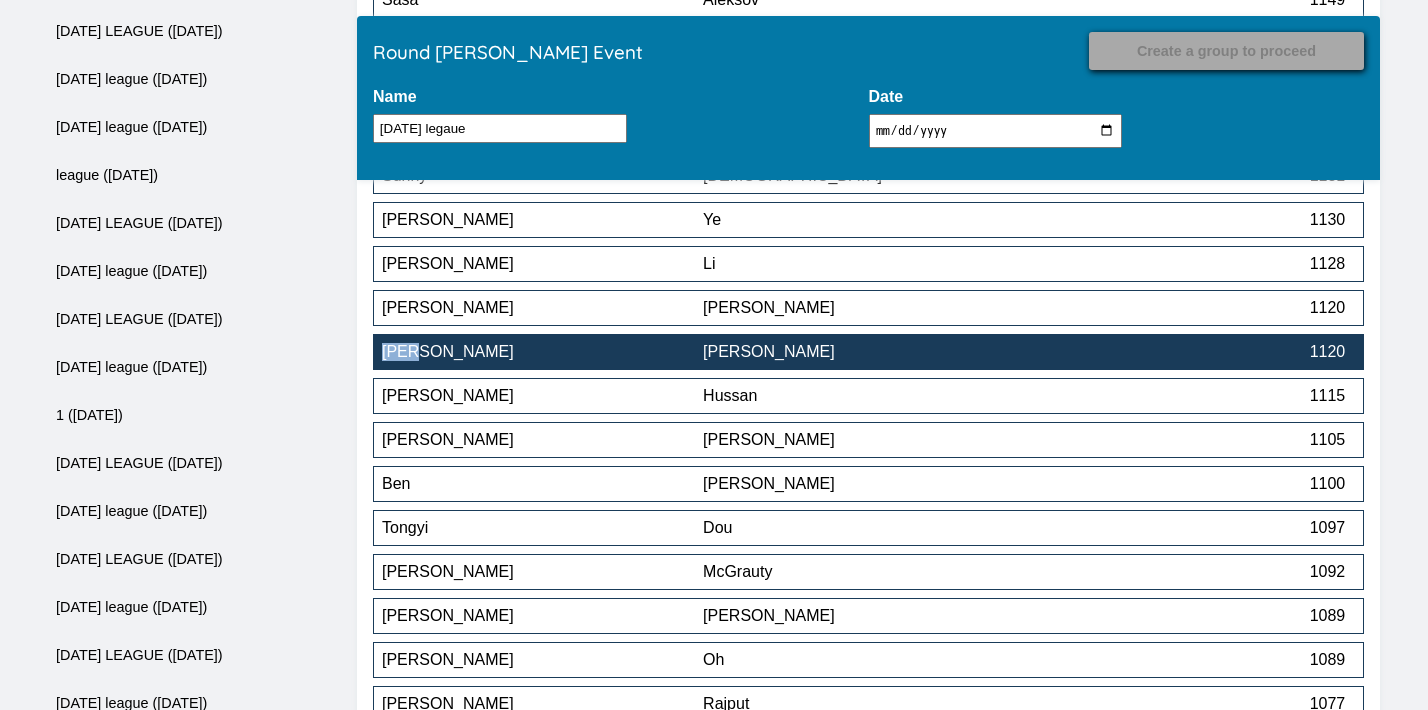 click on "[PERSON_NAME]" at bounding box center (863, 352) 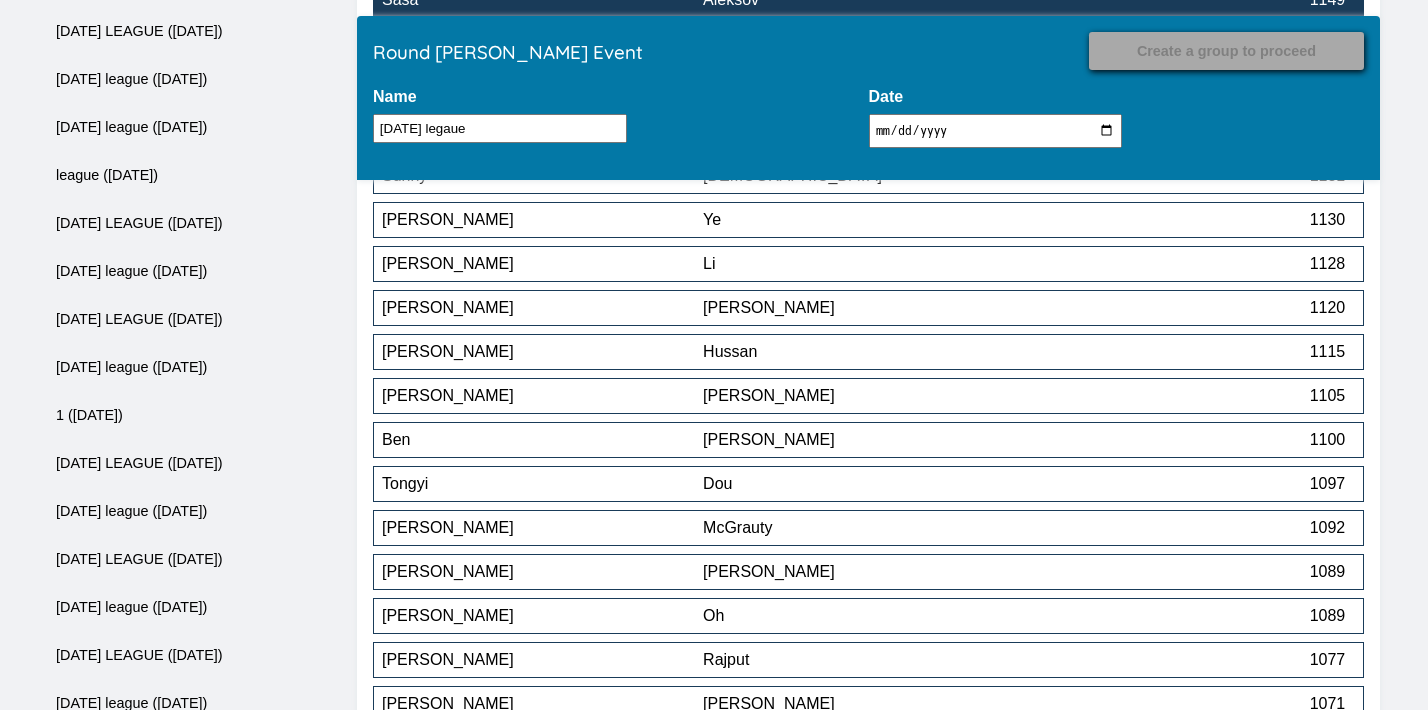 scroll, scrollTop: 7136, scrollLeft: 0, axis: vertical 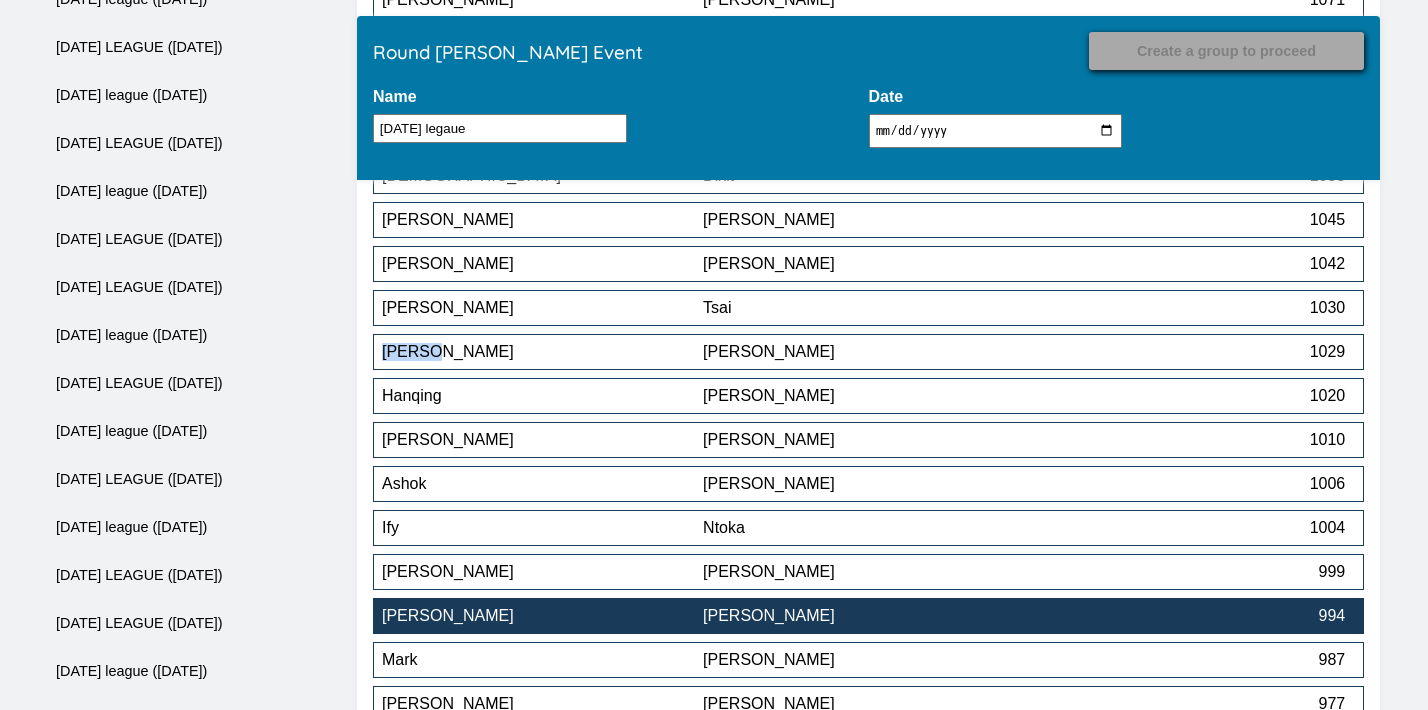 click on "[PERSON_NAME]" at bounding box center [542, 616] 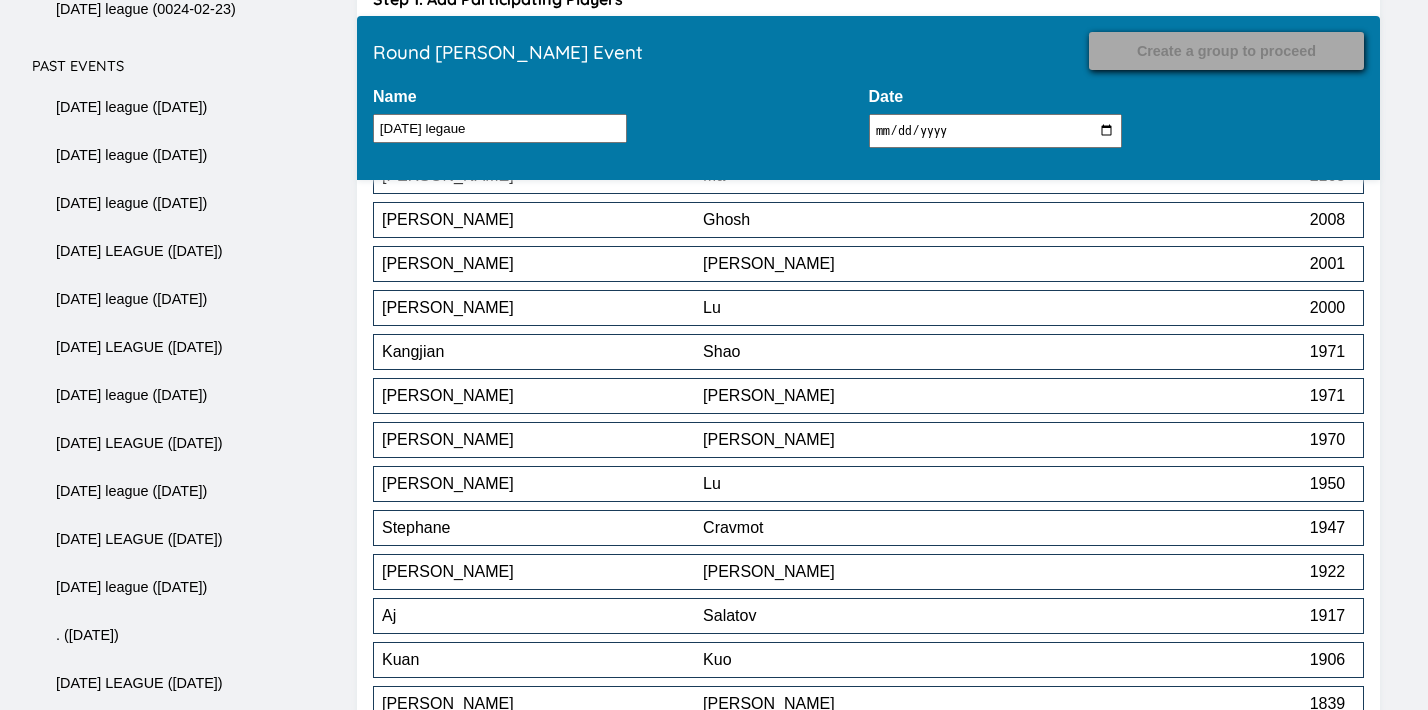 scroll, scrollTop: 6828, scrollLeft: 0, axis: vertical 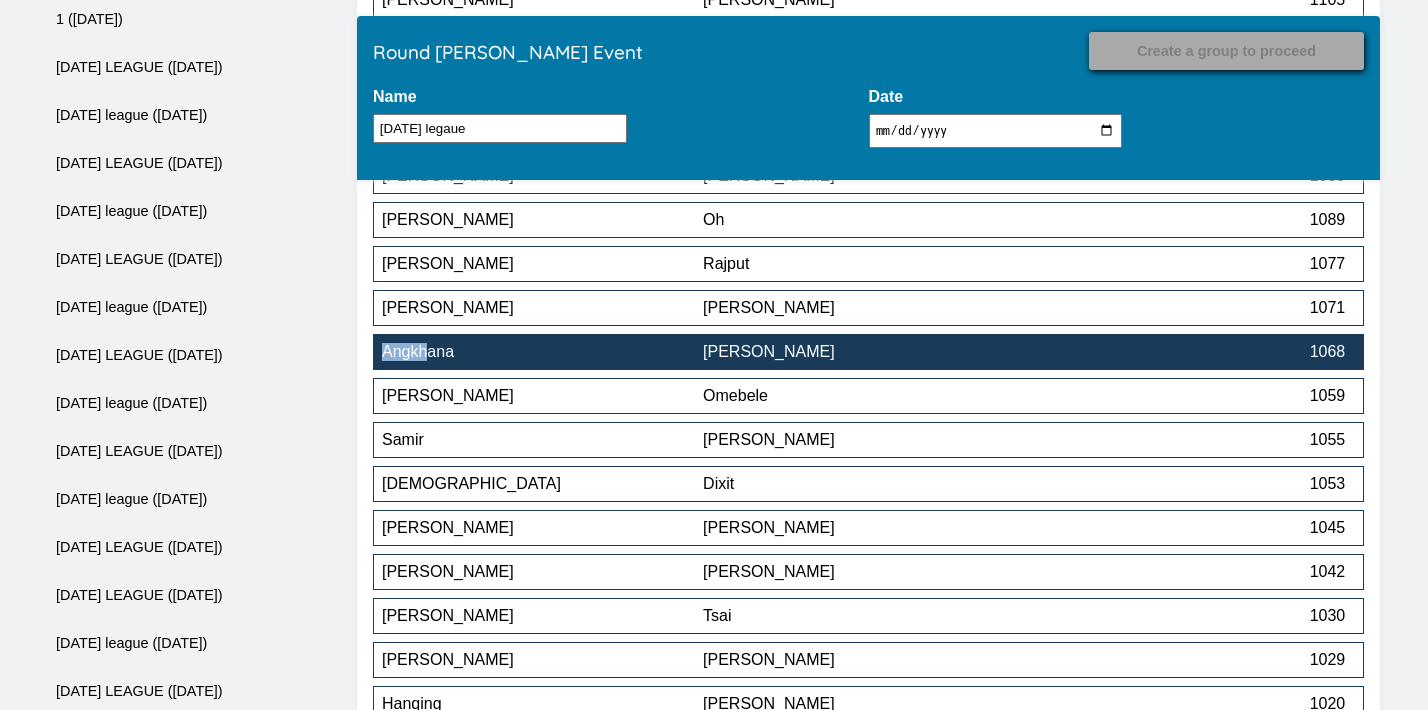 click on "[PERSON_NAME]" at bounding box center (863, 352) 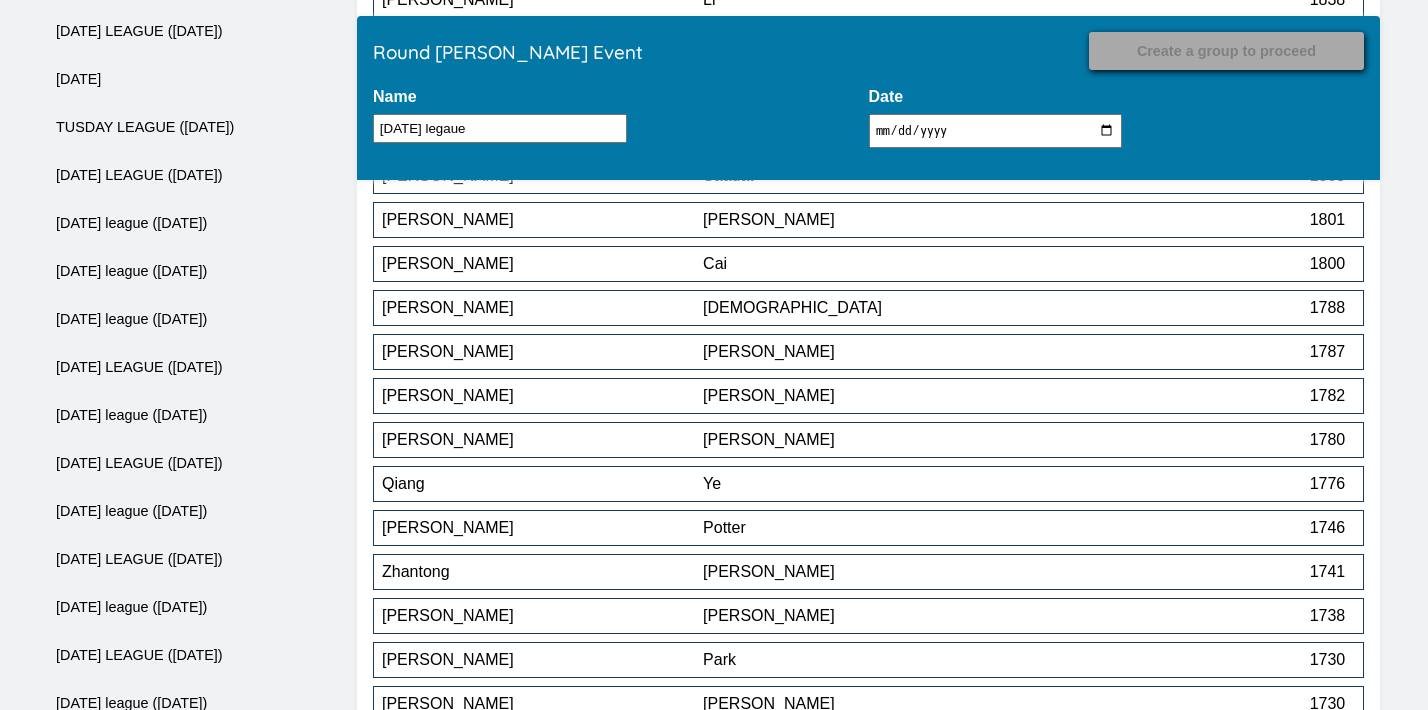 scroll, scrollTop: 6828, scrollLeft: 0, axis: vertical 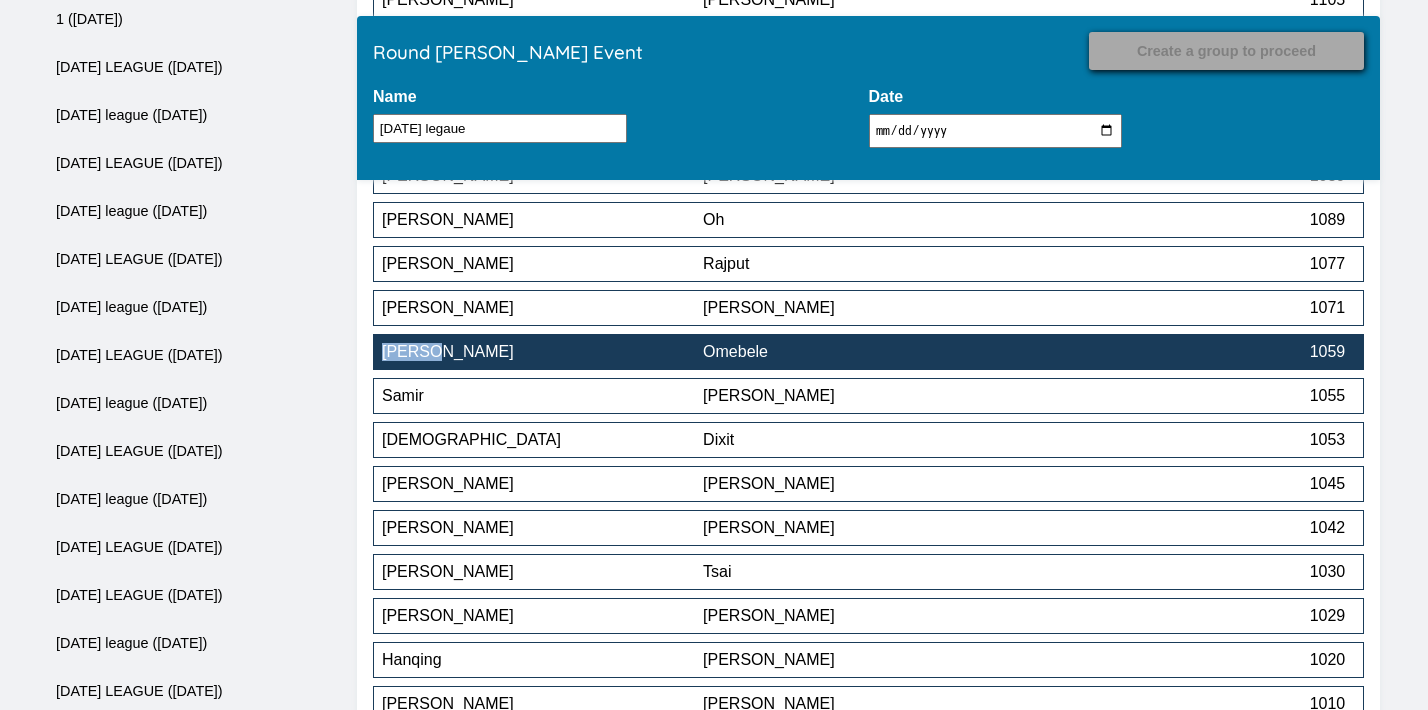 click on "Omebele" at bounding box center (863, 352) 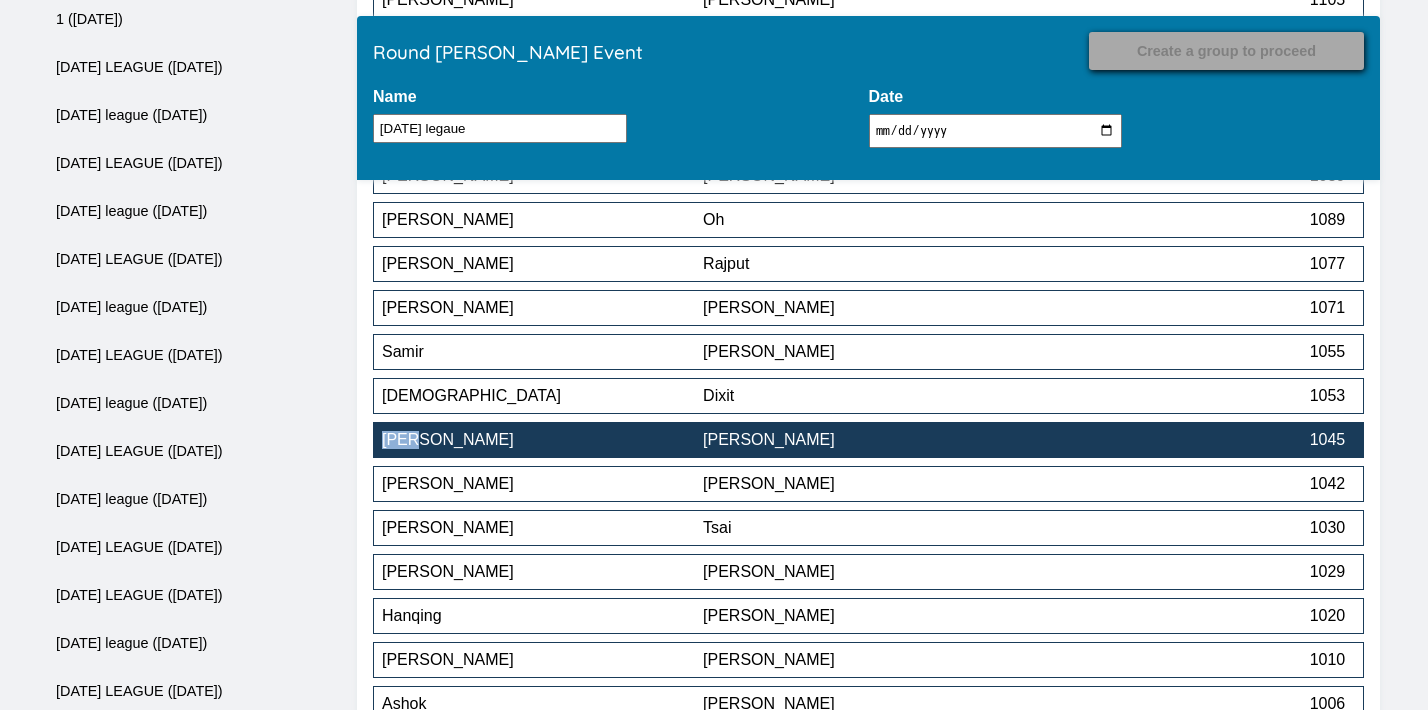click on "[PERSON_NAME]" at bounding box center (863, 440) 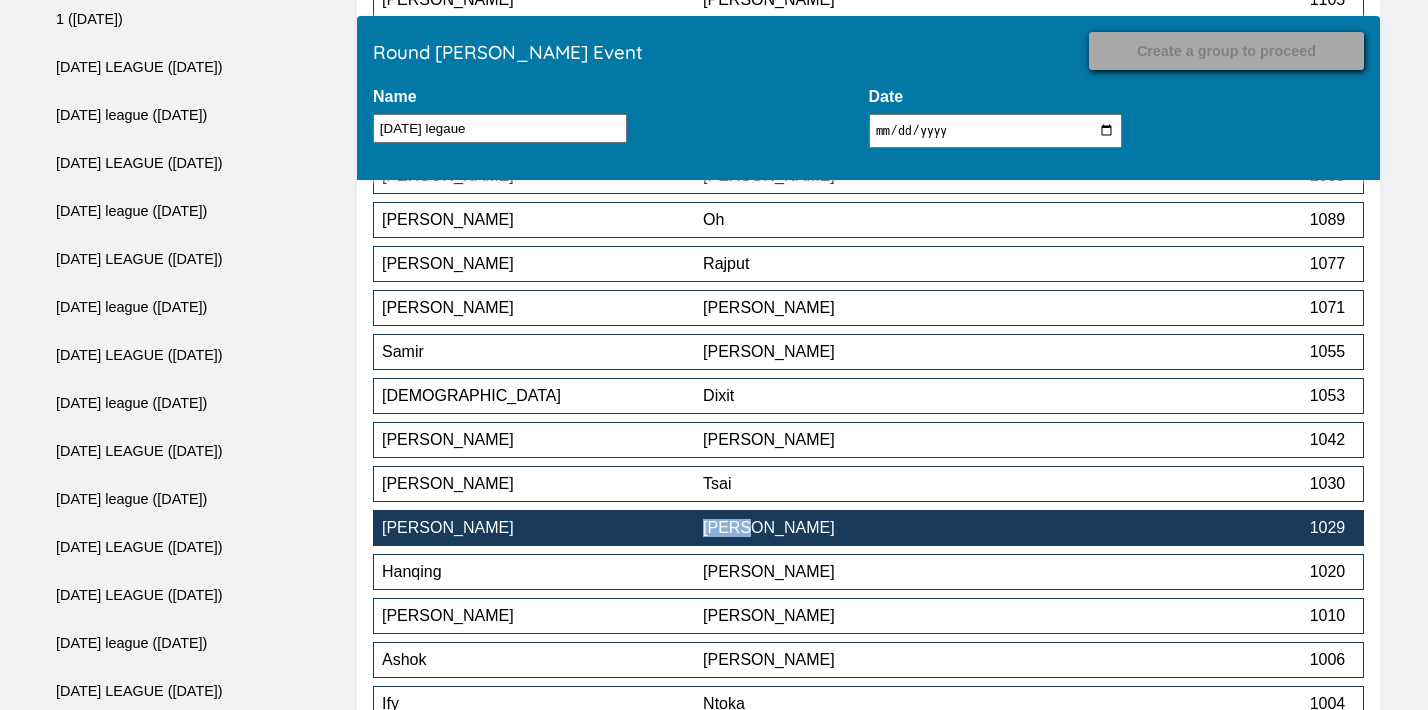 click on "[PERSON_NAME]" at bounding box center [542, 528] 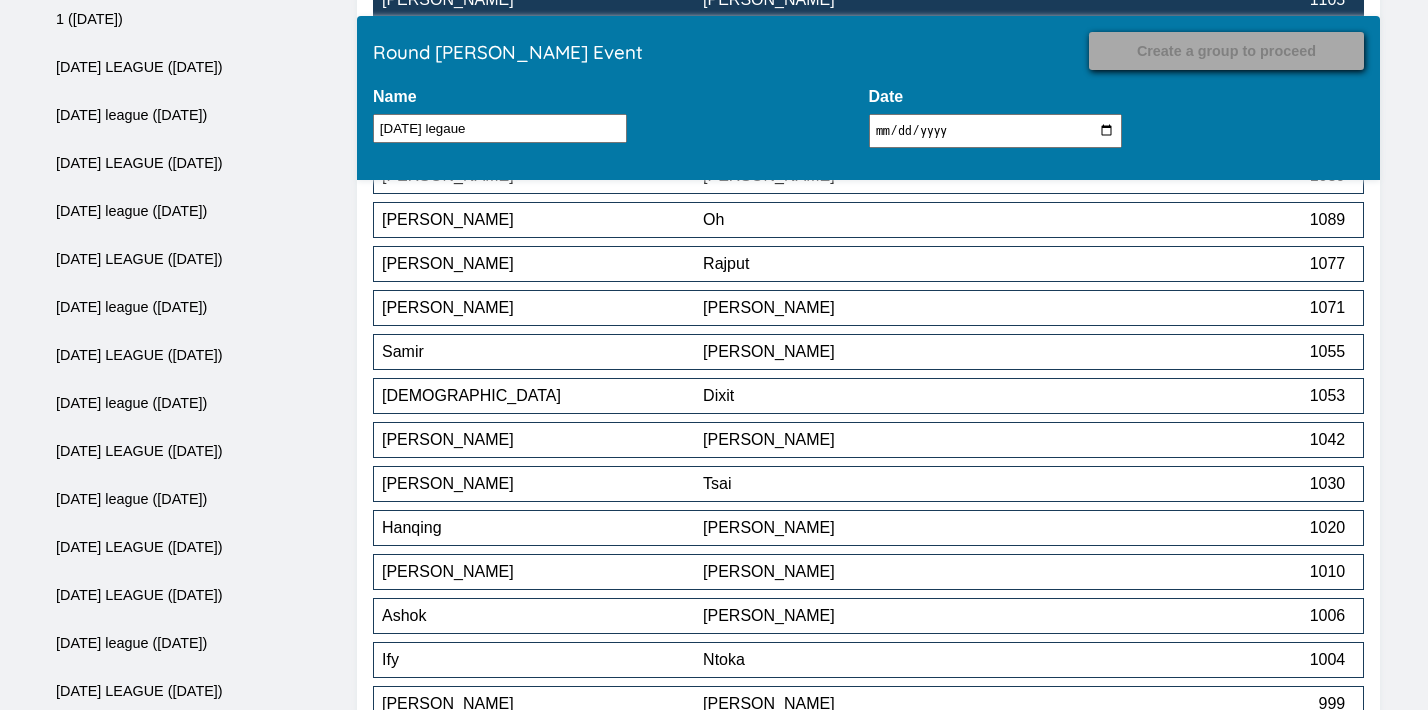 scroll, scrollTop: 7268, scrollLeft: 0, axis: vertical 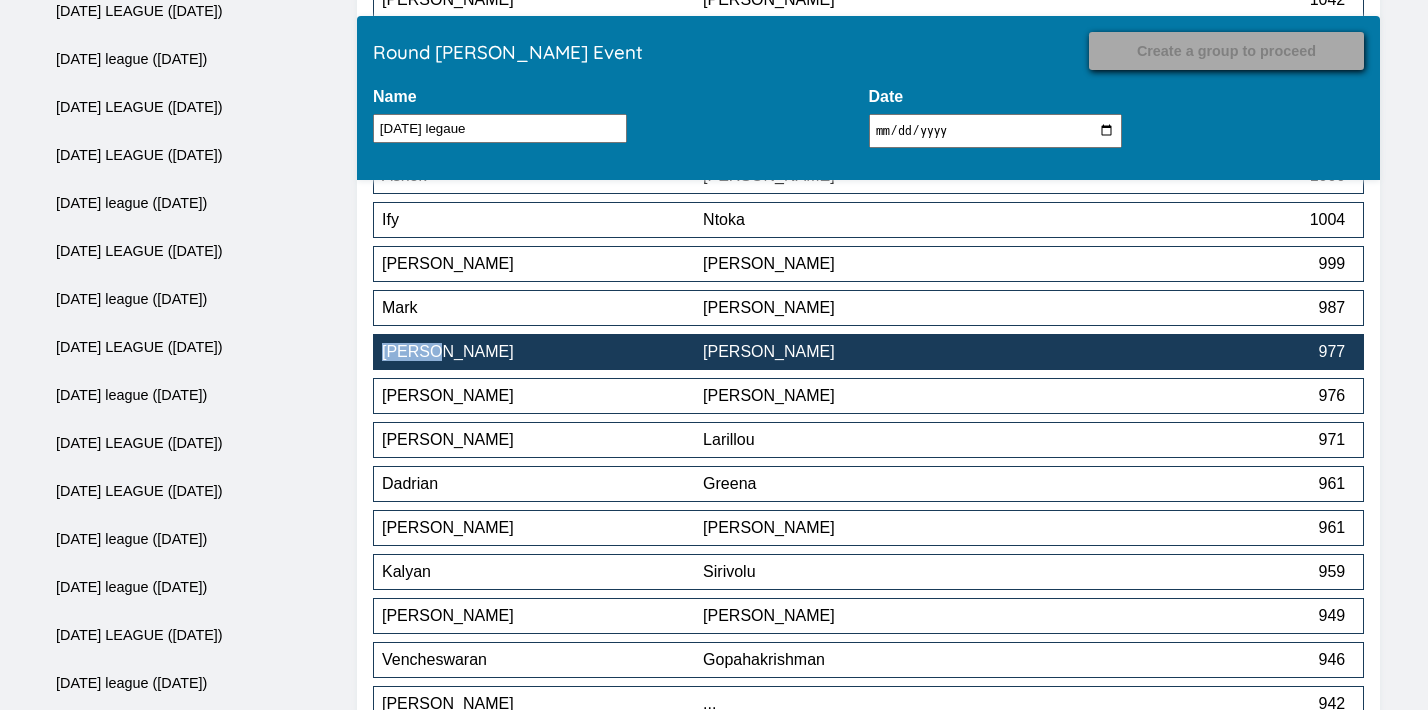click on "[PERSON_NAME]" at bounding box center (863, 352) 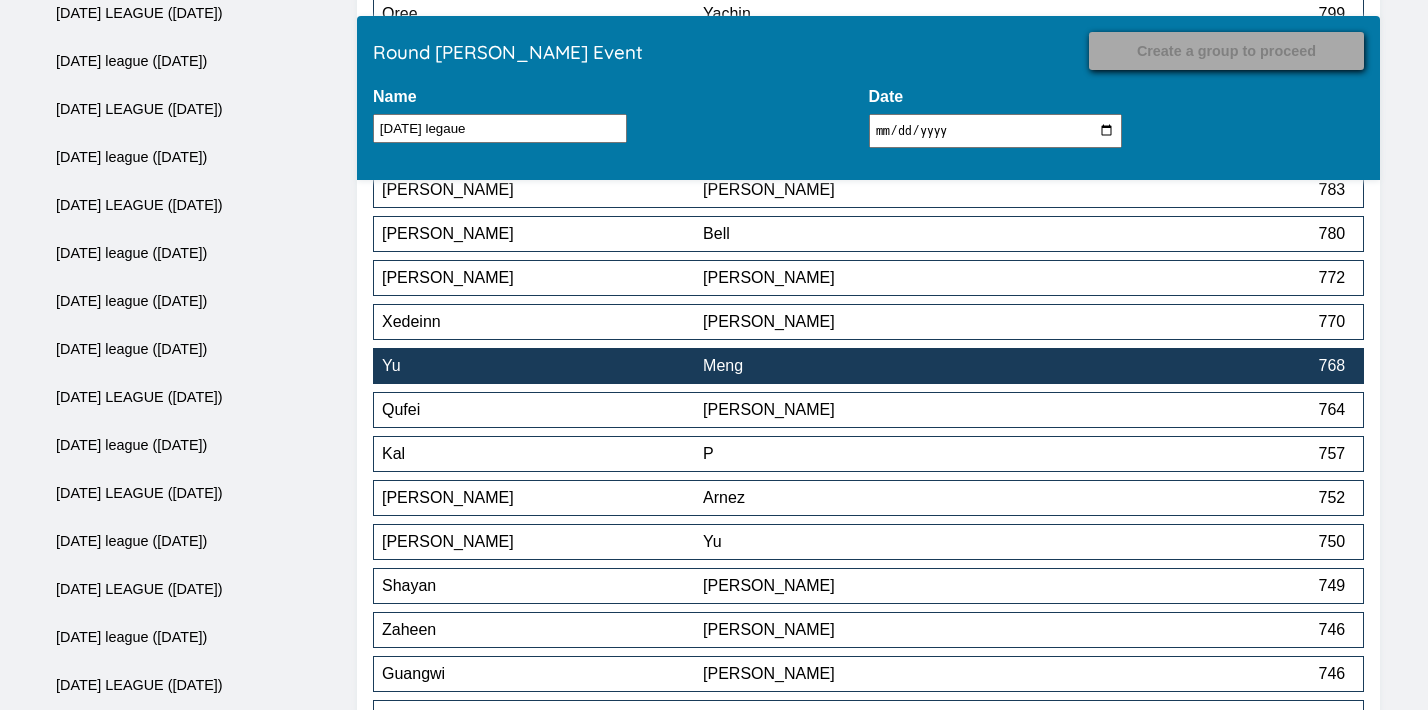 scroll, scrollTop: 9764, scrollLeft: 0, axis: vertical 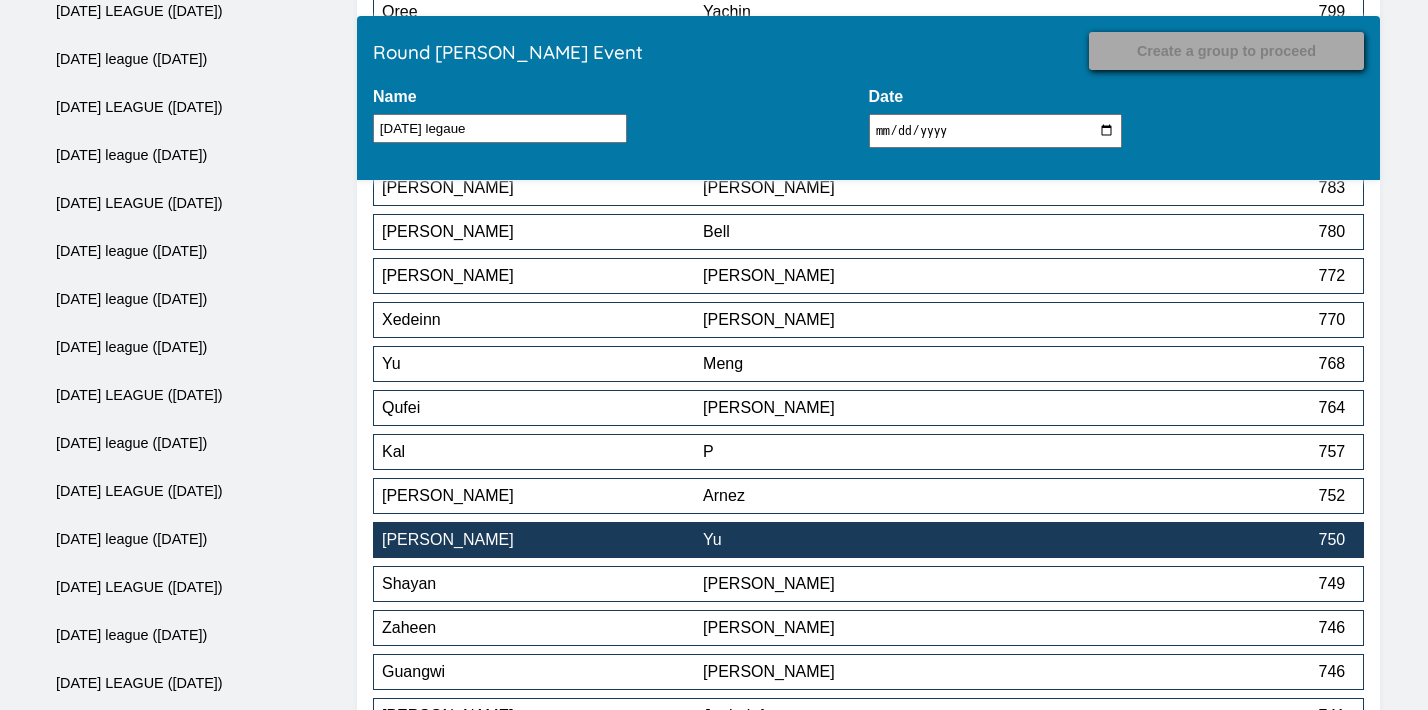 click on "Yu" at bounding box center [863, 540] 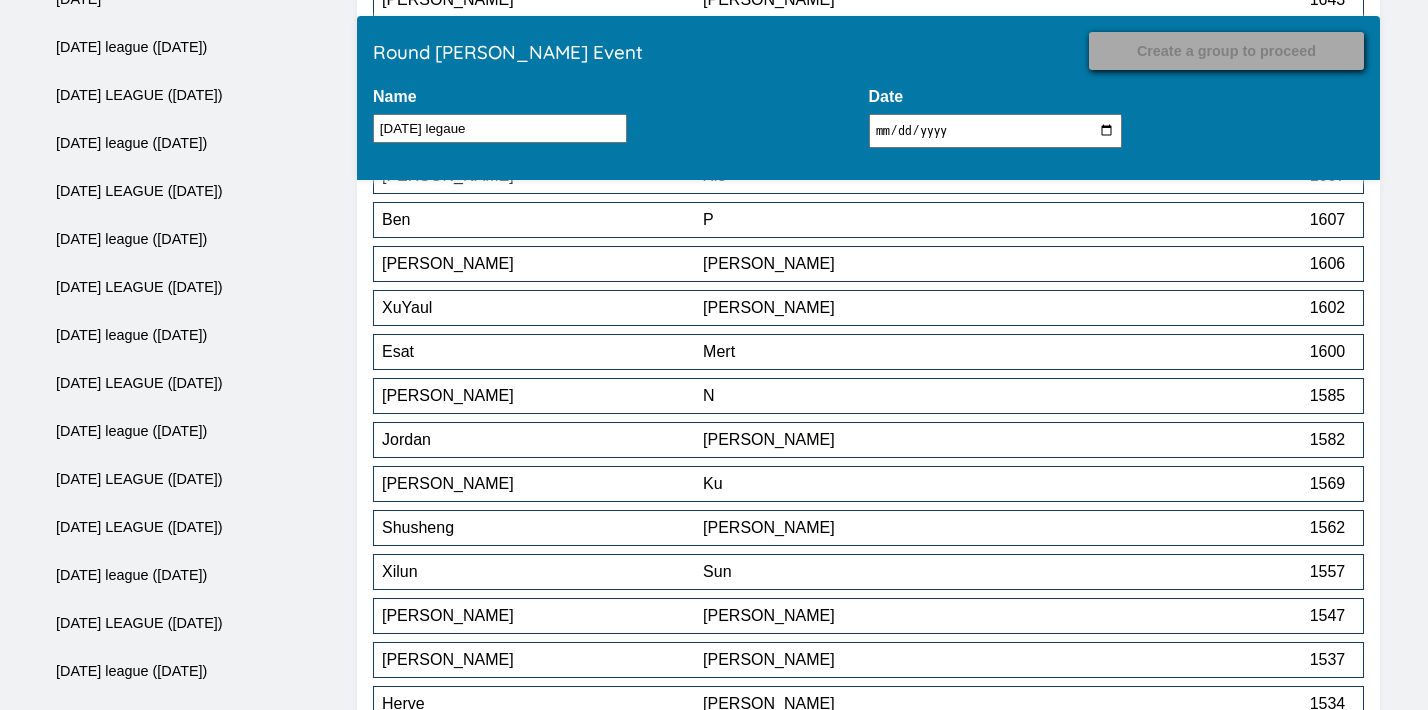 scroll, scrollTop: 8148, scrollLeft: 0, axis: vertical 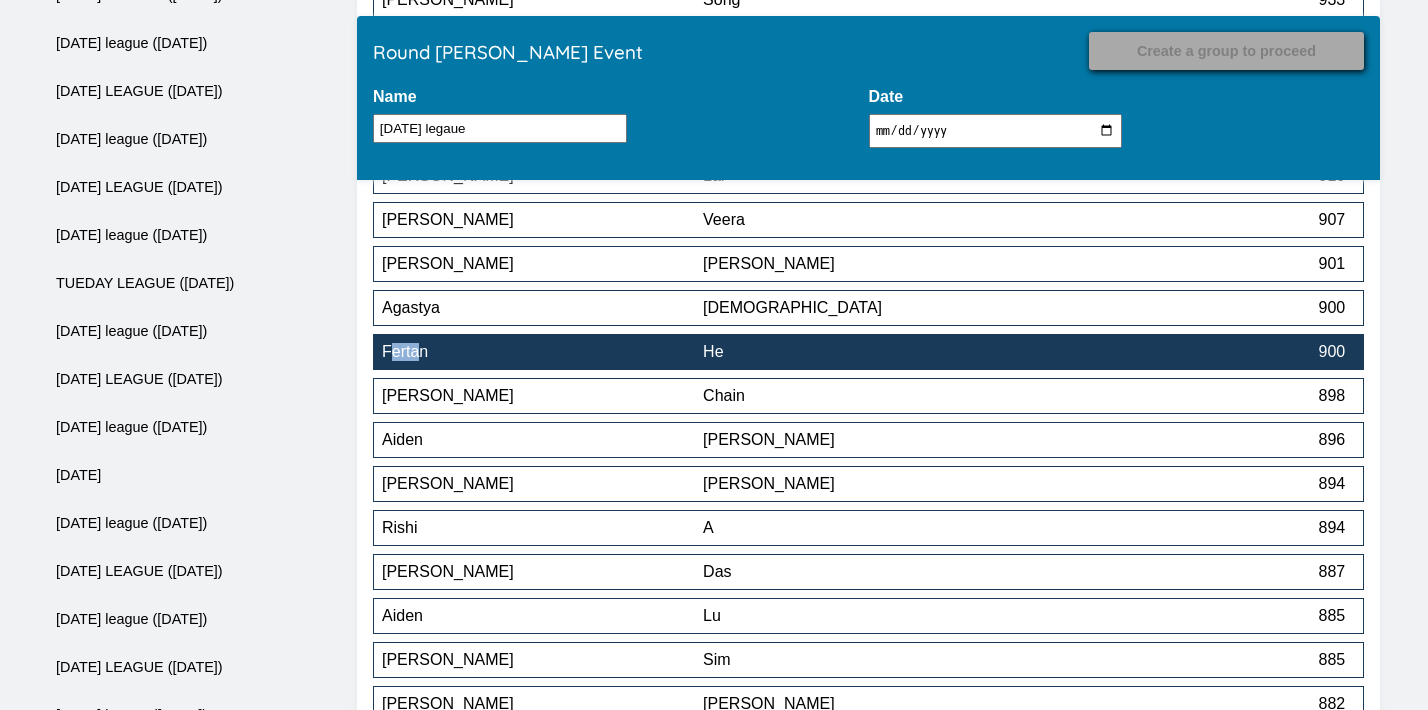 click on "Fertan" at bounding box center [542, 352] 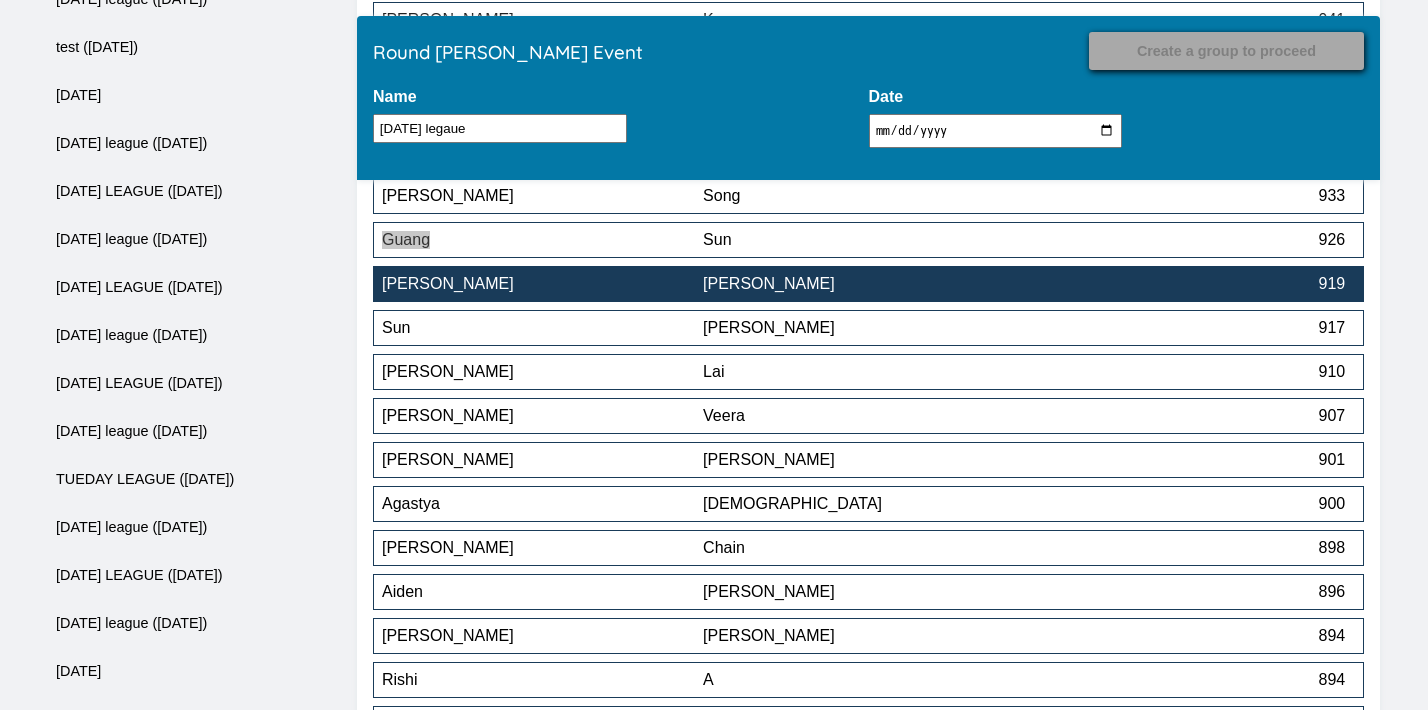 scroll, scrollTop: 7943, scrollLeft: 0, axis: vertical 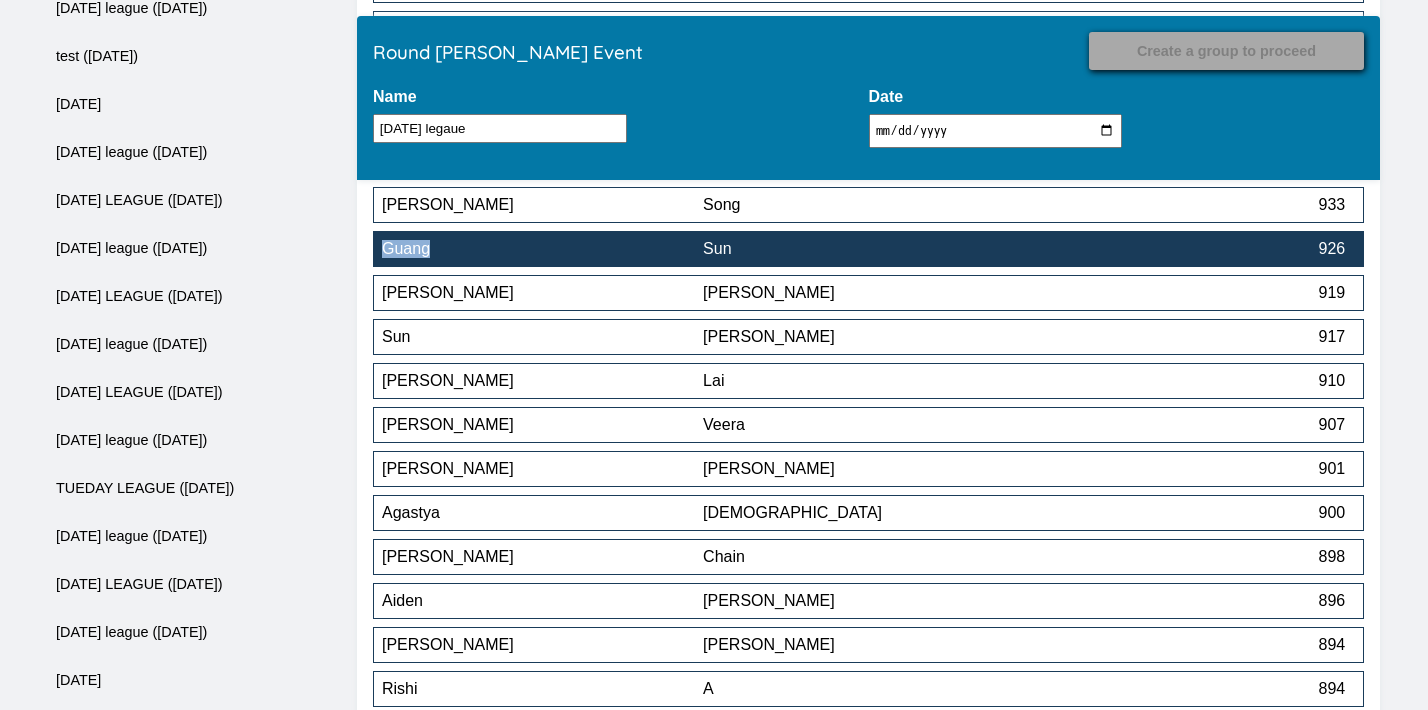 click on "Sun" at bounding box center (863, 249) 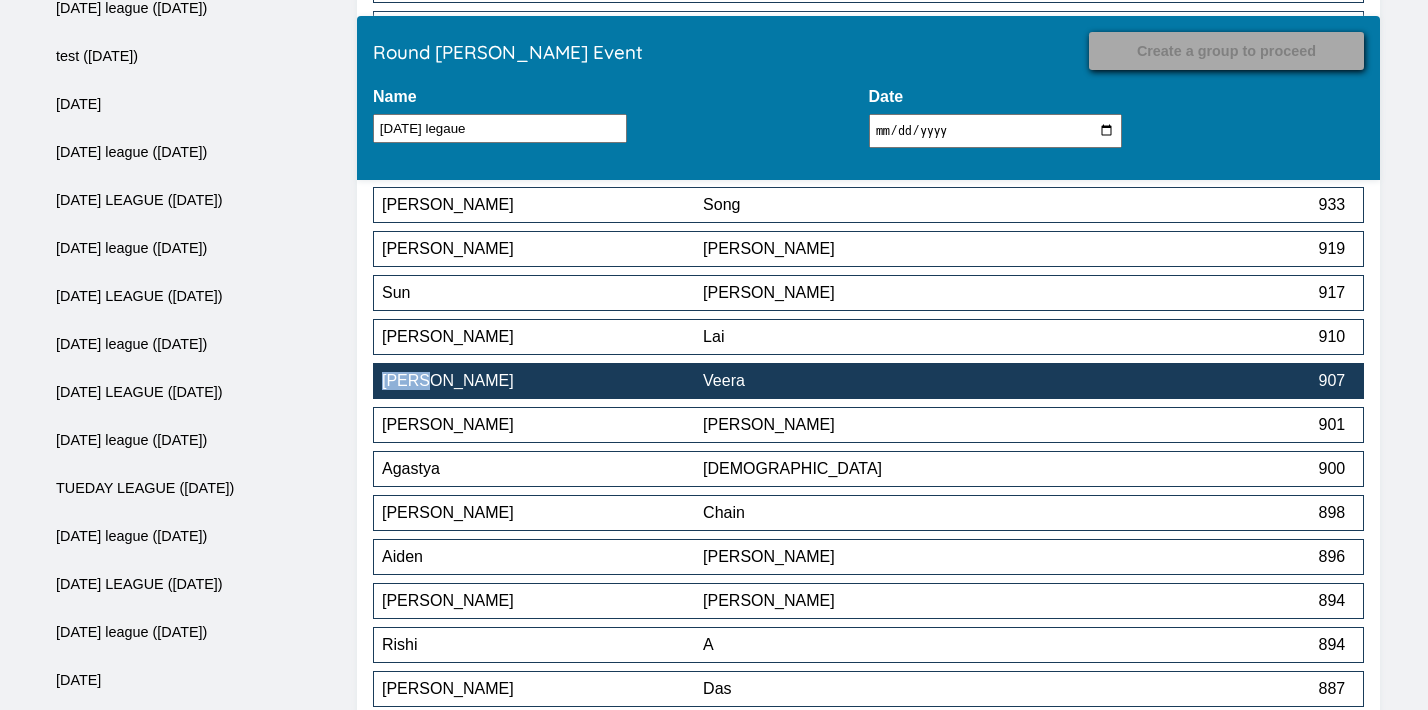 click on "Veera" at bounding box center (863, 381) 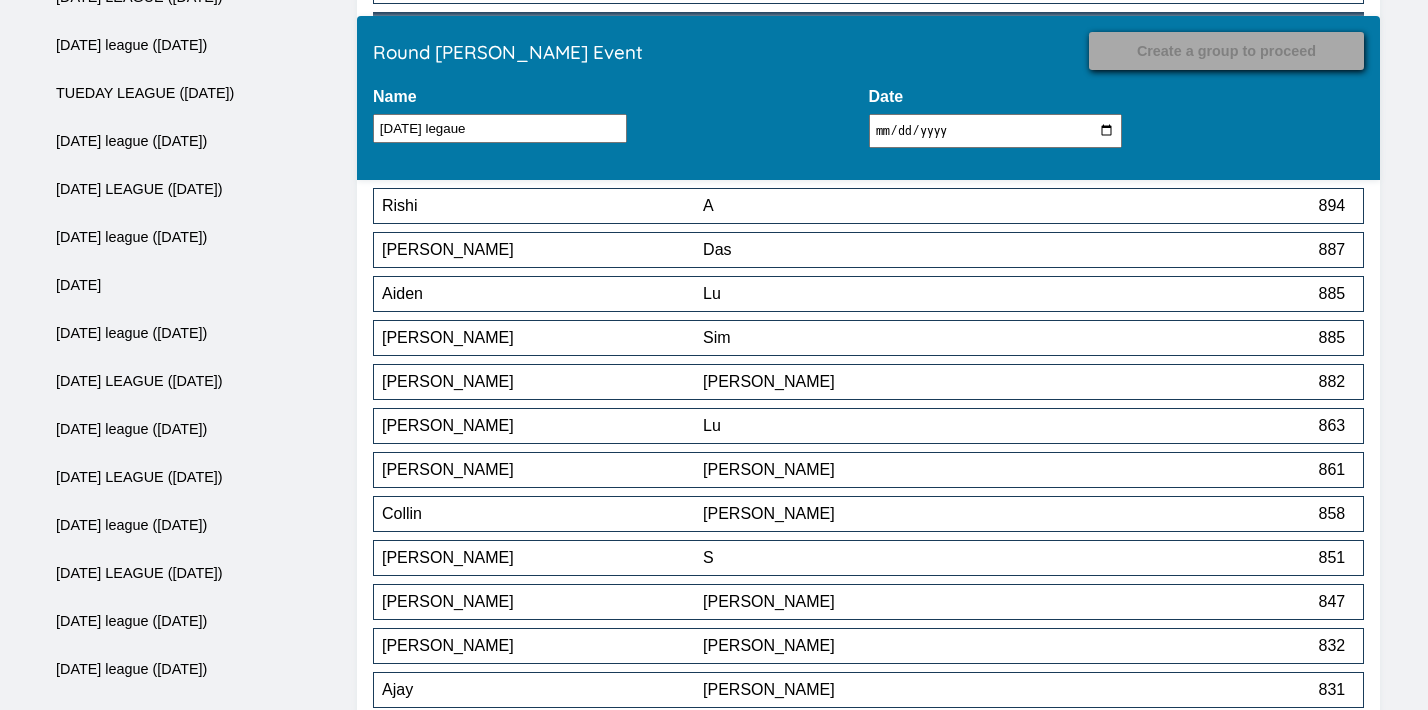 scroll, scrollTop: 8360, scrollLeft: 0, axis: vertical 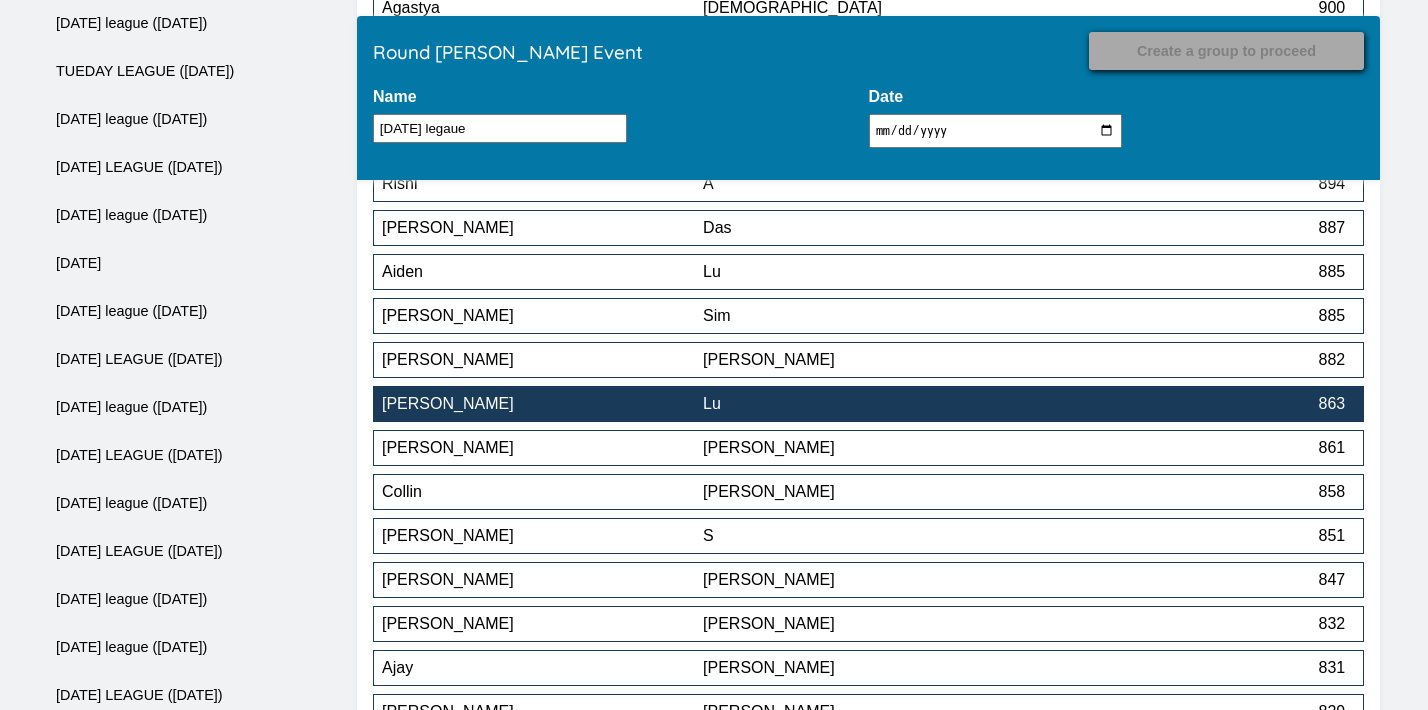click on "Lu" at bounding box center [863, 404] 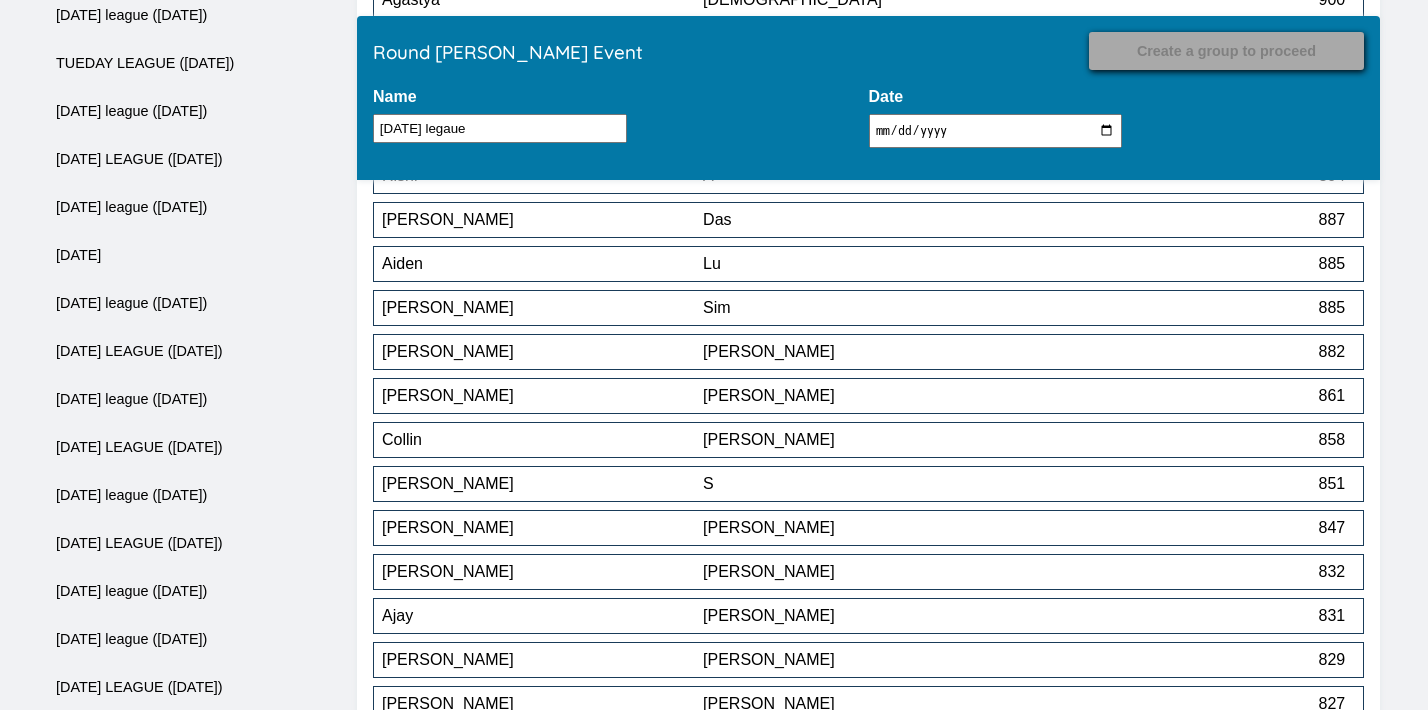 scroll, scrollTop: 8371, scrollLeft: 0, axis: vertical 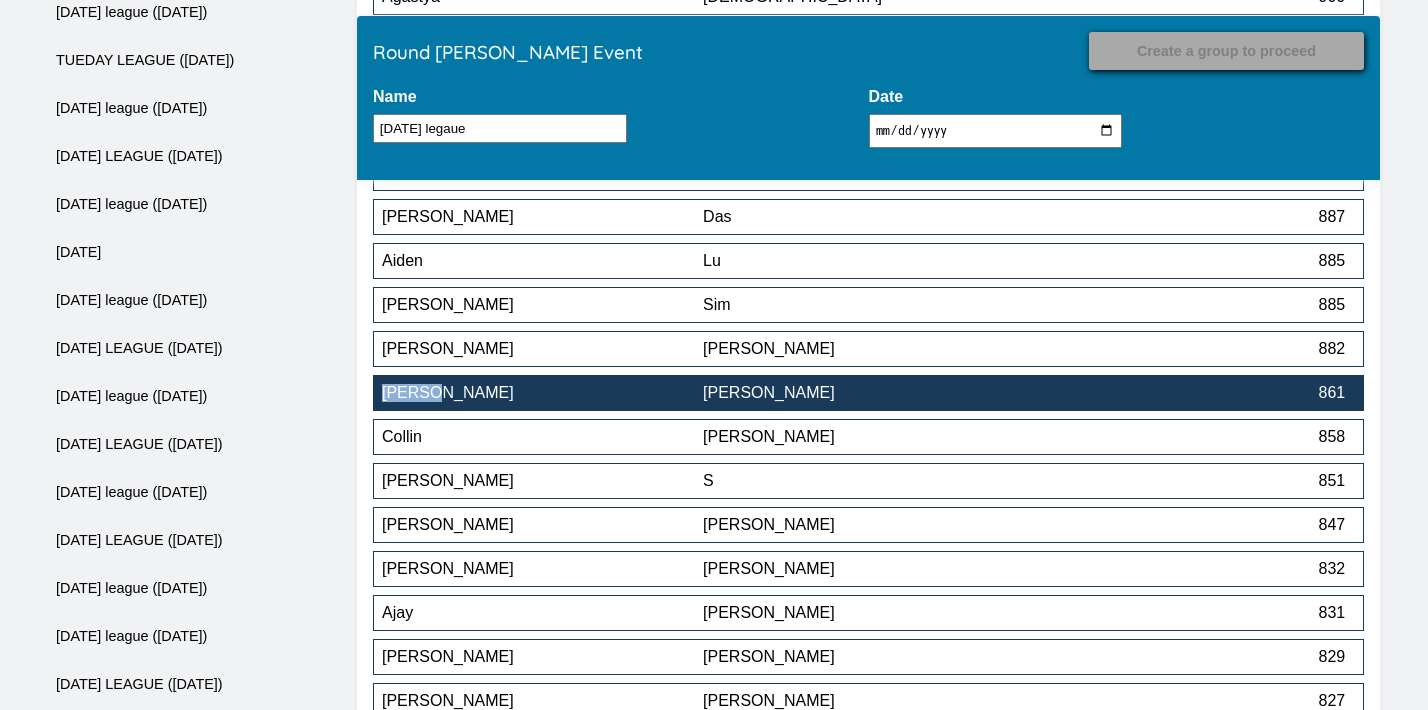 click on "[PERSON_NAME]" at bounding box center [863, 393] 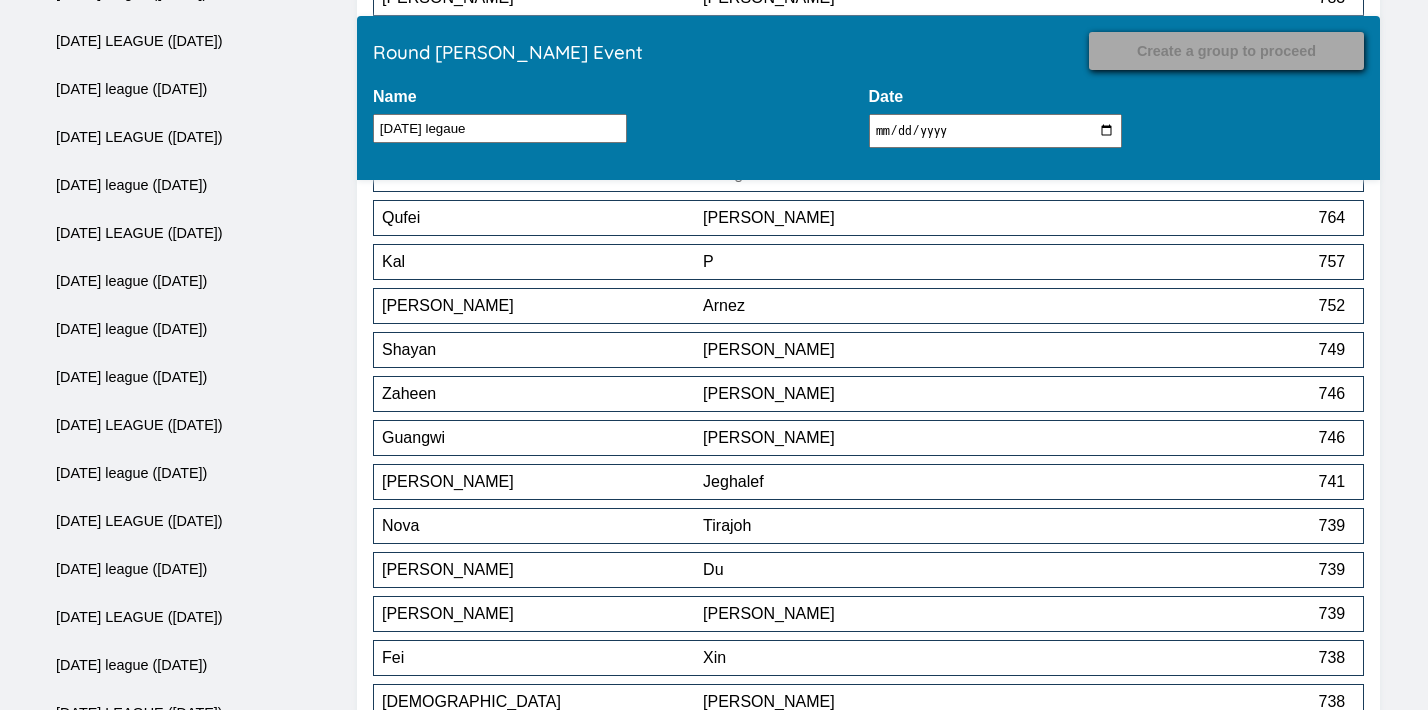 scroll, scrollTop: 9730, scrollLeft: 0, axis: vertical 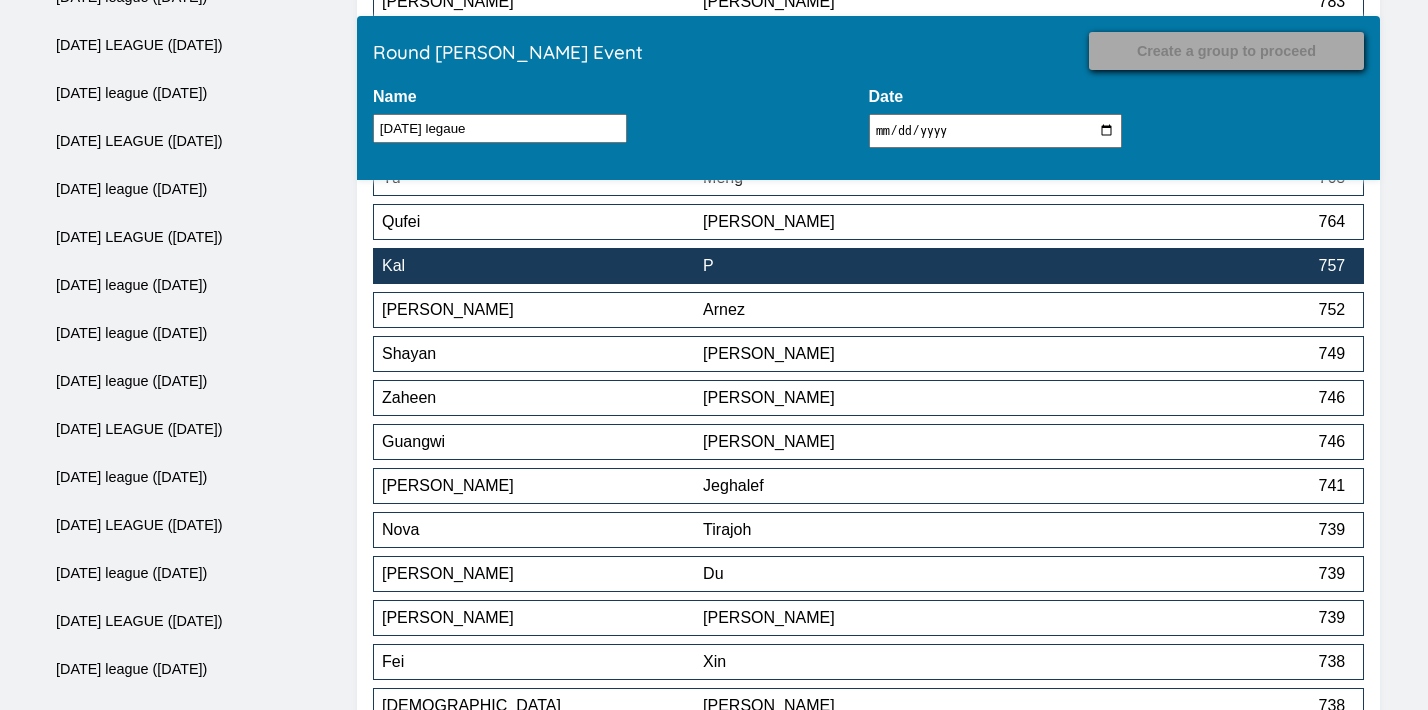 click on "P" at bounding box center (863, 266) 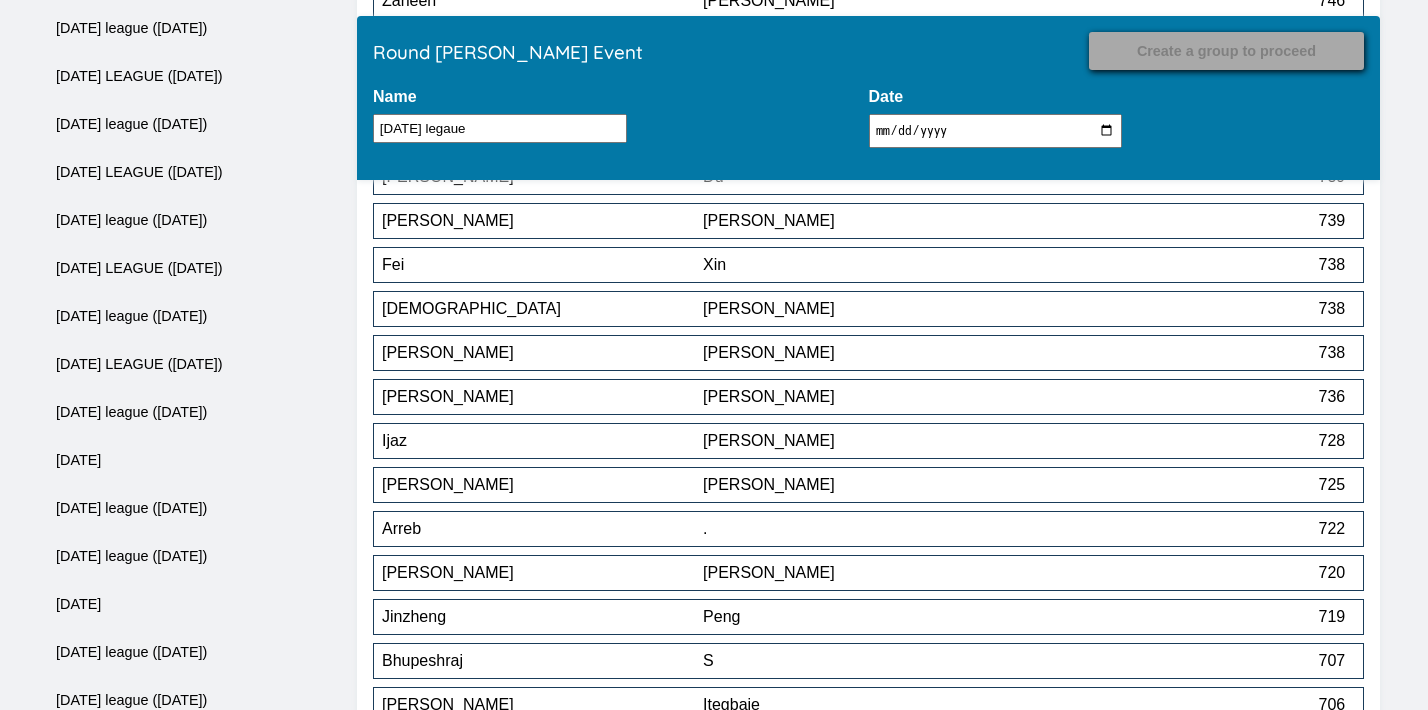 scroll, scrollTop: 10086, scrollLeft: 0, axis: vertical 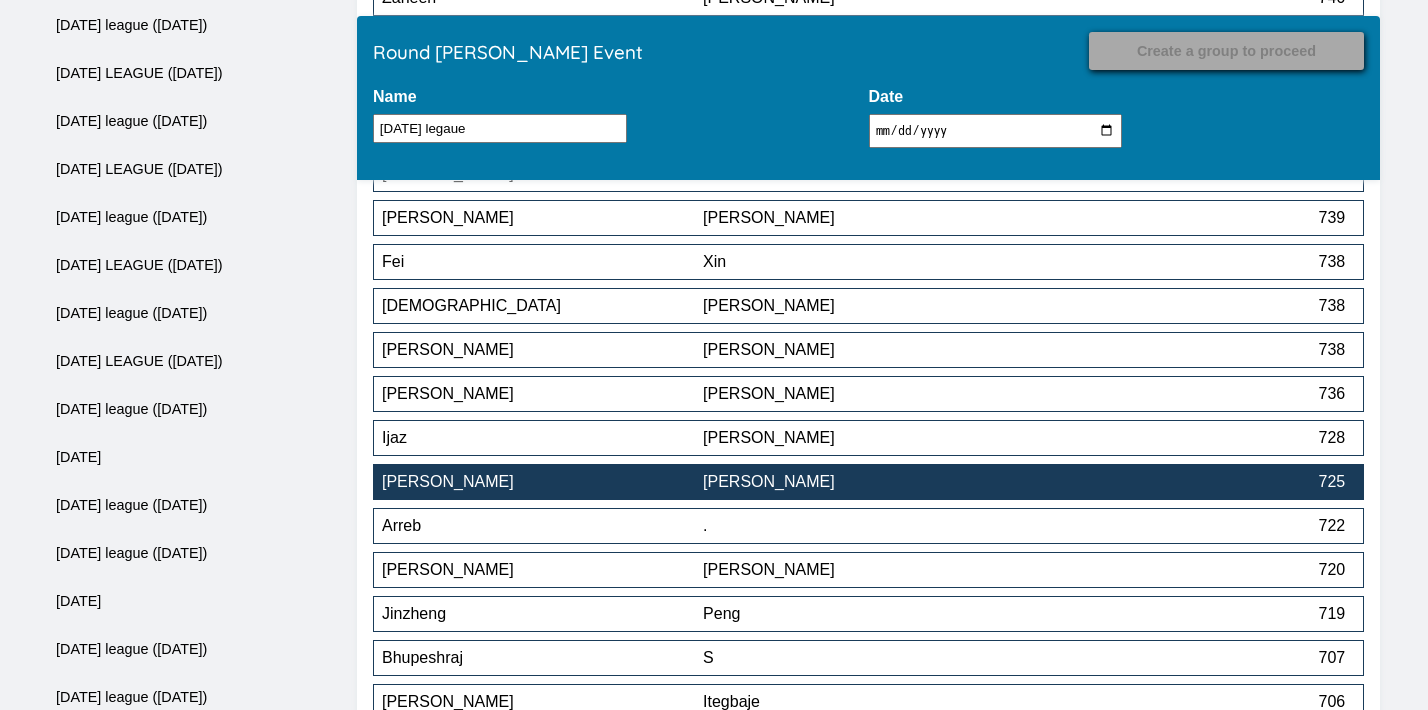 click on "[PERSON_NAME]" at bounding box center (863, 482) 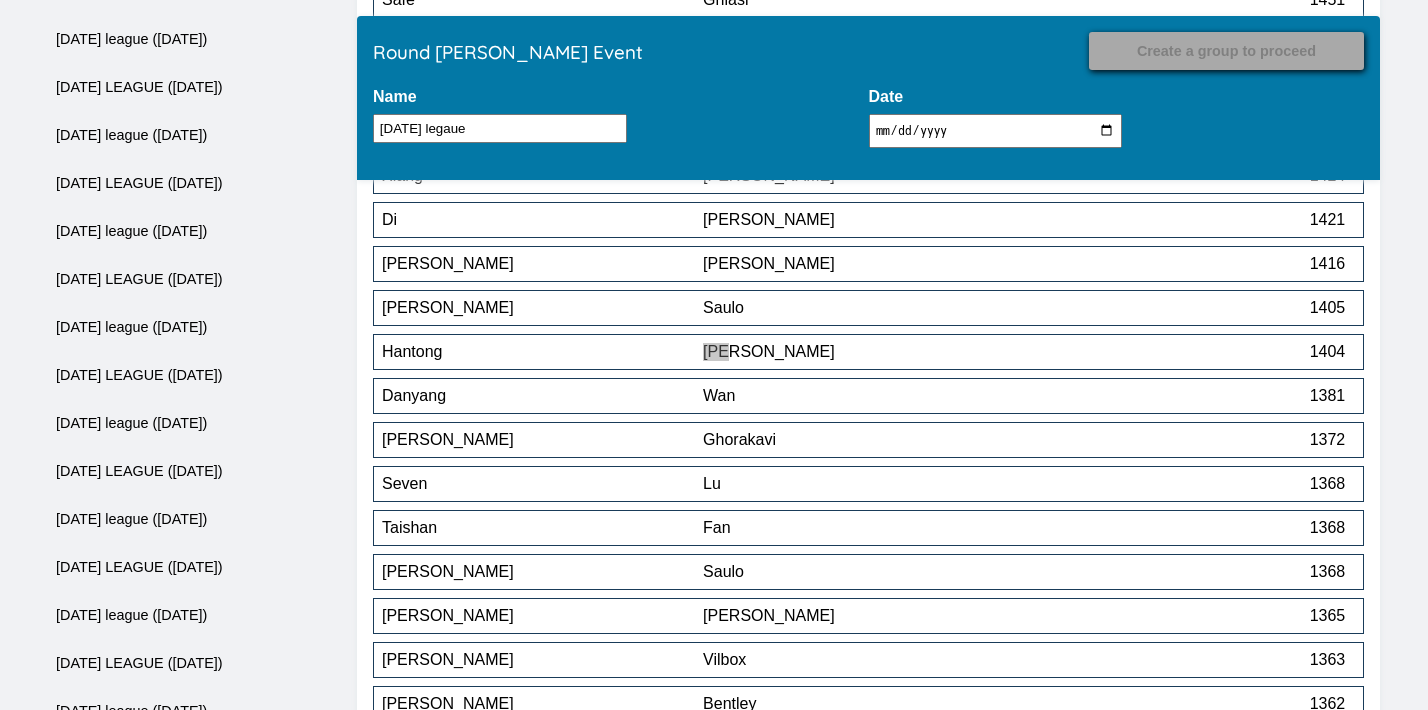 scroll, scrollTop: 10304, scrollLeft: 0, axis: vertical 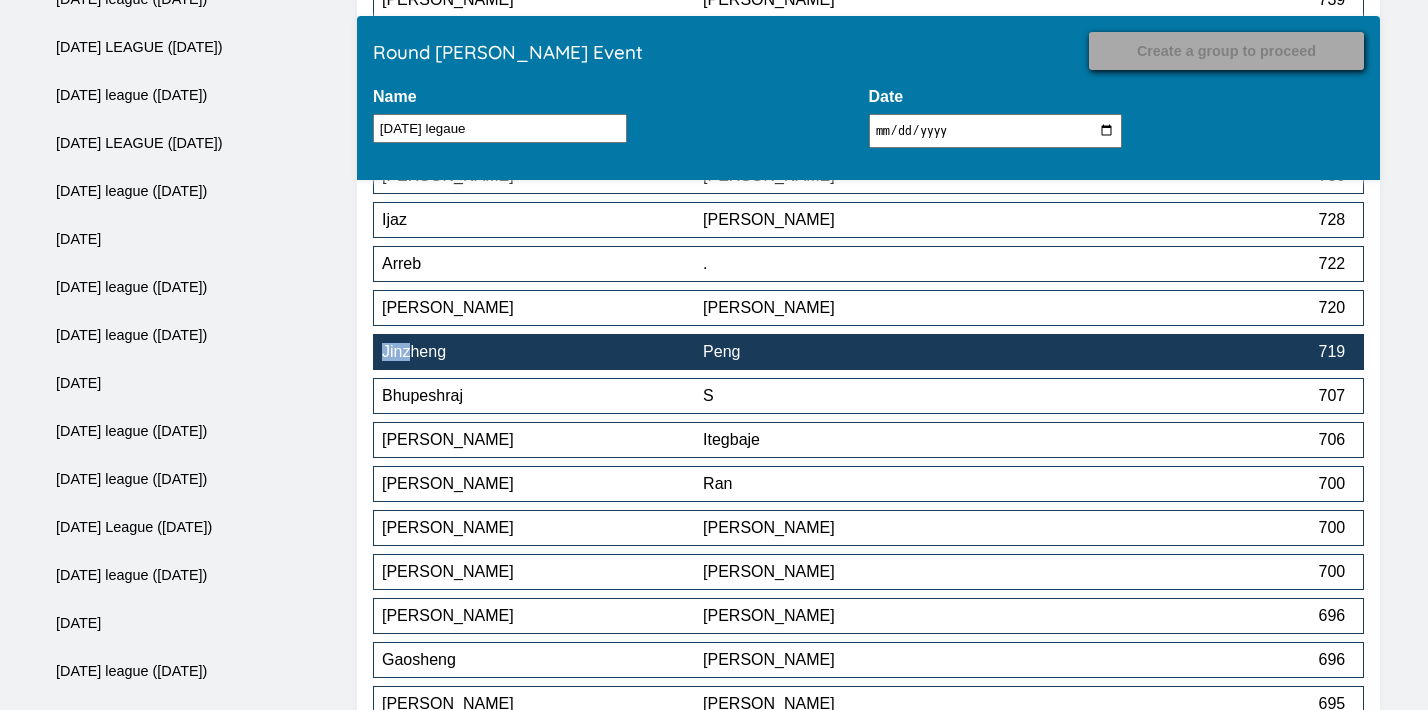 click on "Peng" at bounding box center [863, 352] 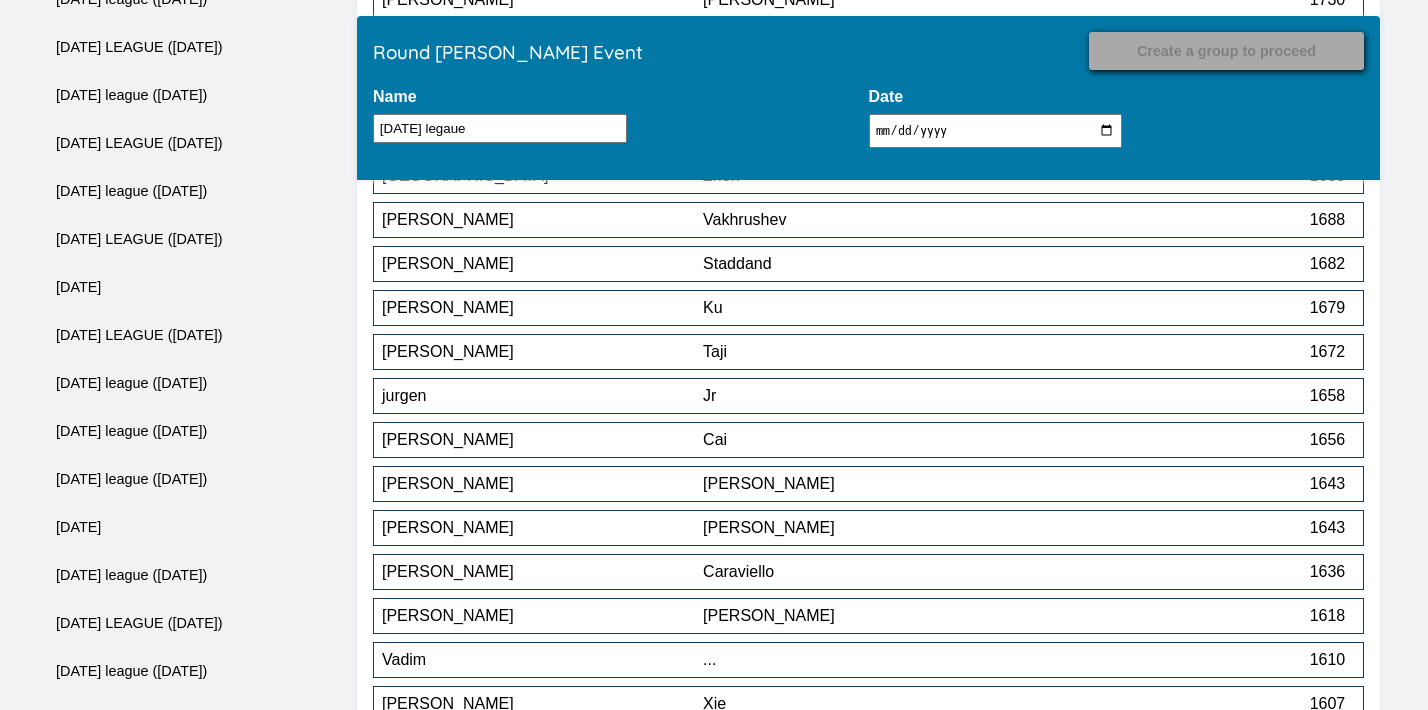 scroll, scrollTop: 9072, scrollLeft: 0, axis: vertical 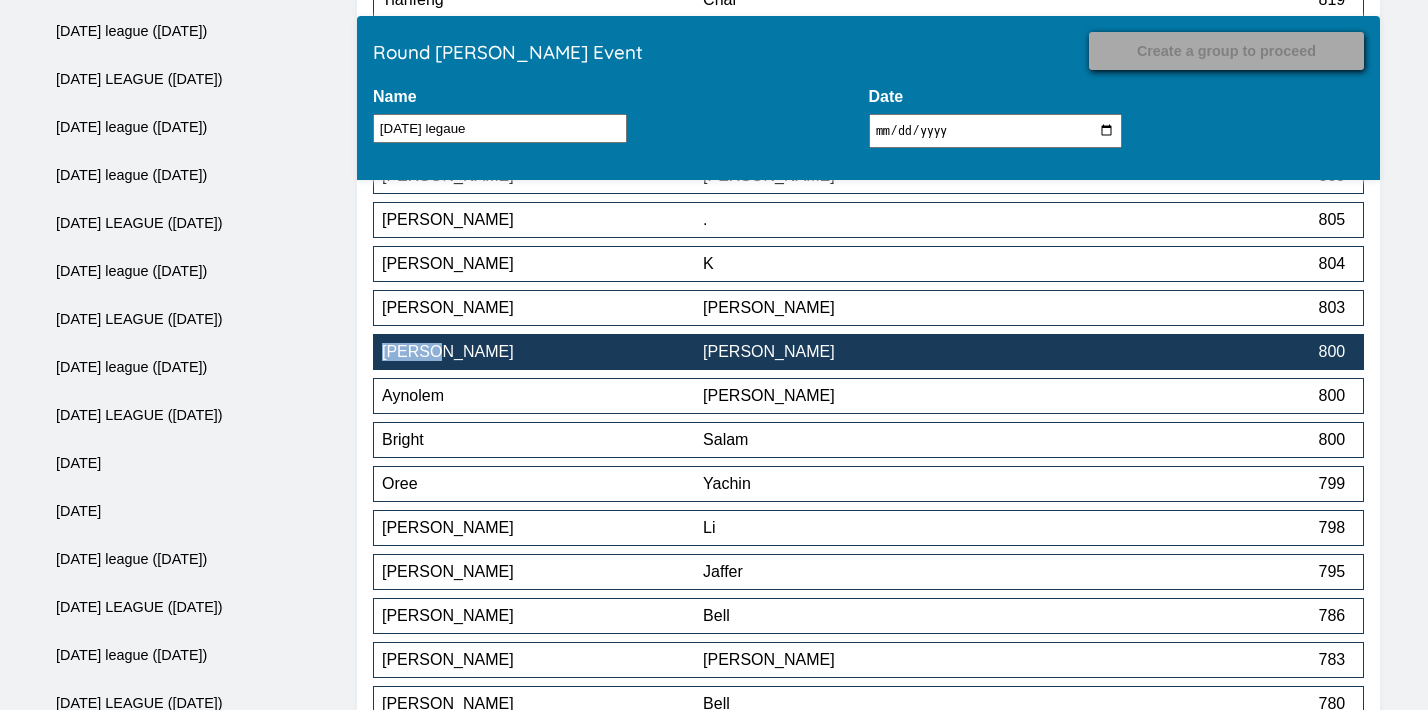 click on "[PERSON_NAME]" at bounding box center (863, 352) 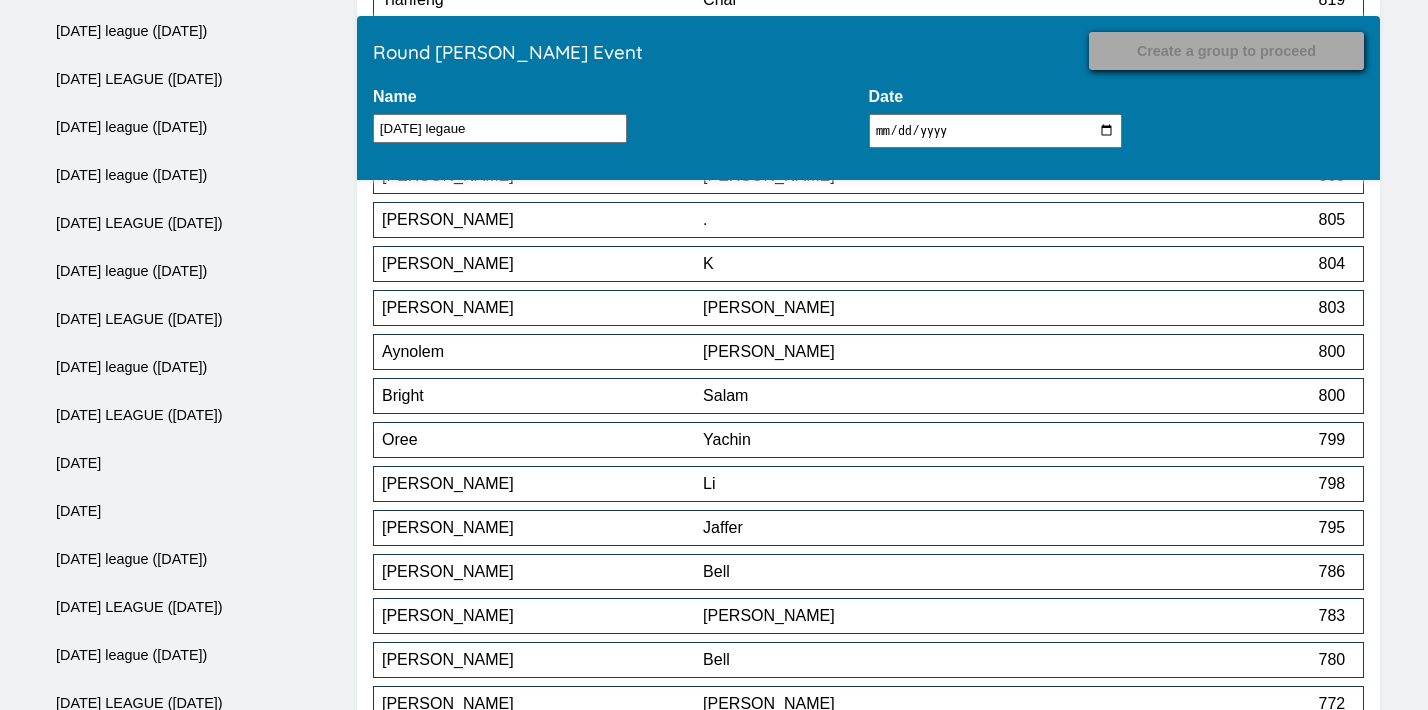 scroll, scrollTop: 10920, scrollLeft: 0, axis: vertical 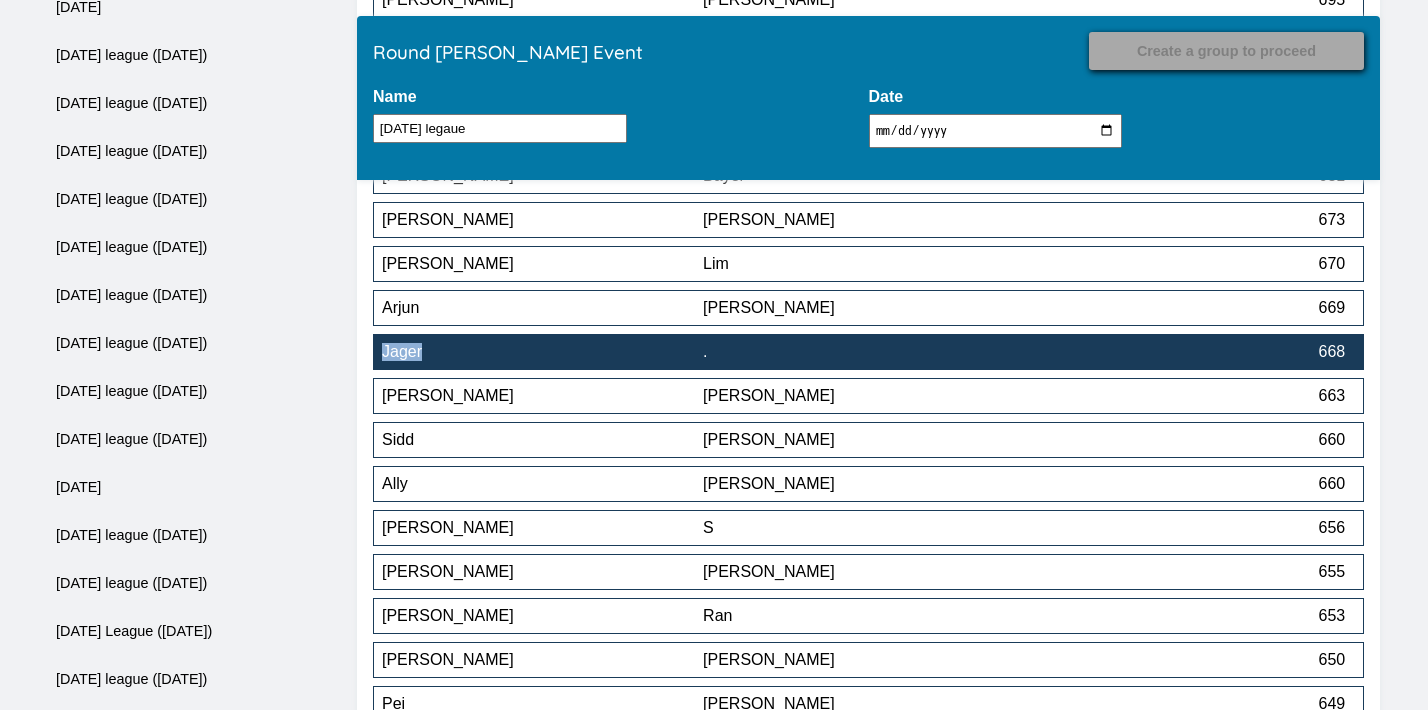 click on "." at bounding box center [863, 352] 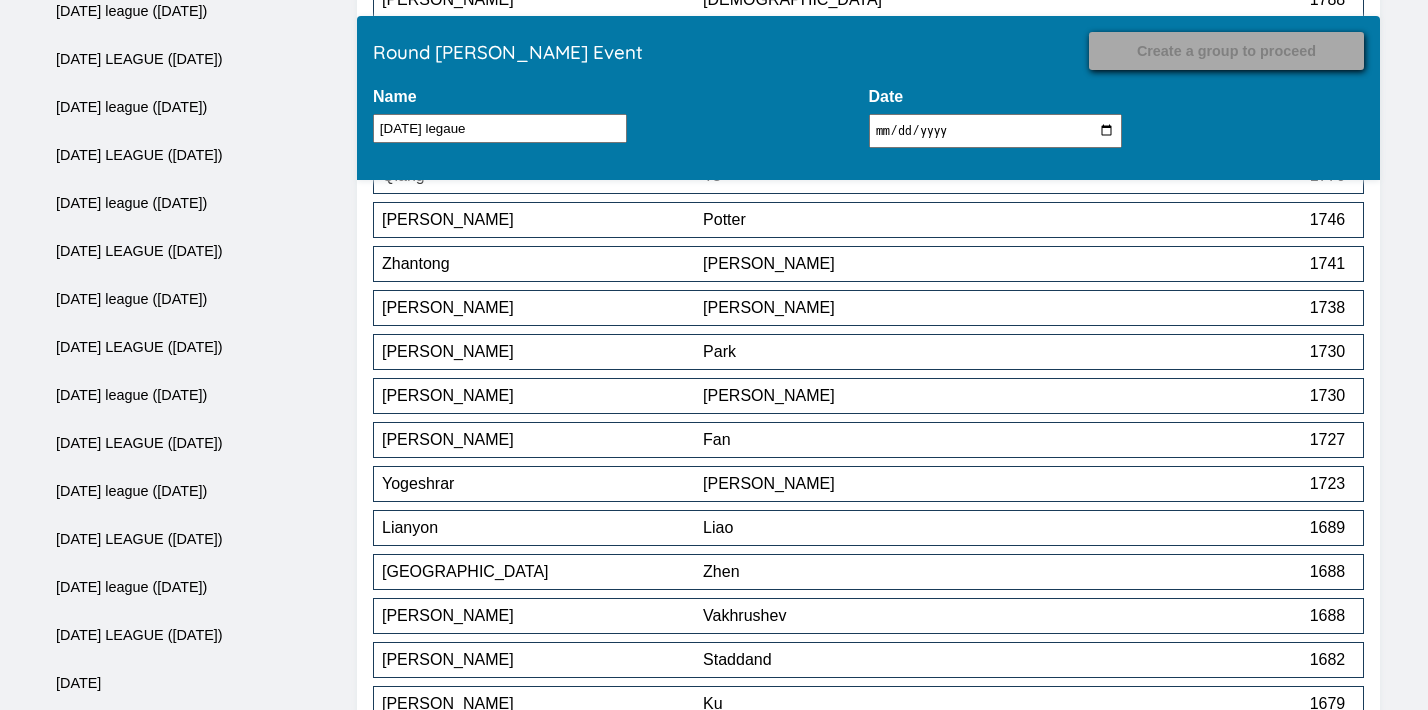 scroll, scrollTop: 9116, scrollLeft: 0, axis: vertical 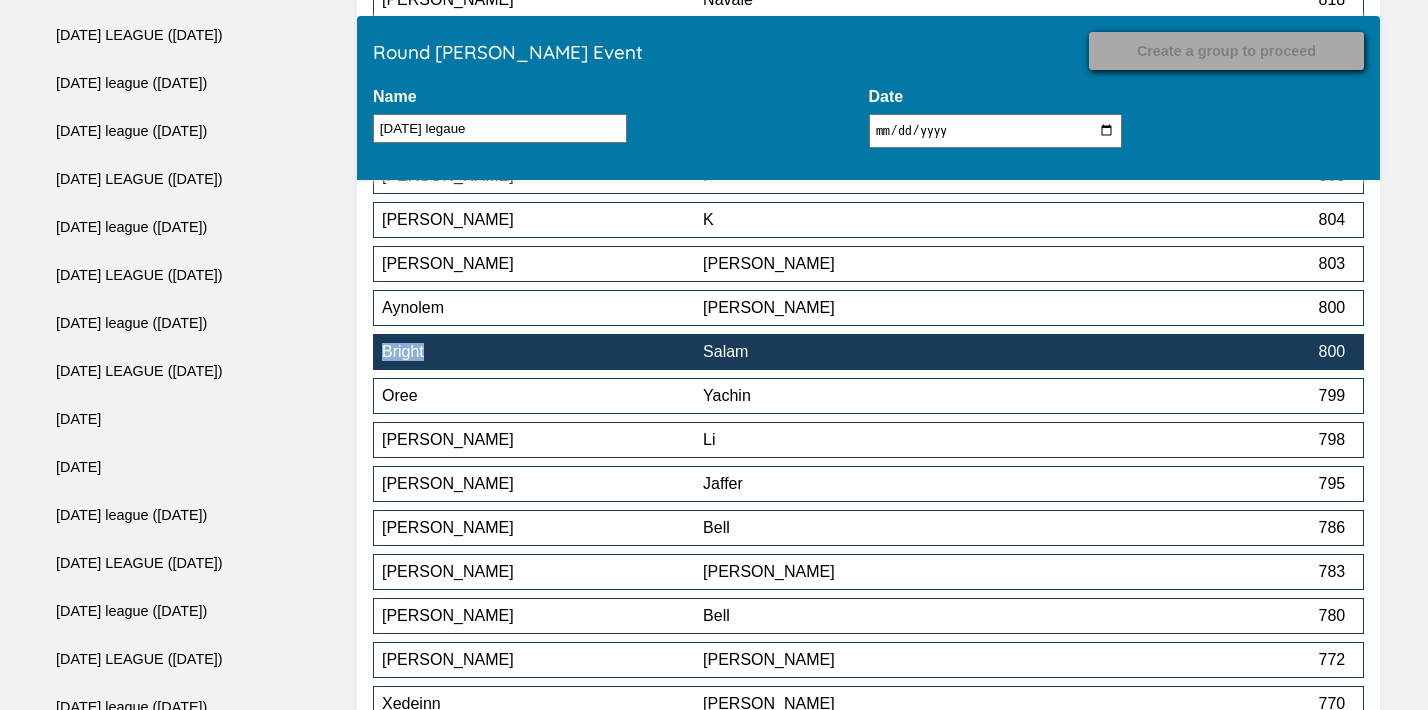 click on "Salam" at bounding box center (863, 352) 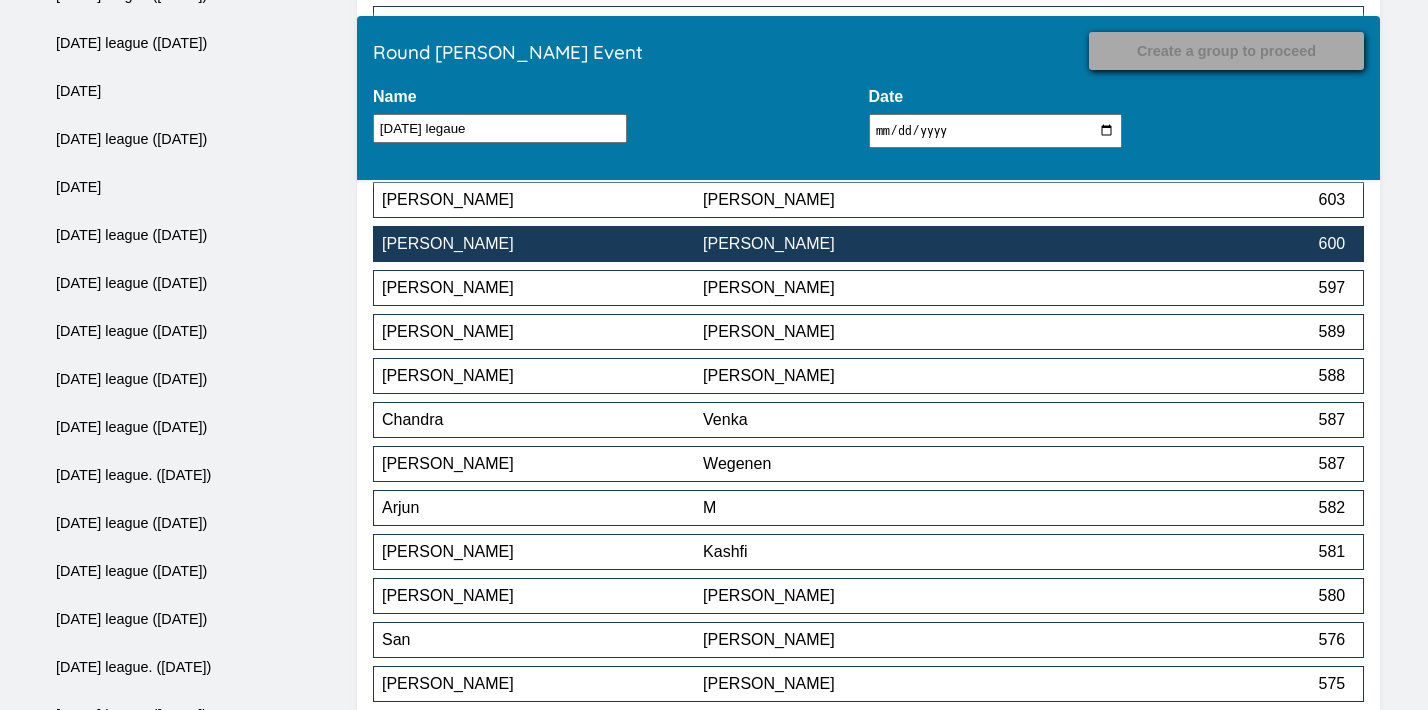 scroll, scrollTop: 12087, scrollLeft: 0, axis: vertical 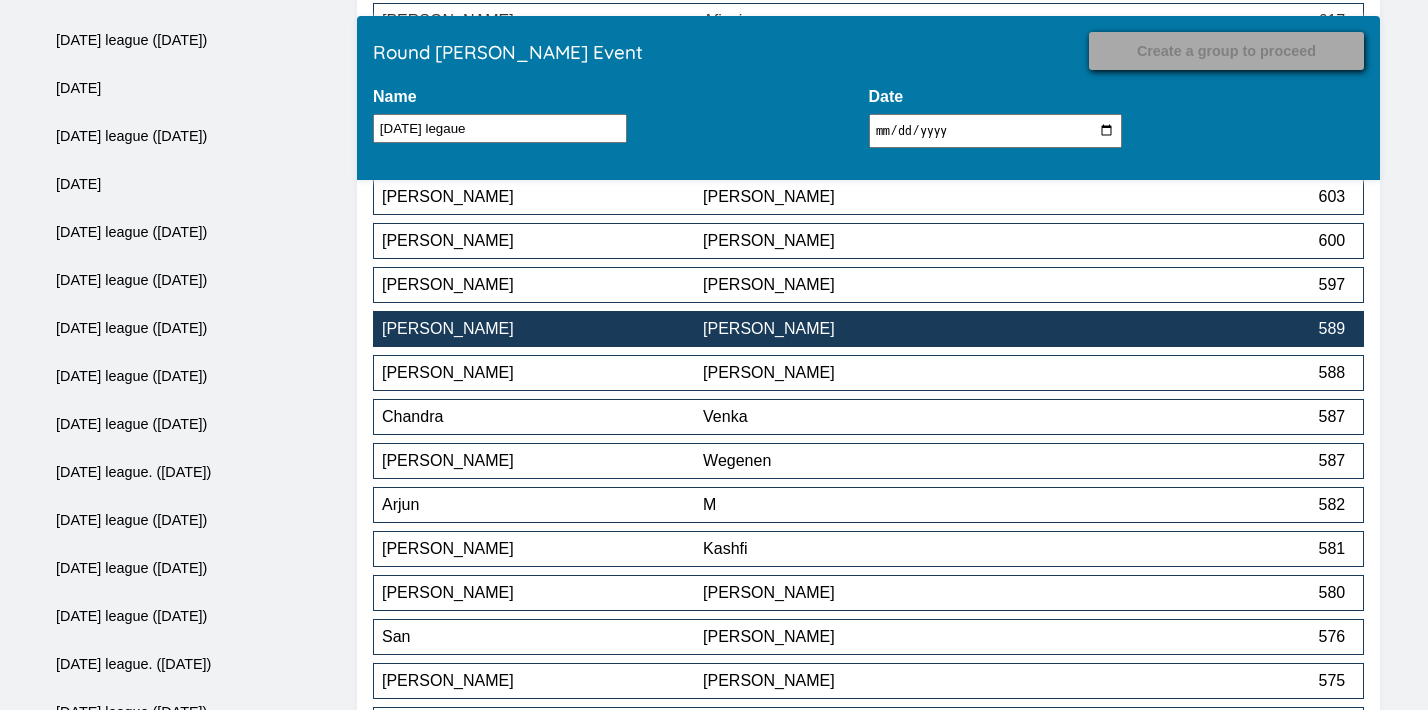 click on "[PERSON_NAME]" at bounding box center [863, 329] 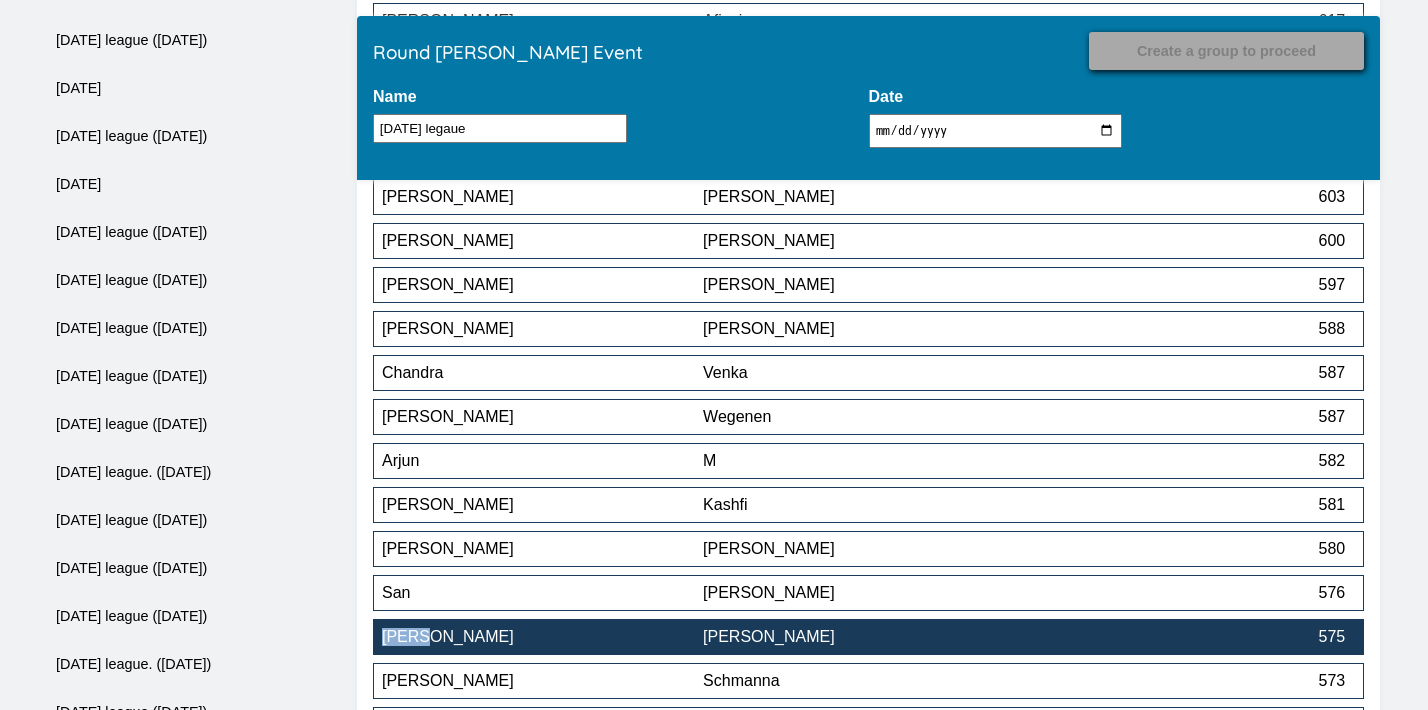 click on "[PERSON_NAME]" at bounding box center (863, 637) 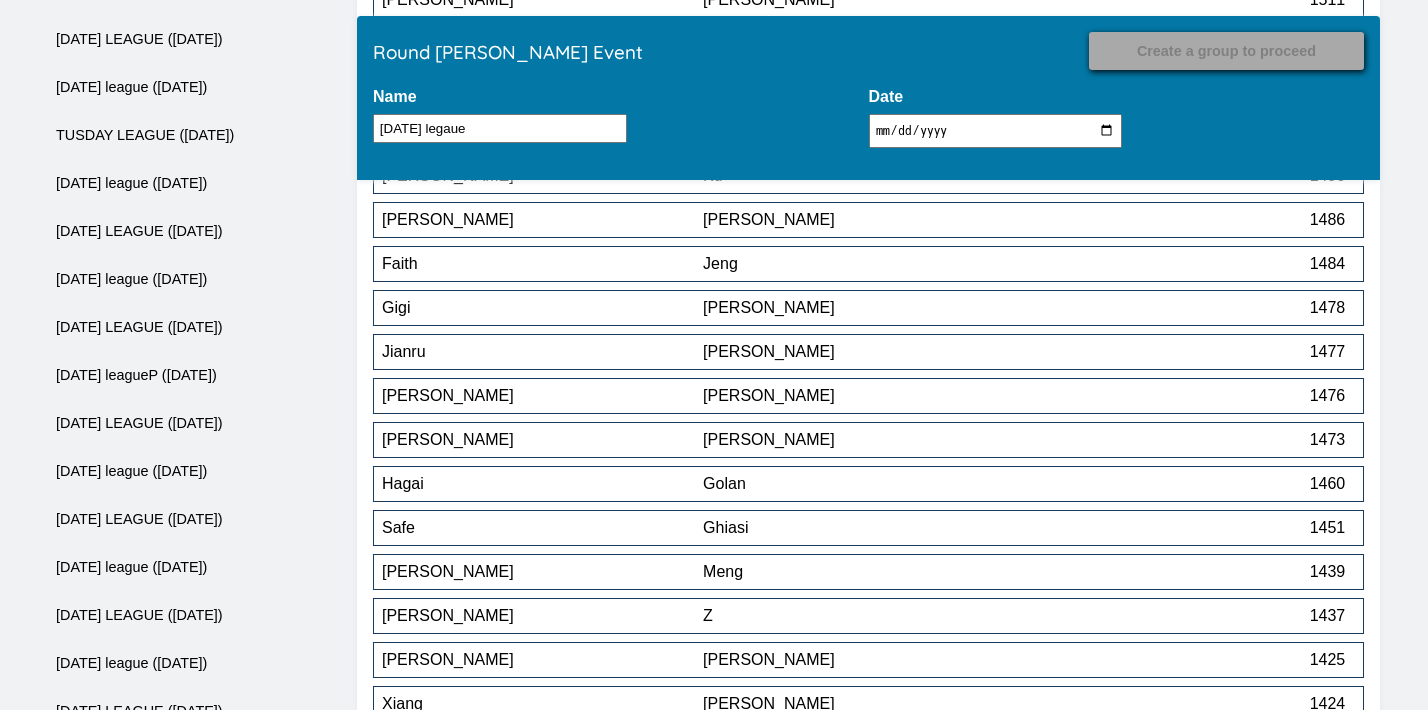 scroll, scrollTop: 13340, scrollLeft: 0, axis: vertical 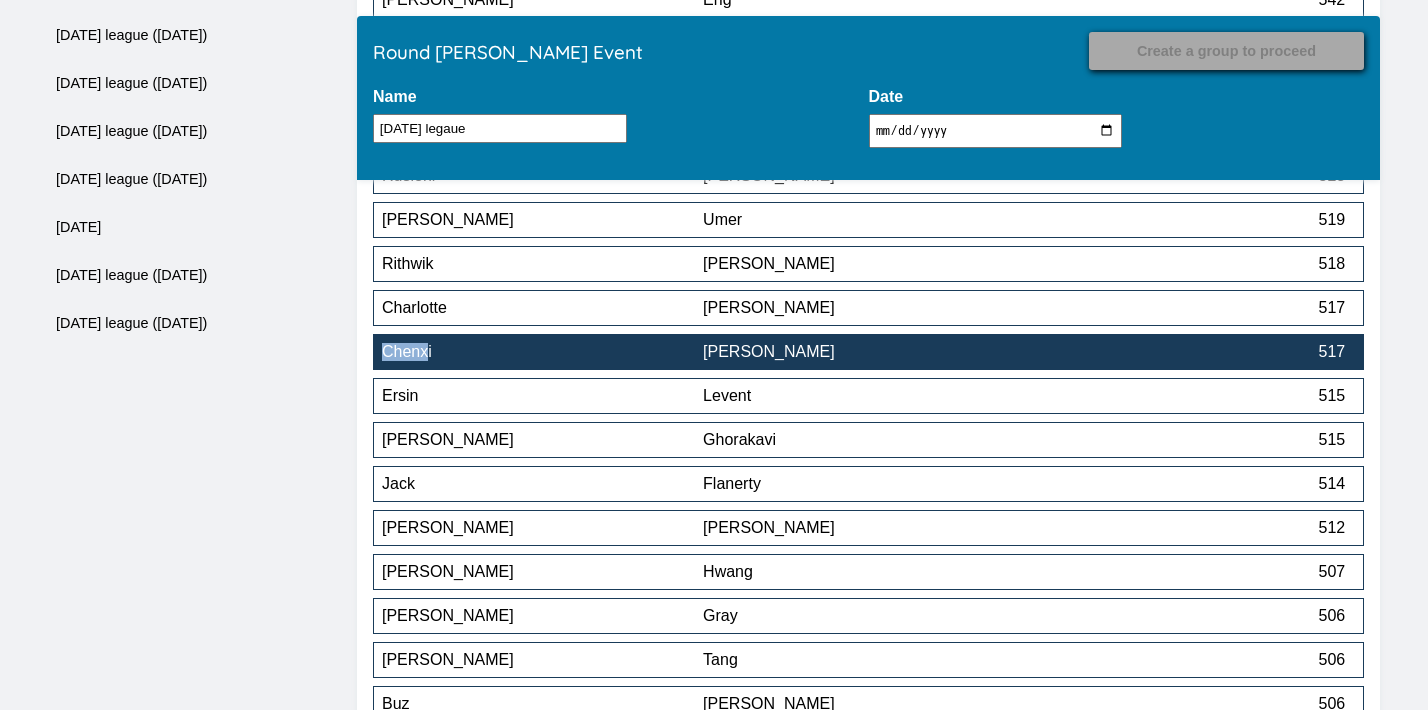 click on "[PERSON_NAME]" at bounding box center [863, 352] 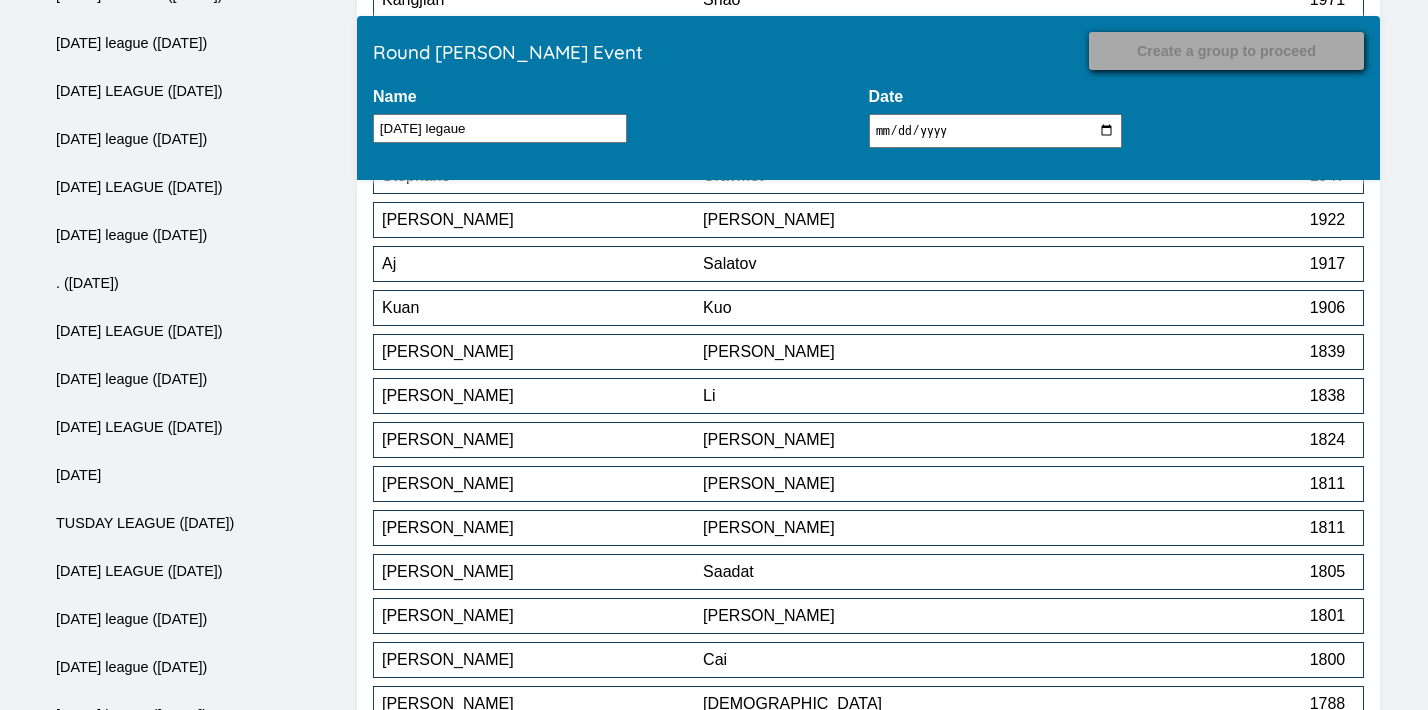 scroll, scrollTop: 12812, scrollLeft: 0, axis: vertical 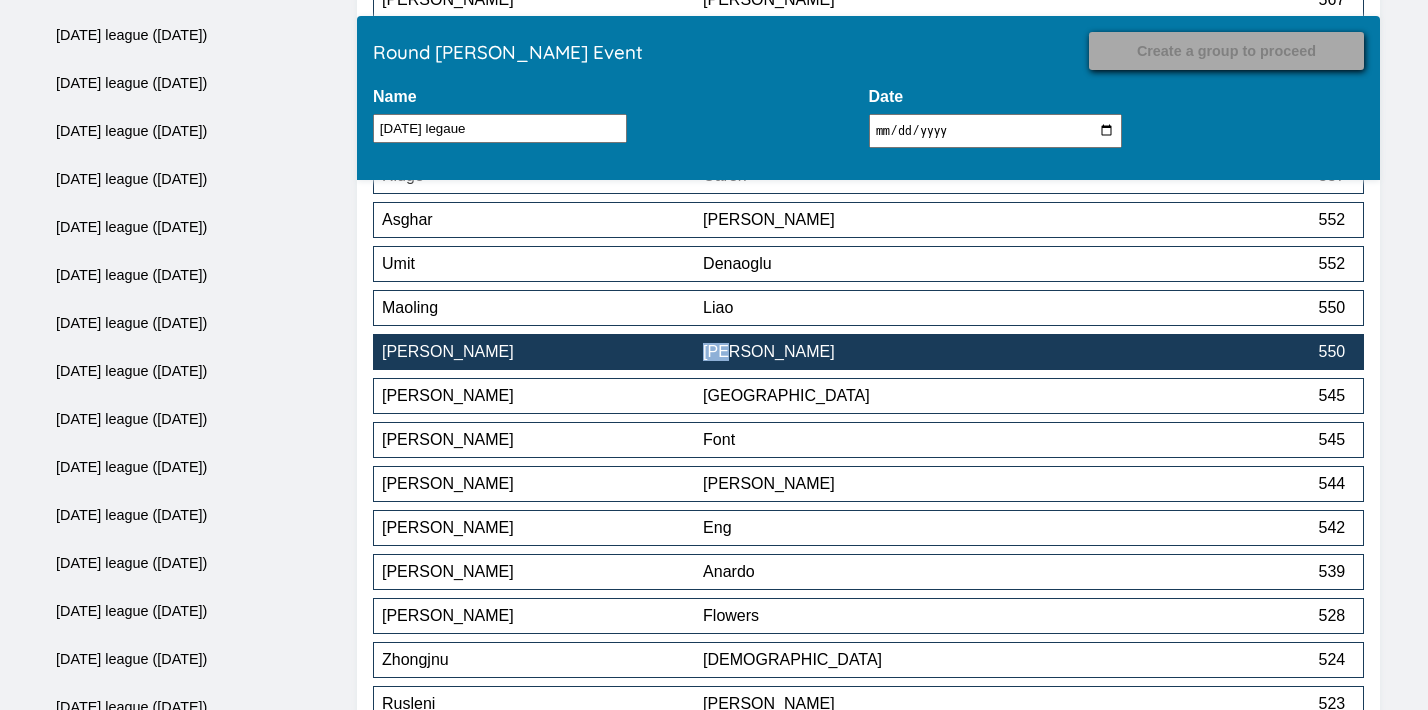 click on "[PERSON_NAME]" at bounding box center (863, 352) 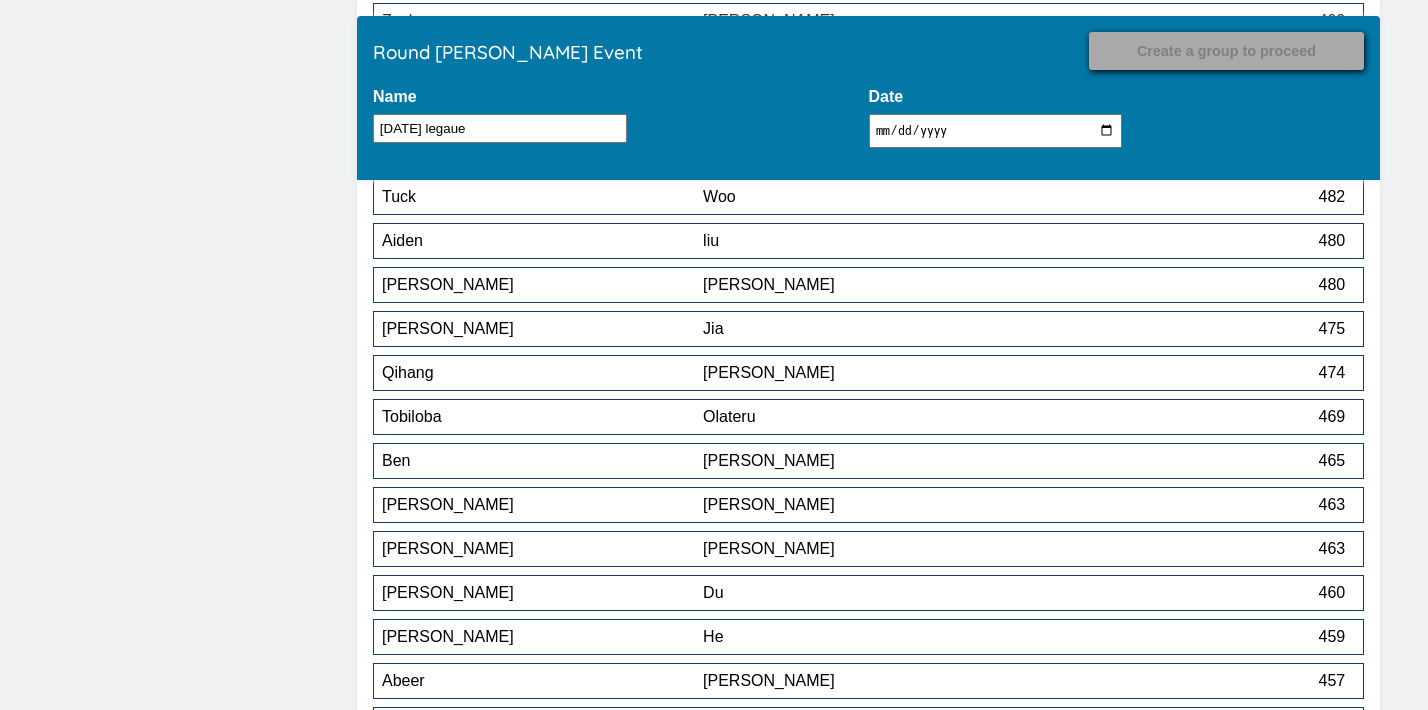 scroll, scrollTop: 14378, scrollLeft: 0, axis: vertical 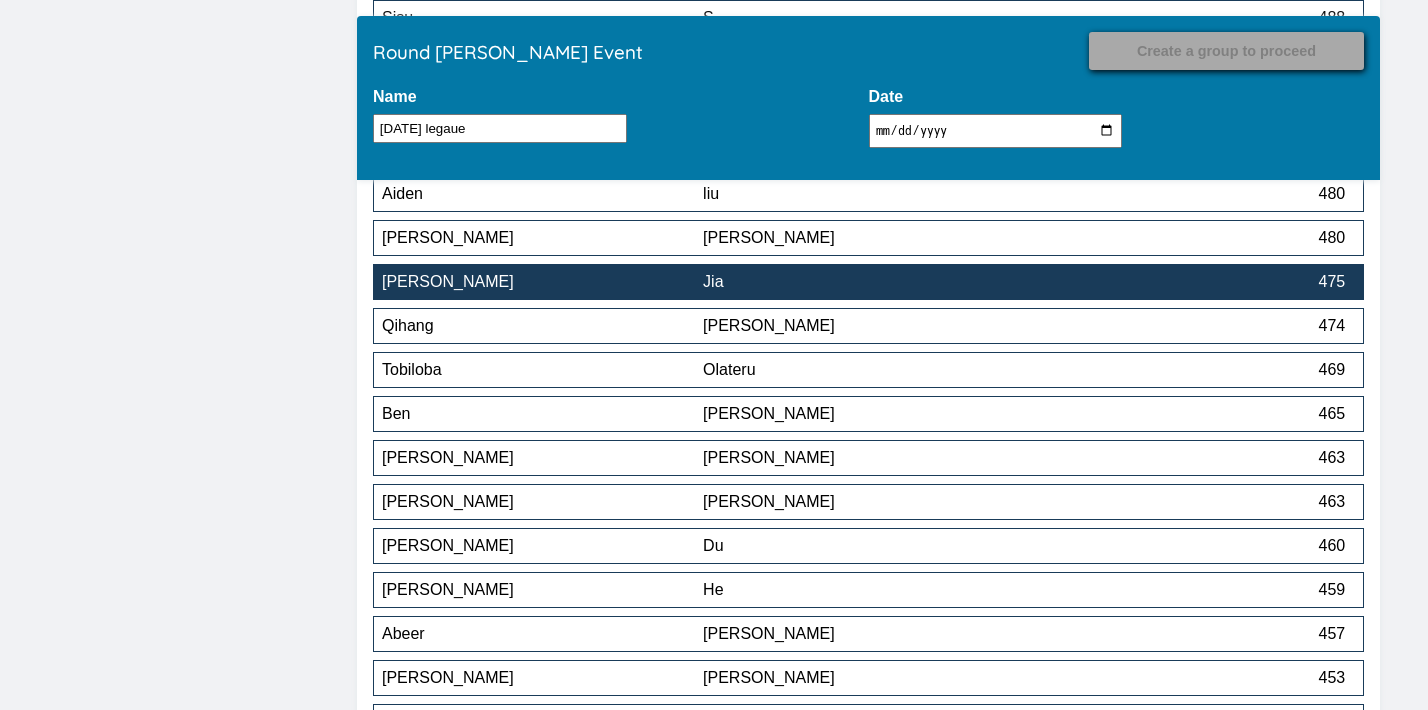 click on "Jia" at bounding box center [863, 282] 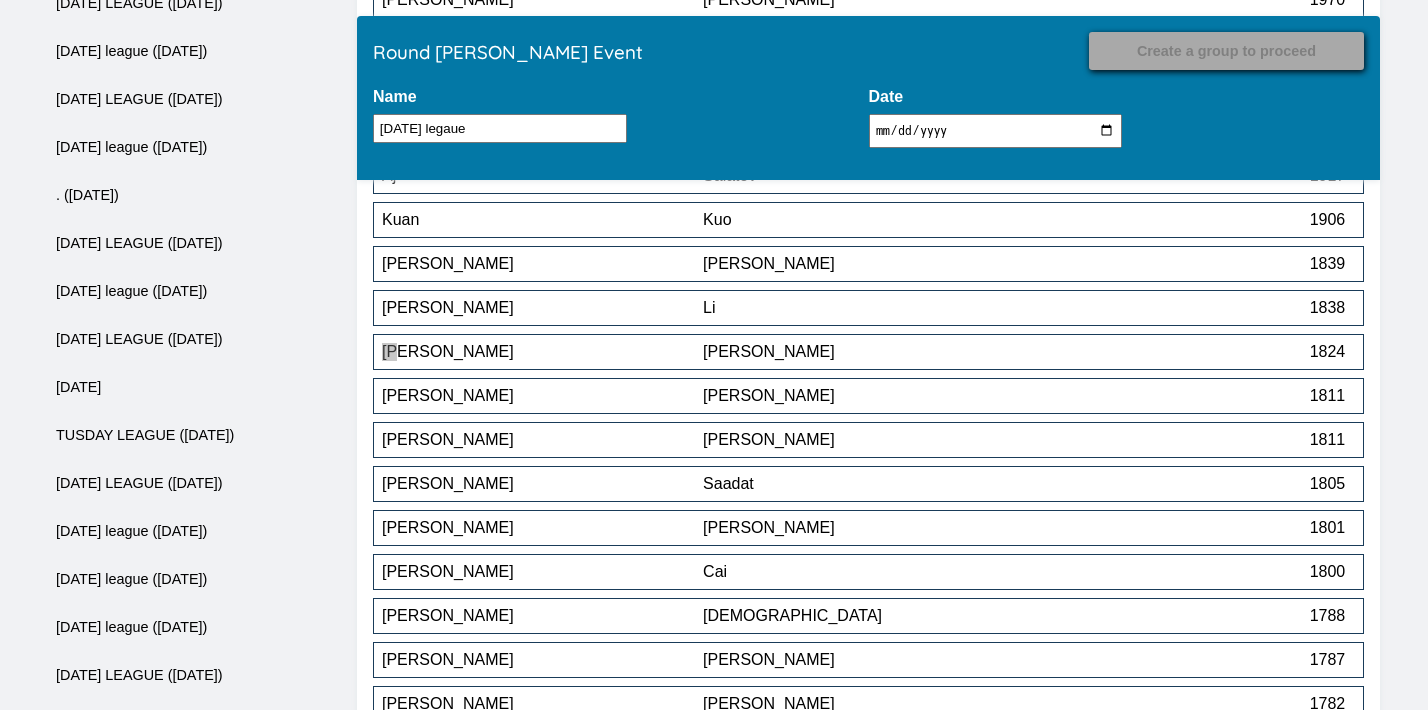scroll, scrollTop: 14484, scrollLeft: 0, axis: vertical 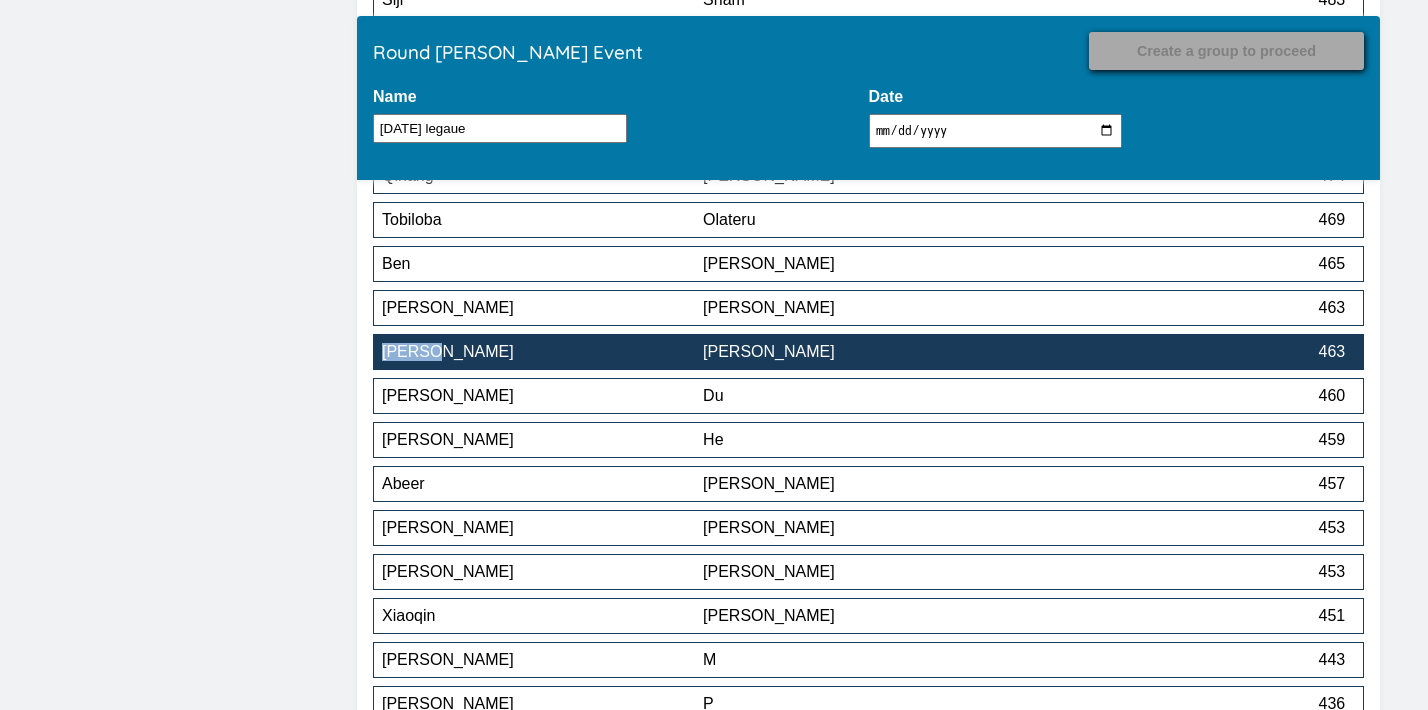 click on "[PERSON_NAME]" at bounding box center (863, 352) 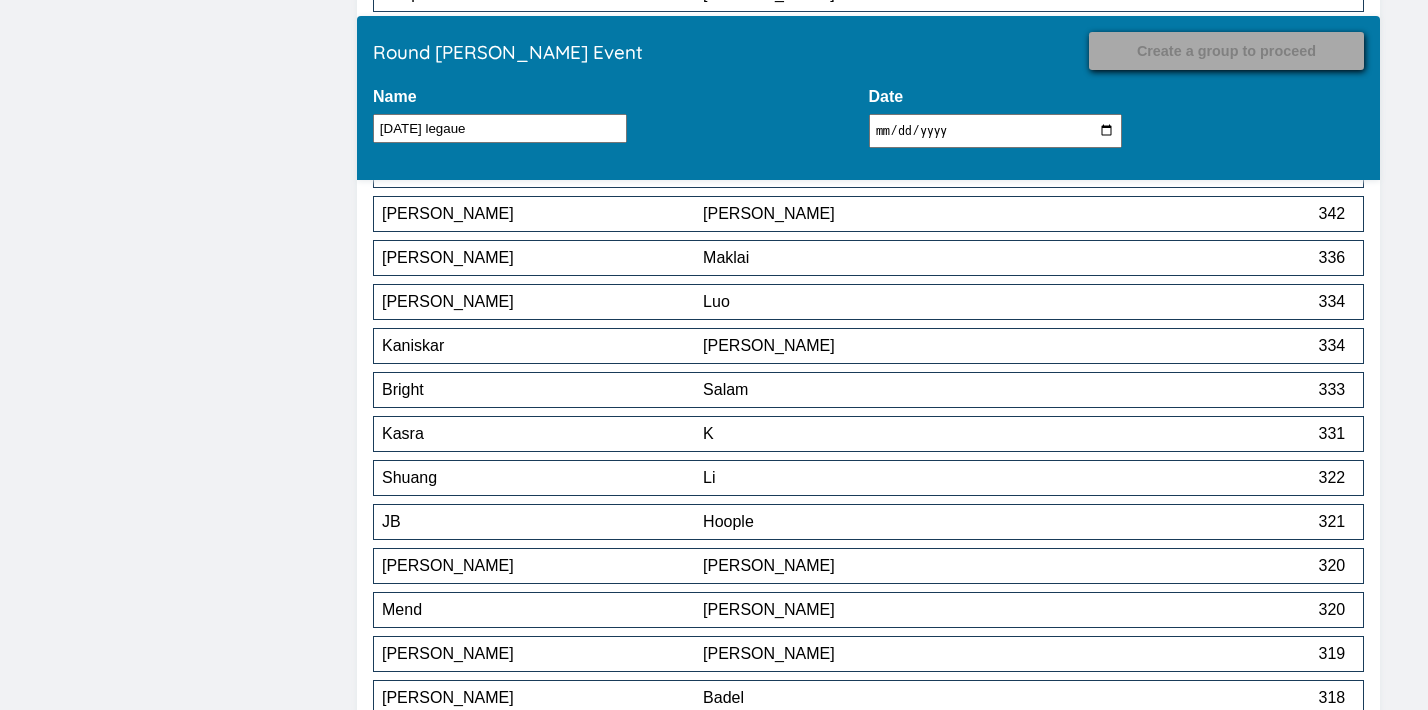 scroll, scrollTop: 15724, scrollLeft: 0, axis: vertical 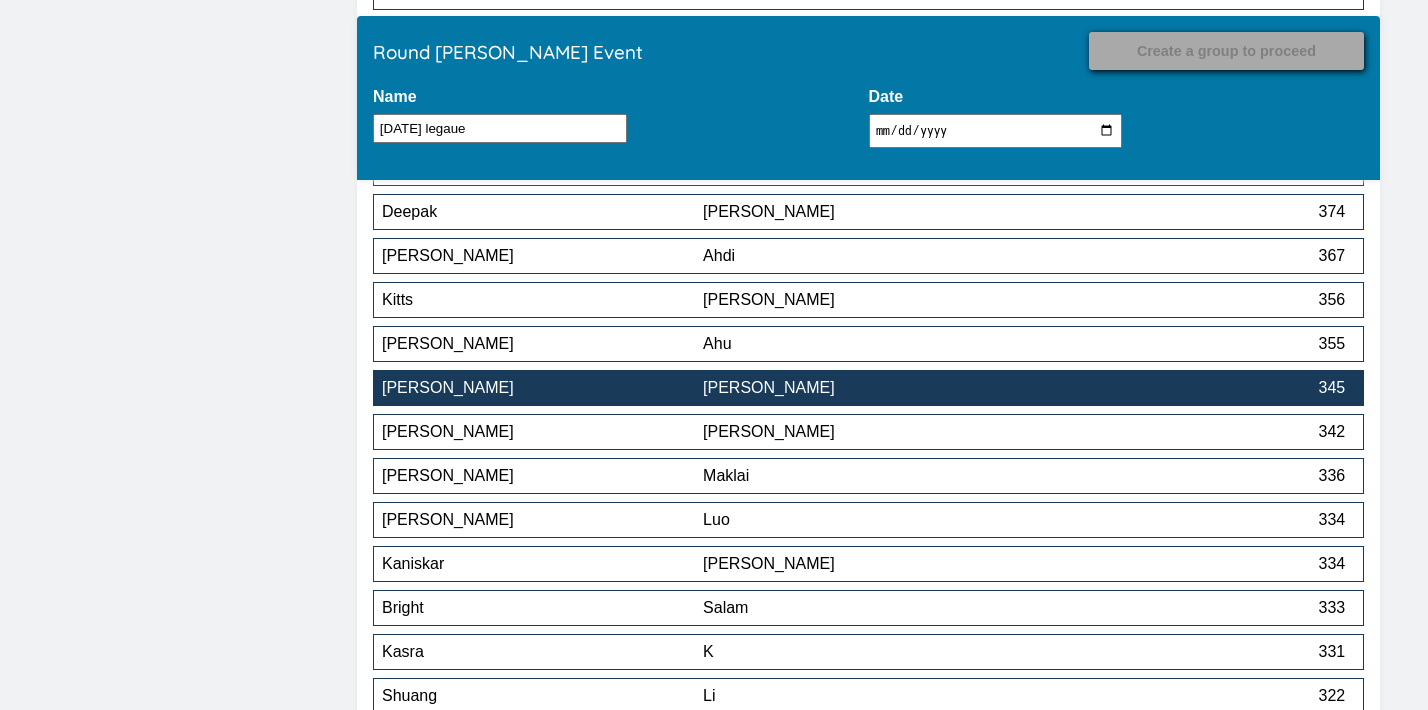 click on "Victor Yeung 345" at bounding box center (868, 388) 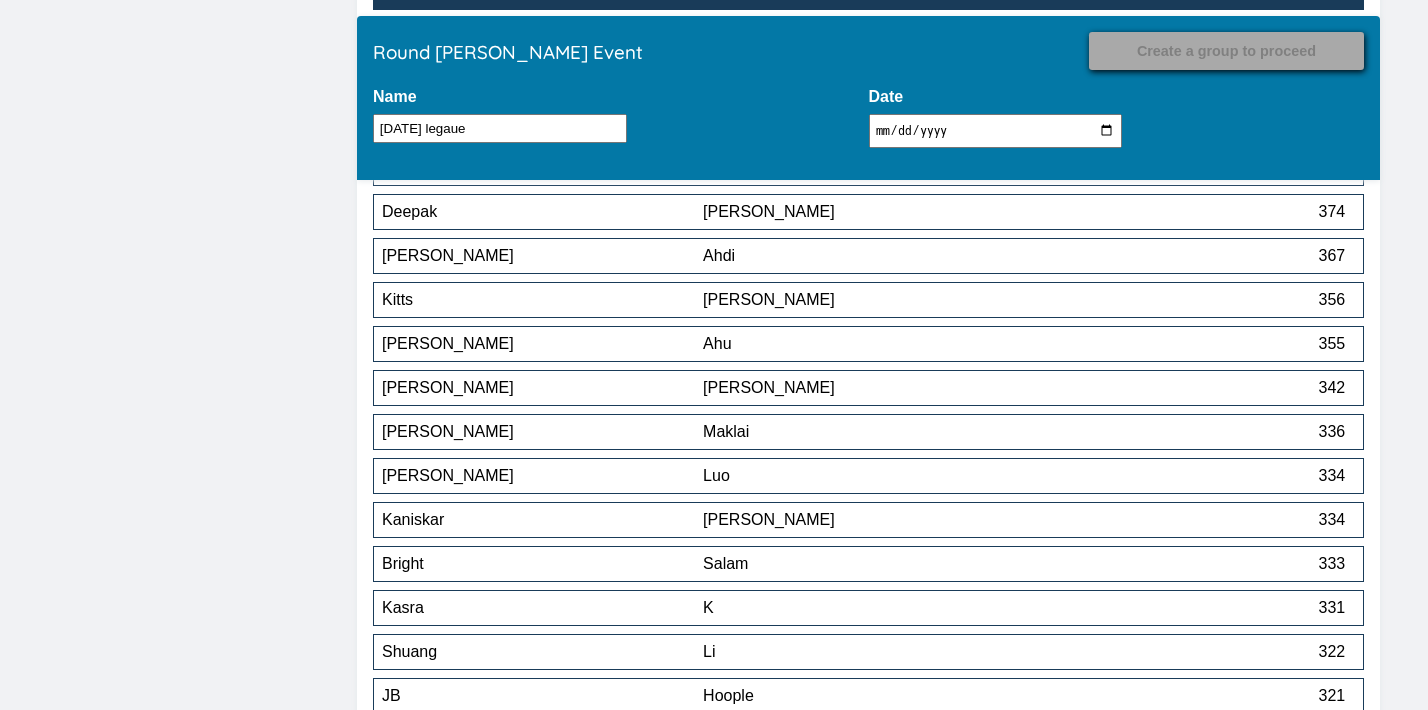 scroll, scrollTop: 16112, scrollLeft: 0, axis: vertical 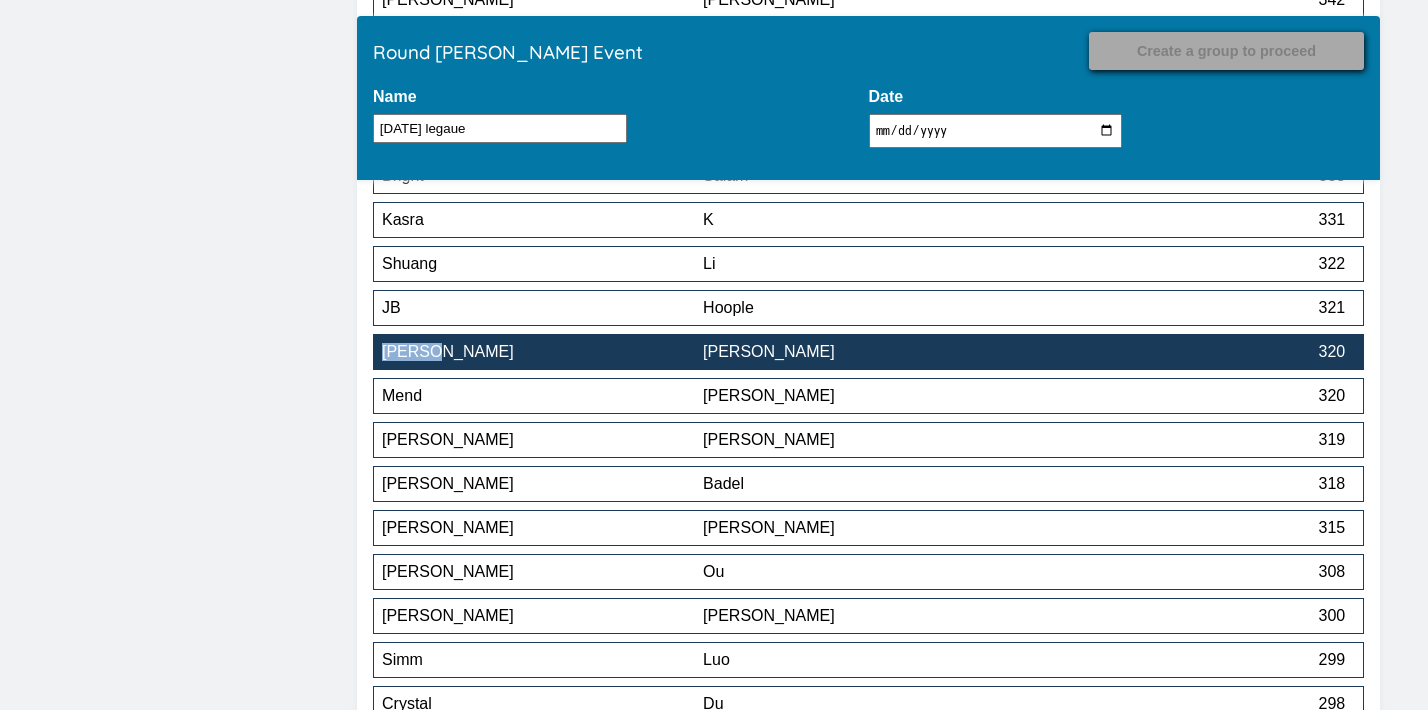 click on "[PERSON_NAME]" at bounding box center (863, 352) 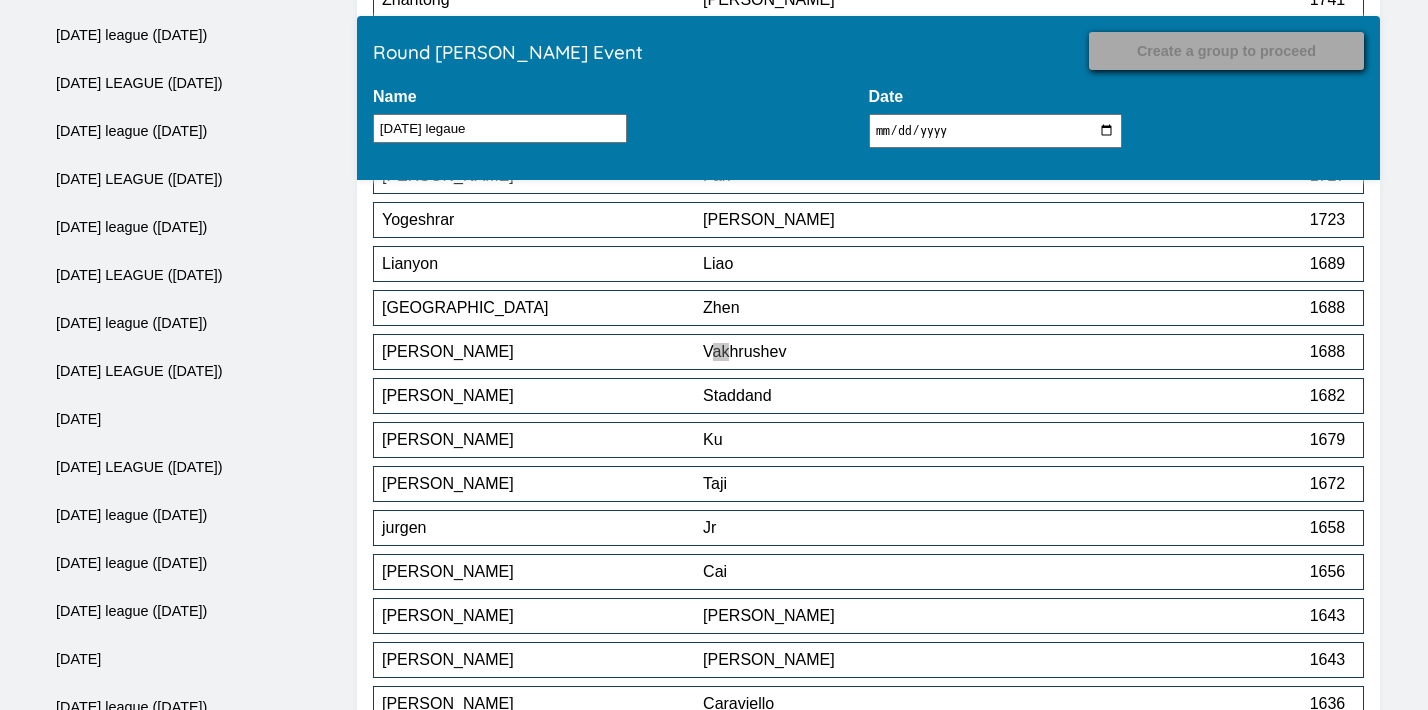 scroll, scrollTop: 17124, scrollLeft: 0, axis: vertical 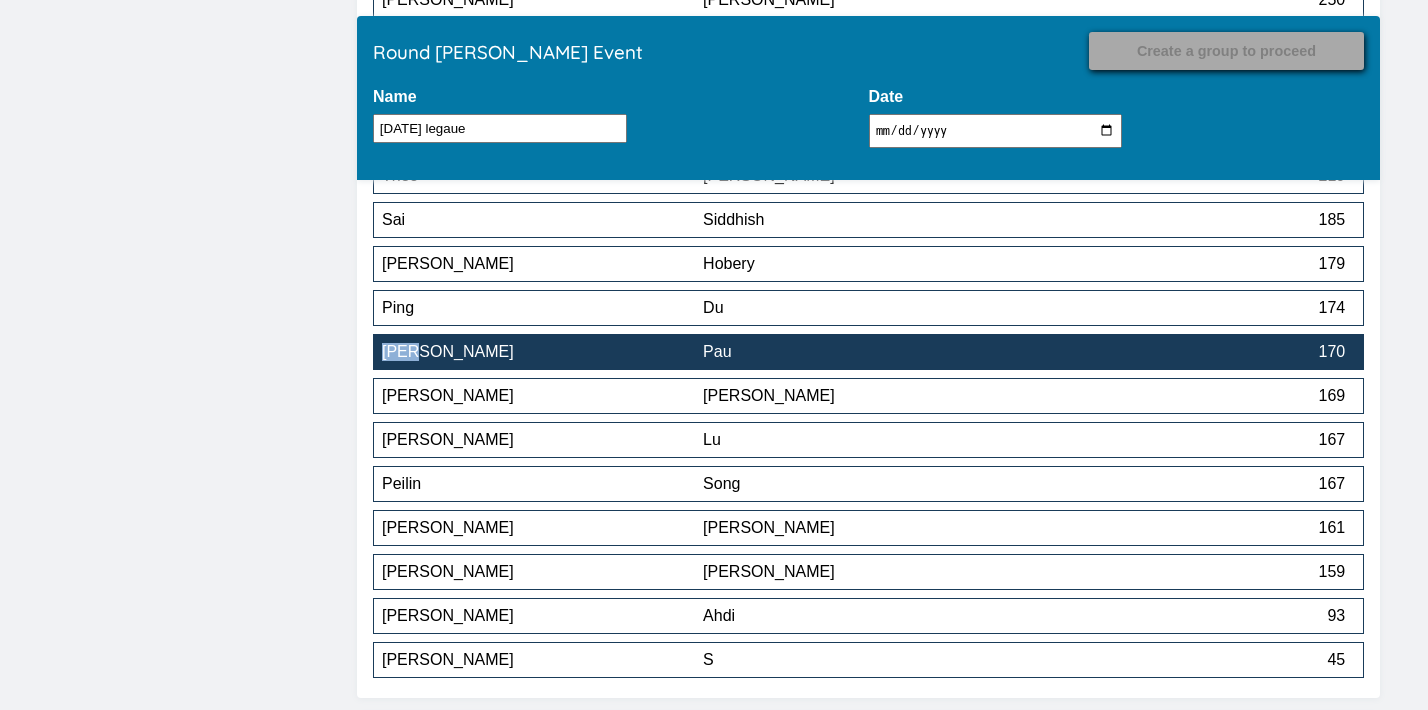 click on "Pau" at bounding box center (863, 352) 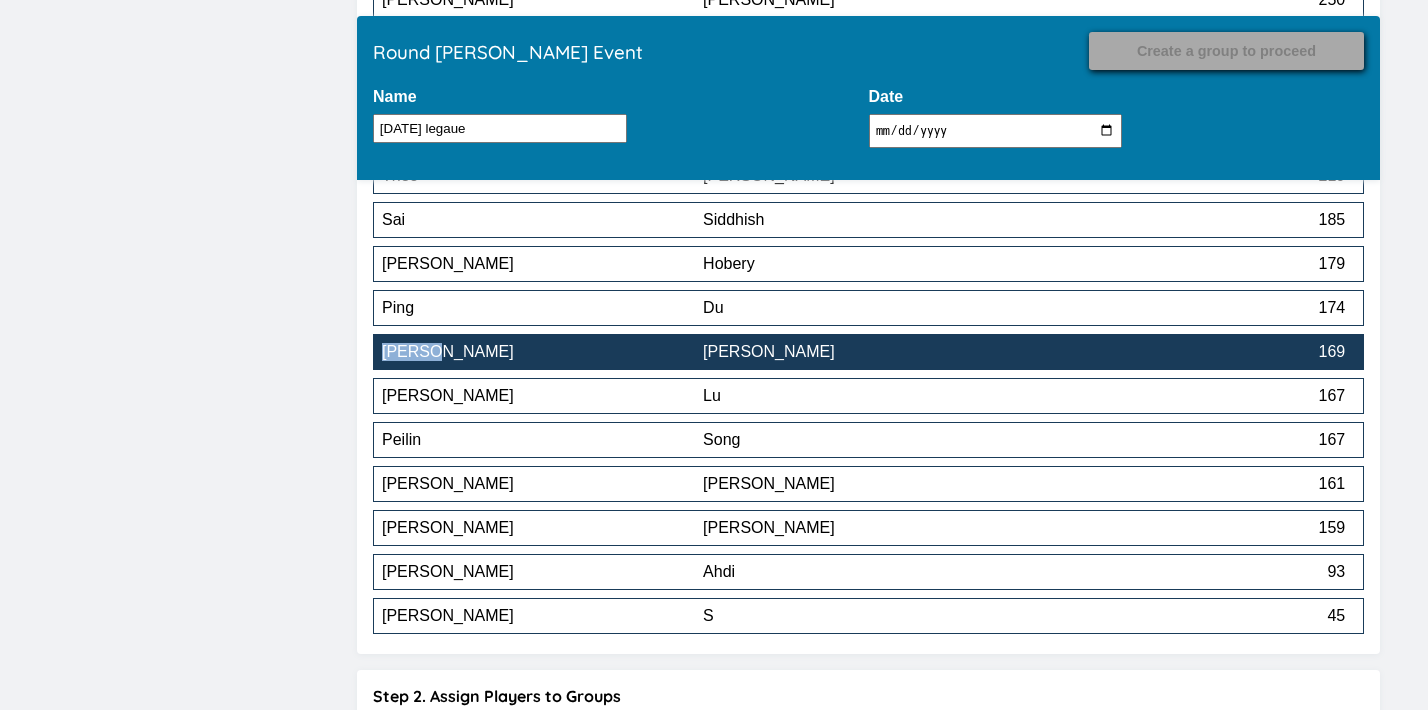 click on "[PERSON_NAME]" at bounding box center [863, 352] 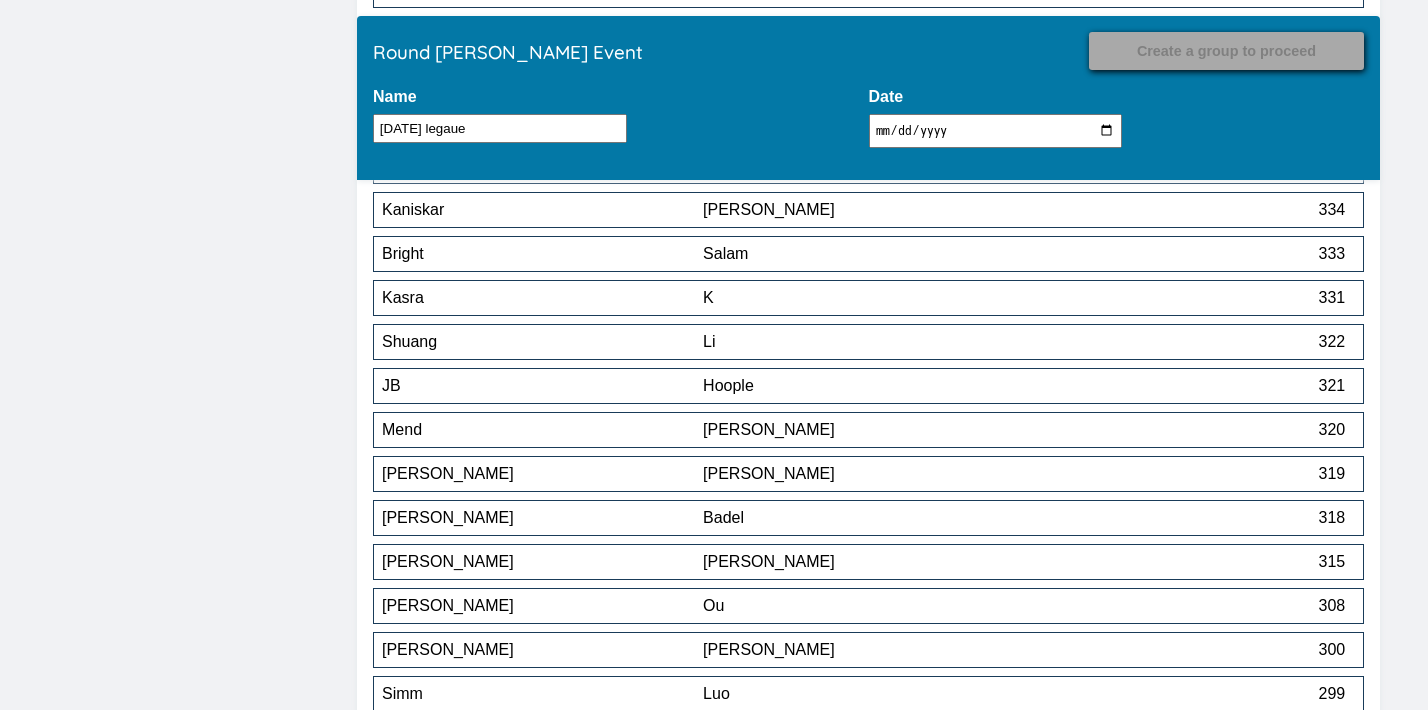 scroll, scrollTop: 16045, scrollLeft: 0, axis: vertical 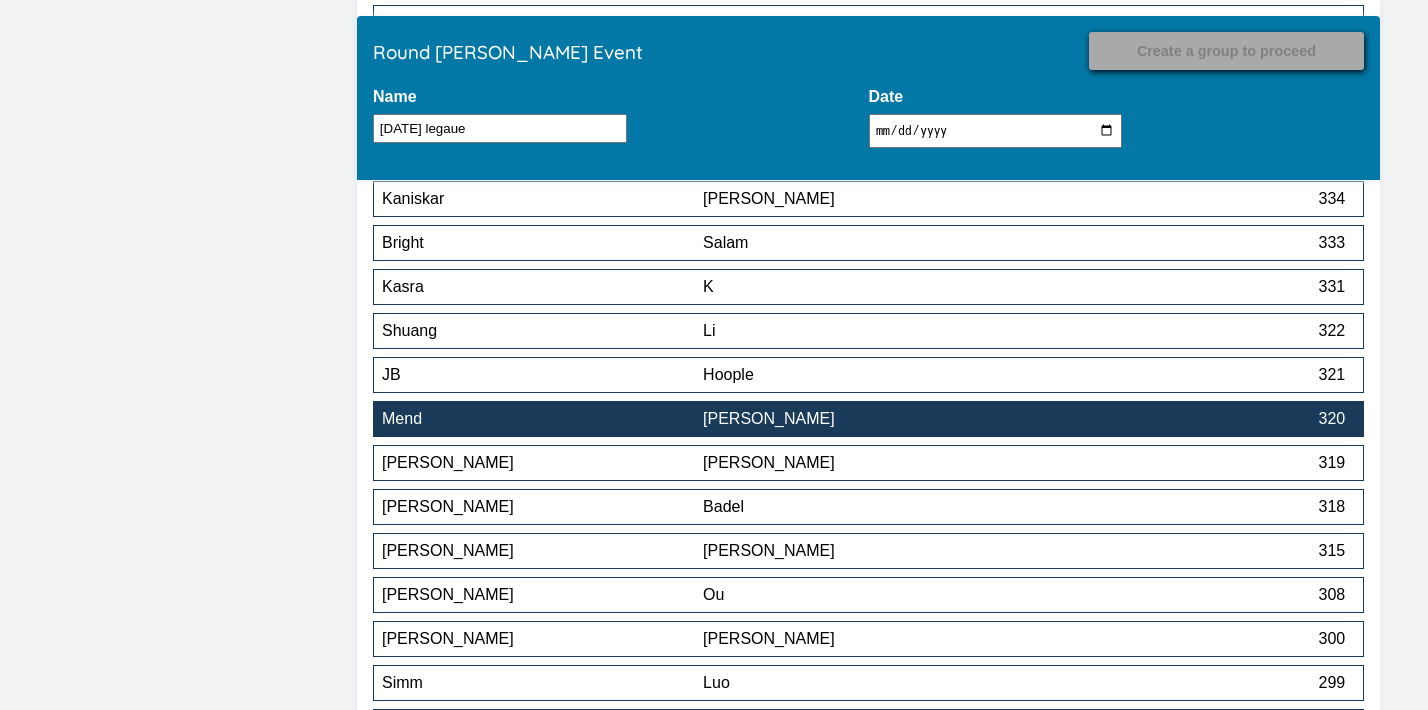 click on "[PERSON_NAME]" at bounding box center (863, 419) 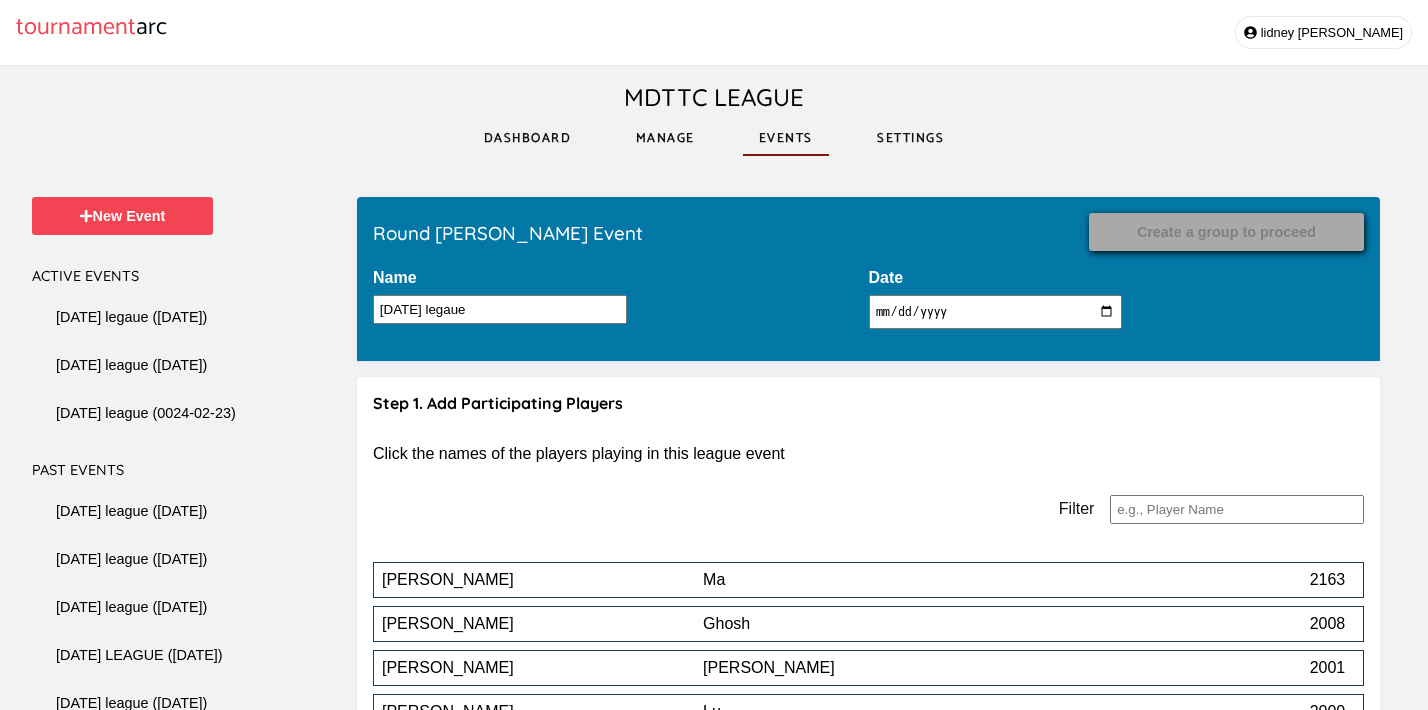 scroll, scrollTop: 16112, scrollLeft: 0, axis: vertical 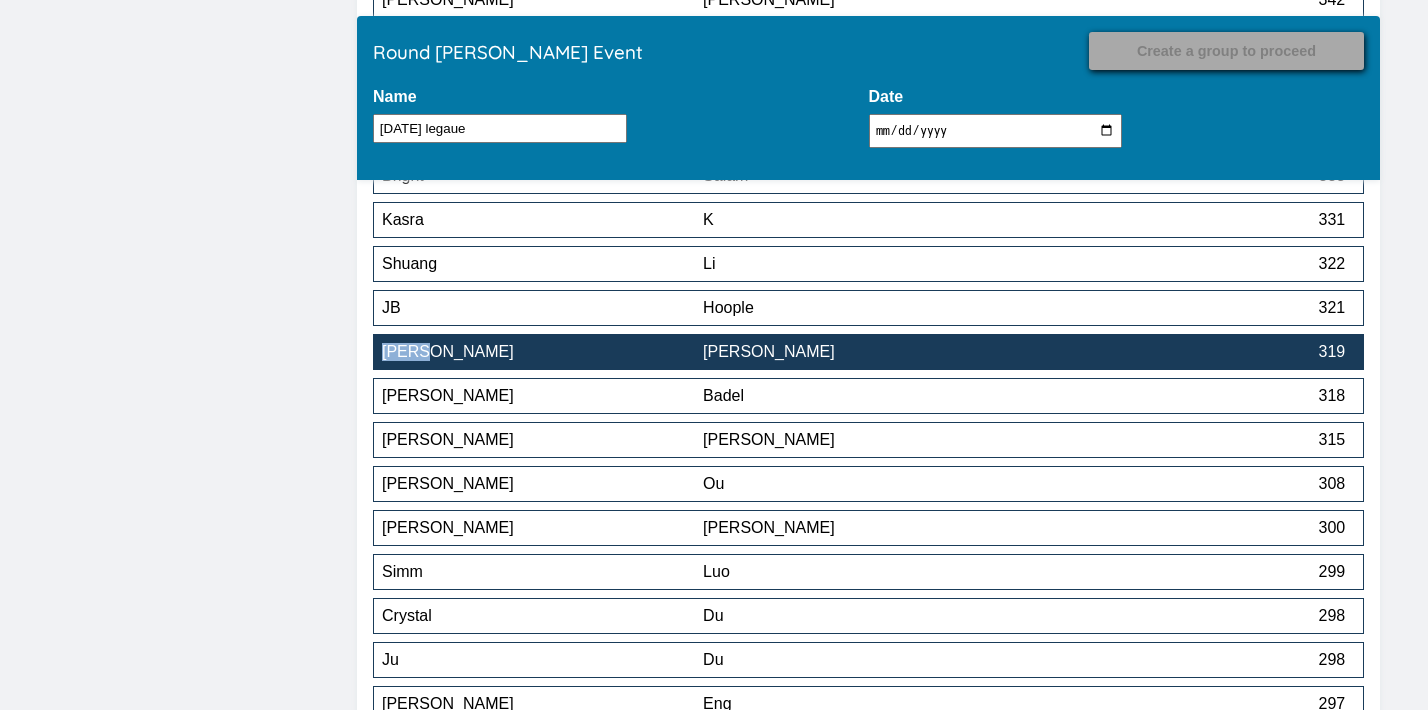 click on "[PERSON_NAME]" at bounding box center [863, 352] 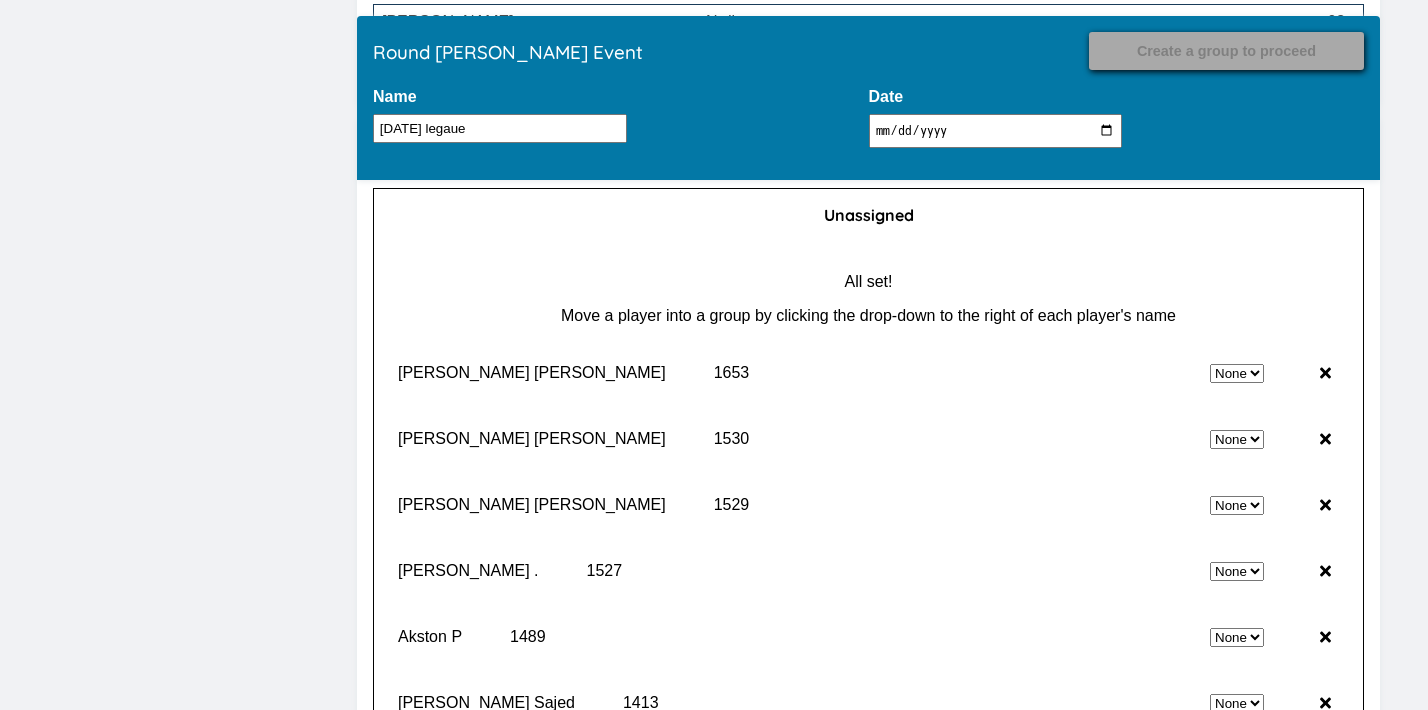 scroll, scrollTop: 17563, scrollLeft: 0, axis: vertical 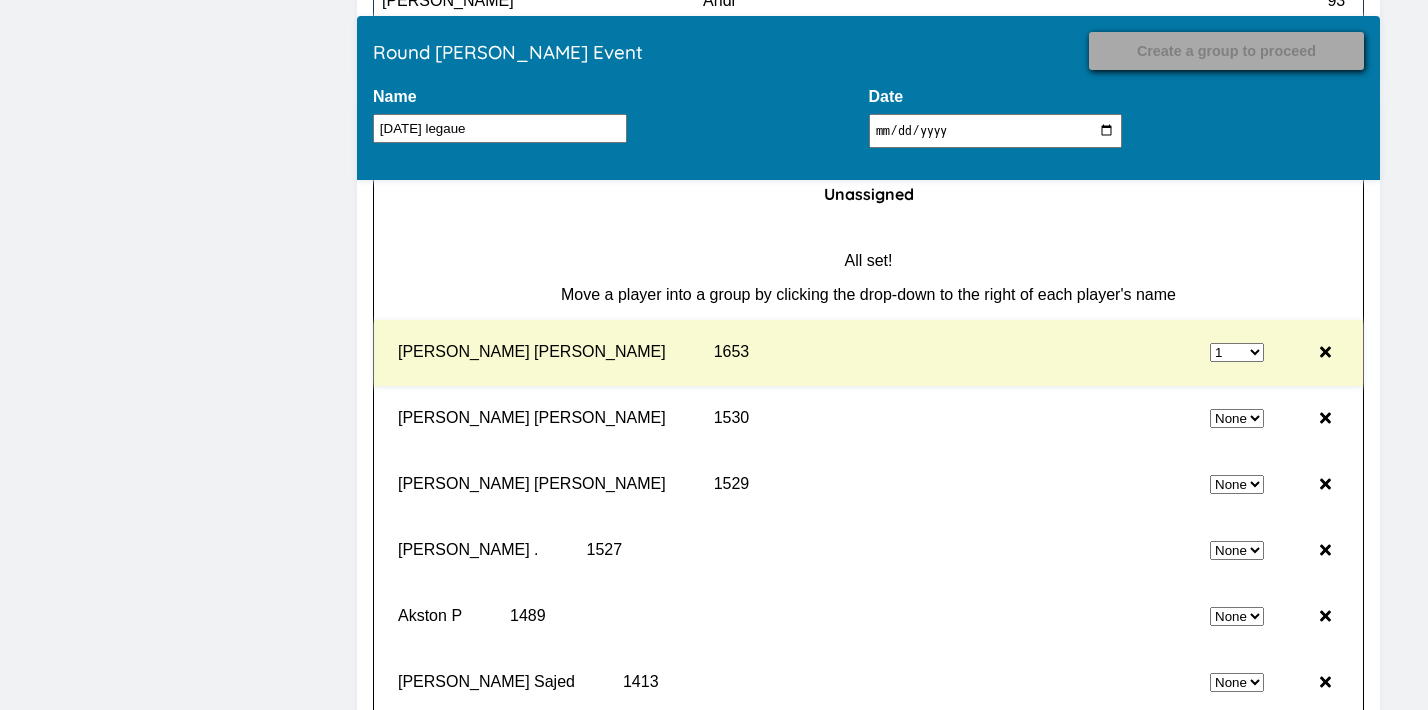 select on "0" 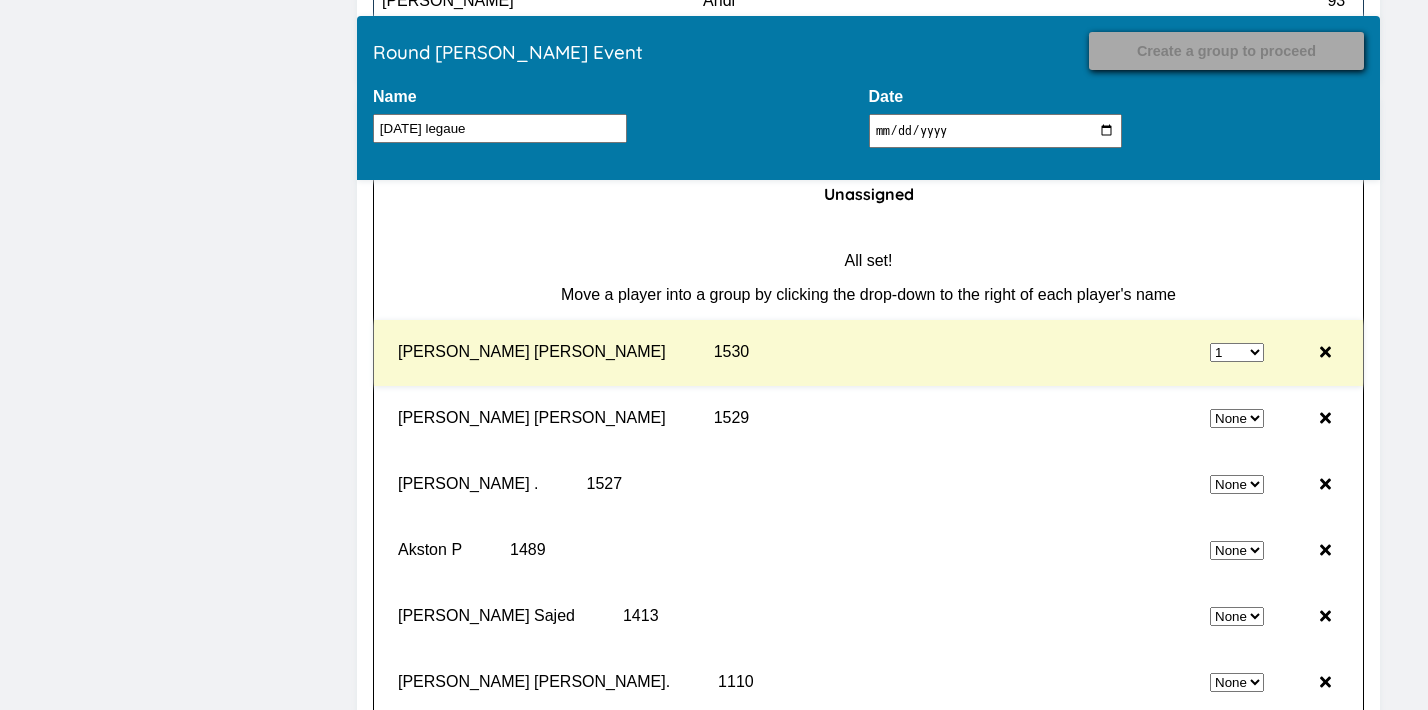 select on "0" 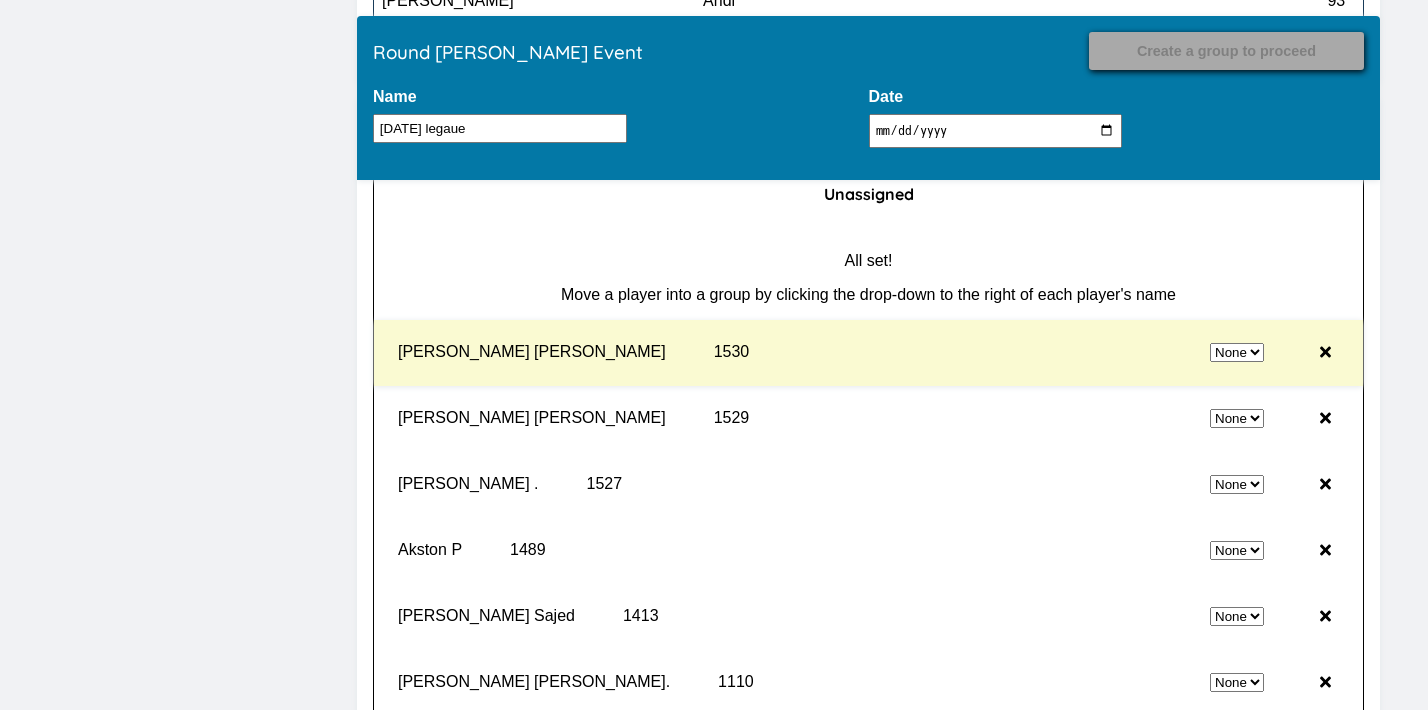 select on "1" 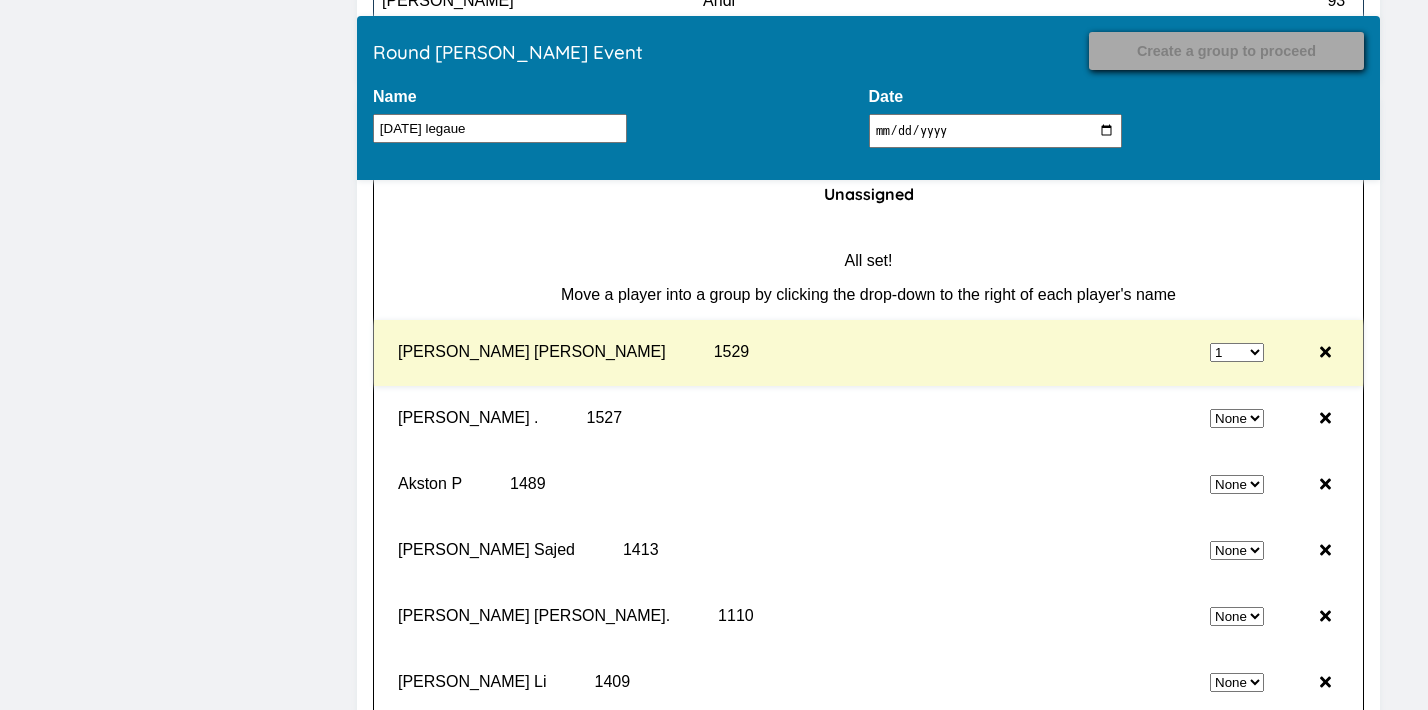 select on "0" 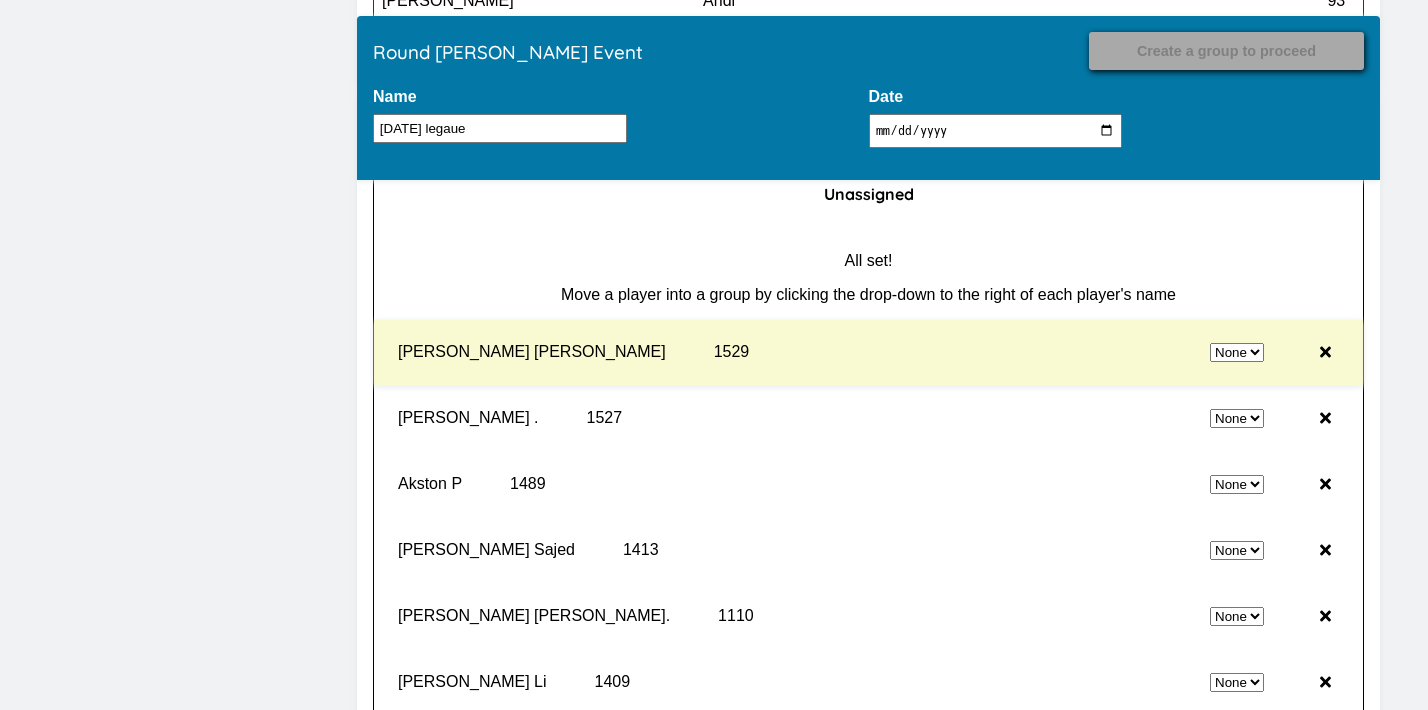 select on "1" 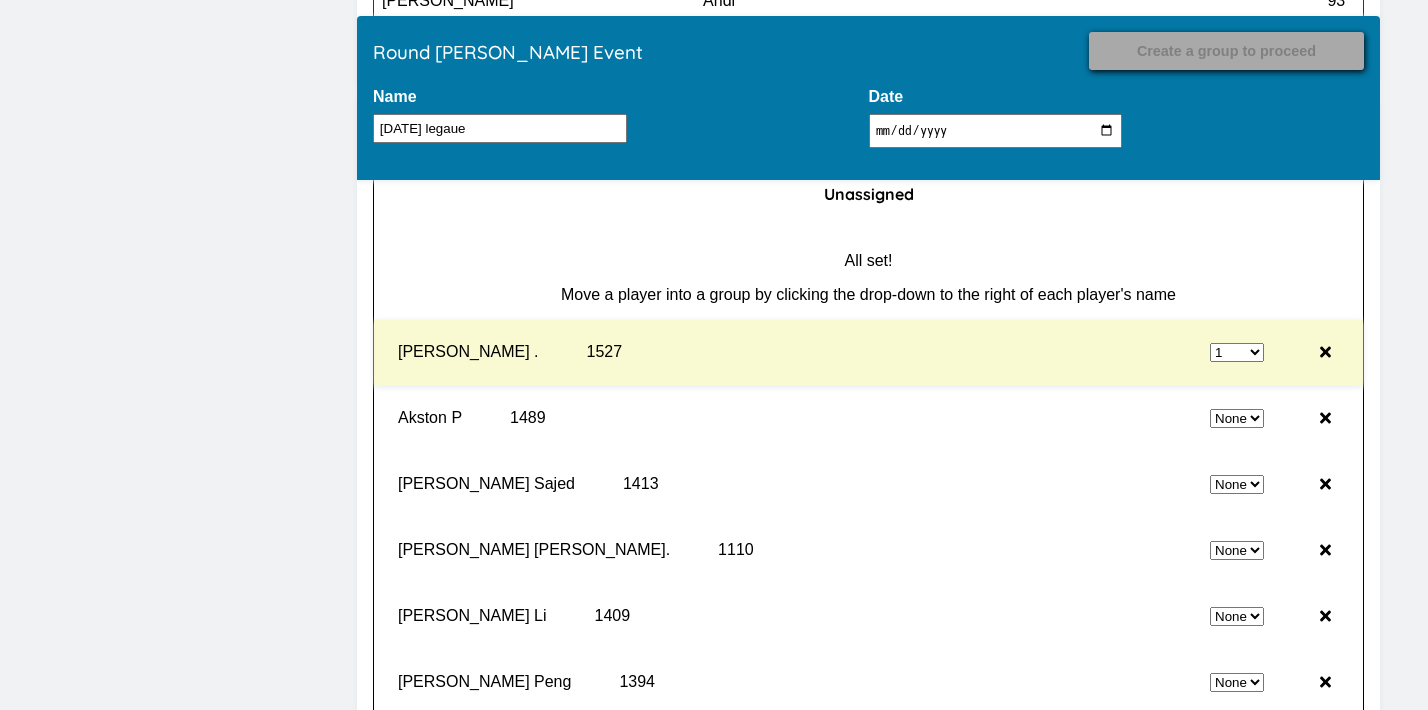select on "0" 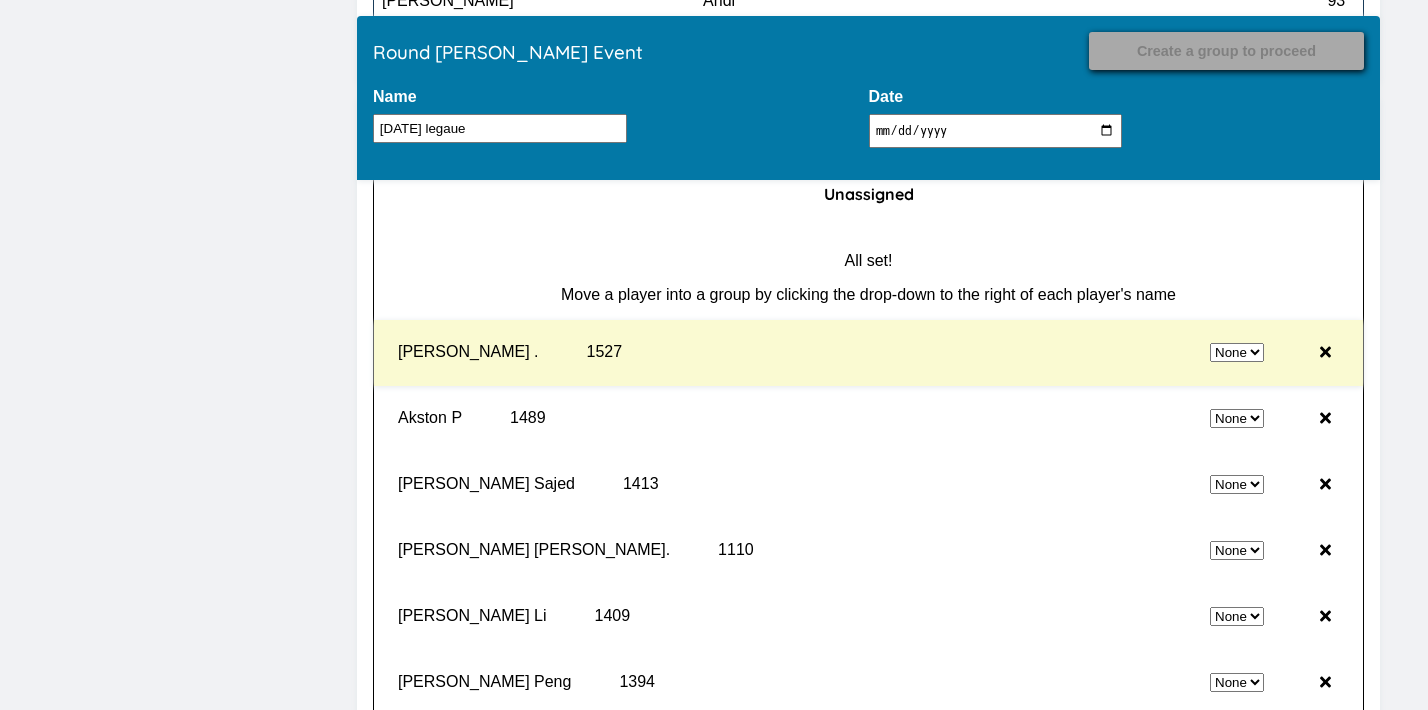 select on "1" 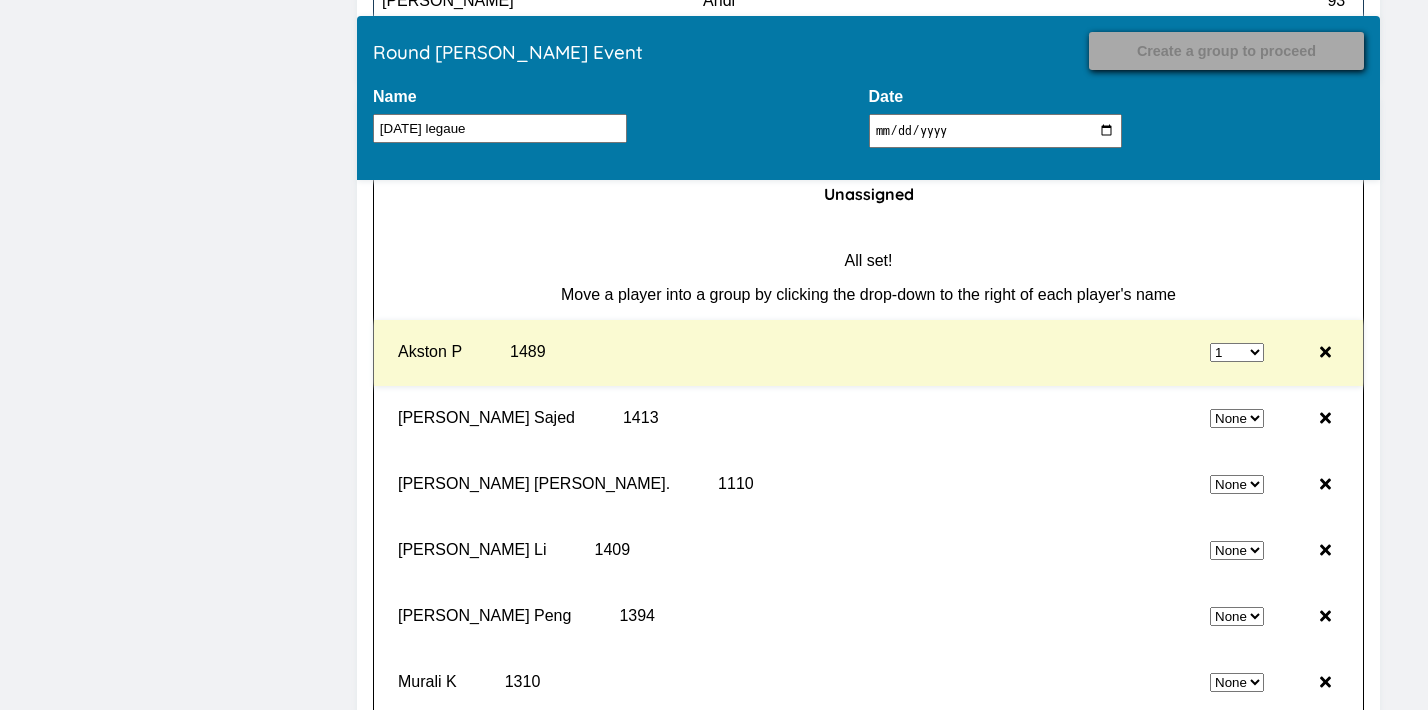 select on "0" 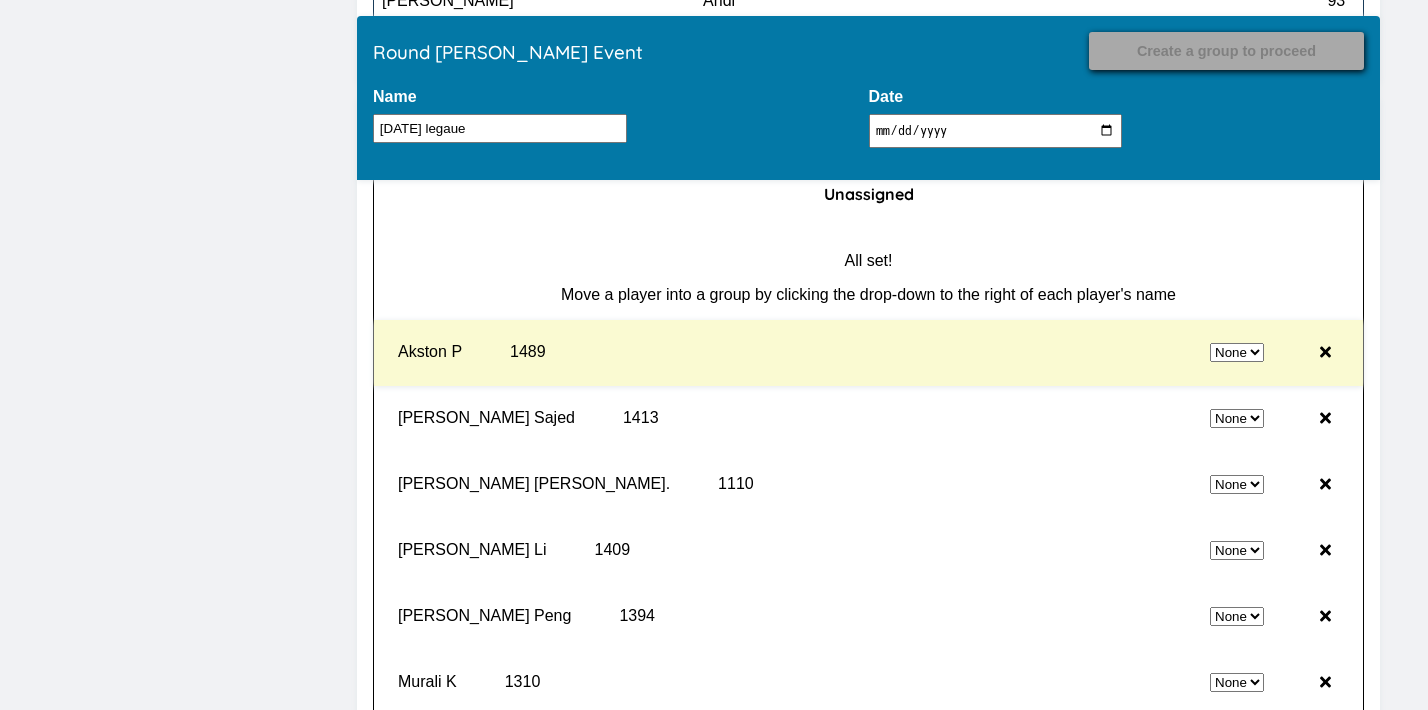 select on "1" 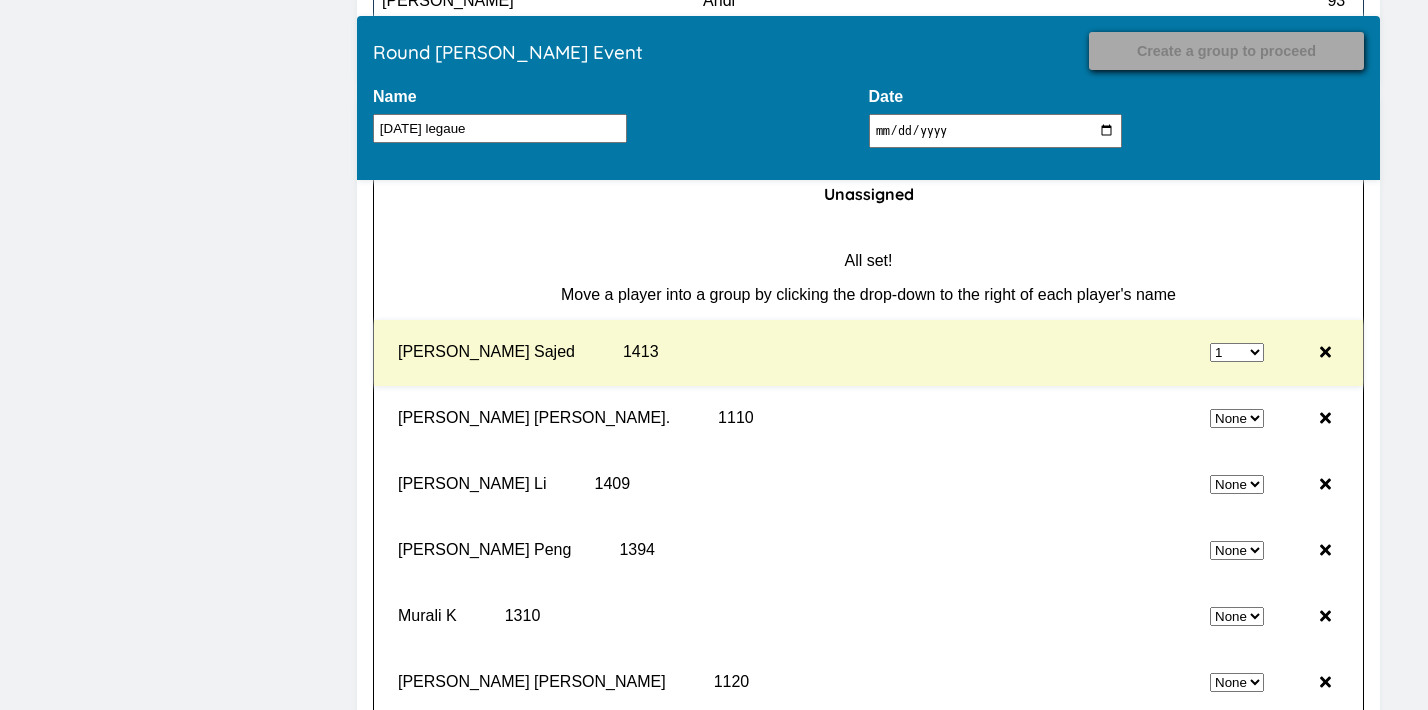 select on "0" 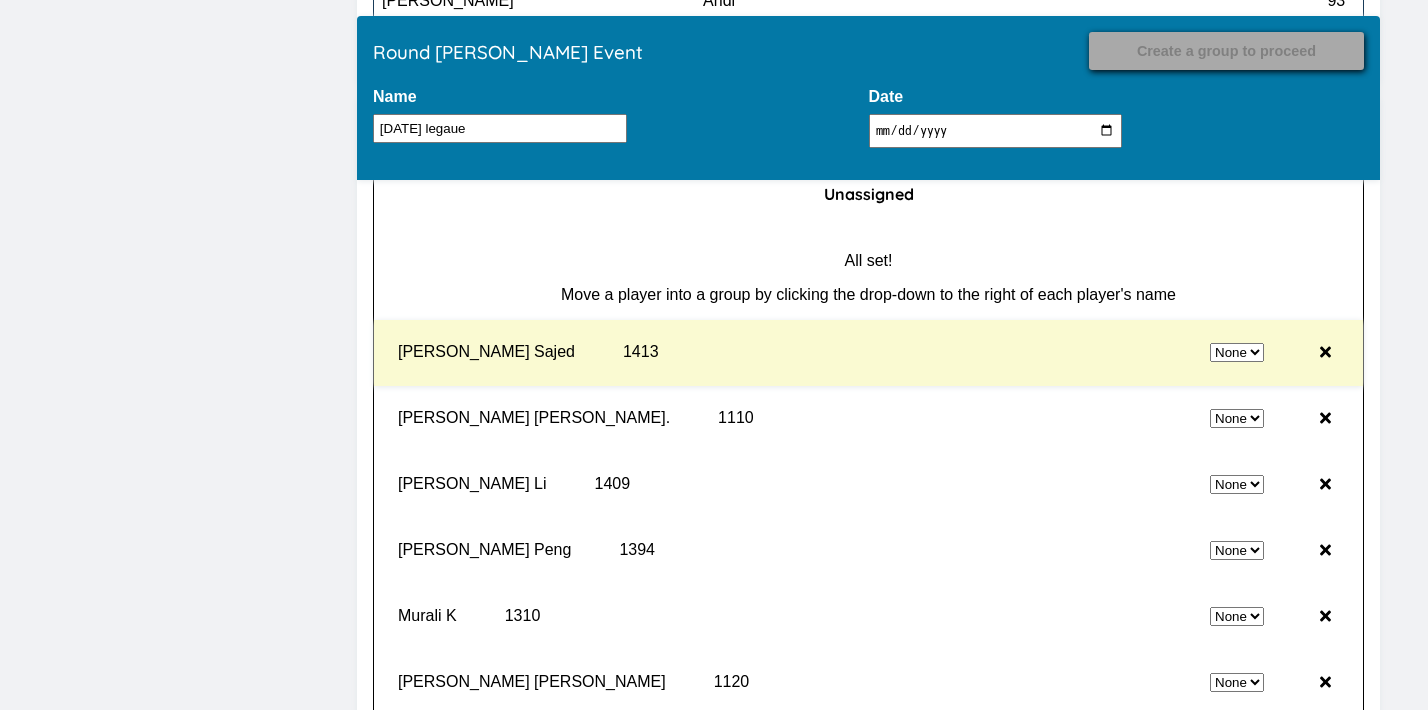 select on "1" 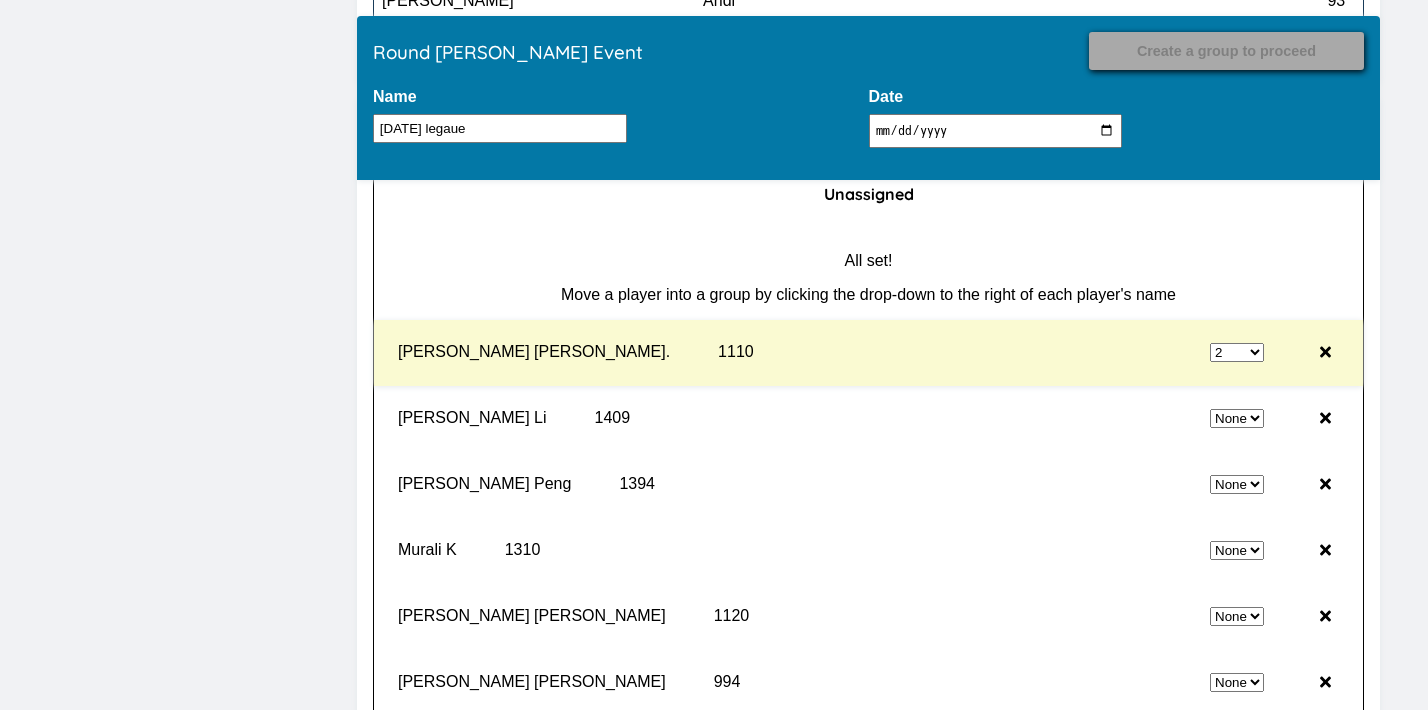 select on "0" 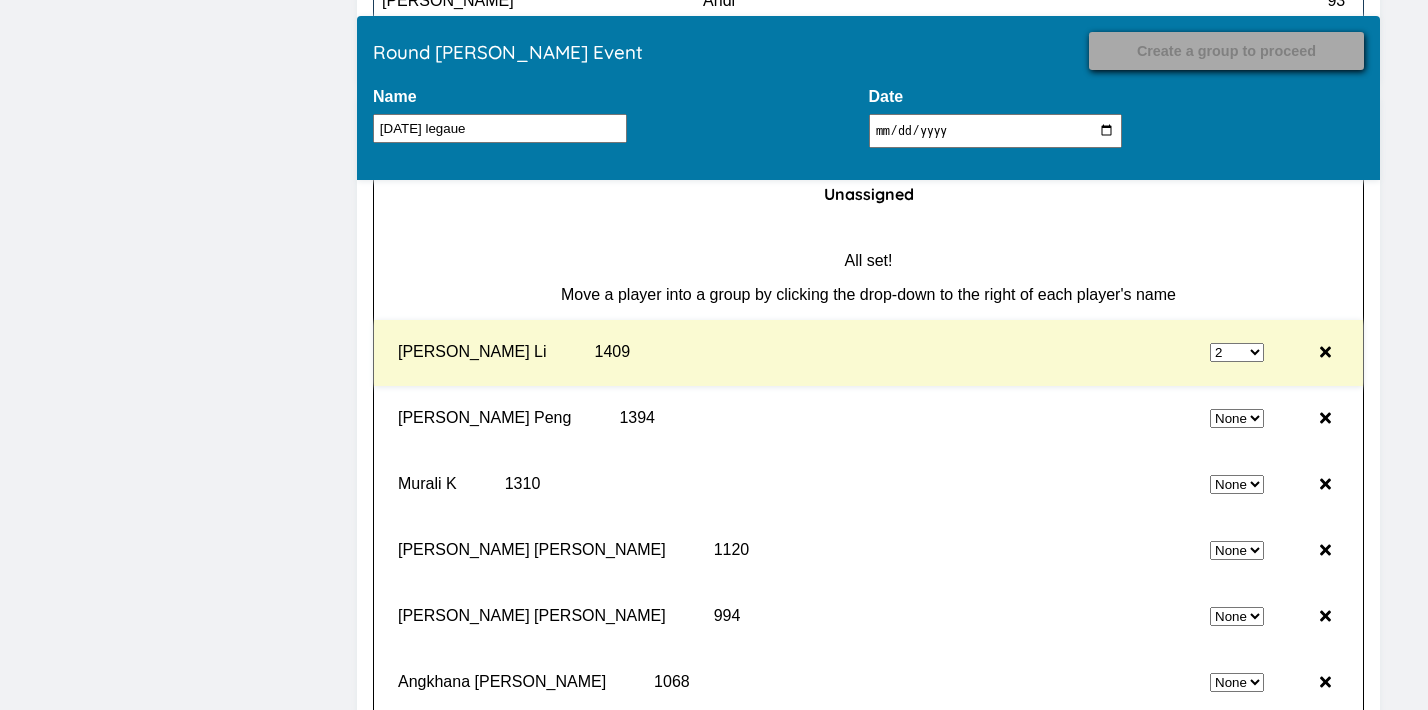 select on "0" 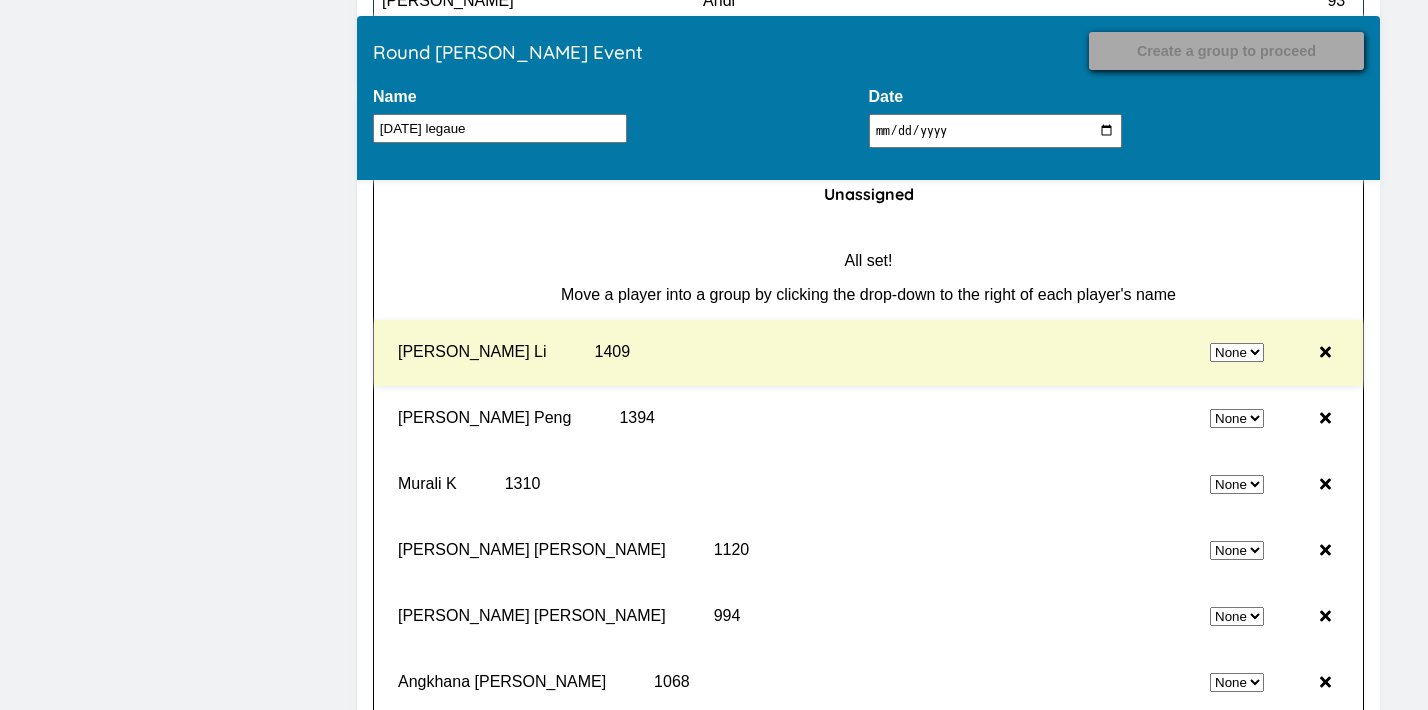 select on "2" 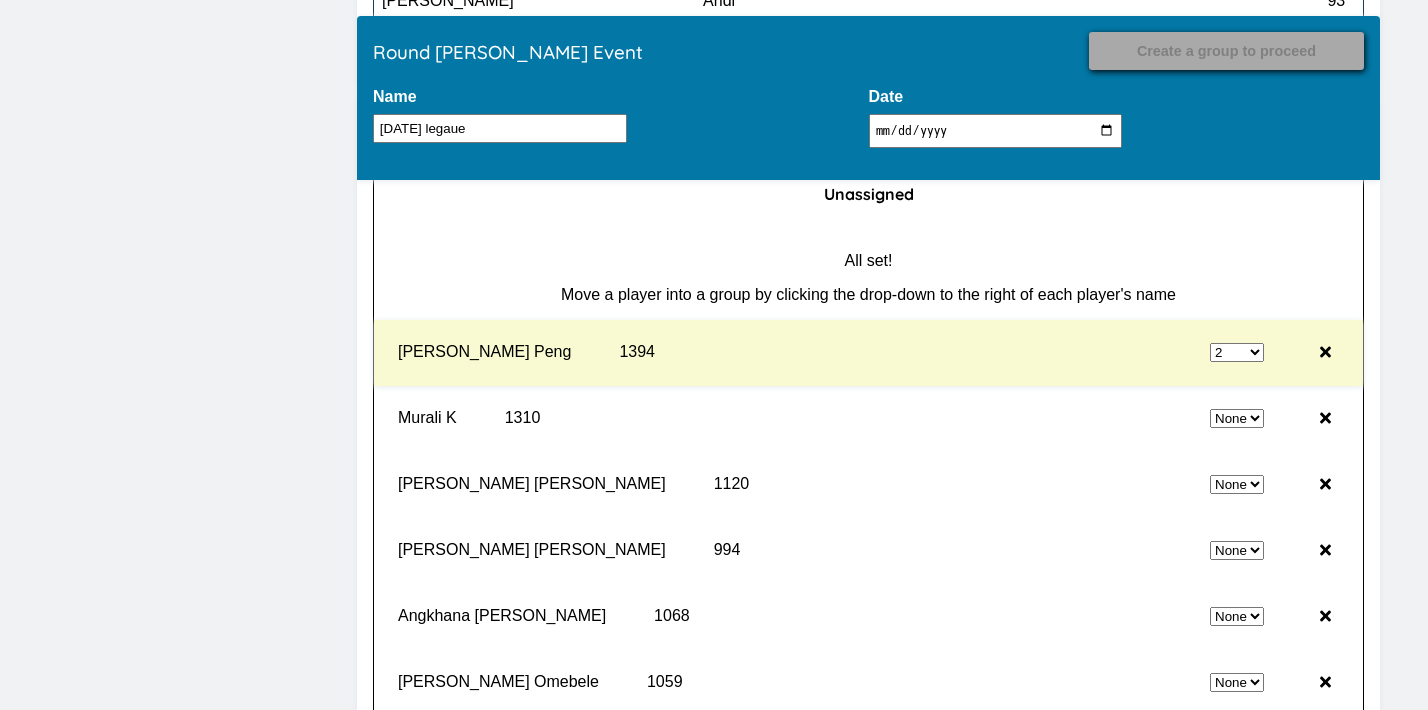 select on "0" 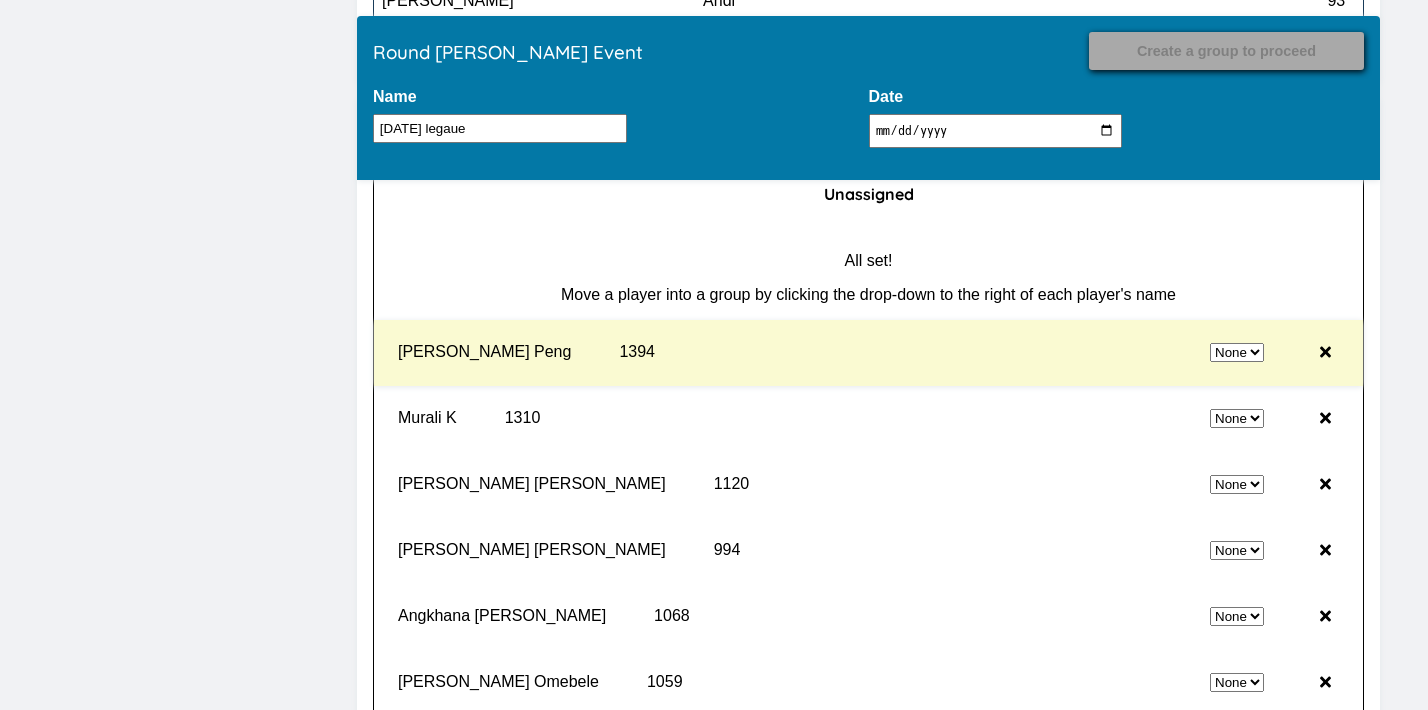 select on "2" 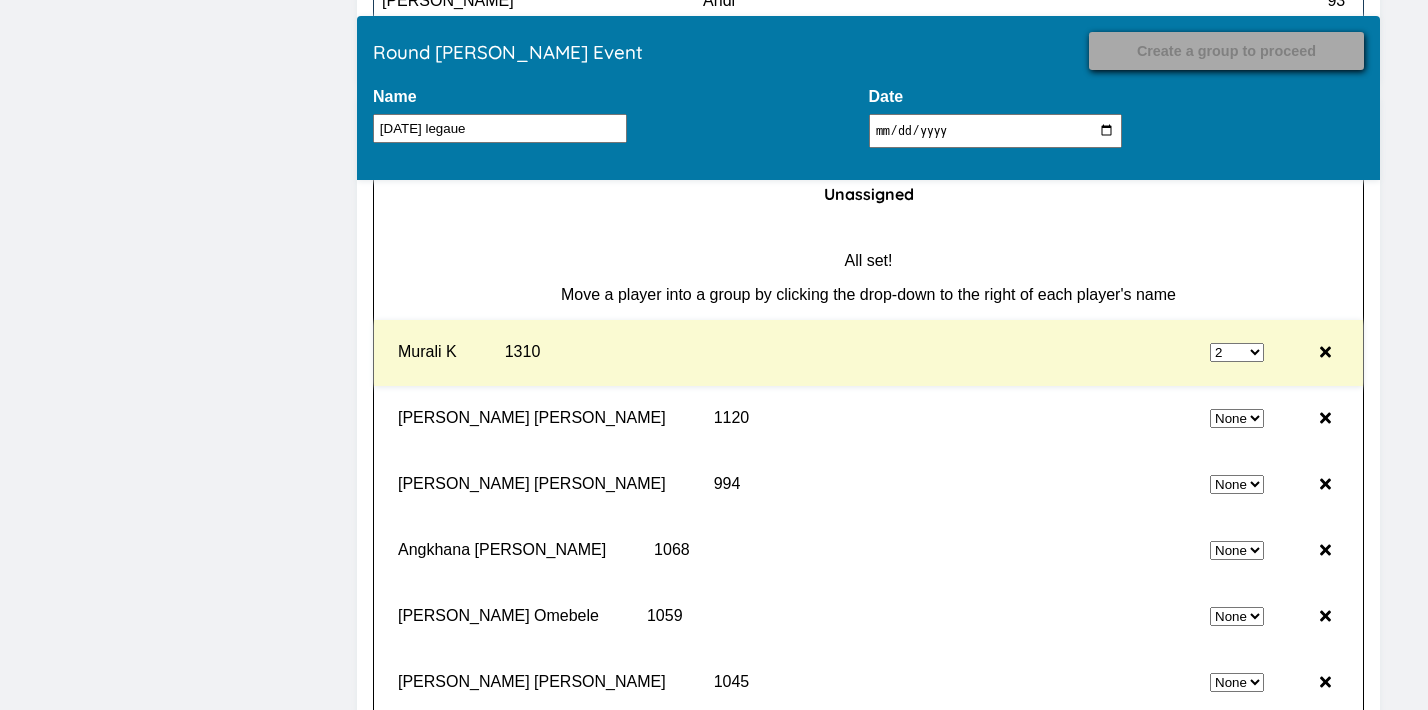 select on "0" 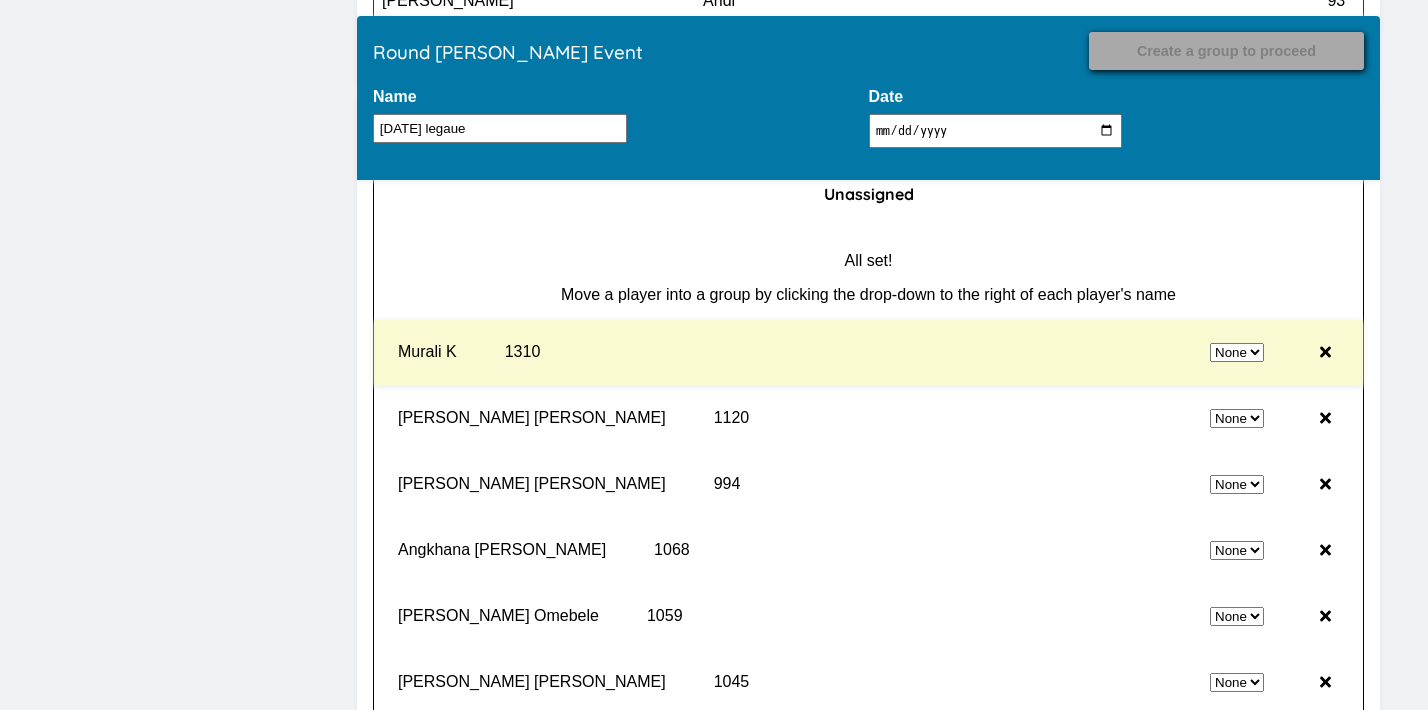 select on "2" 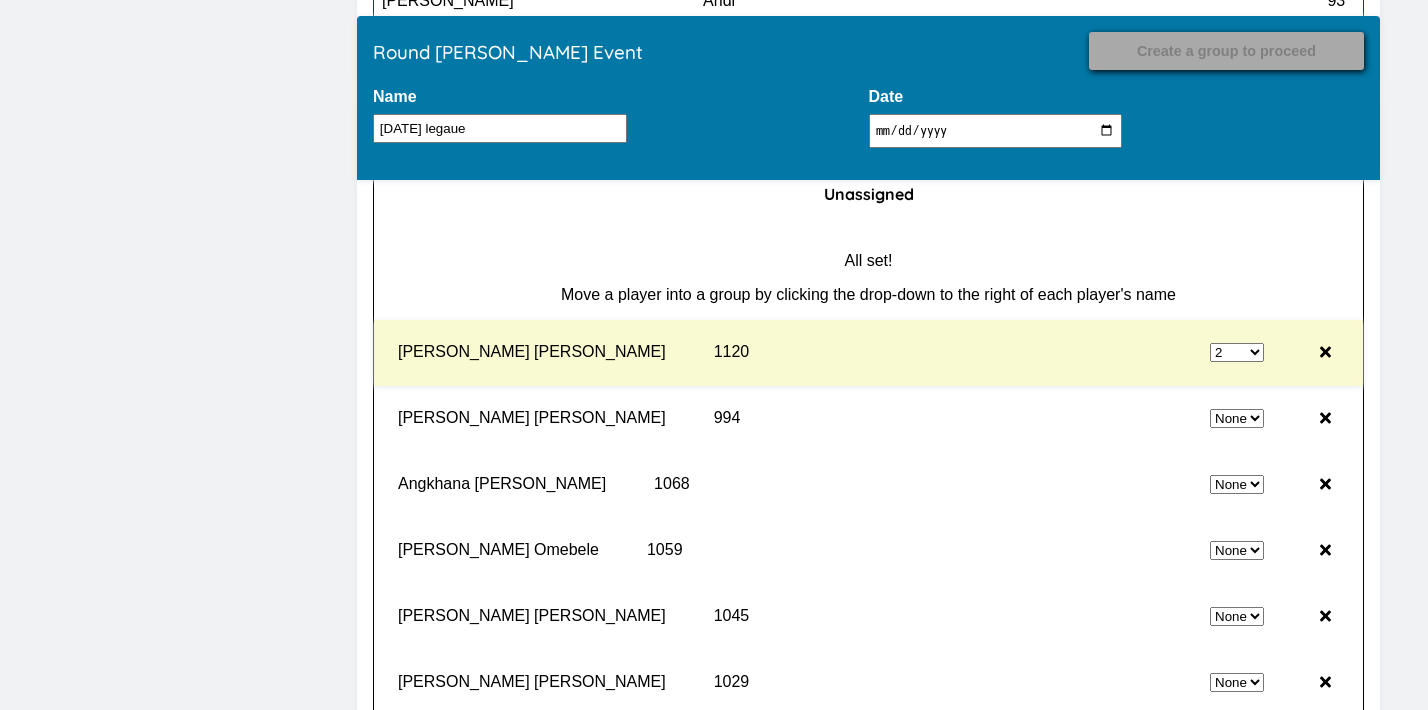 select on "0" 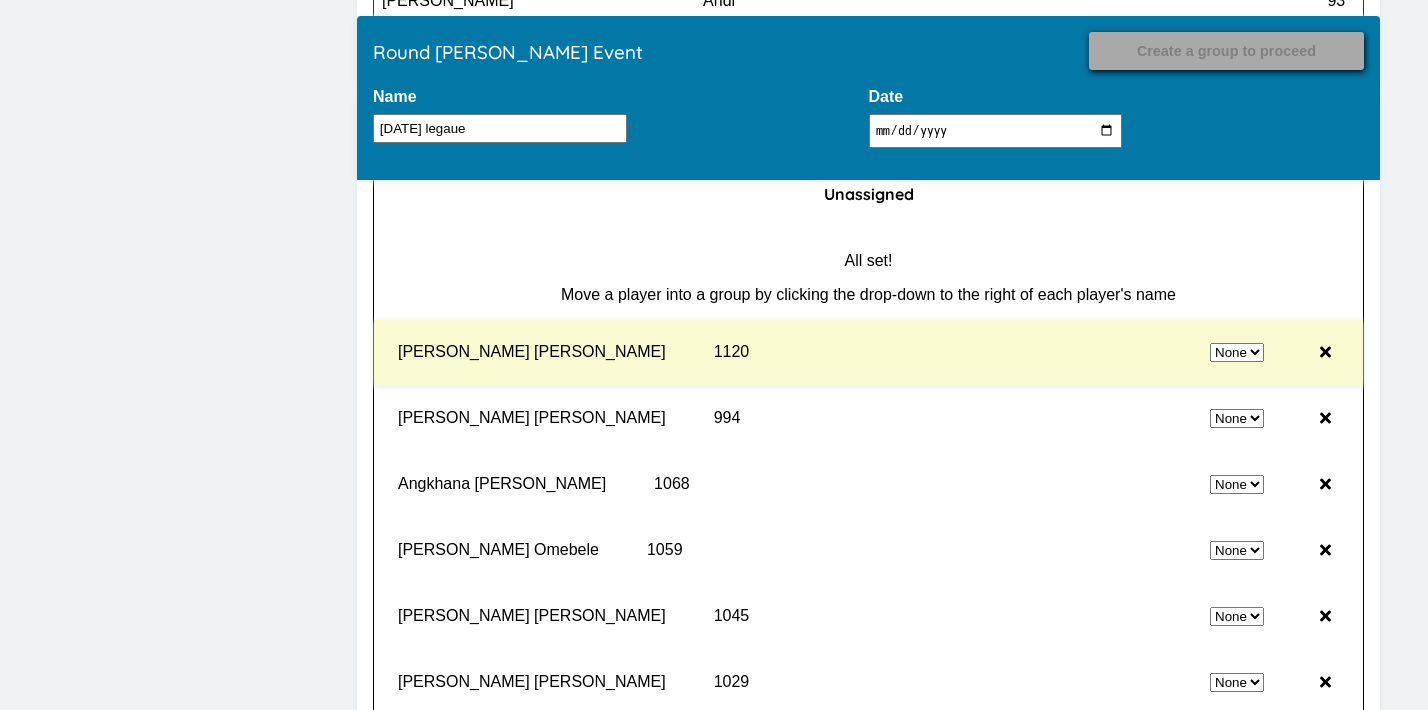 select on "2" 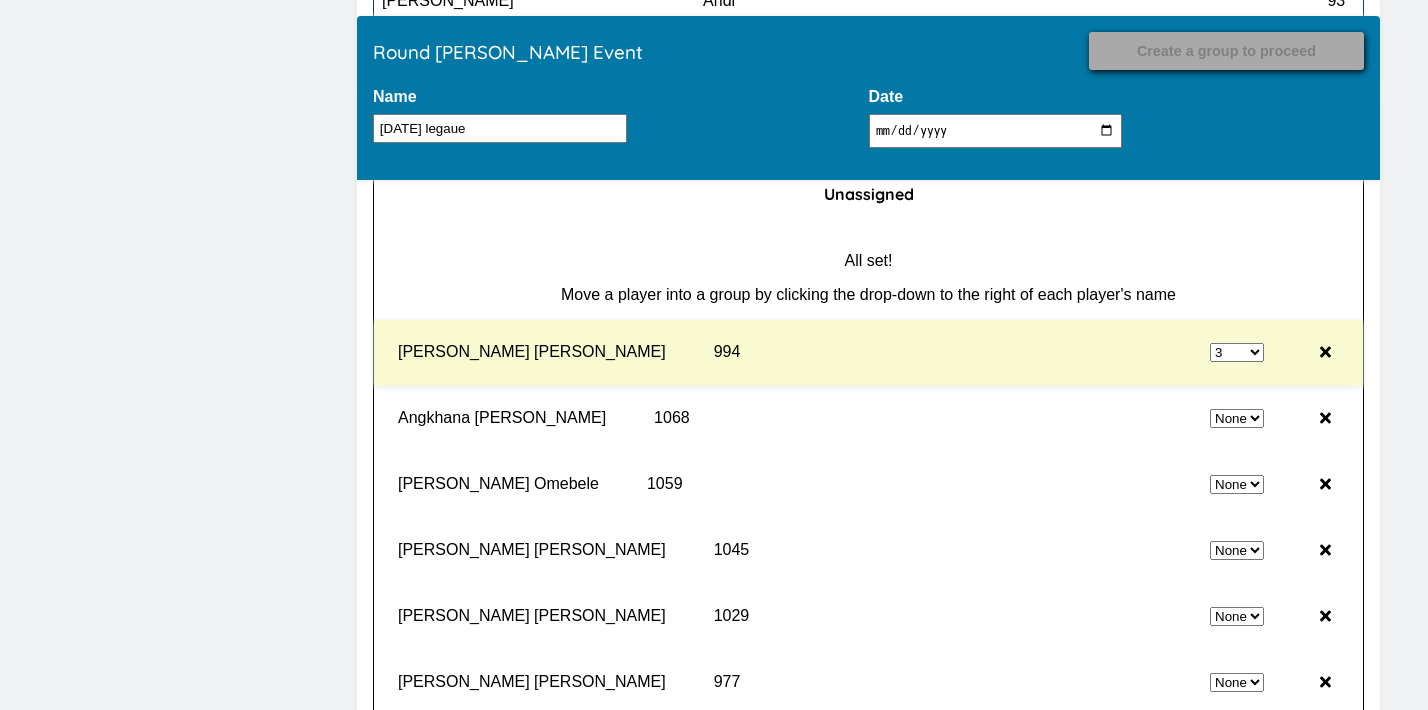 select on "0" 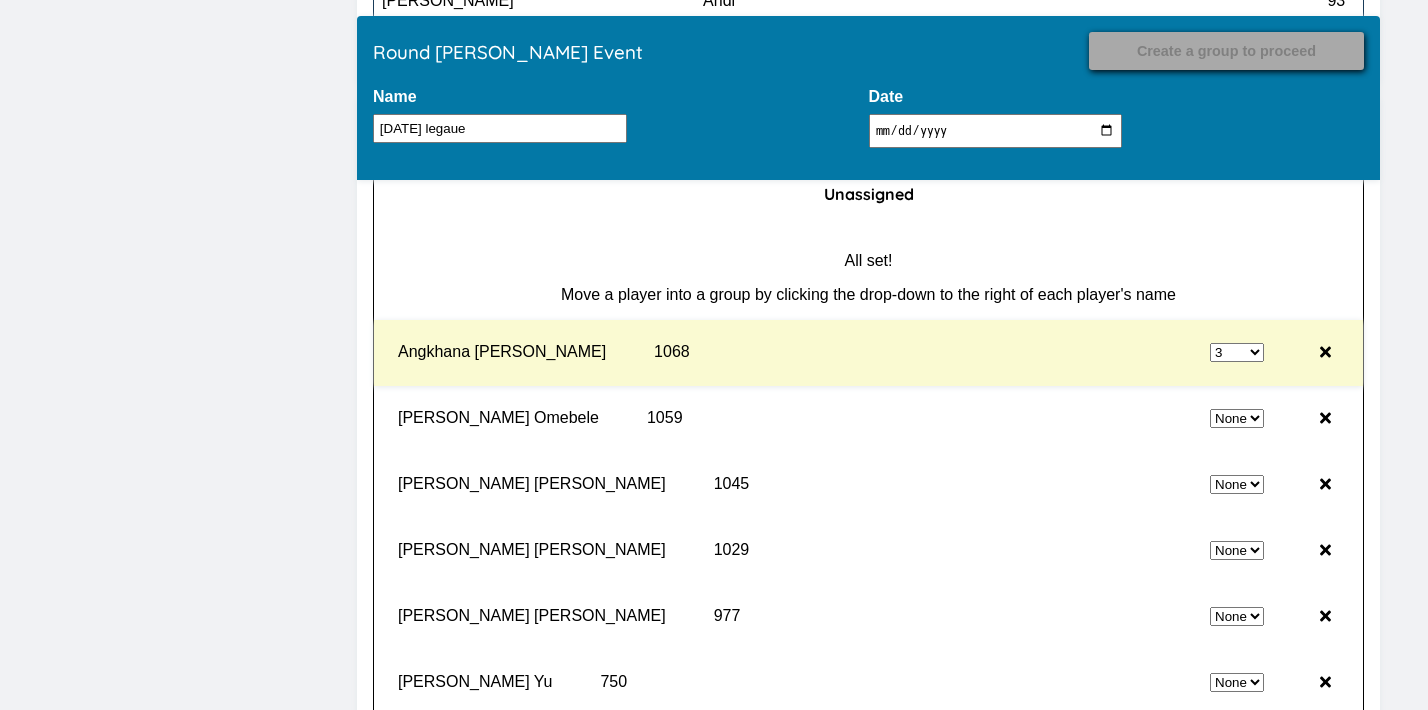 select on "0" 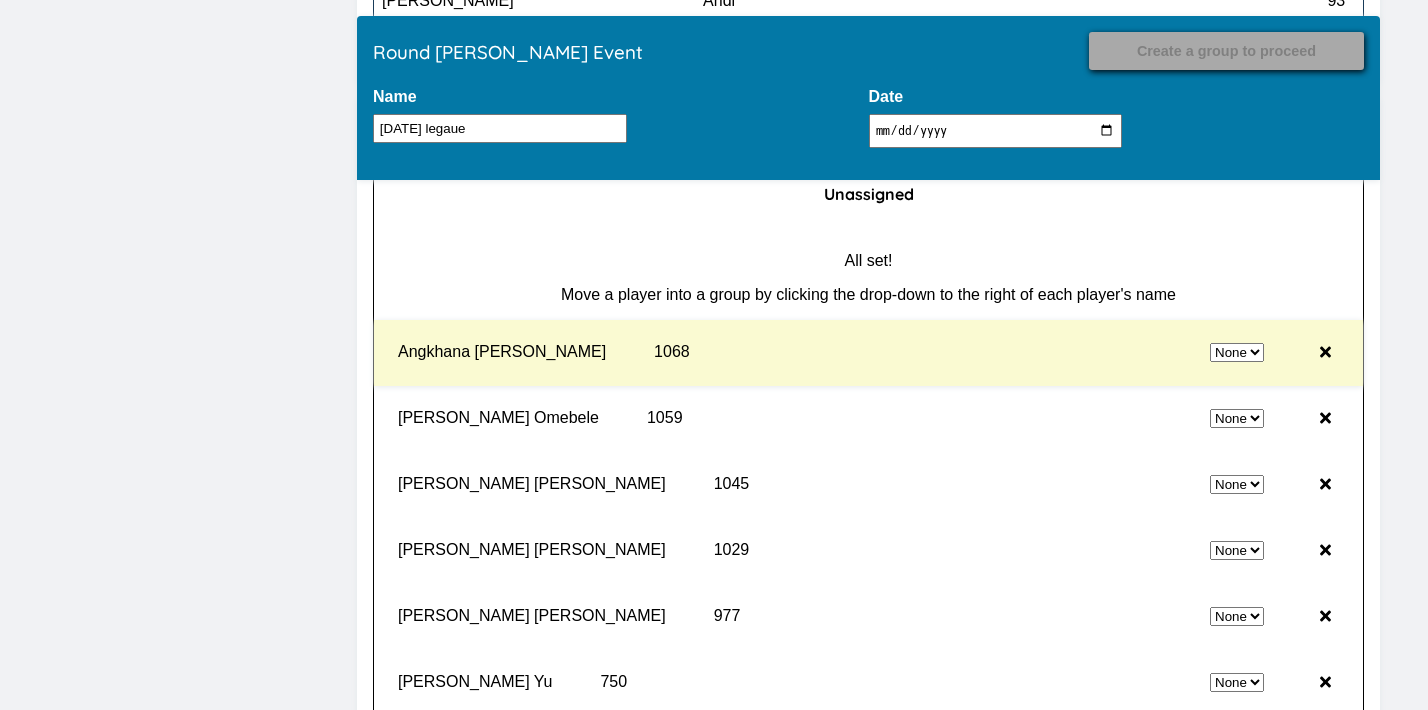 select on "3" 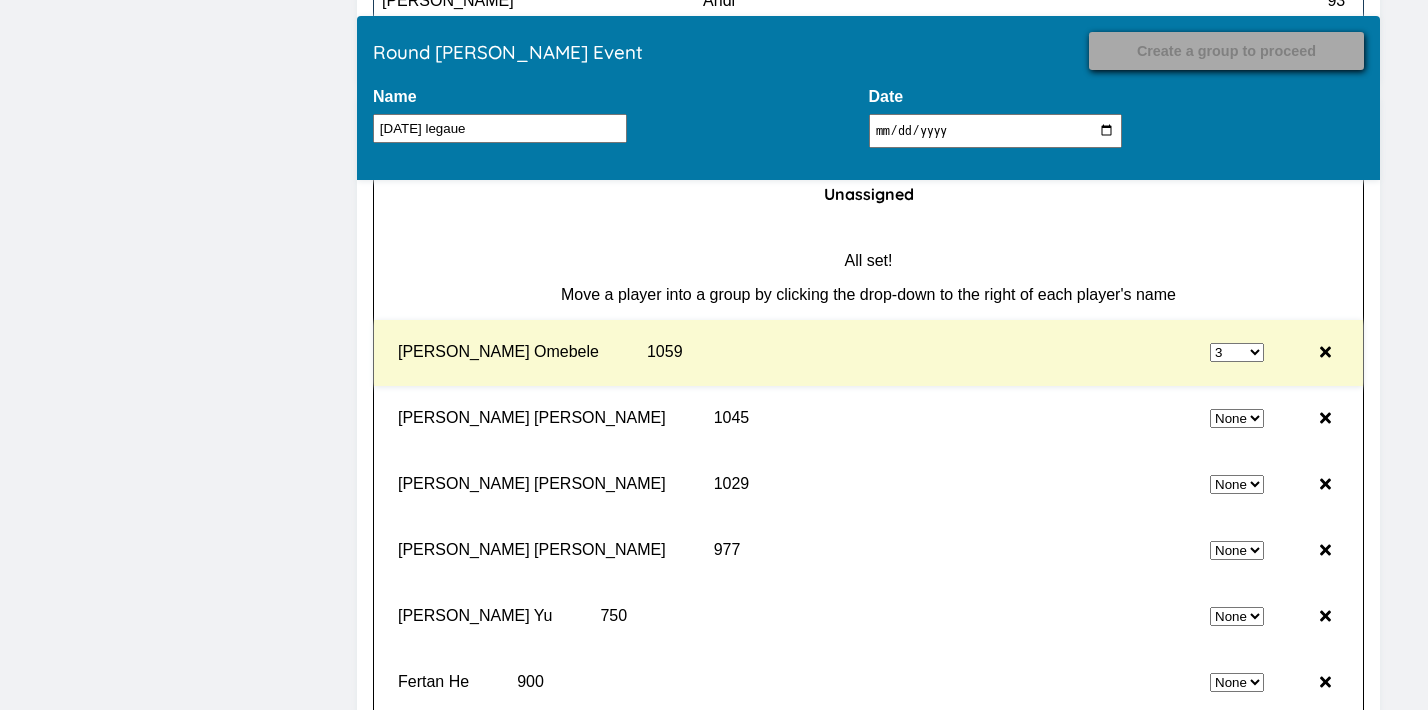 select on "0" 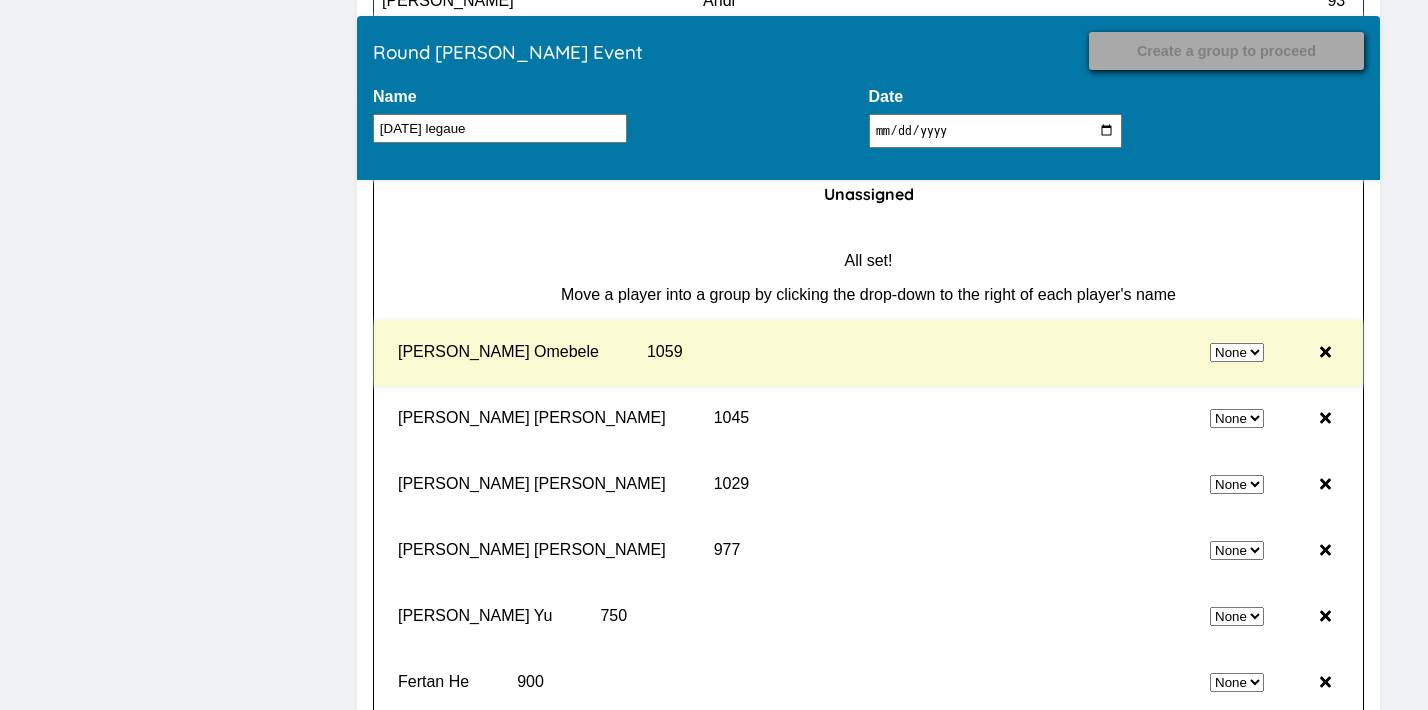 select on "3" 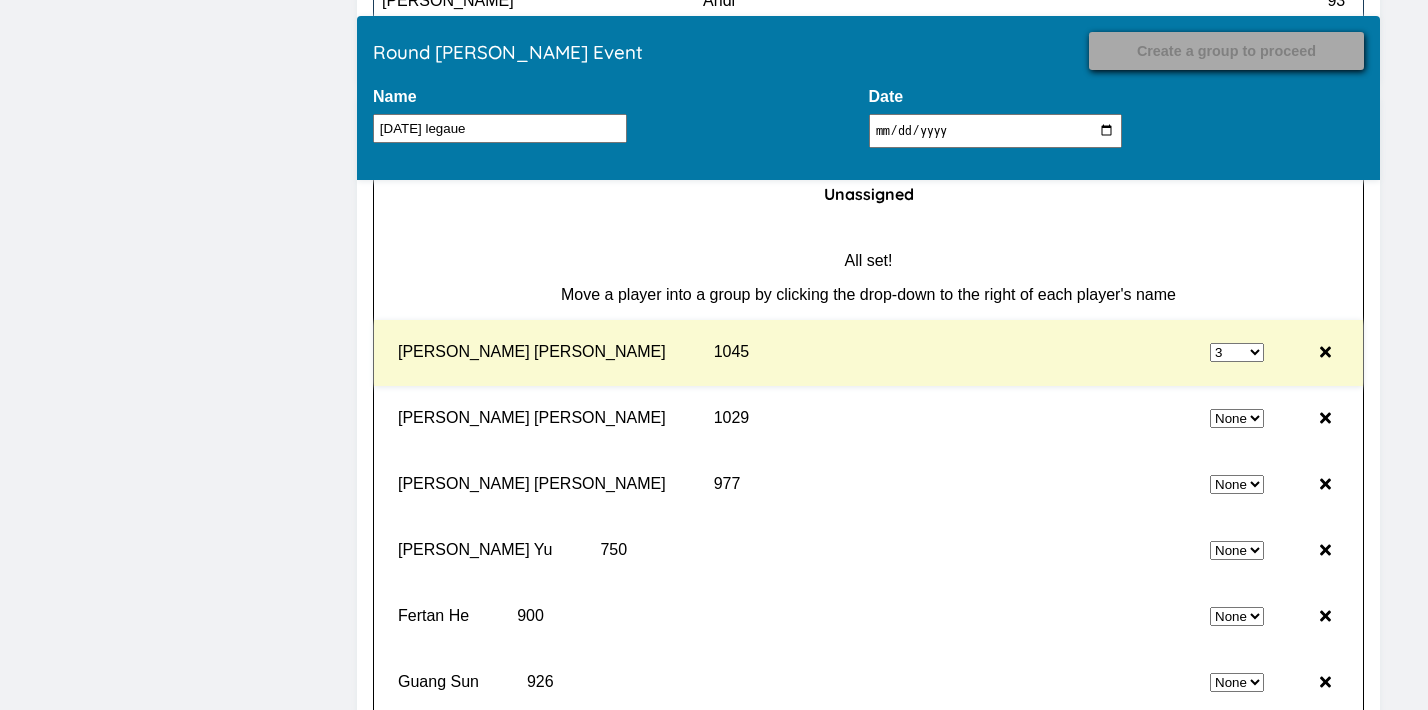 select on "0" 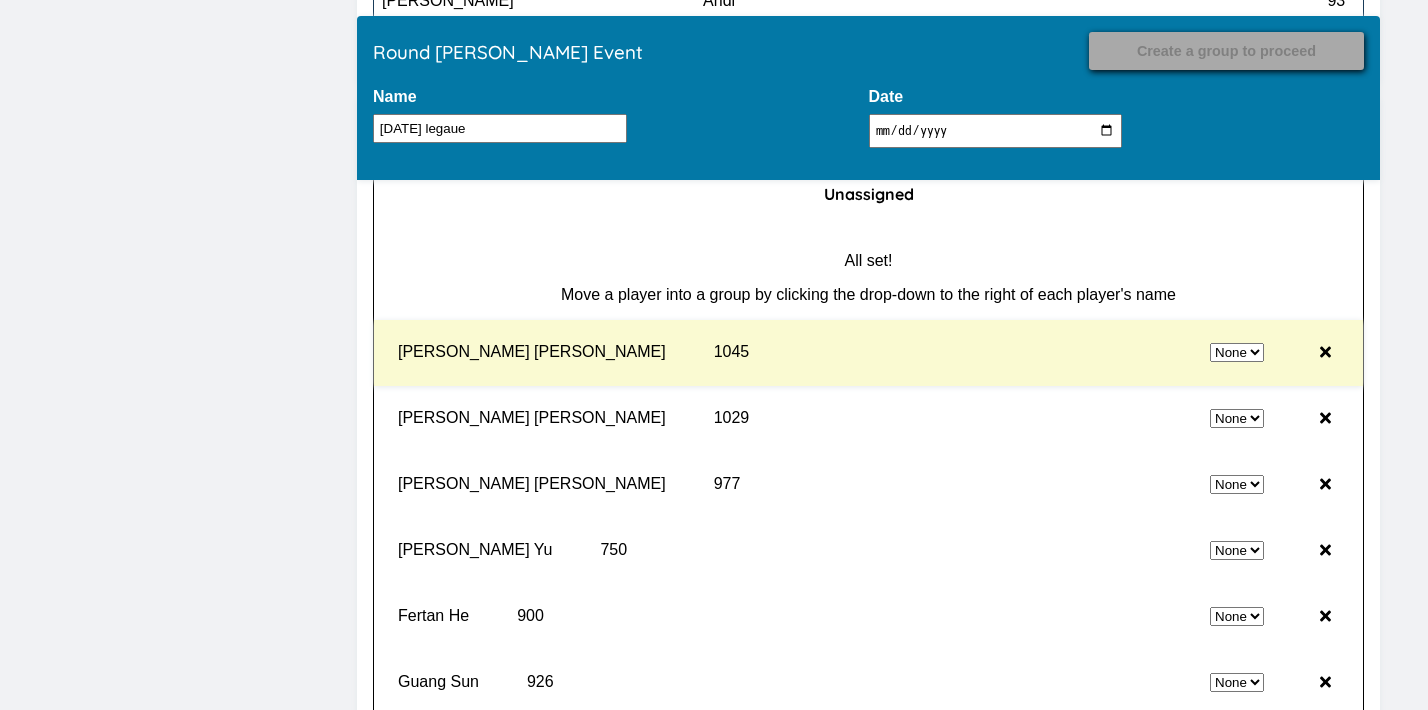 select on "3" 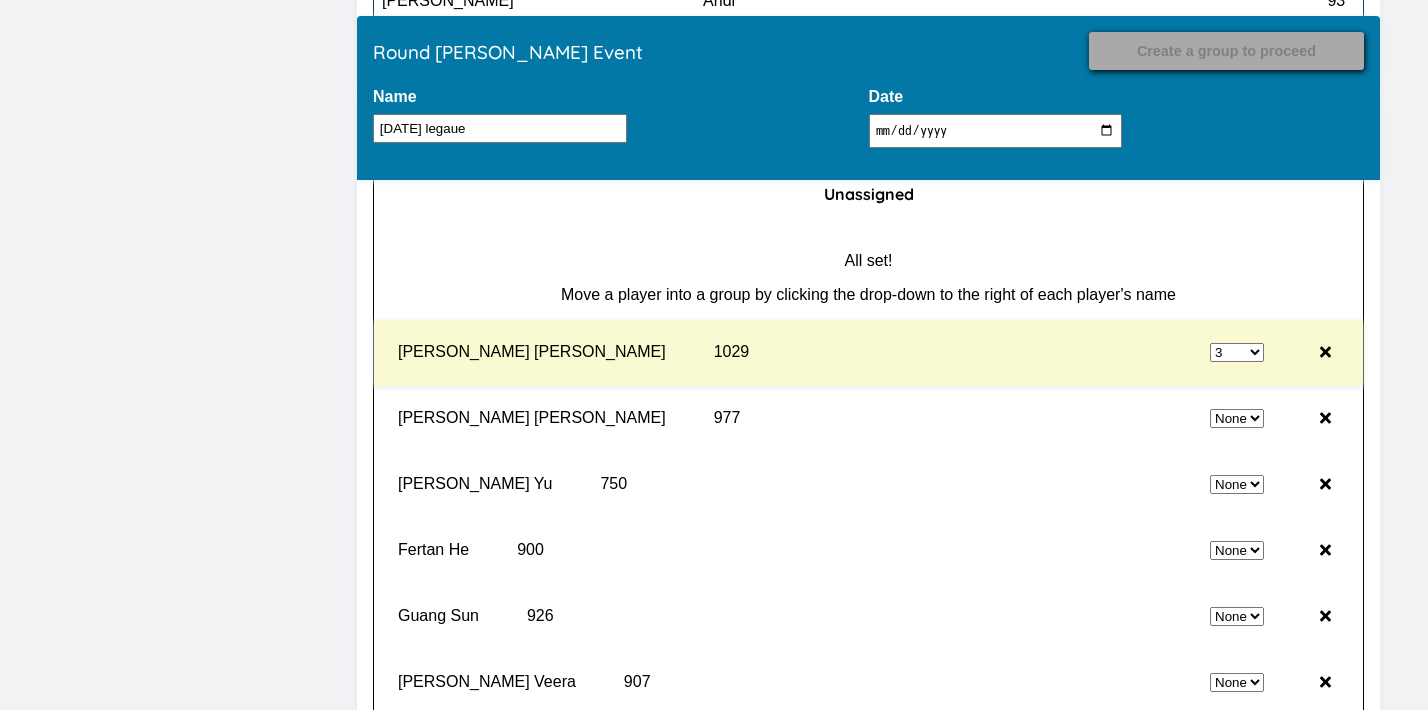 select on "0" 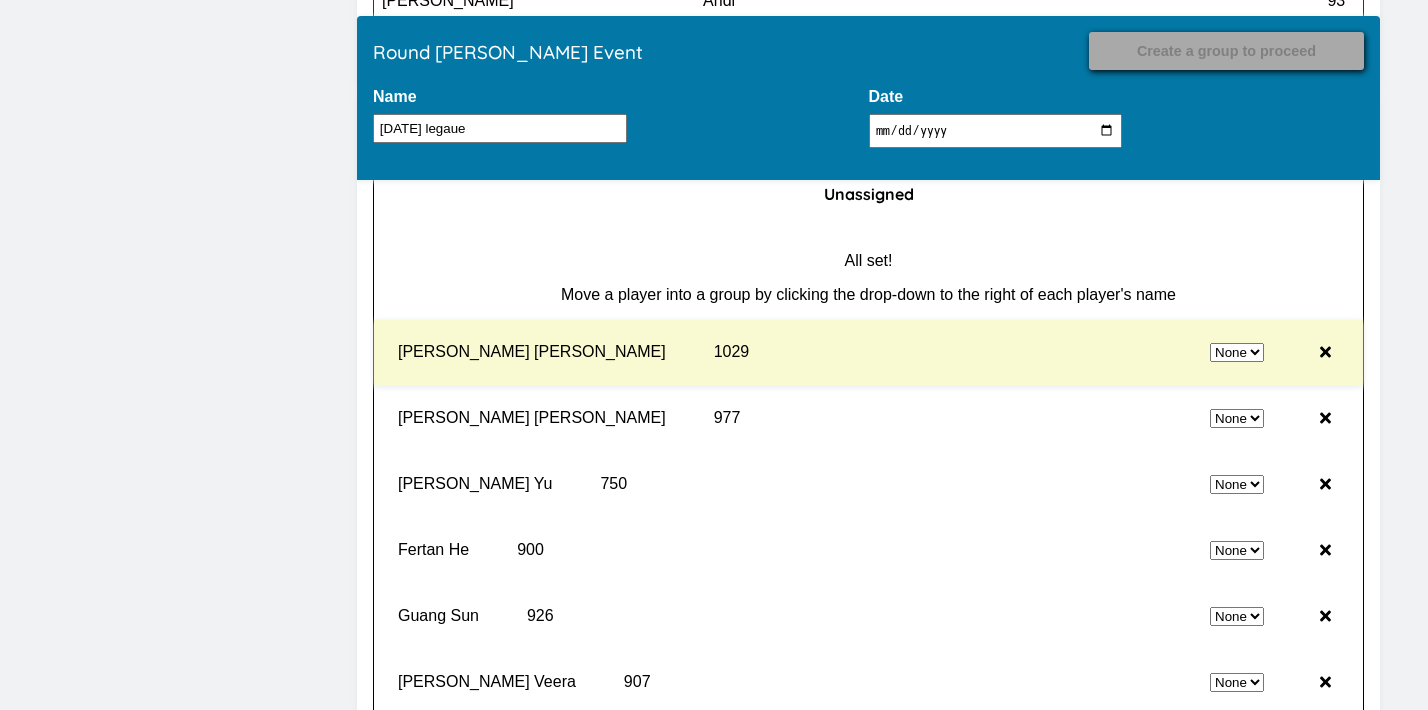 select on "3" 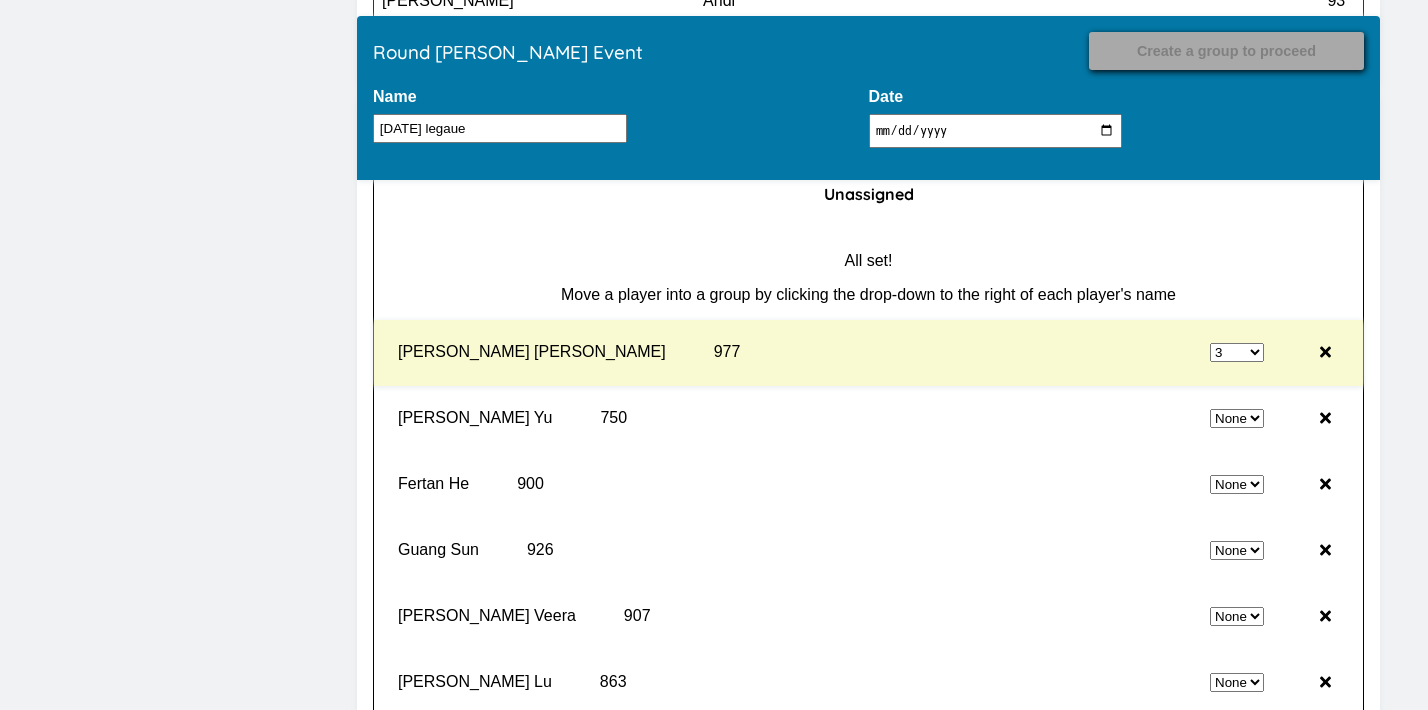select on "0" 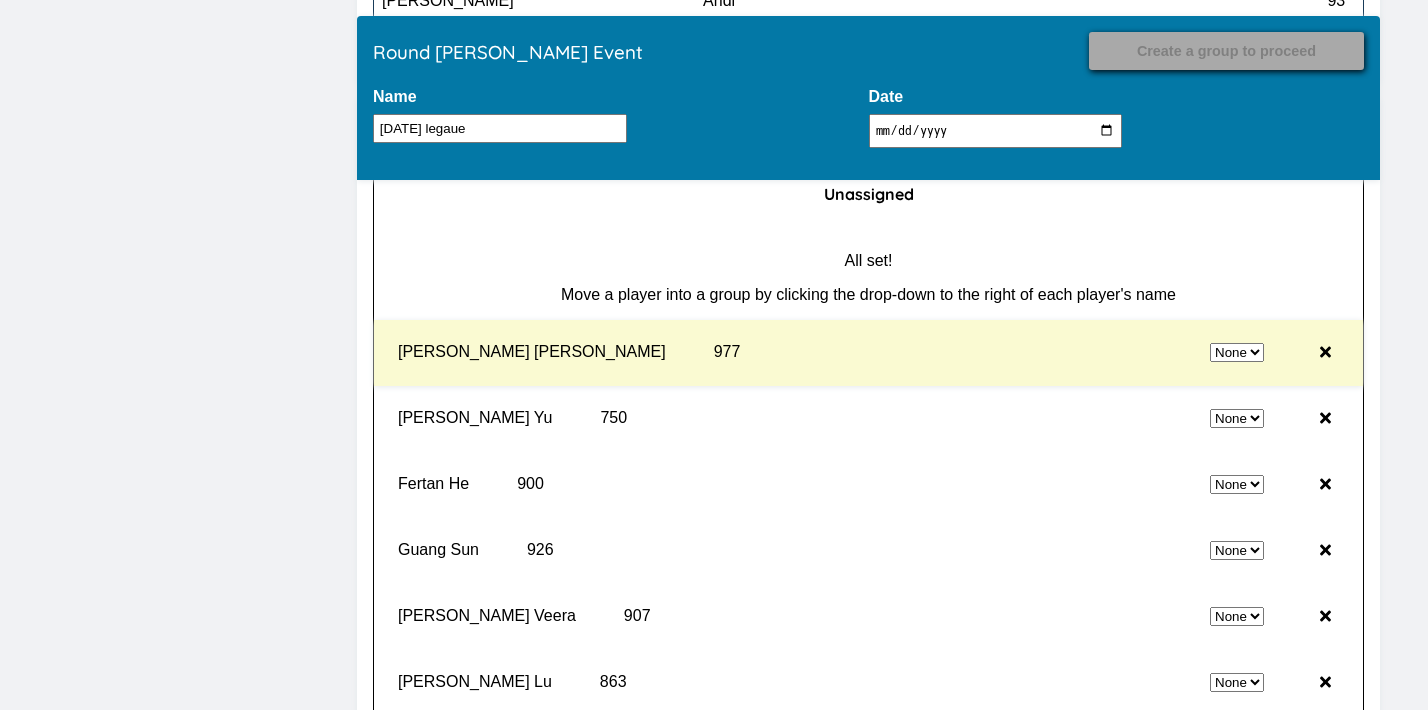 select on "3" 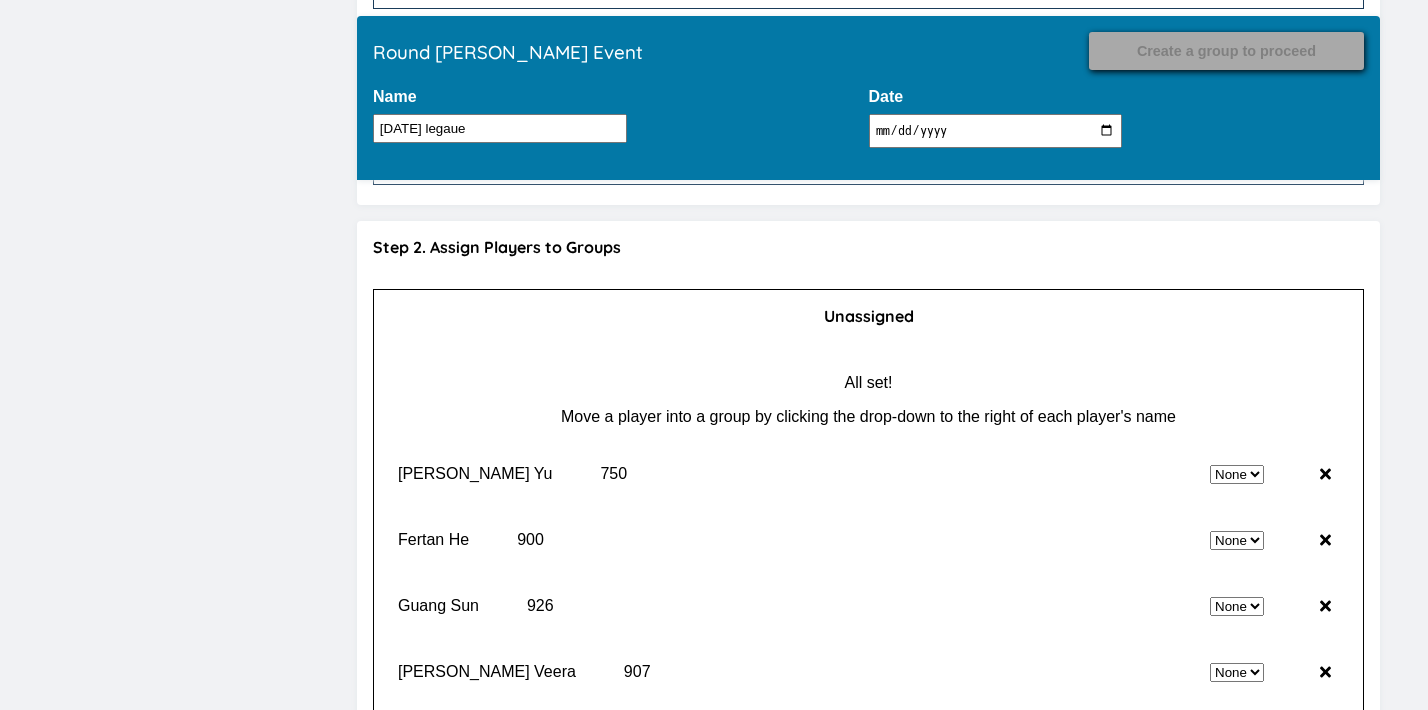 scroll, scrollTop: 17448, scrollLeft: 0, axis: vertical 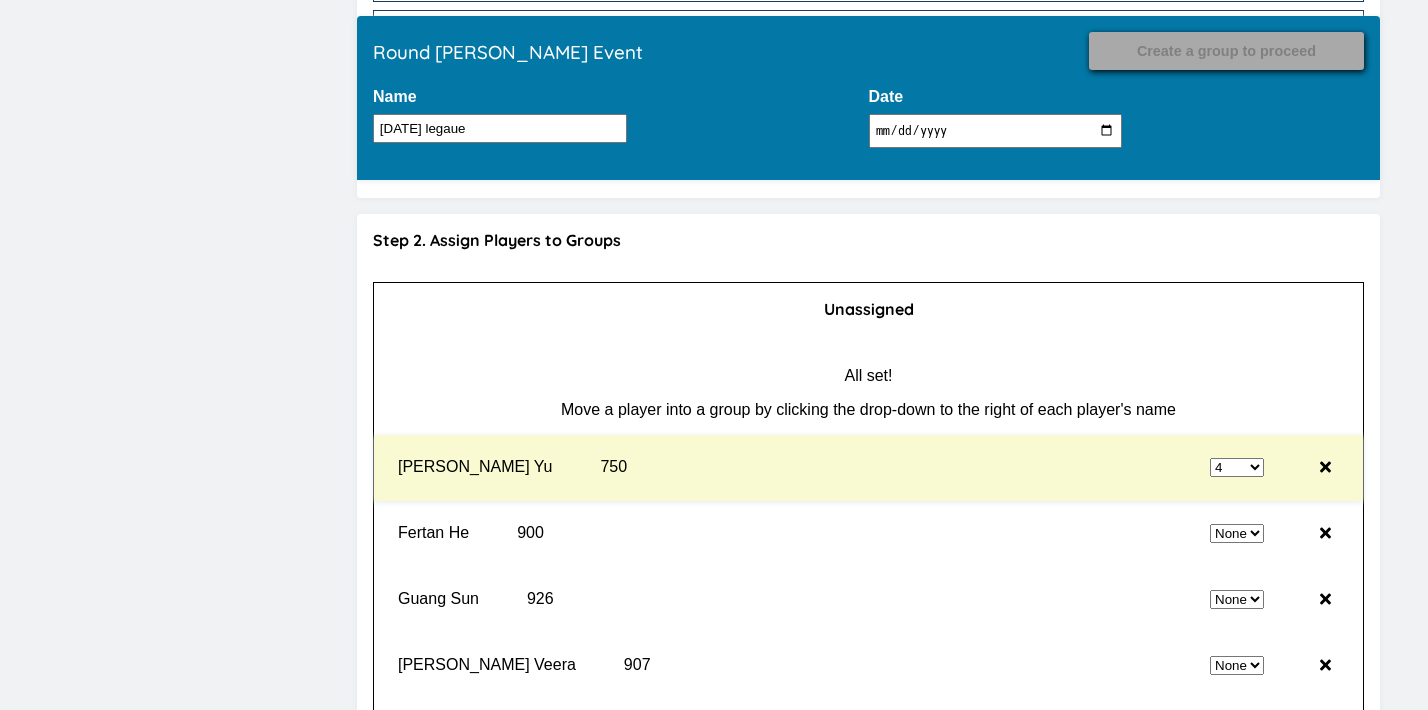 select on "0" 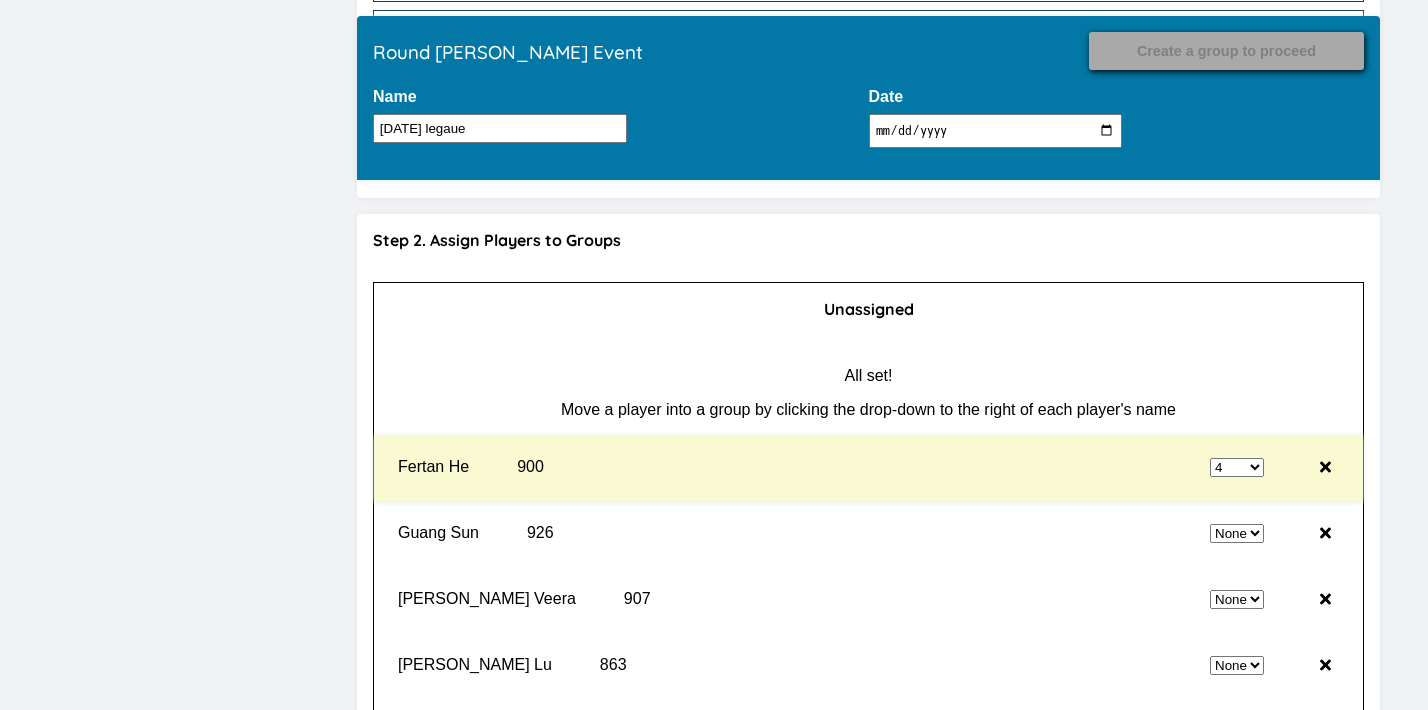 select on "0" 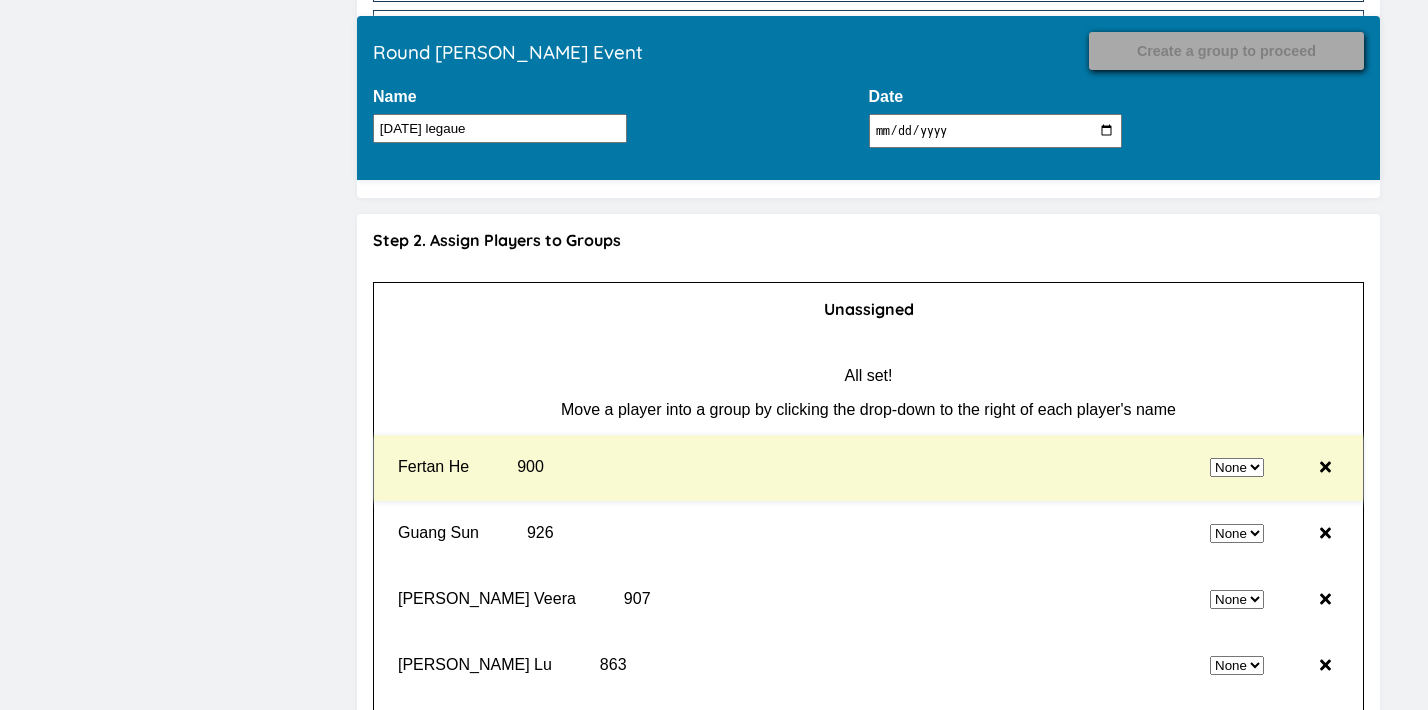 select on "4" 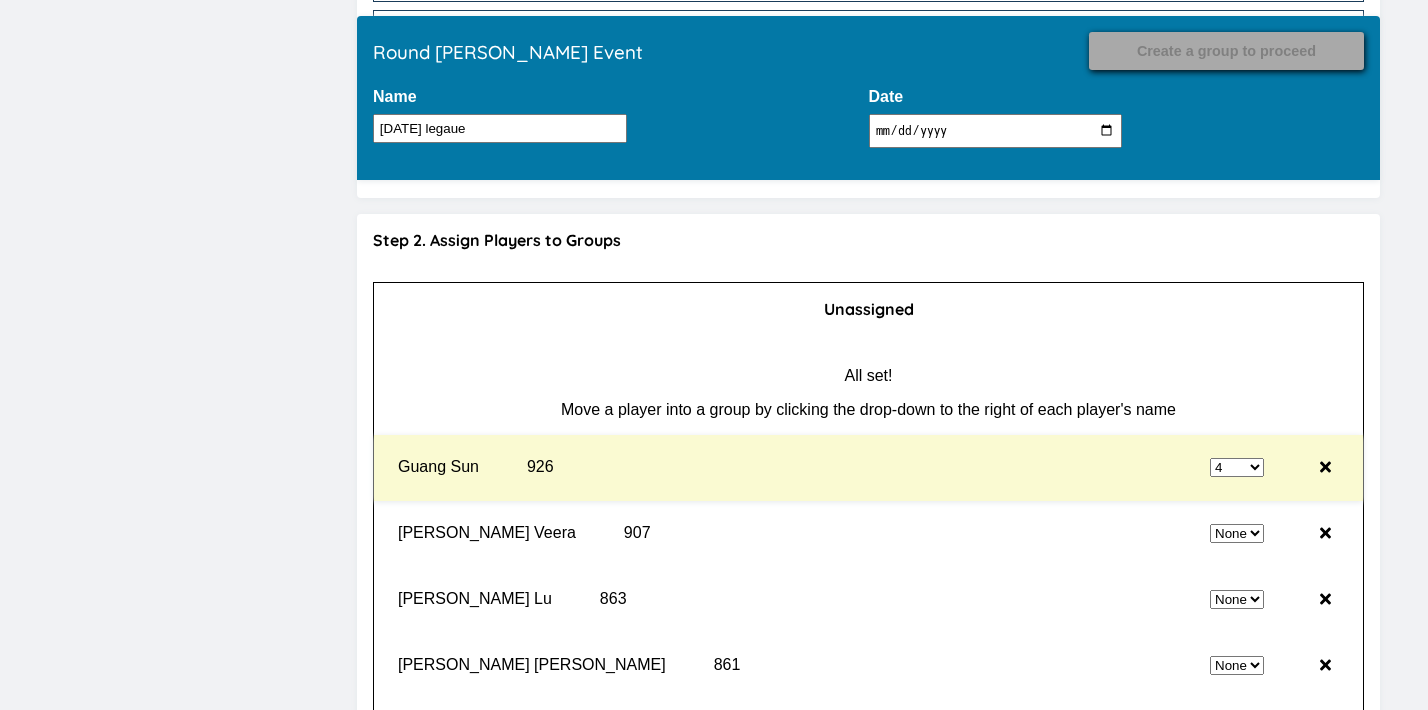 select on "0" 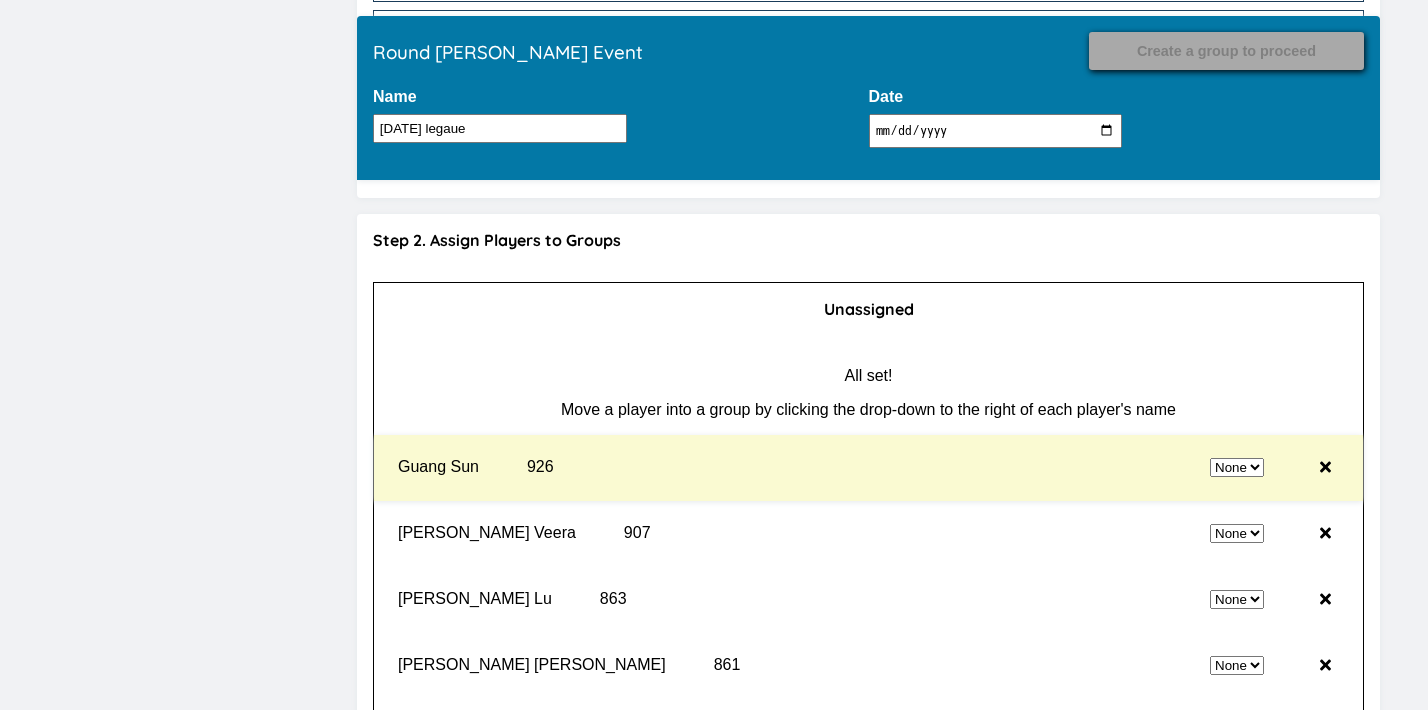 select on "4" 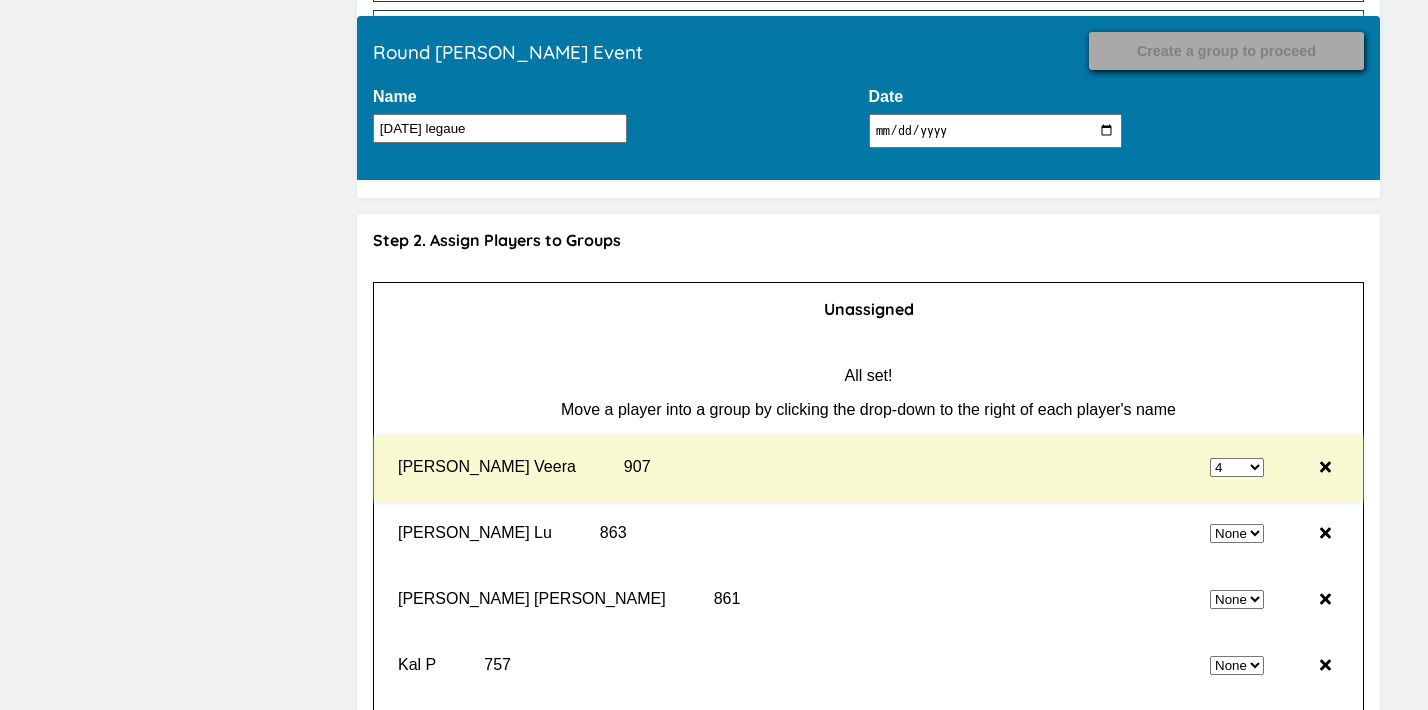 select on "0" 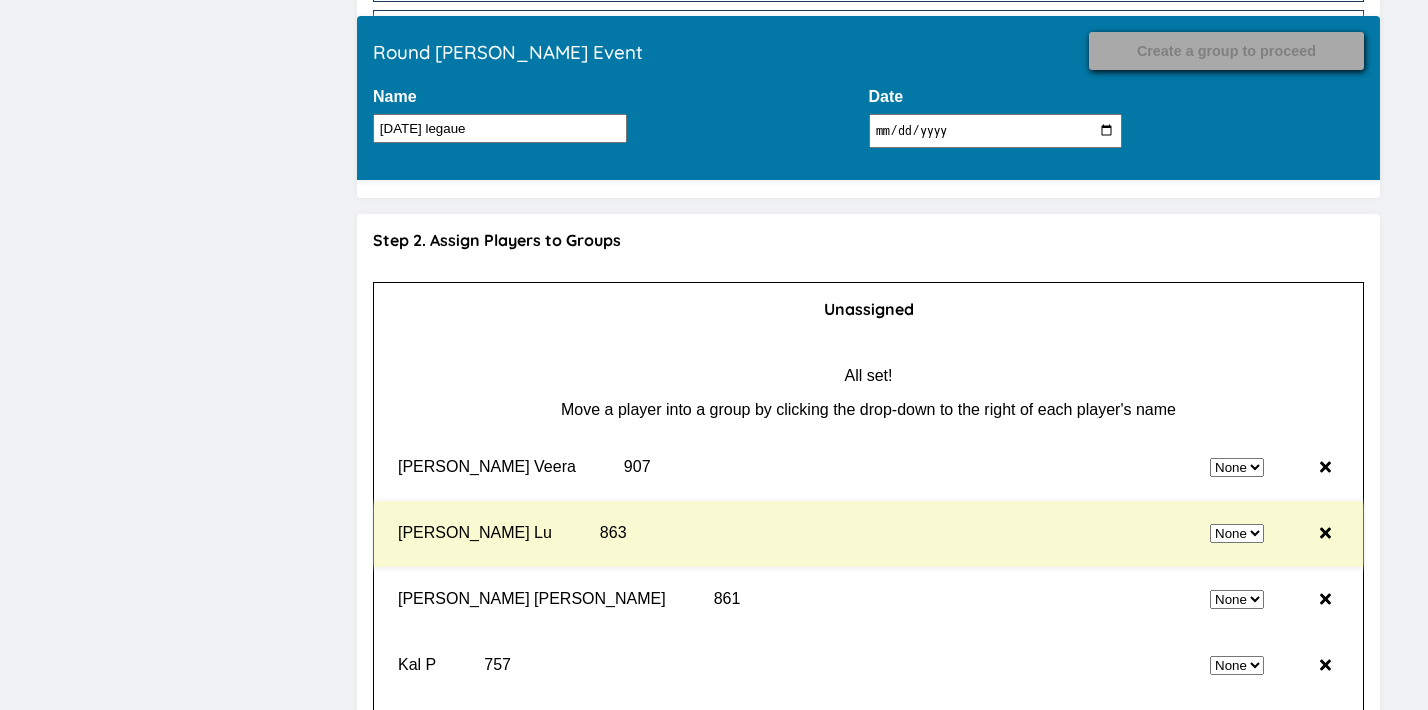 select on "4" 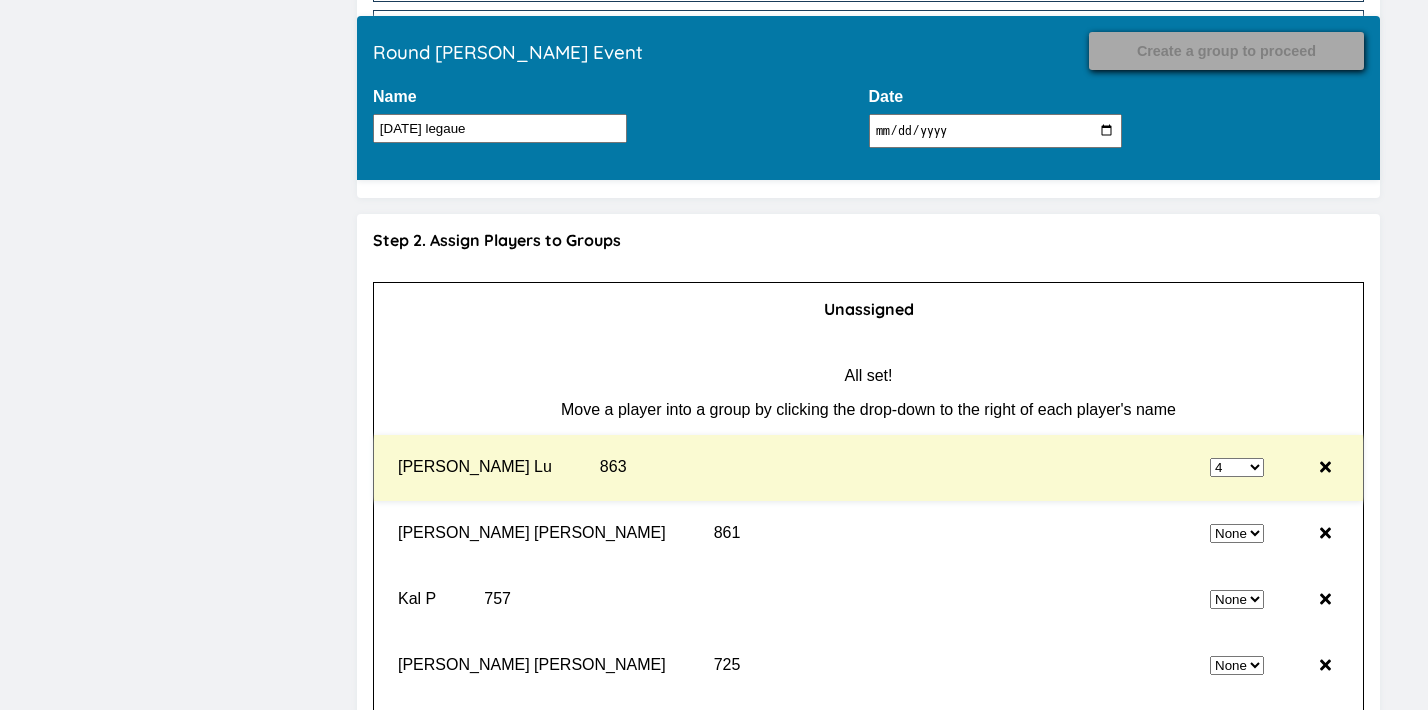 select on "0" 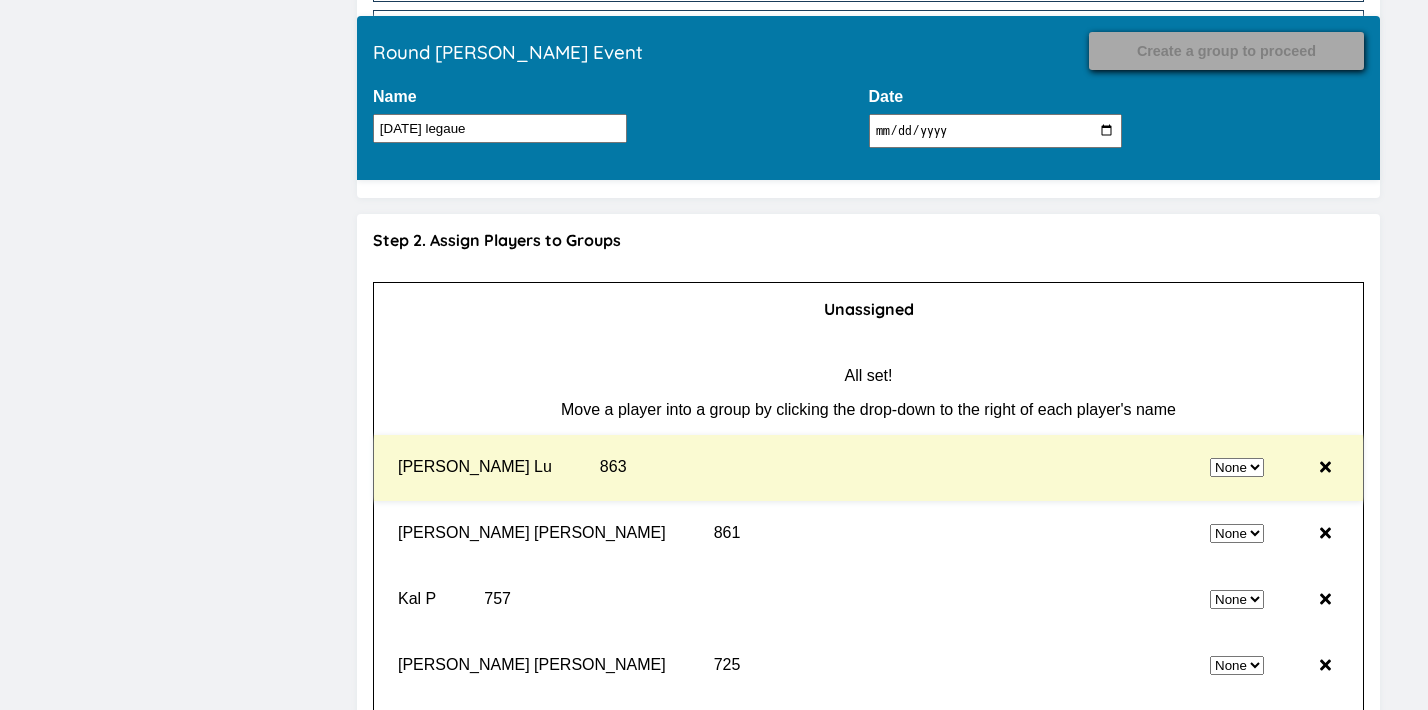 select on "4" 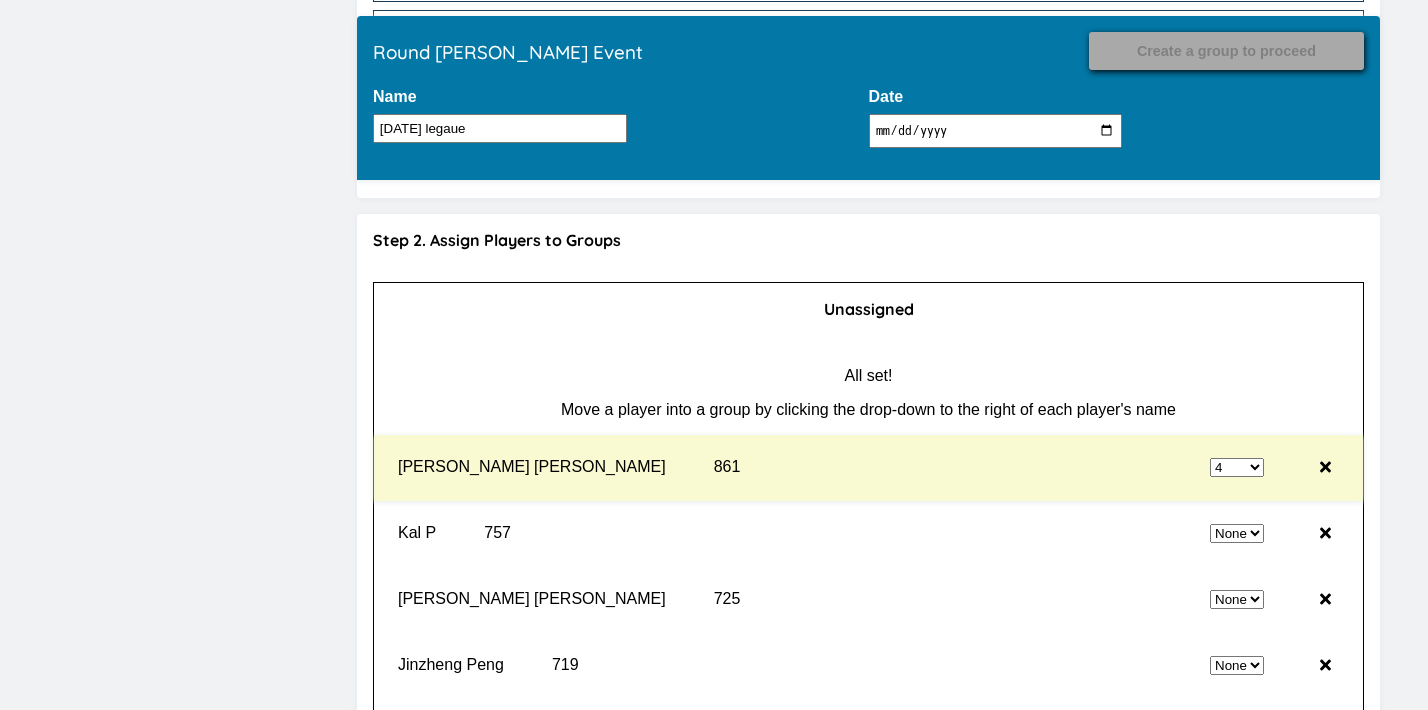 select on "0" 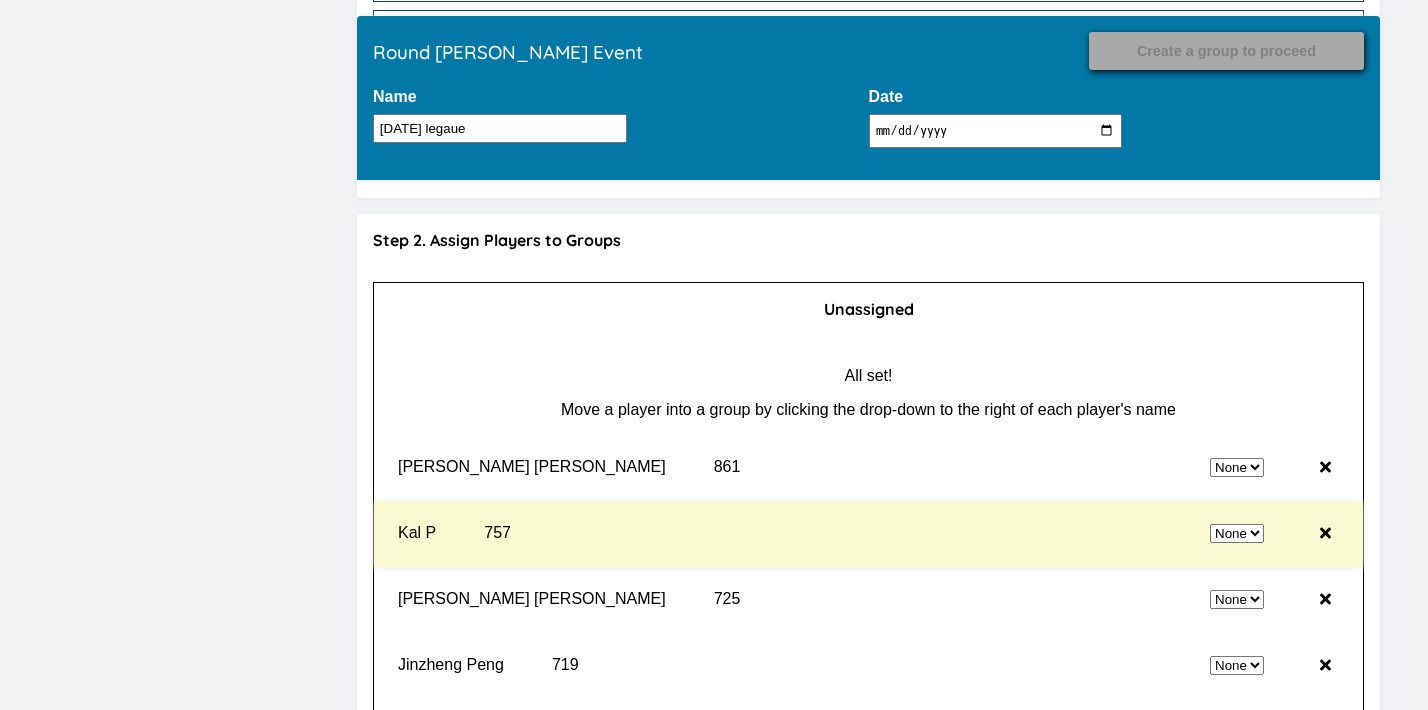 select on "4" 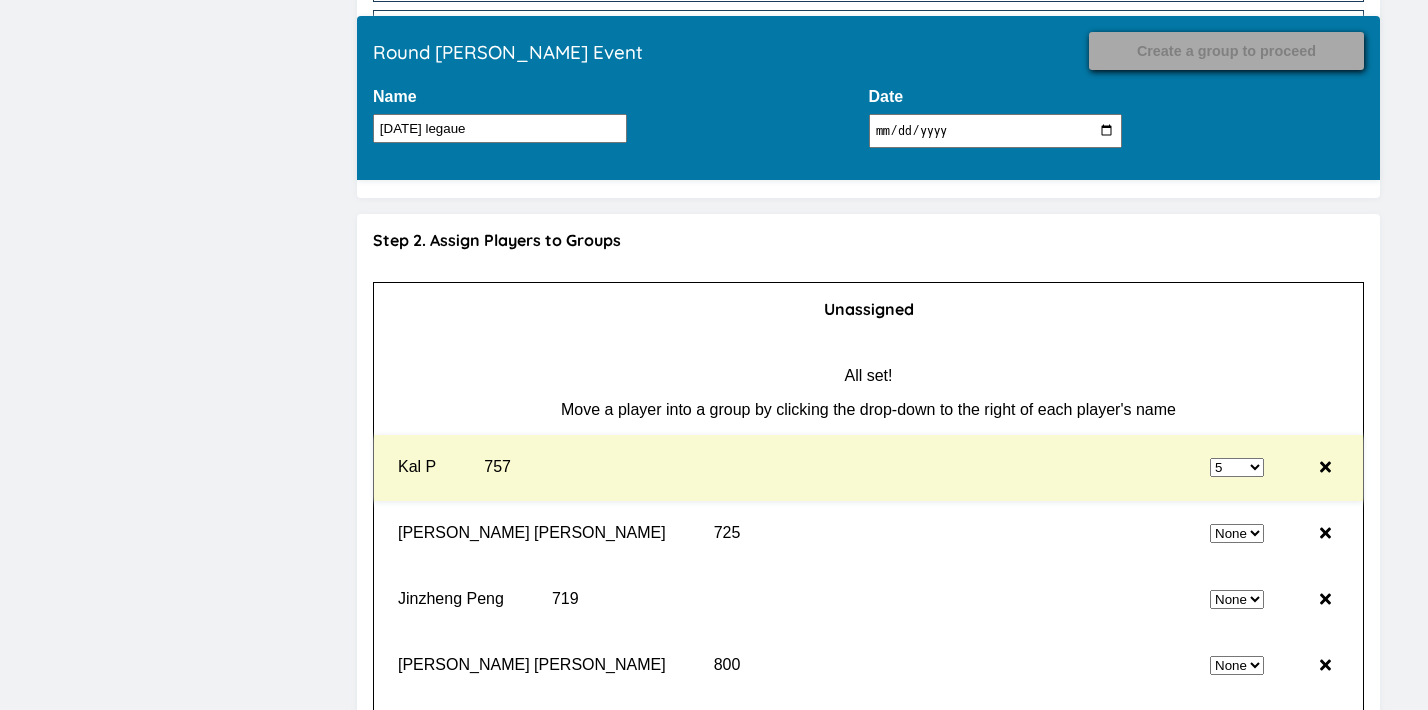 select on "0" 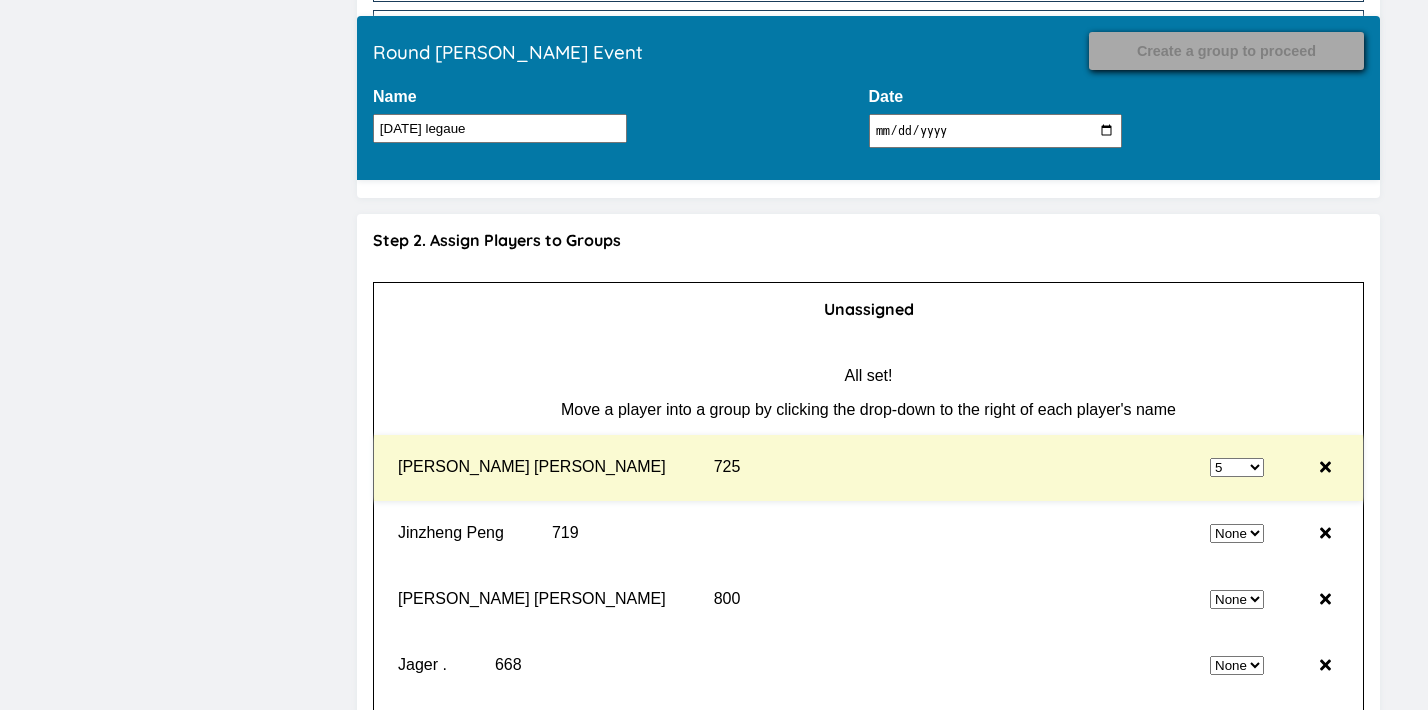 select on "0" 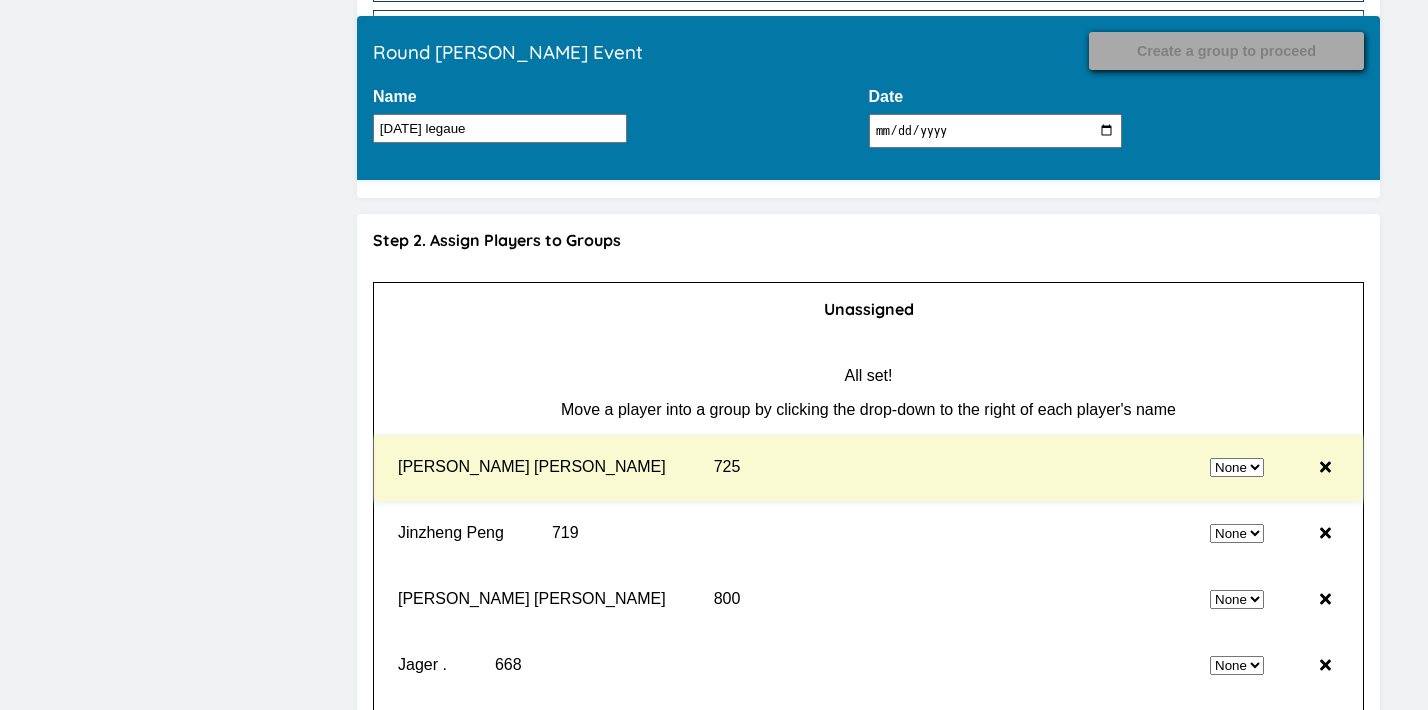 select on "5" 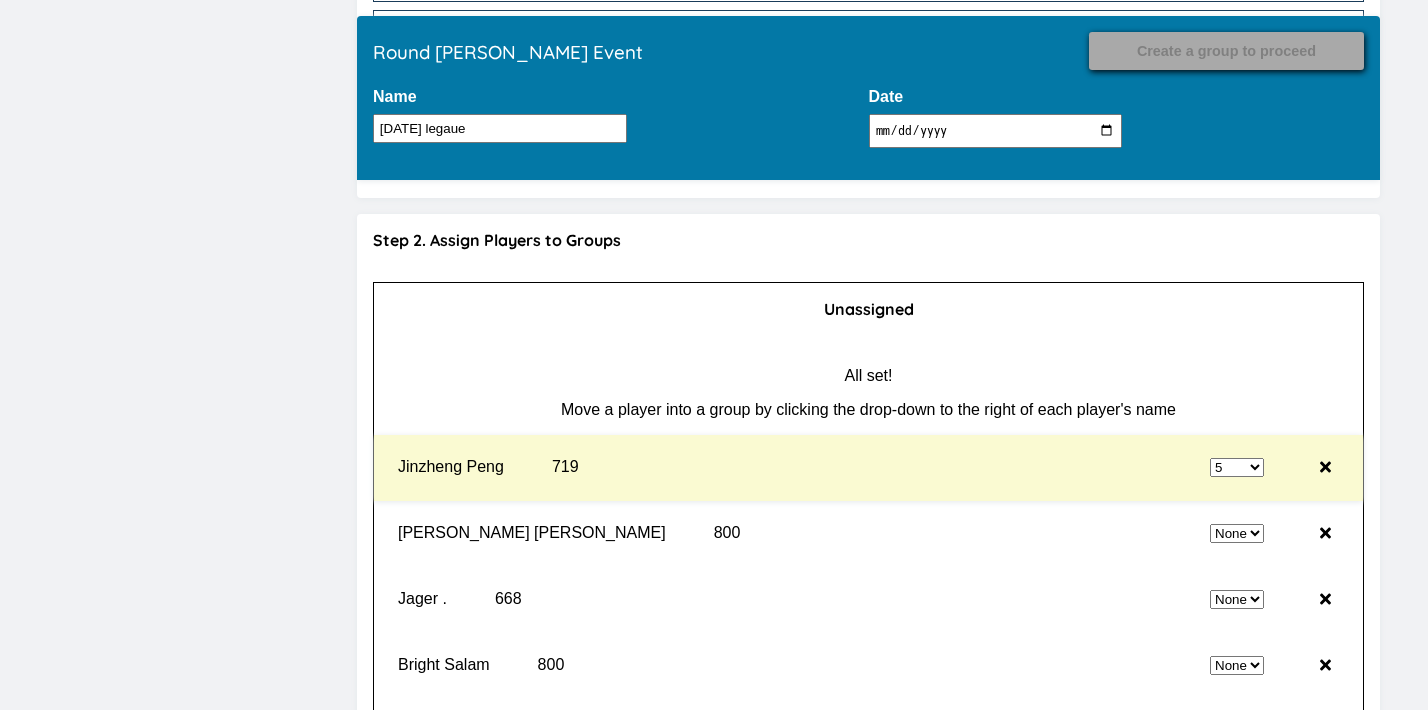 select on "0" 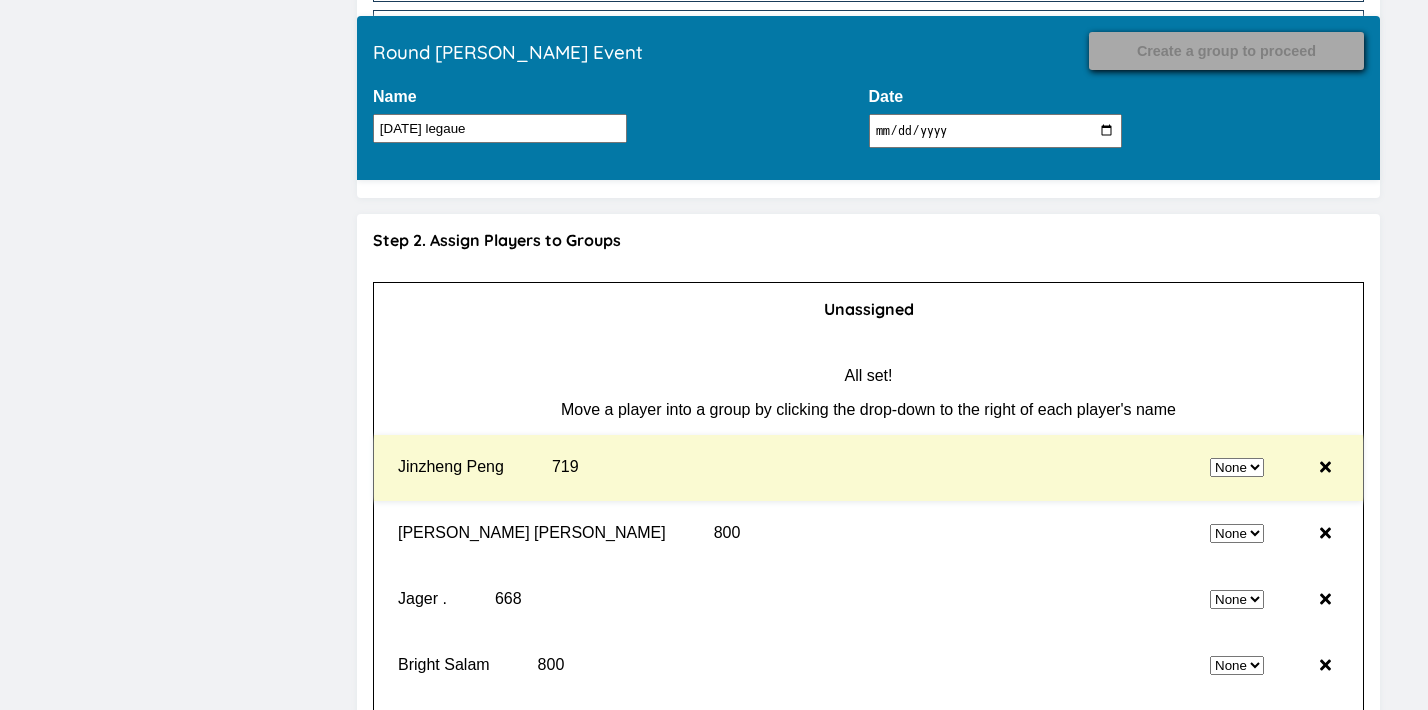 select on "5" 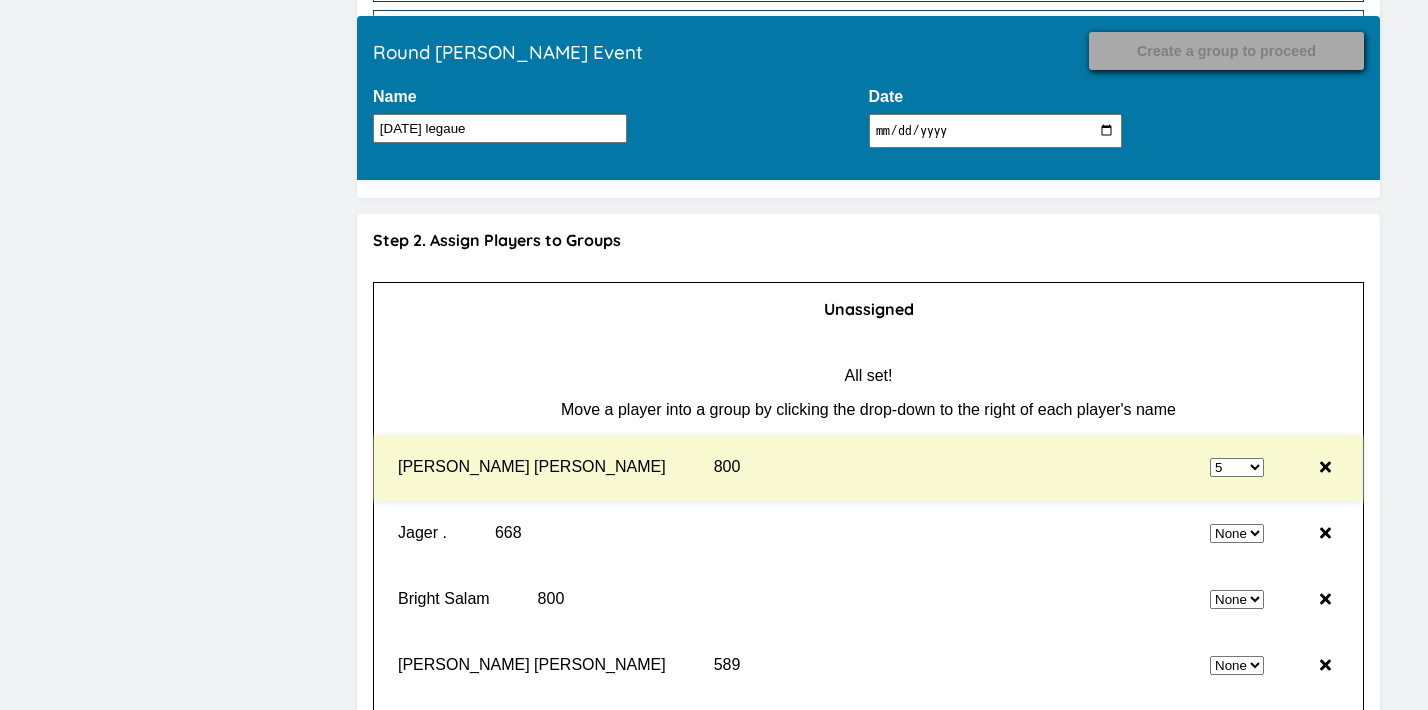 select on "0" 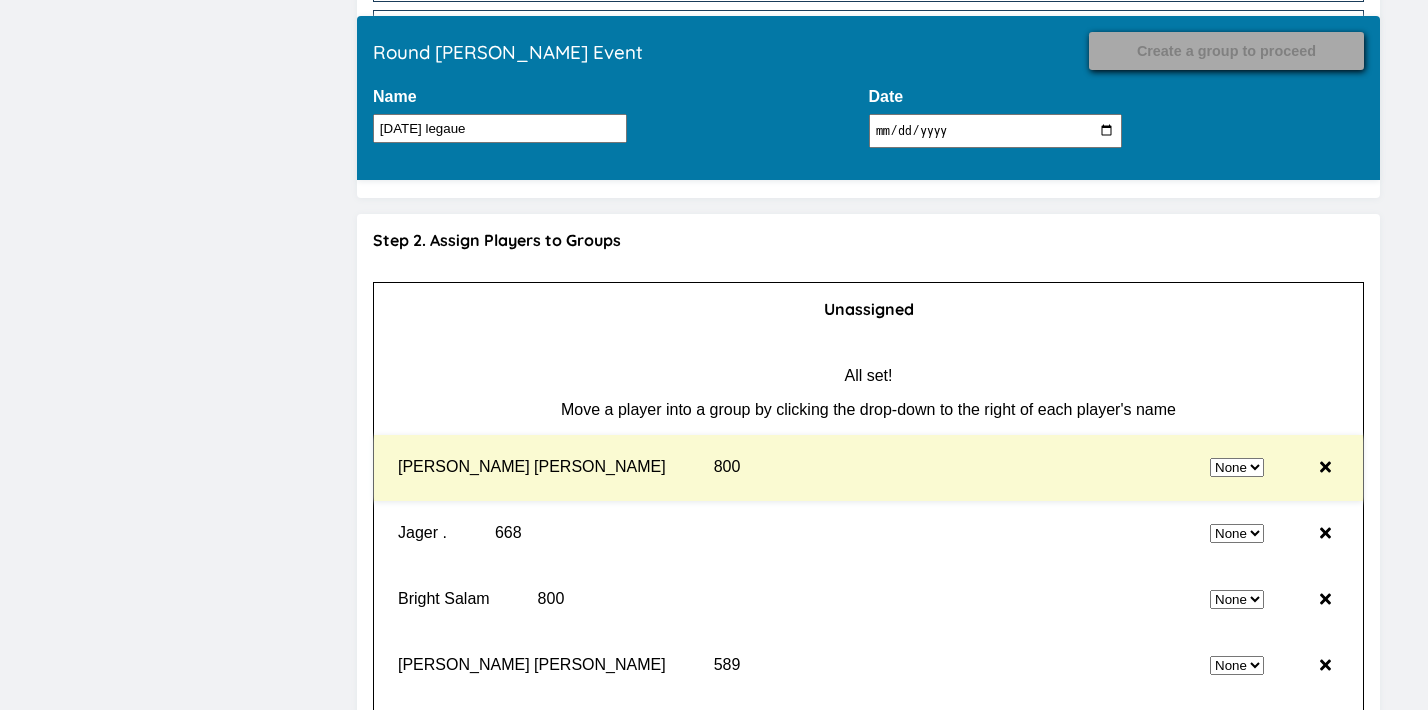 select on "5" 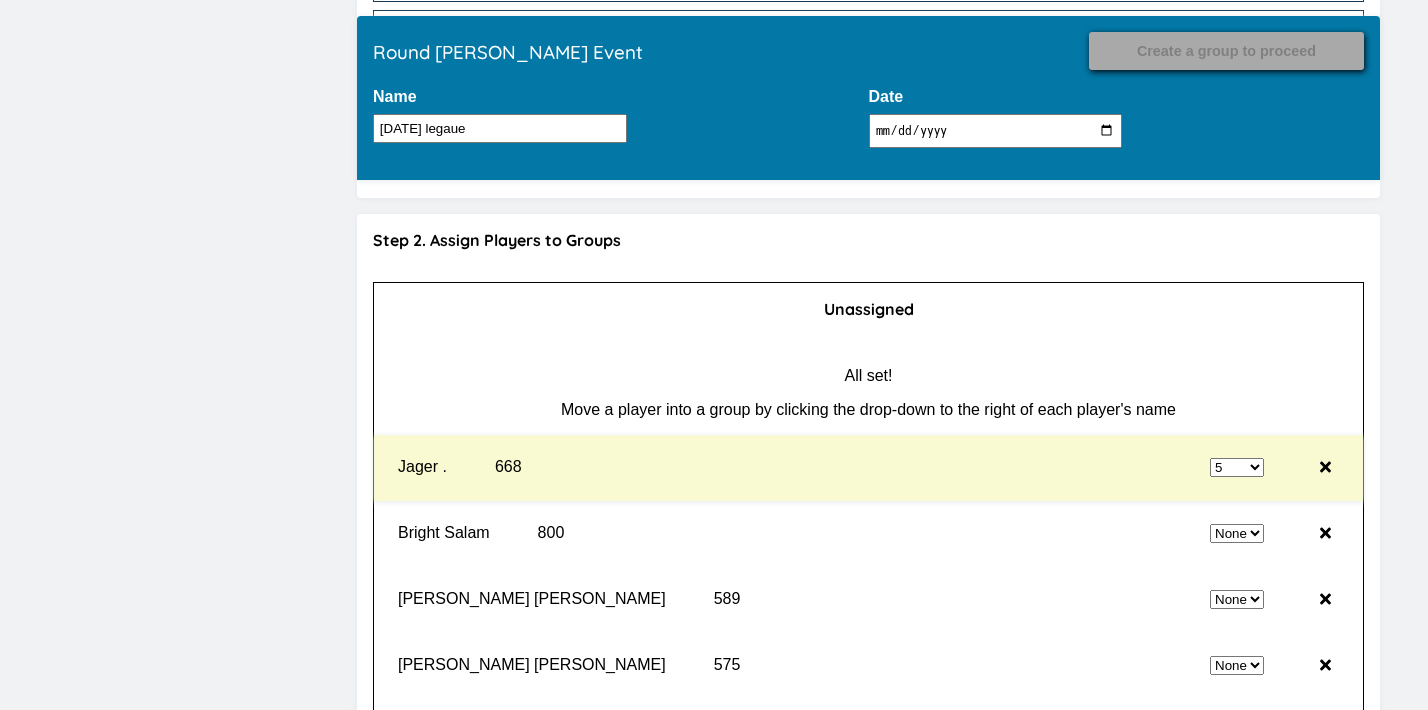 select on "0" 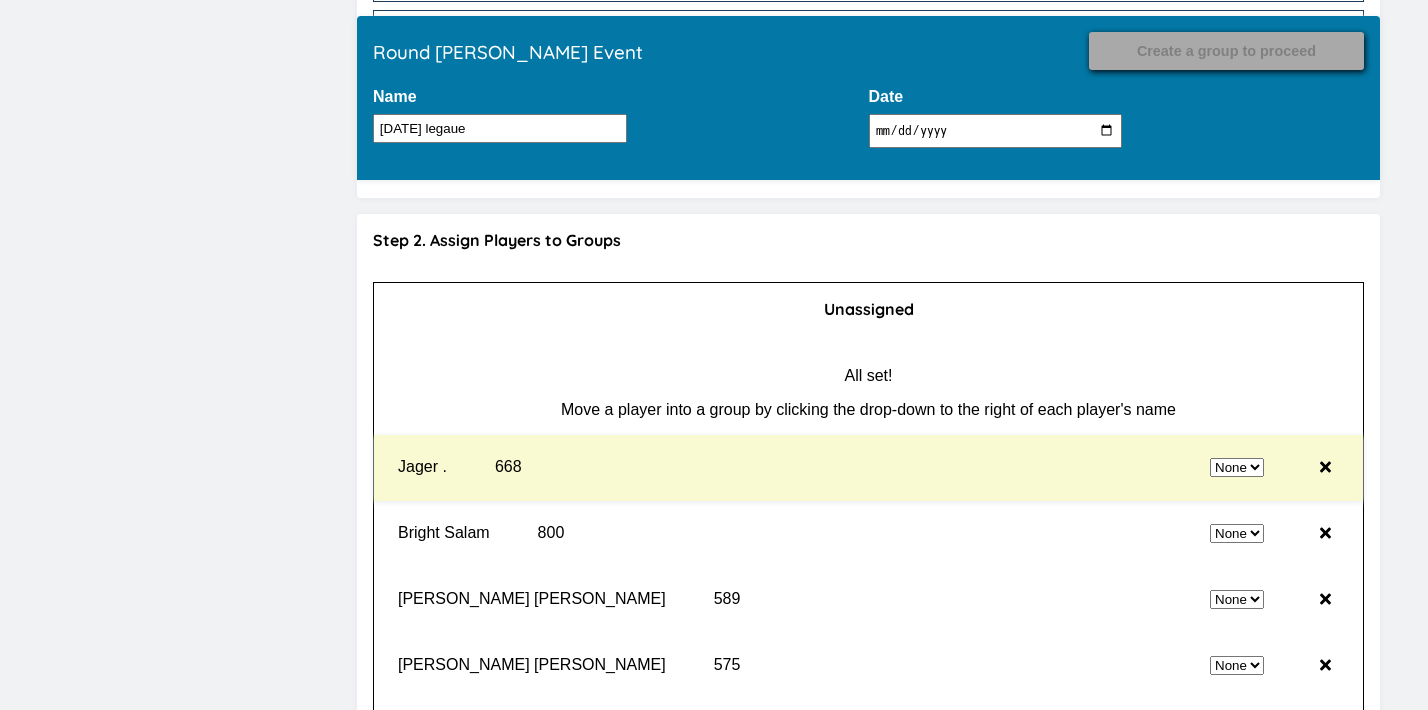 select on "5" 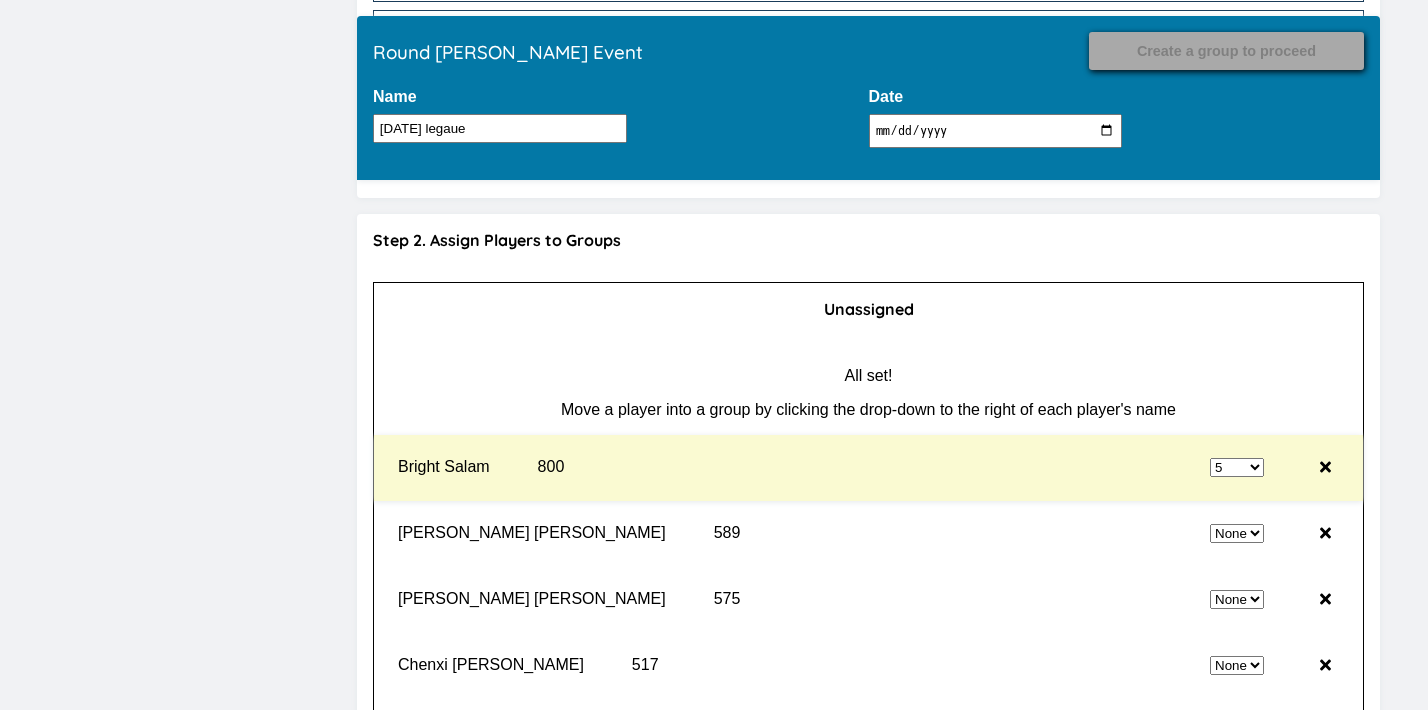 select on "0" 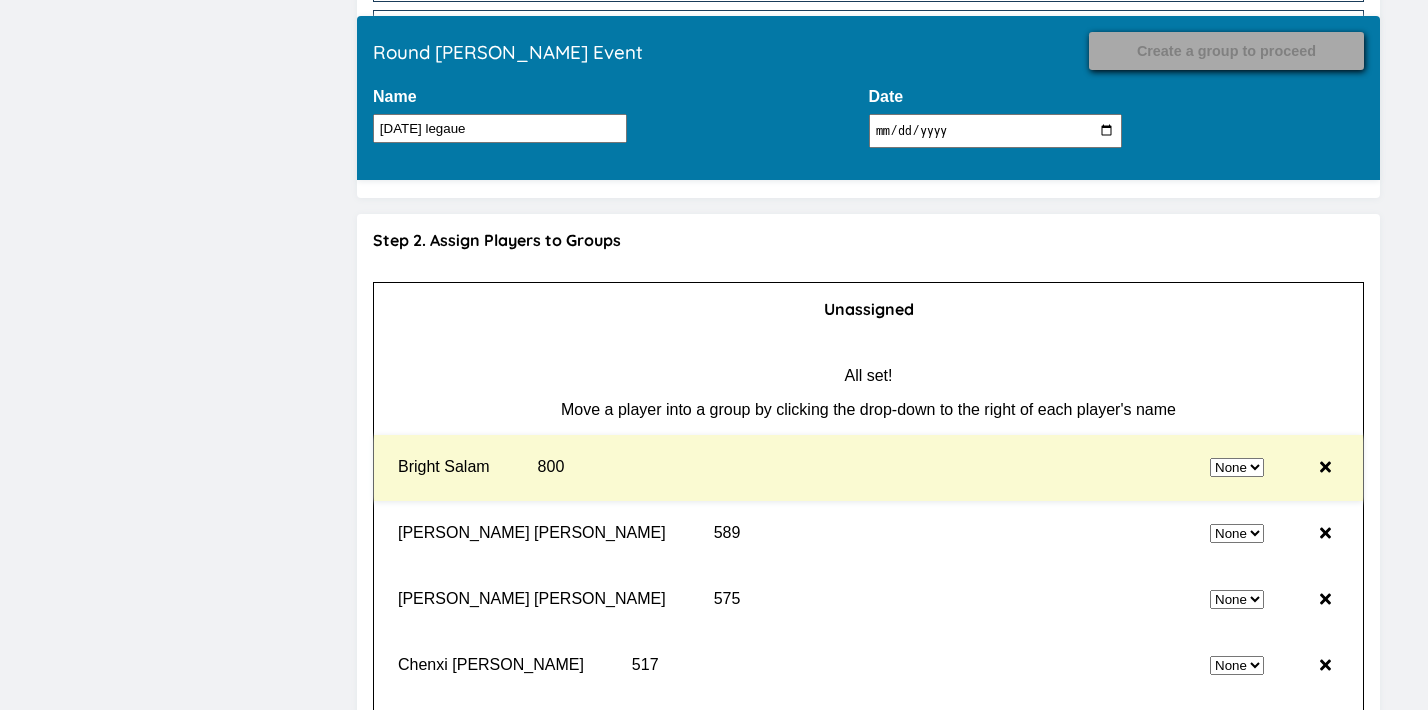 select on "5" 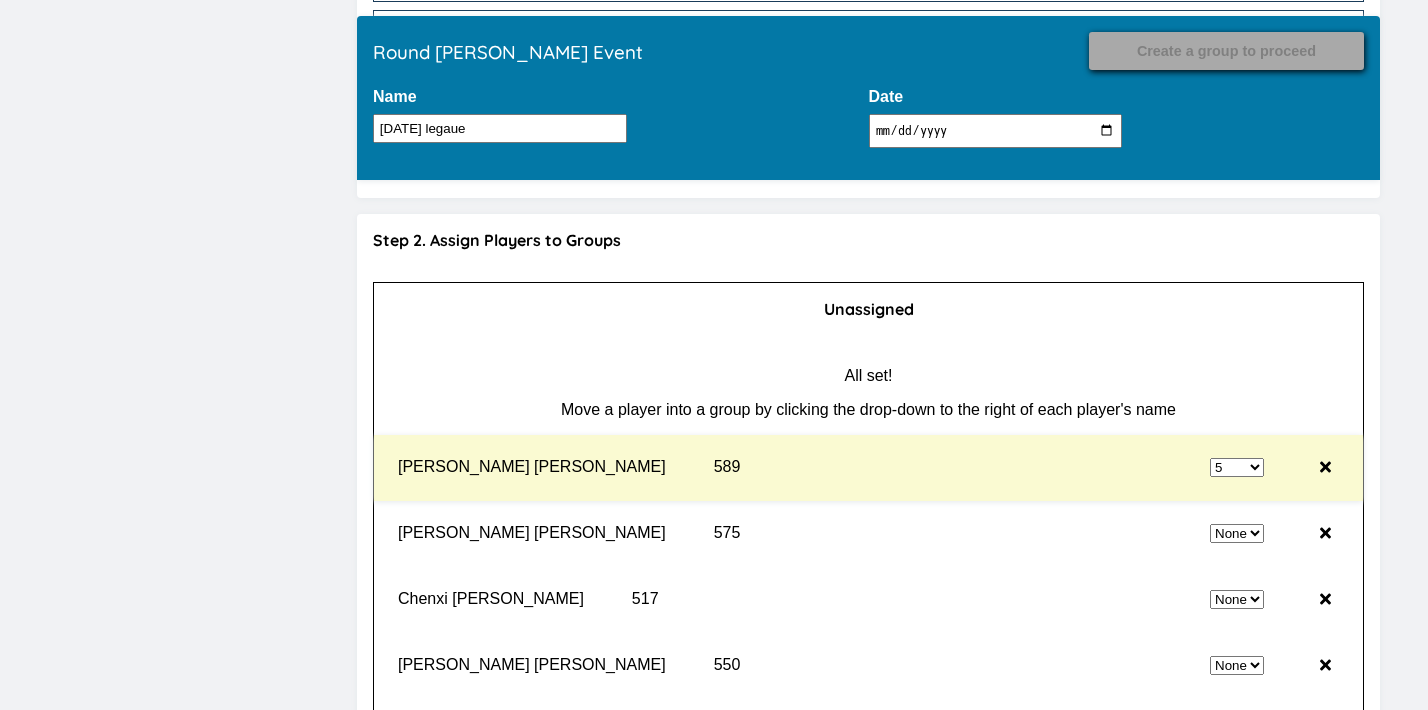 select on "0" 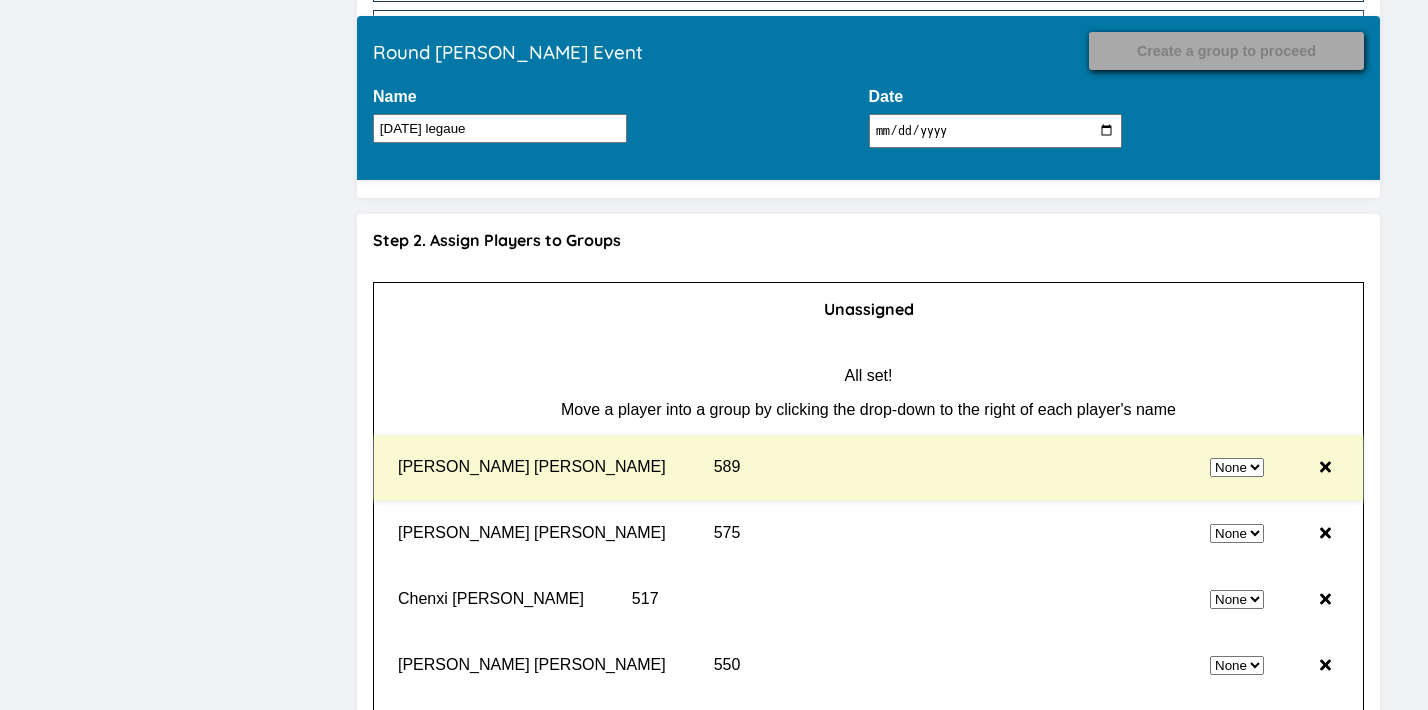 select on "5" 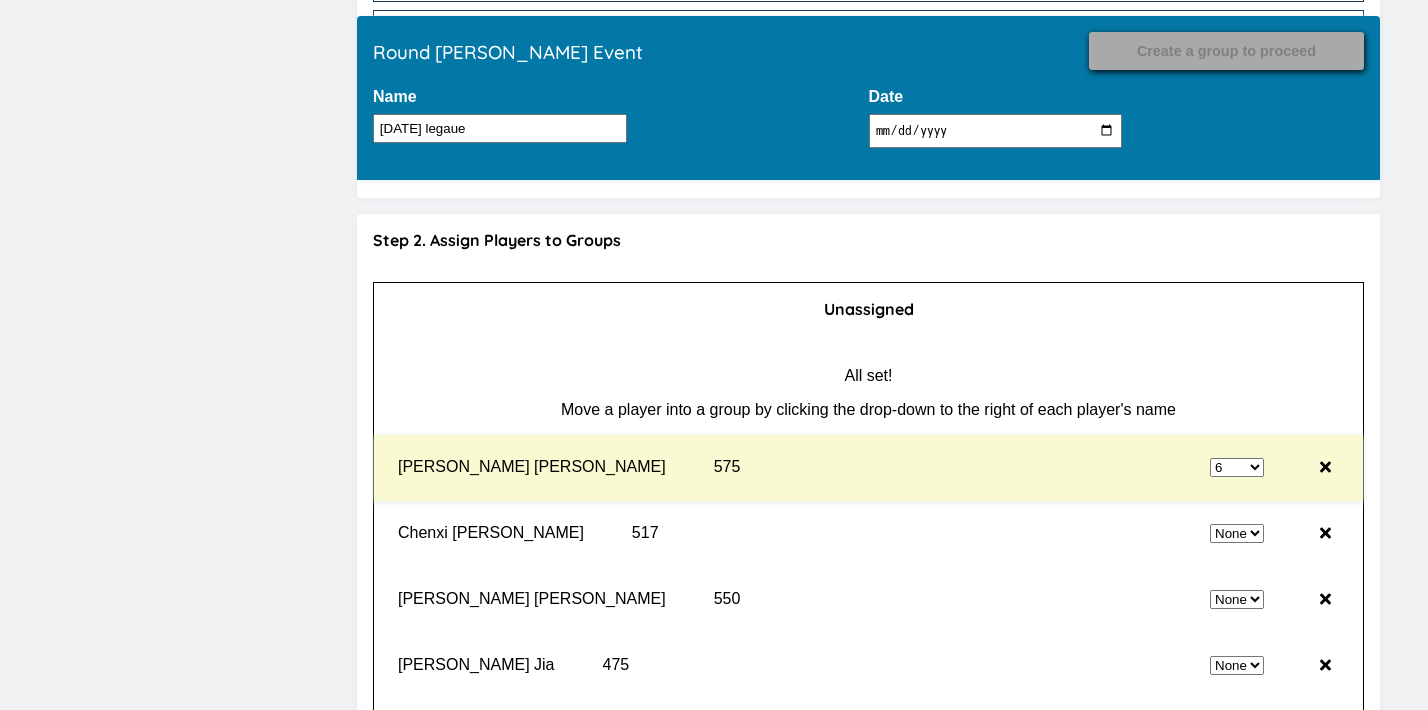 select on "0" 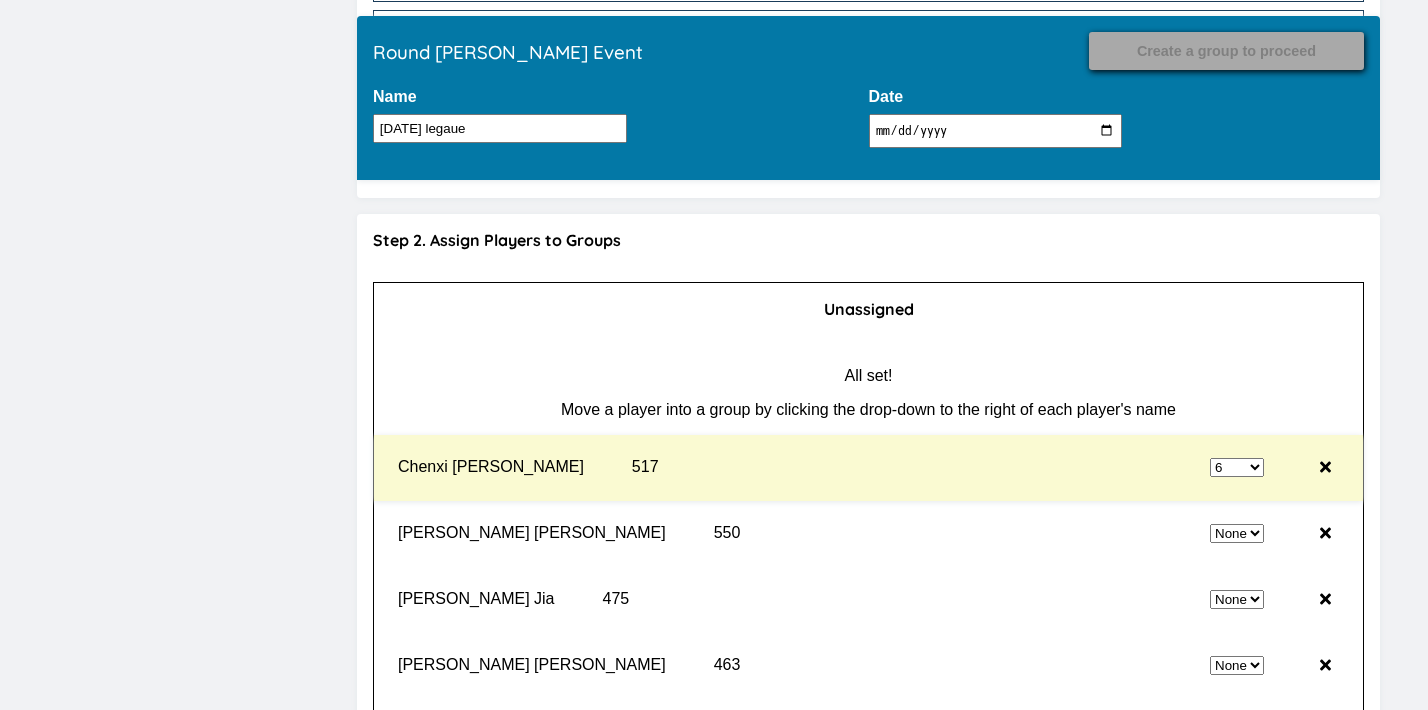 select on "0" 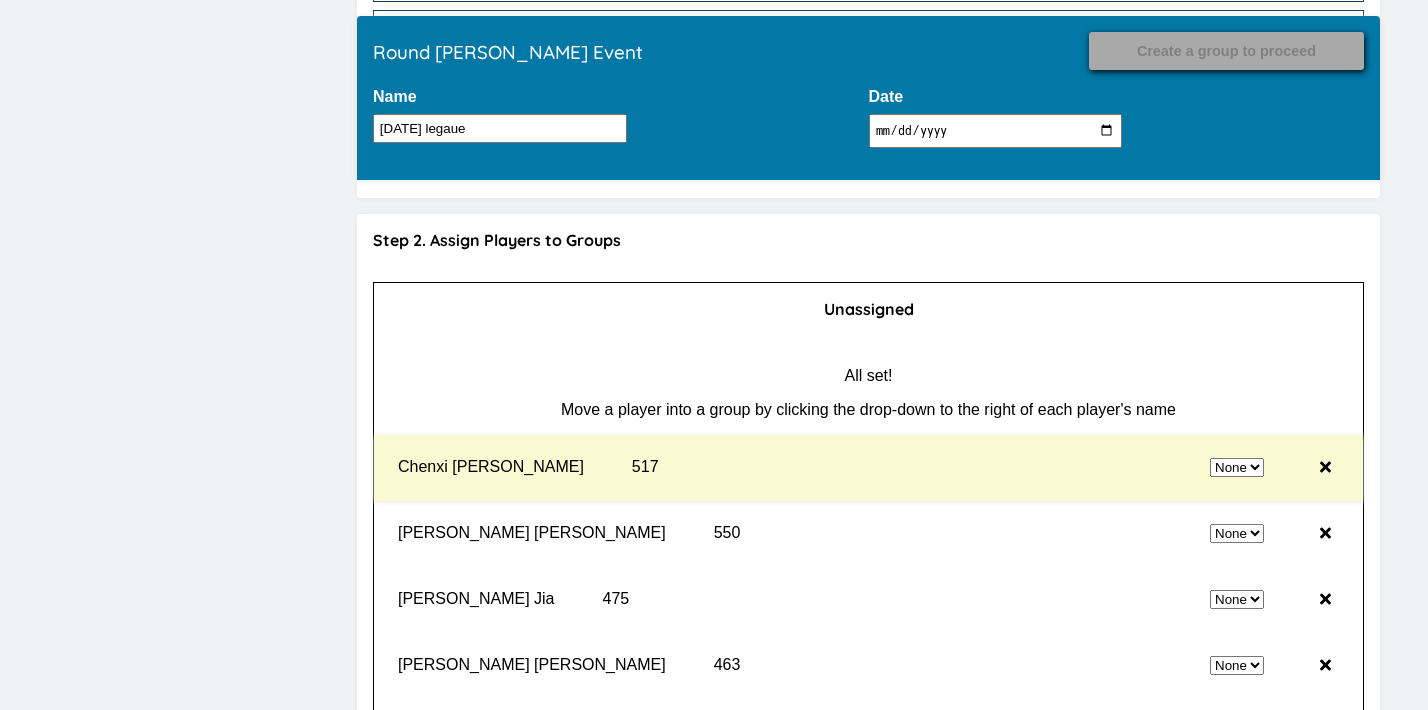 select on "6" 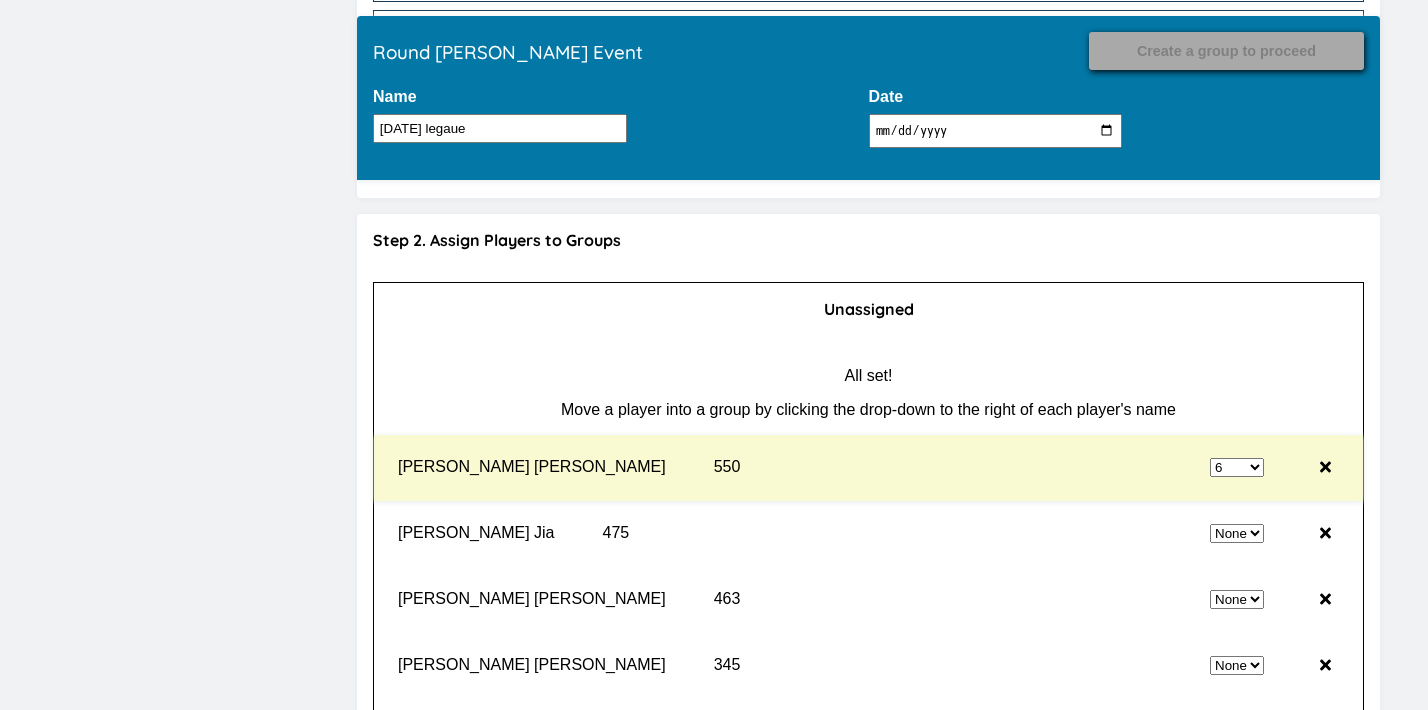 select on "0" 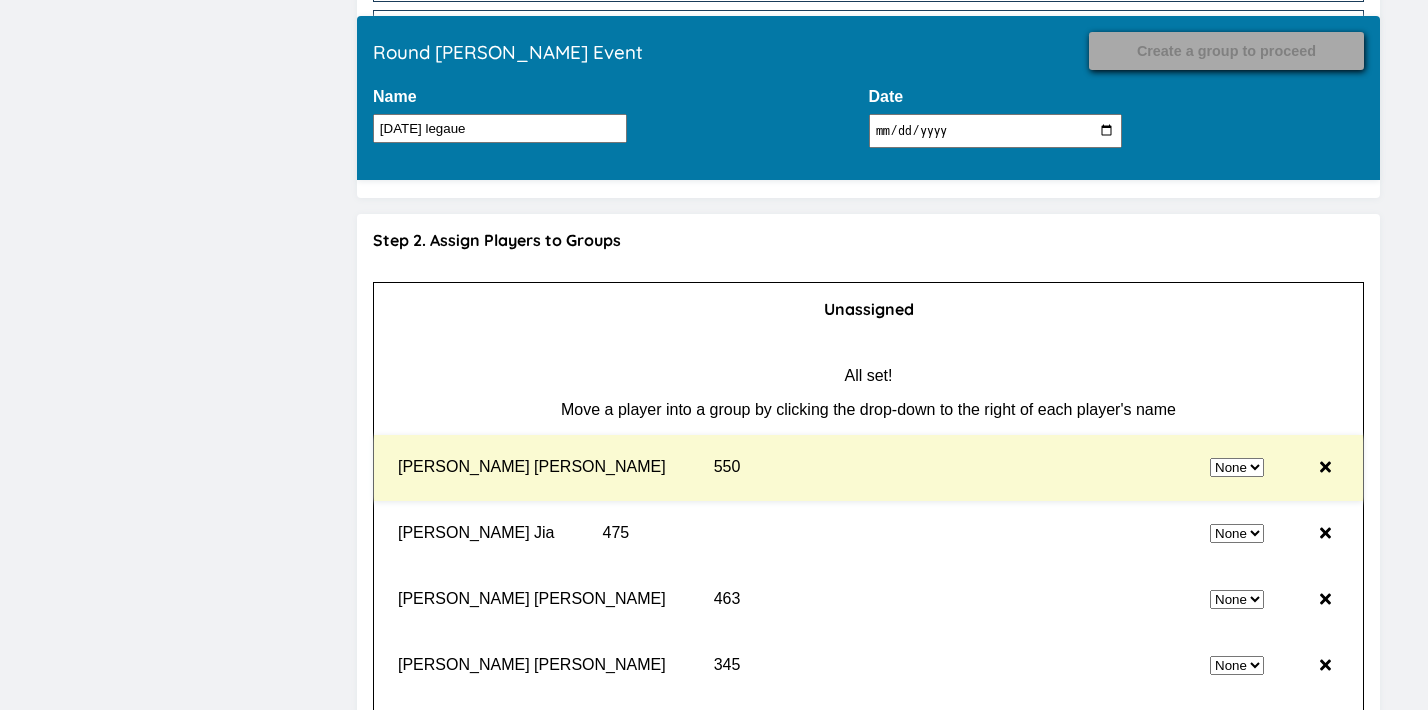 select on "6" 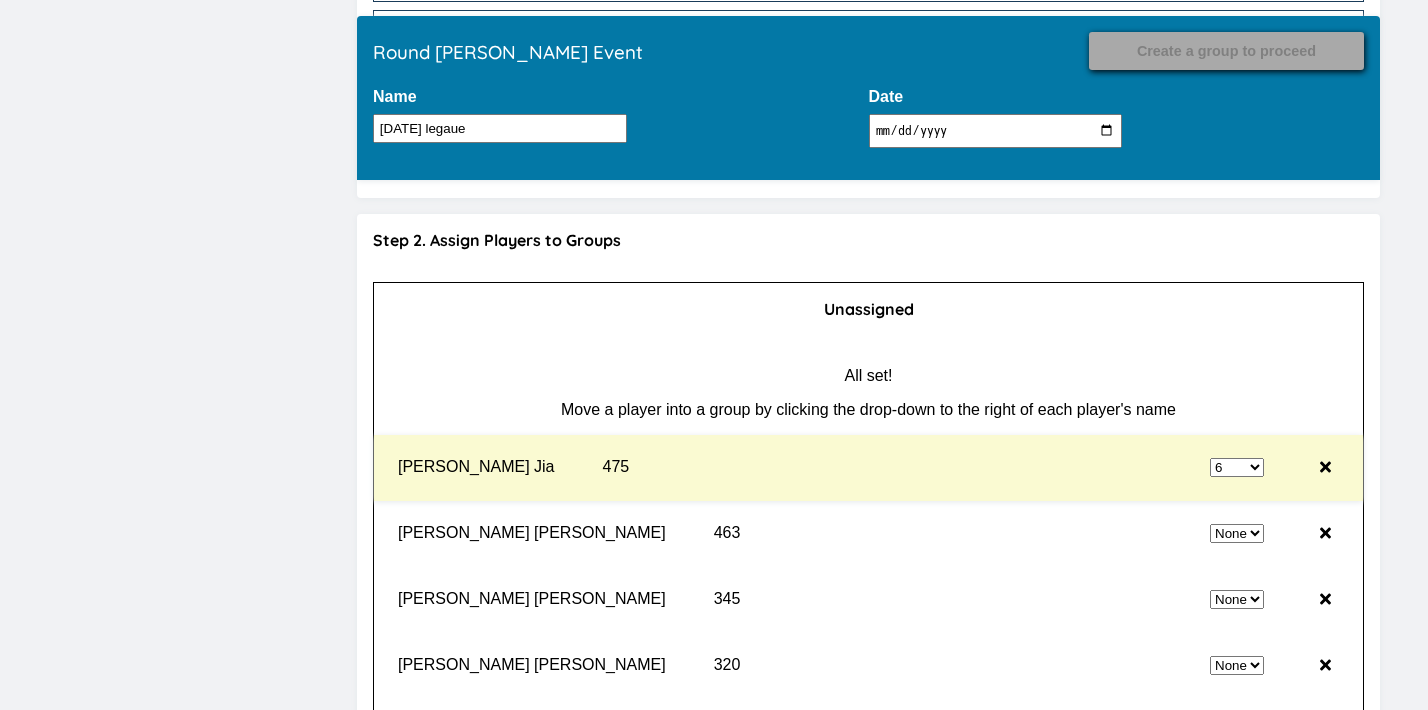 select on "0" 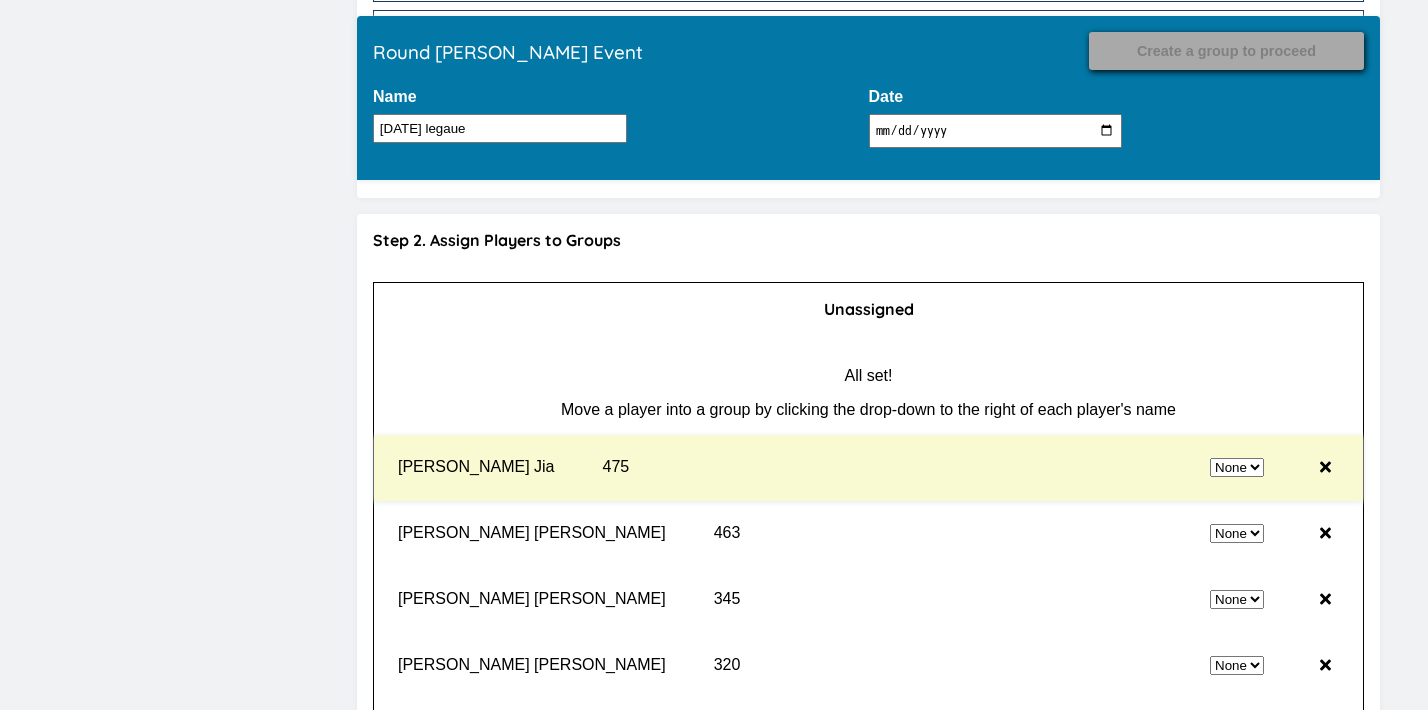 select on "6" 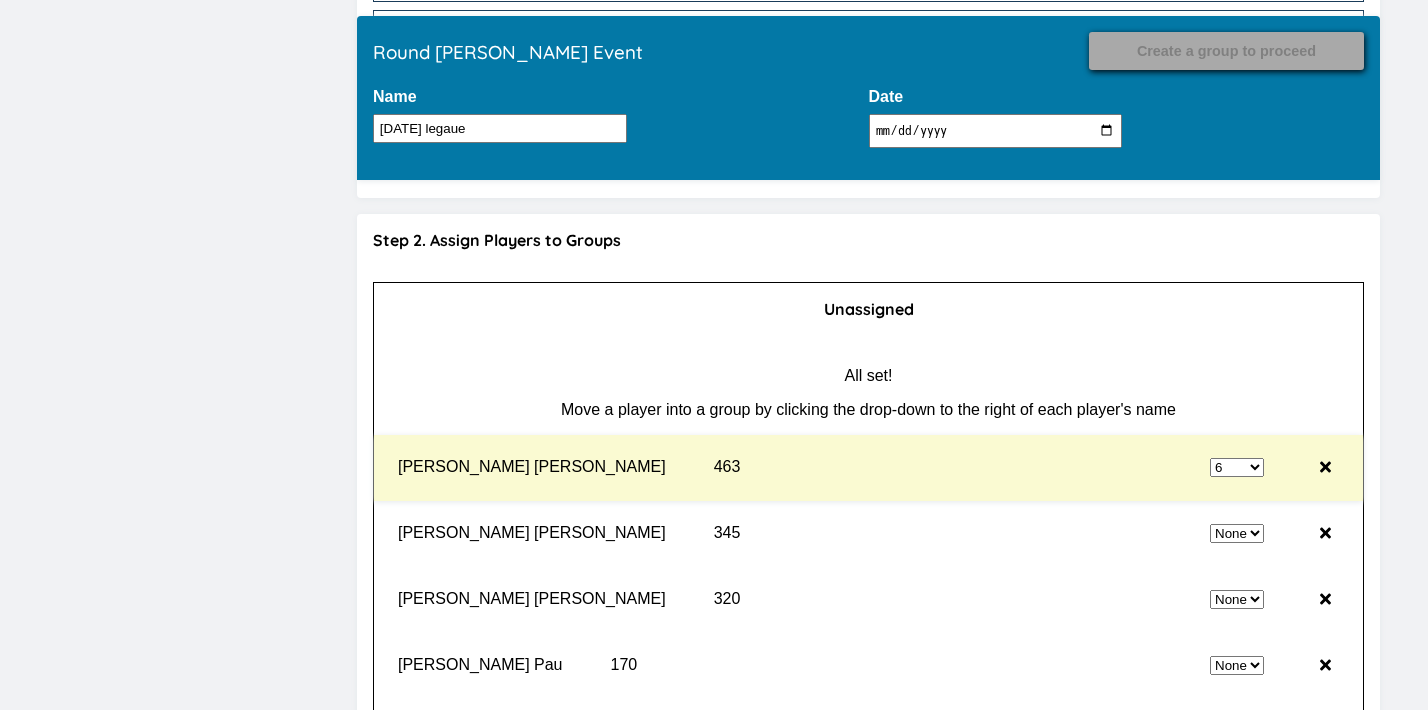 select on "0" 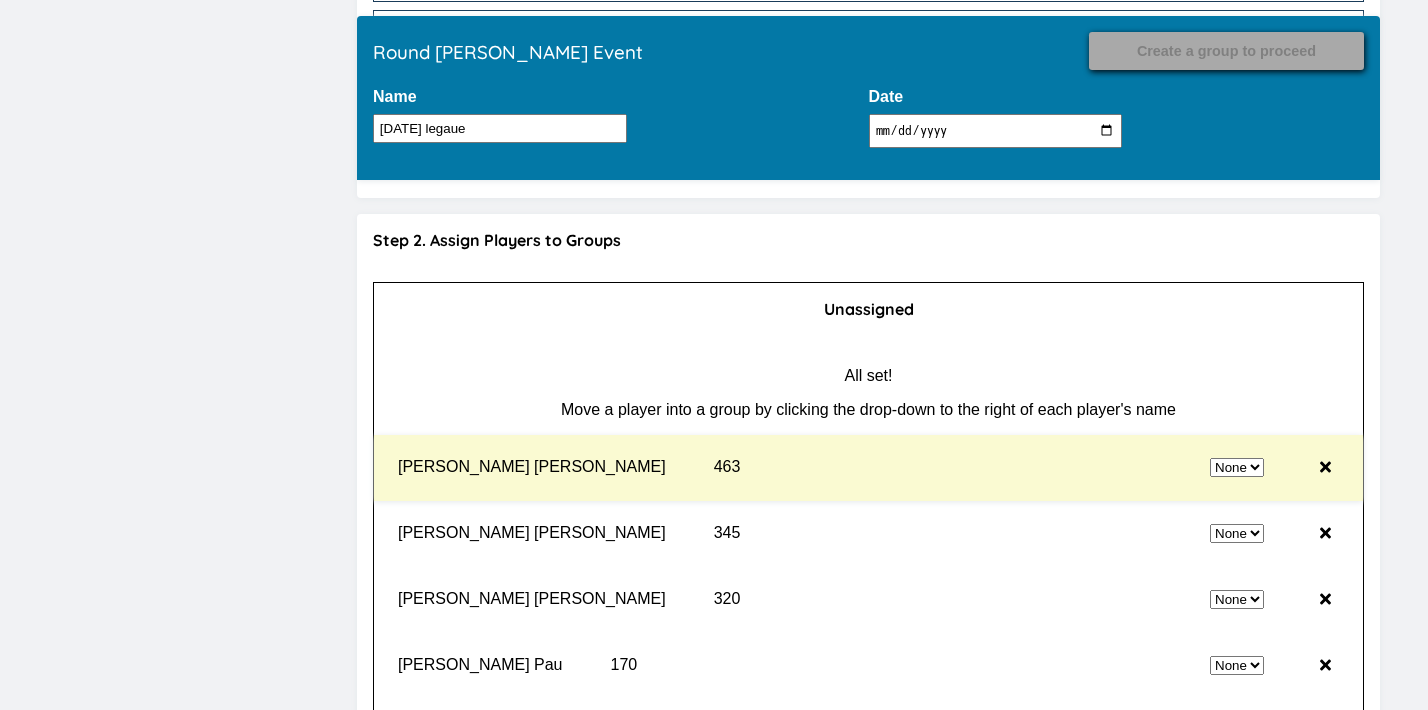 select on "6" 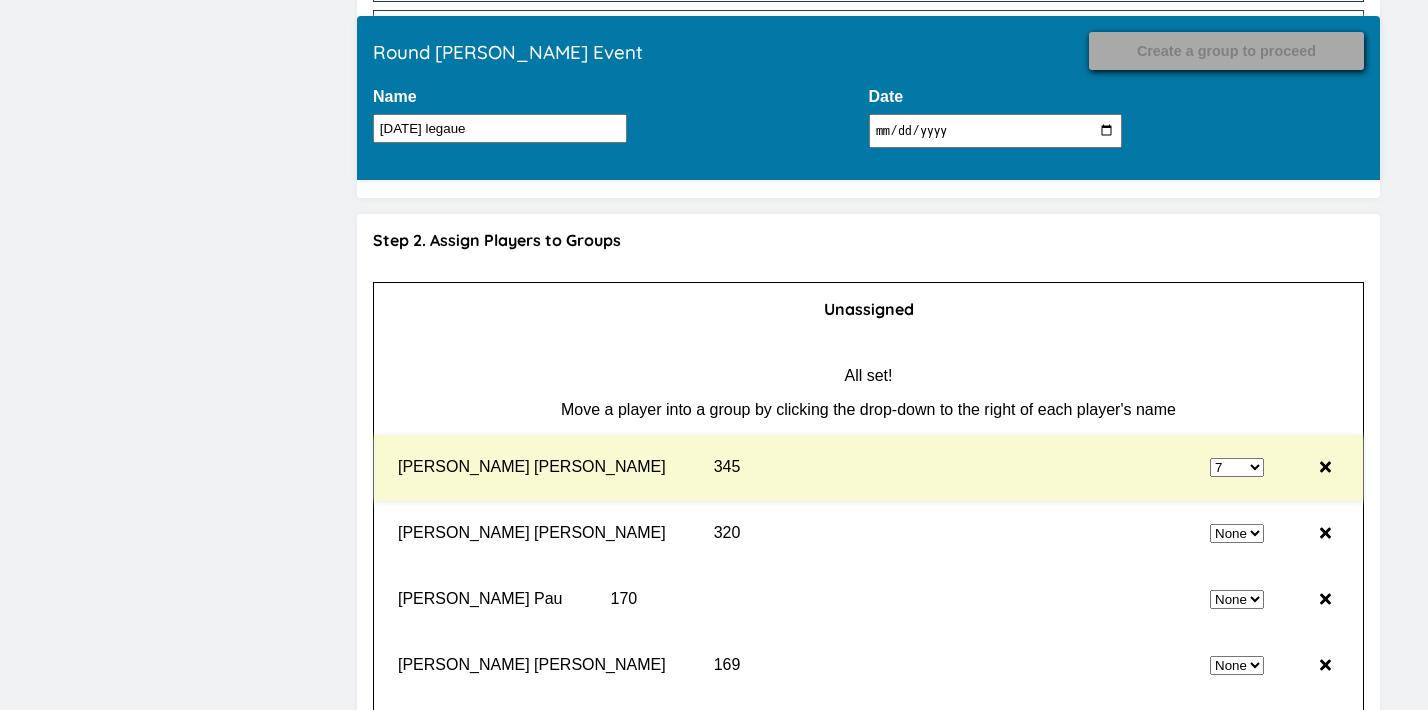 select on "0" 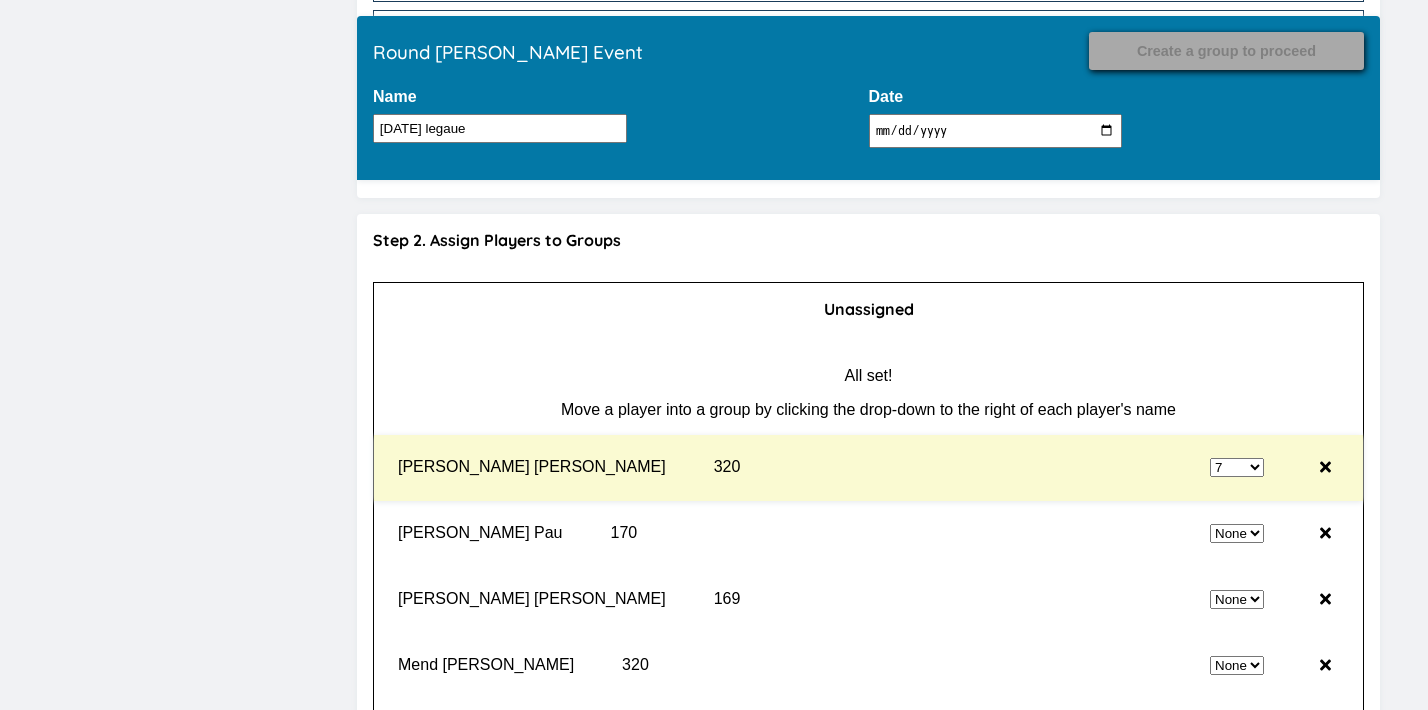 select on "0" 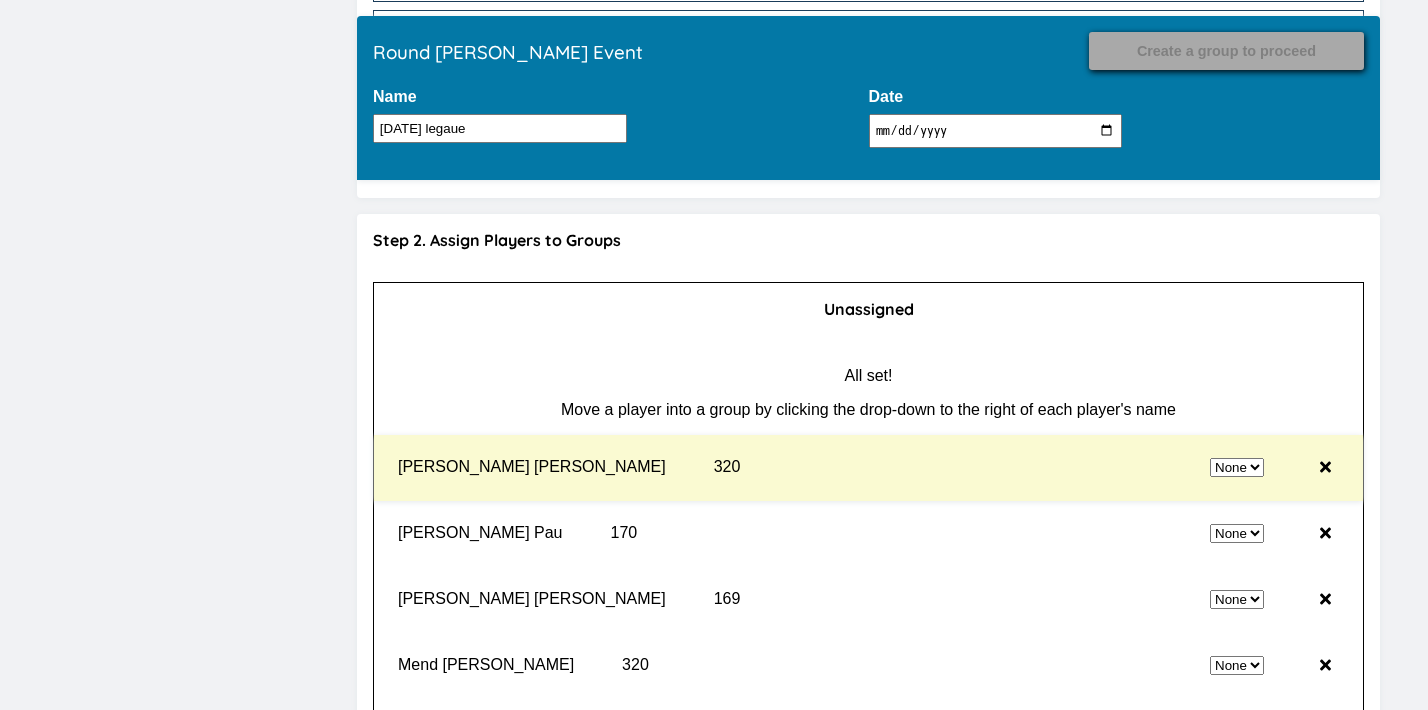select on "7" 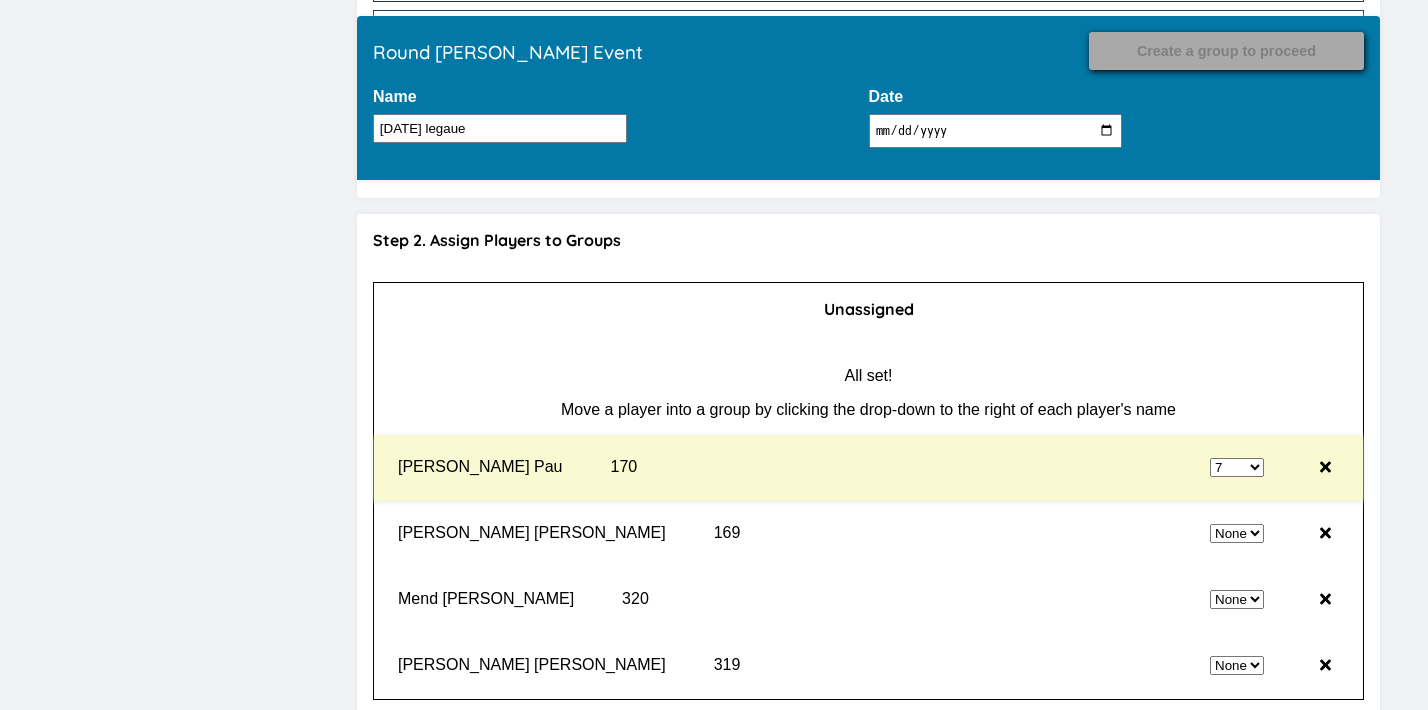 select on "0" 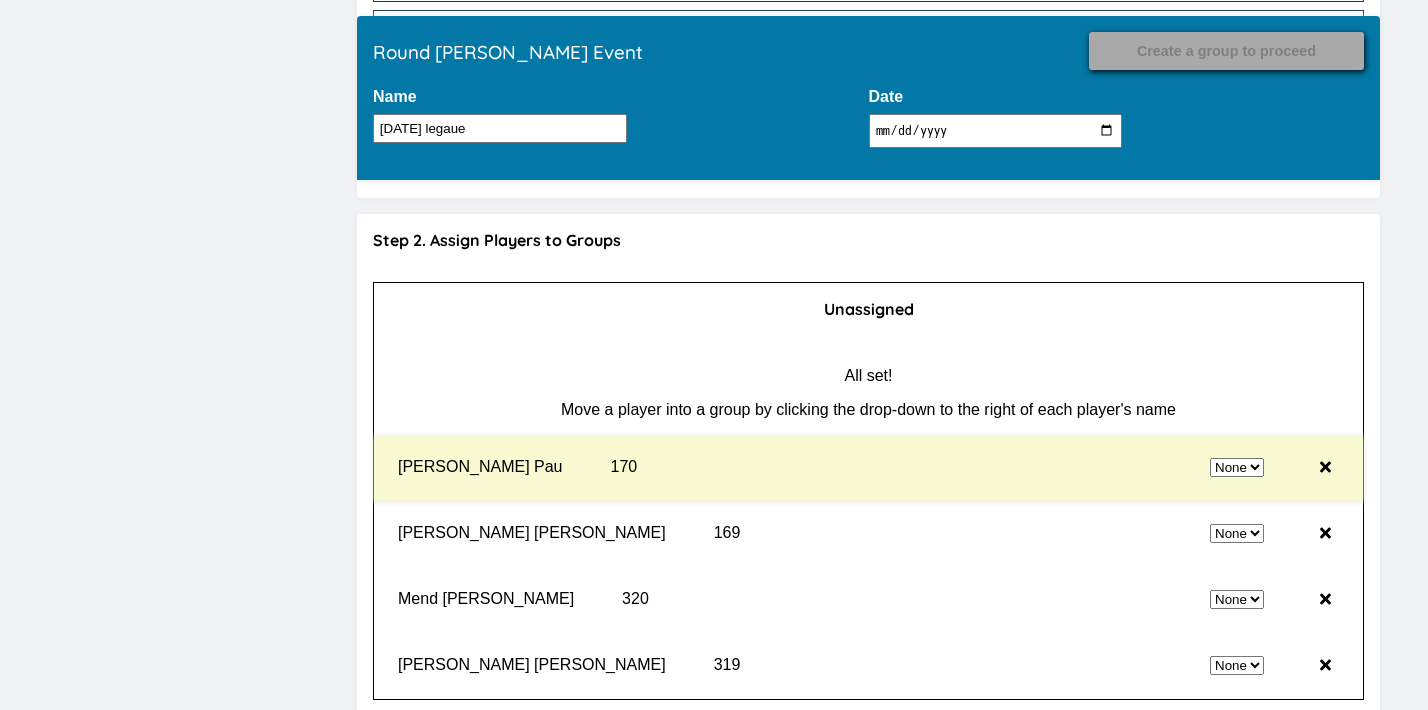 select on "7" 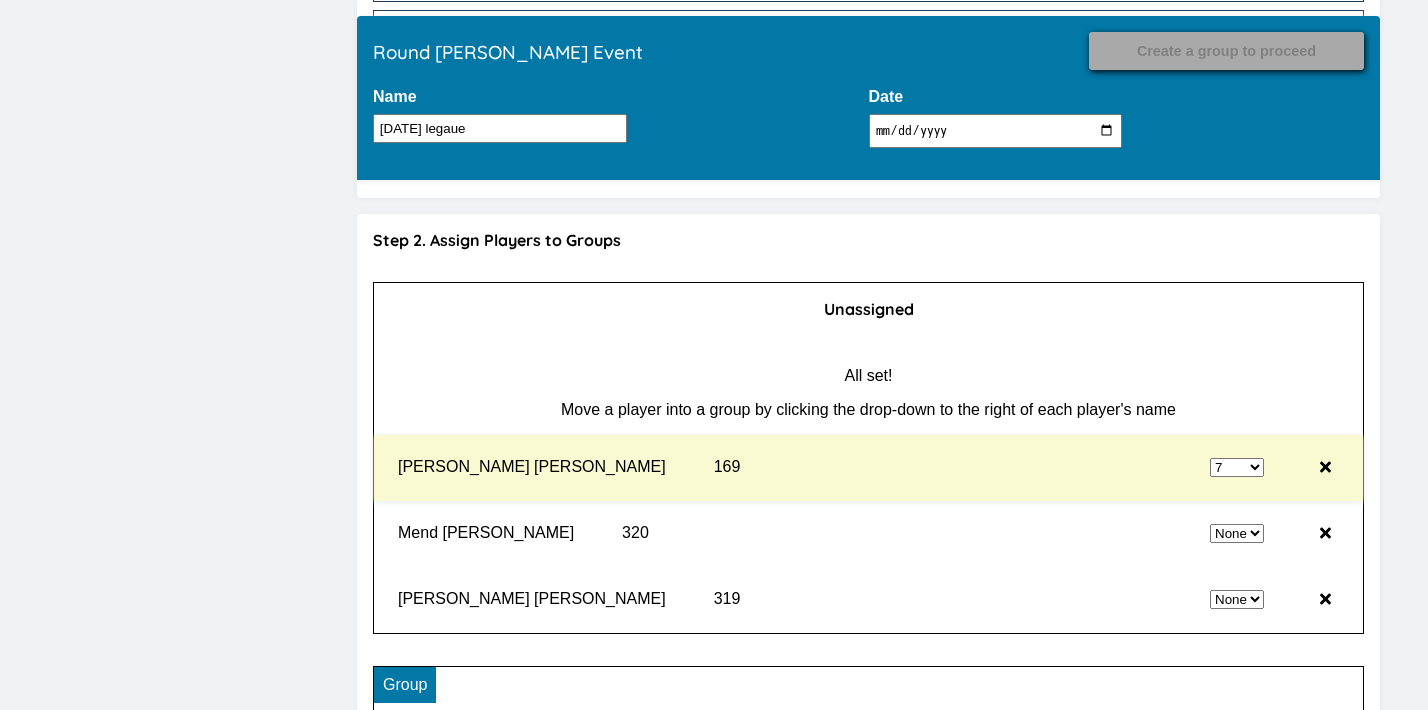 select on "0" 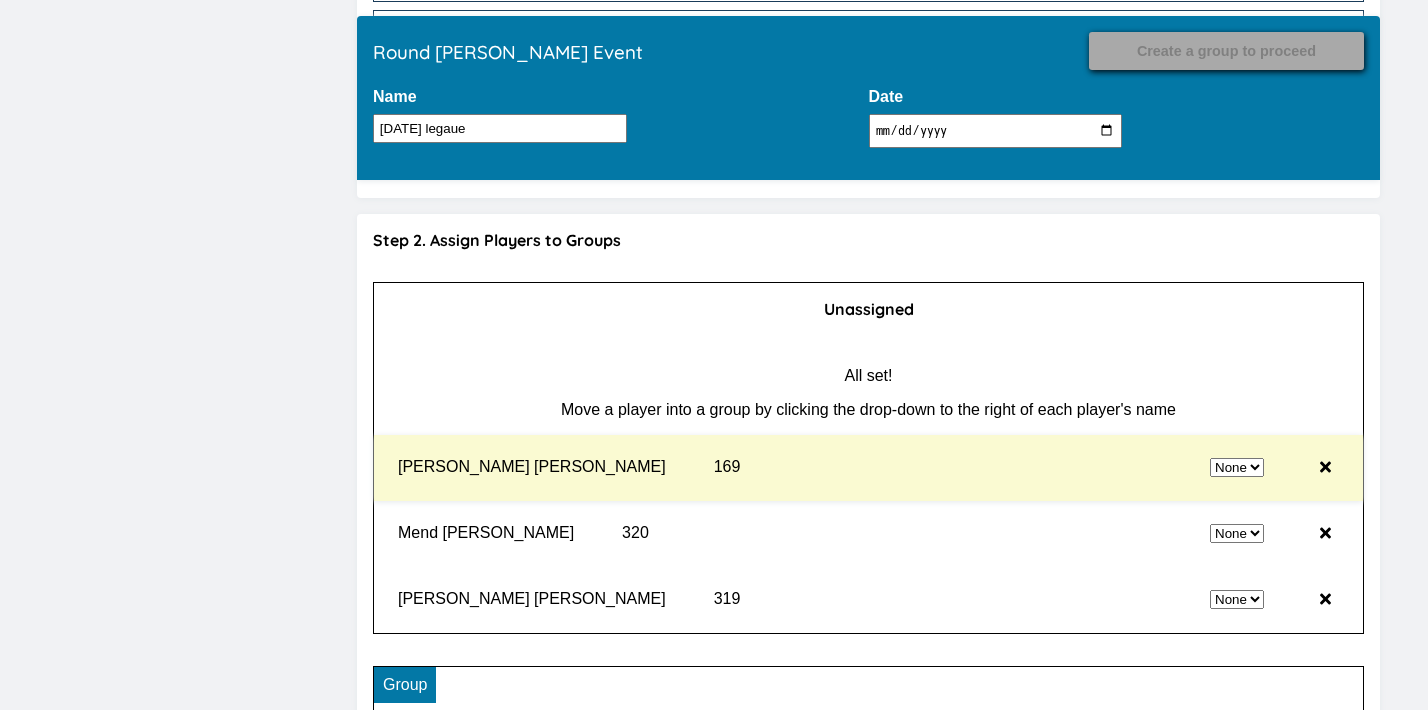 select on "7" 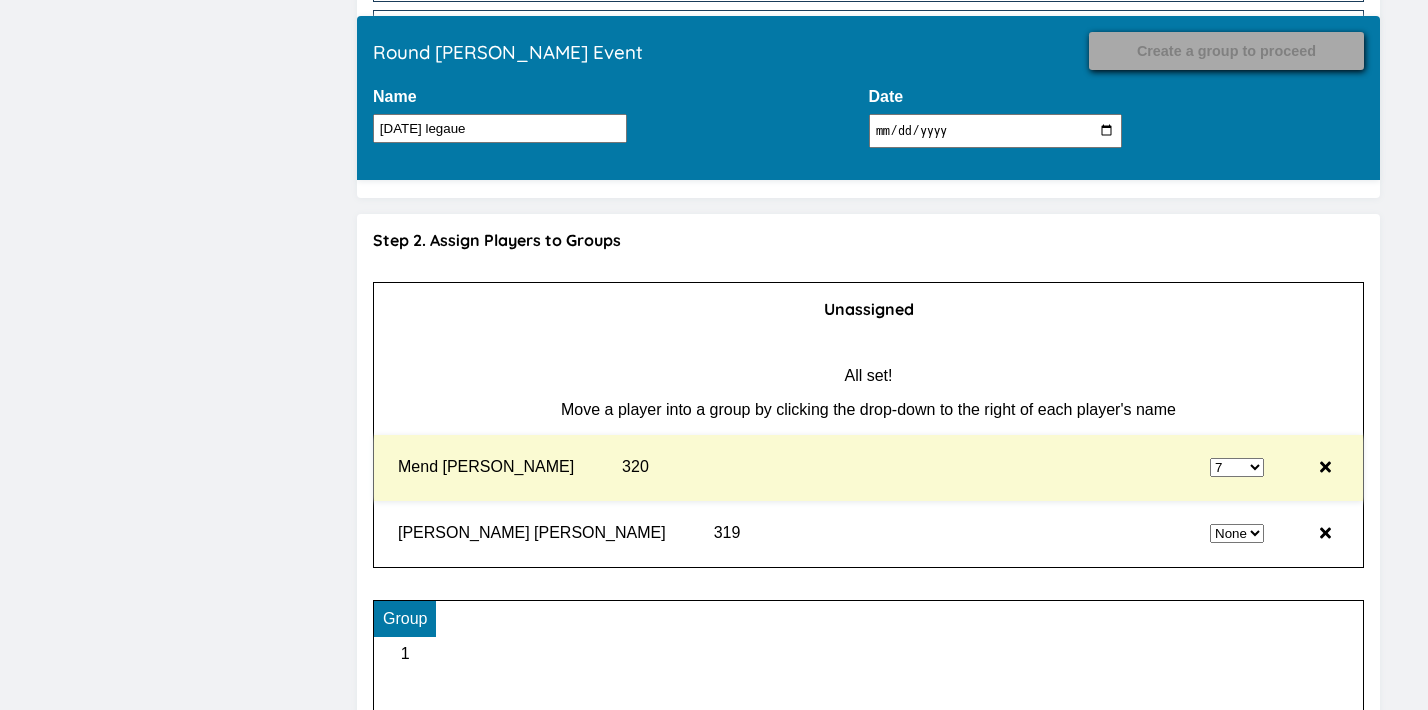 select on "0" 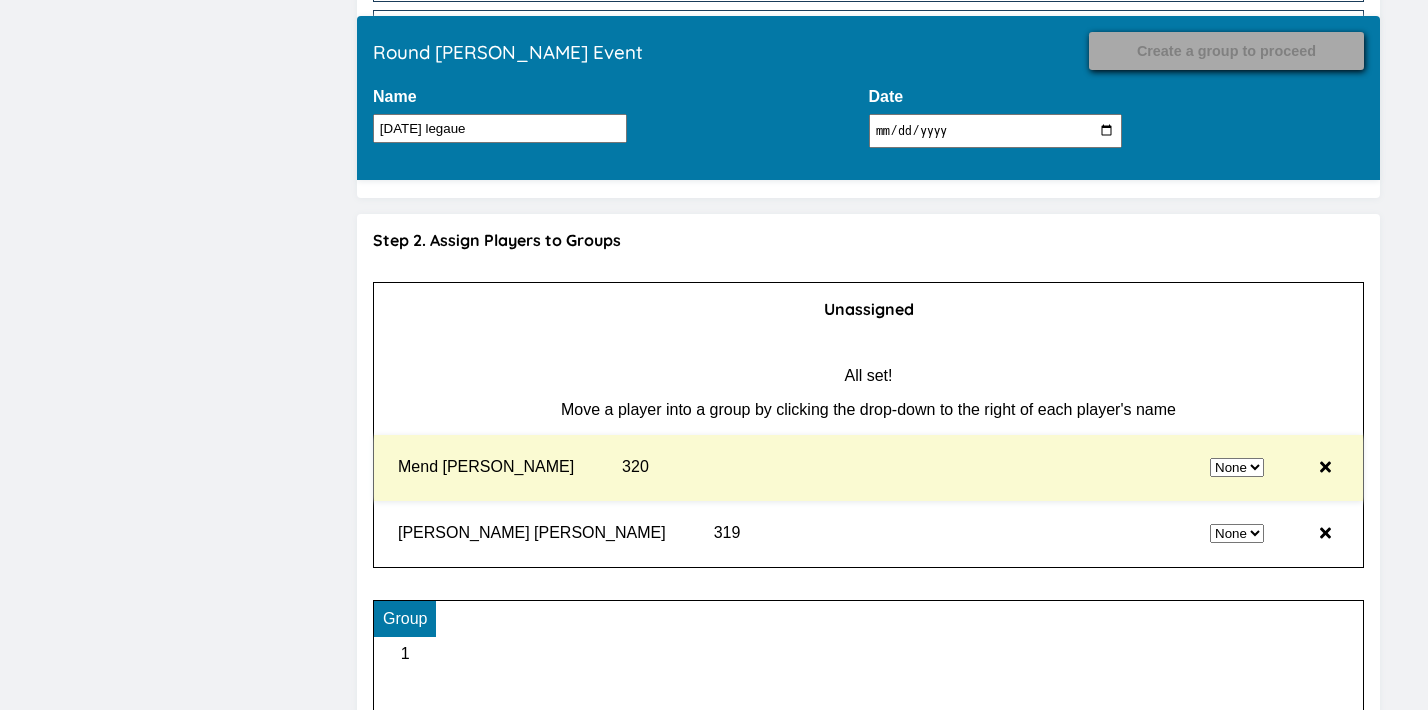 select on "7" 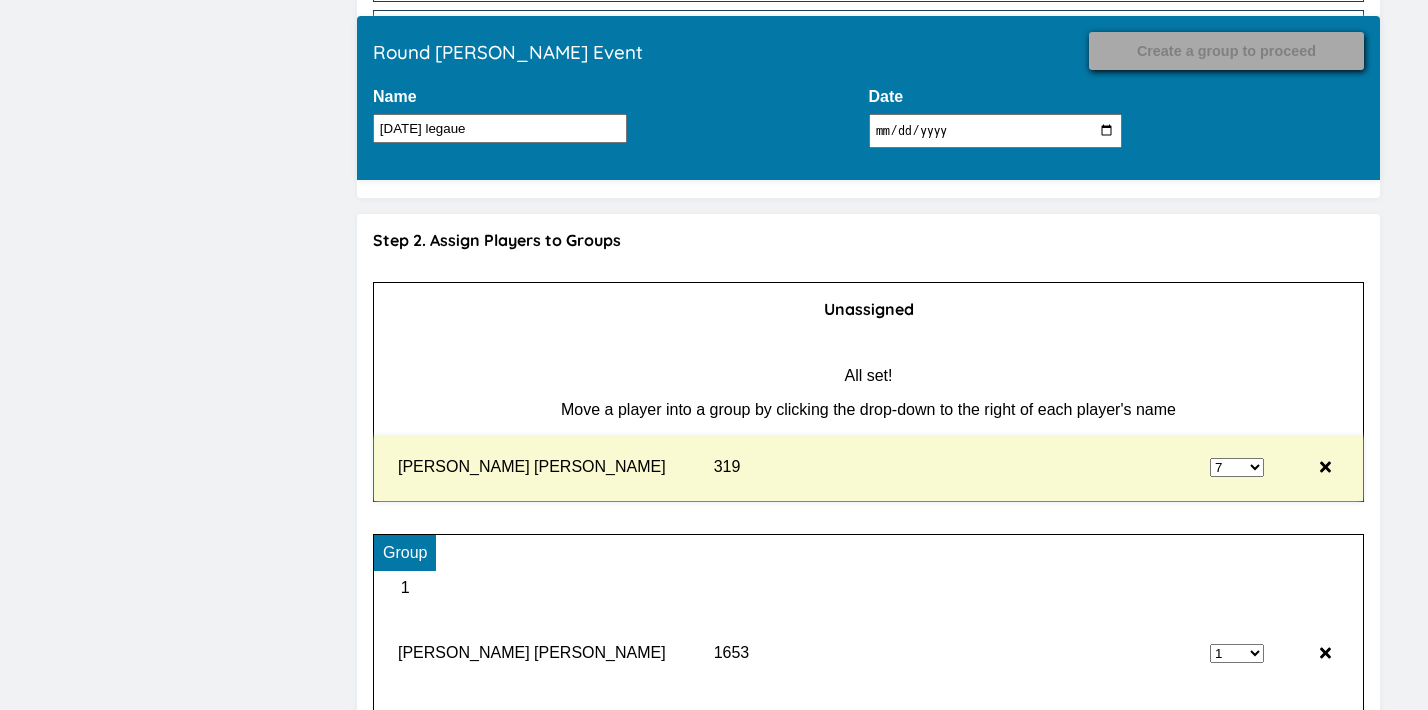 type on "Record Results" 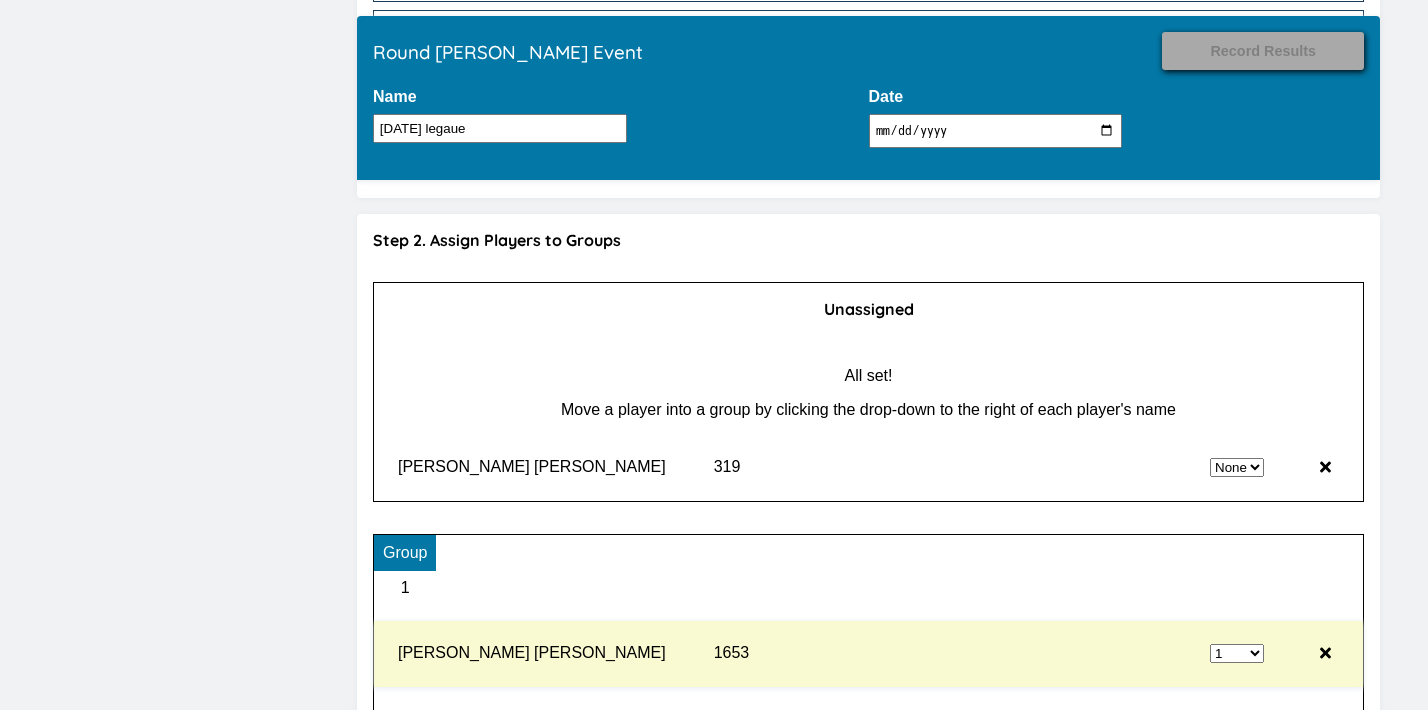 select on "7" 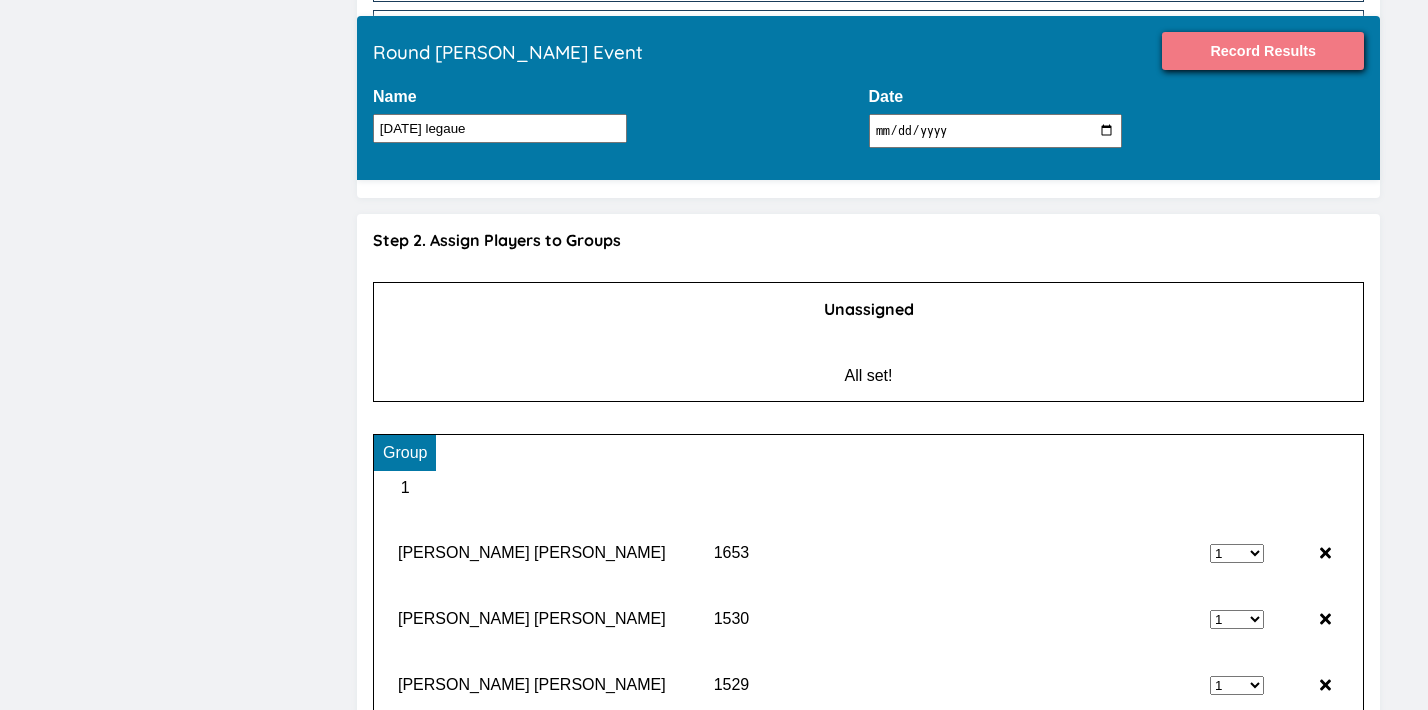 click on "Record Results" at bounding box center [1263, 51] 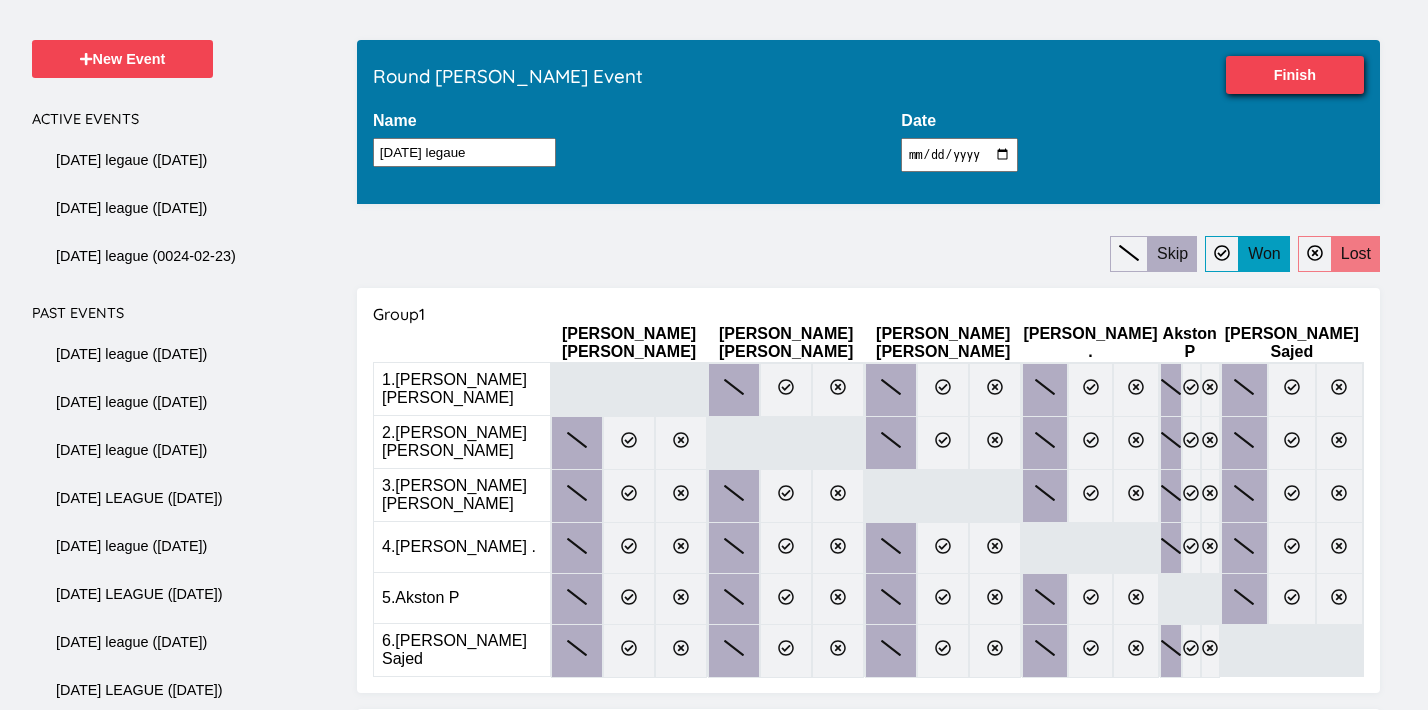 scroll, scrollTop: 173, scrollLeft: 0, axis: vertical 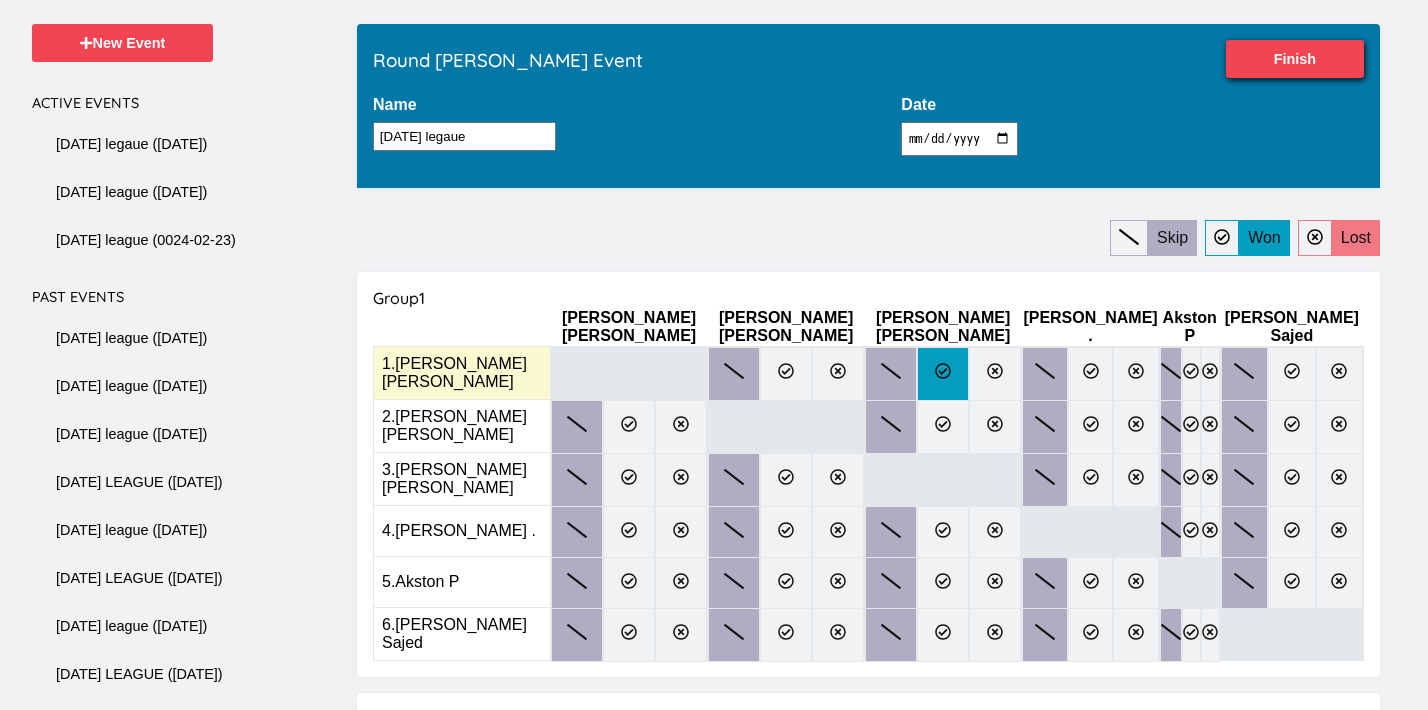 click at bounding box center (943, 374) 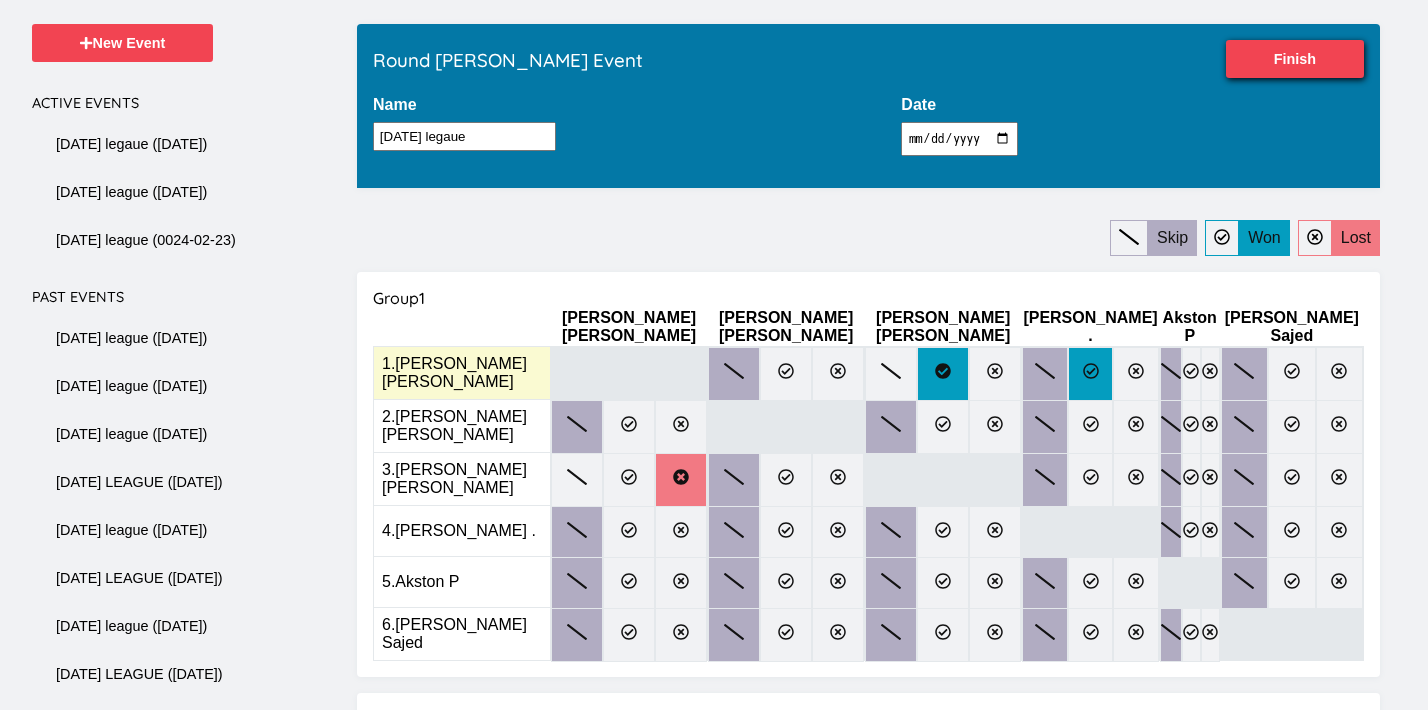 click at bounding box center [1091, 374] 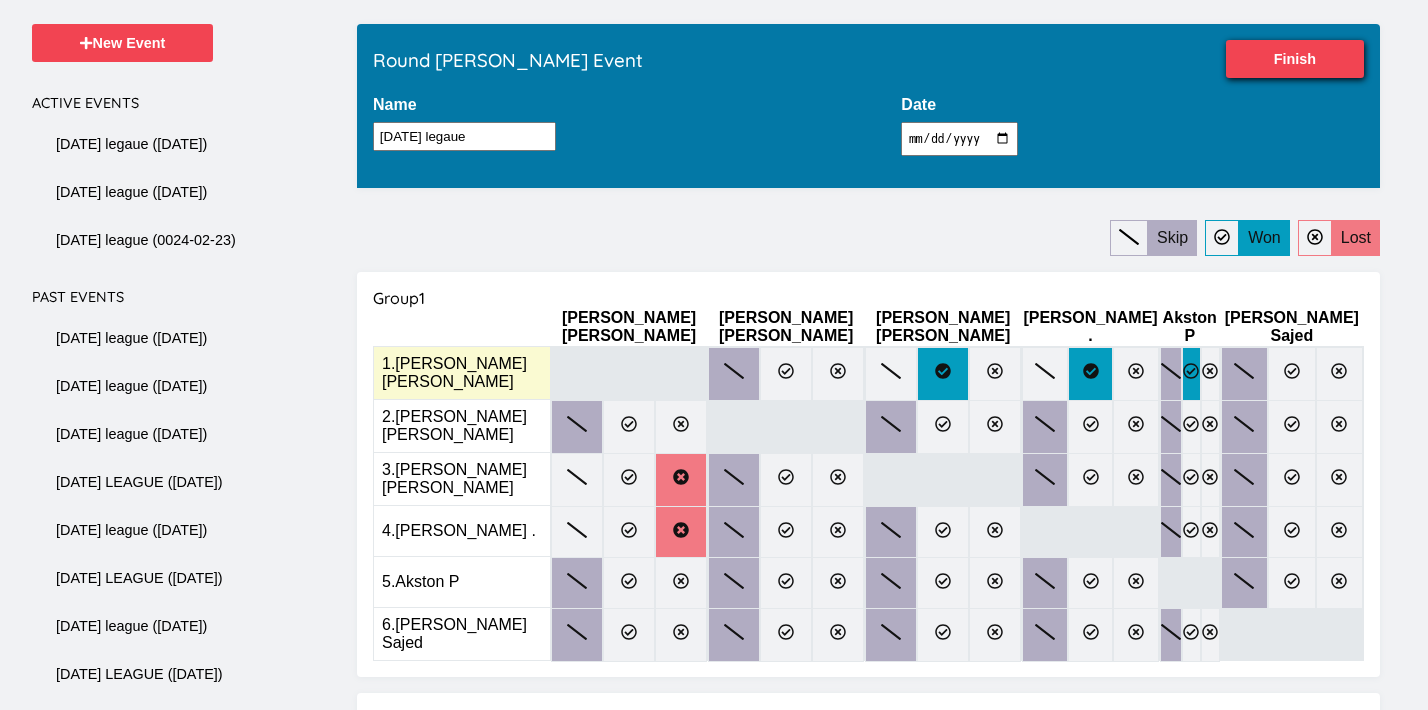 click 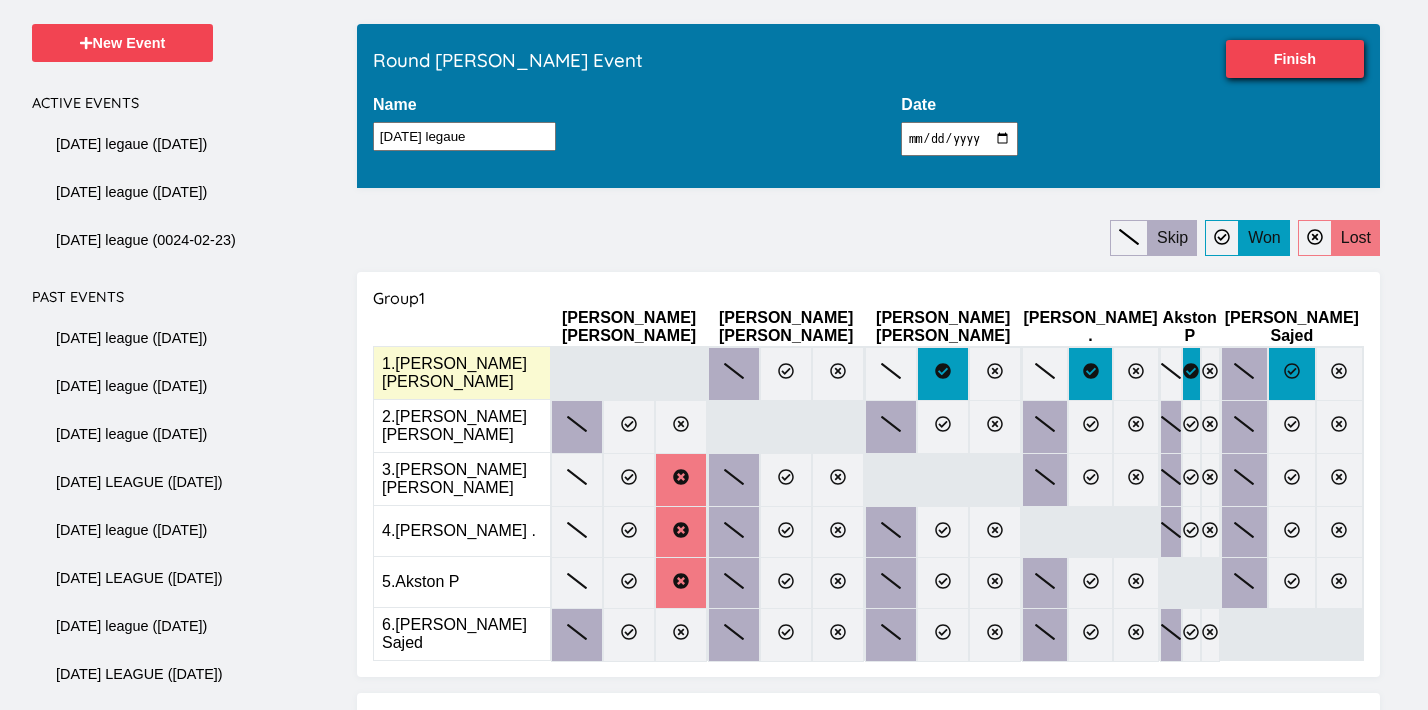 click at bounding box center (1291, 374) 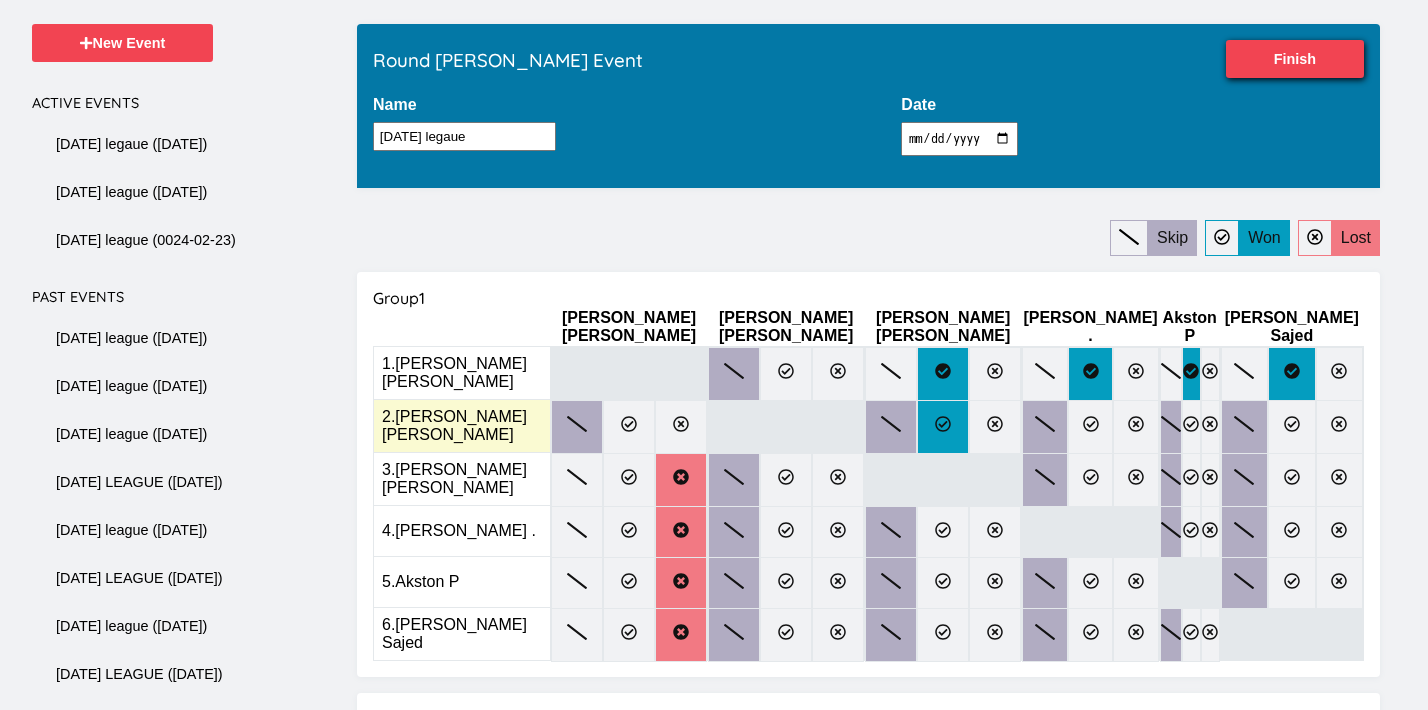 click 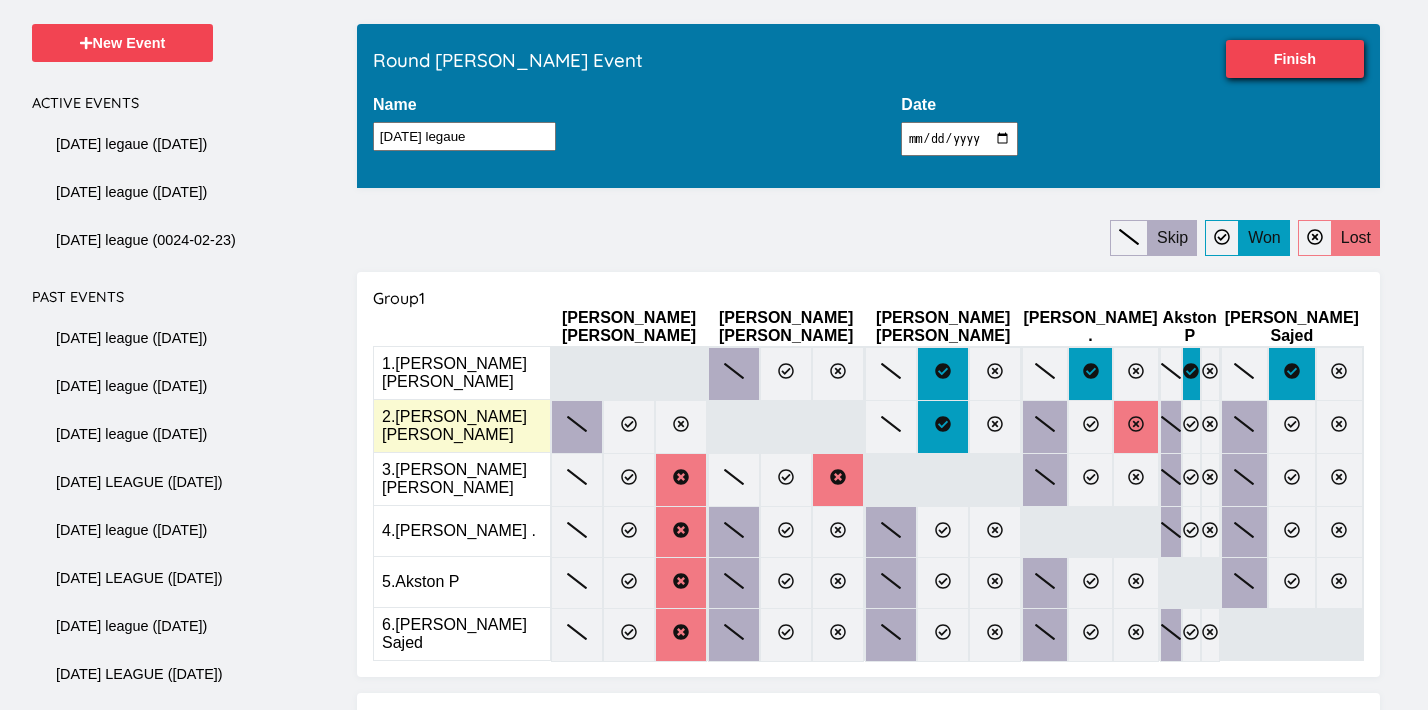 click at bounding box center [1136, 427] 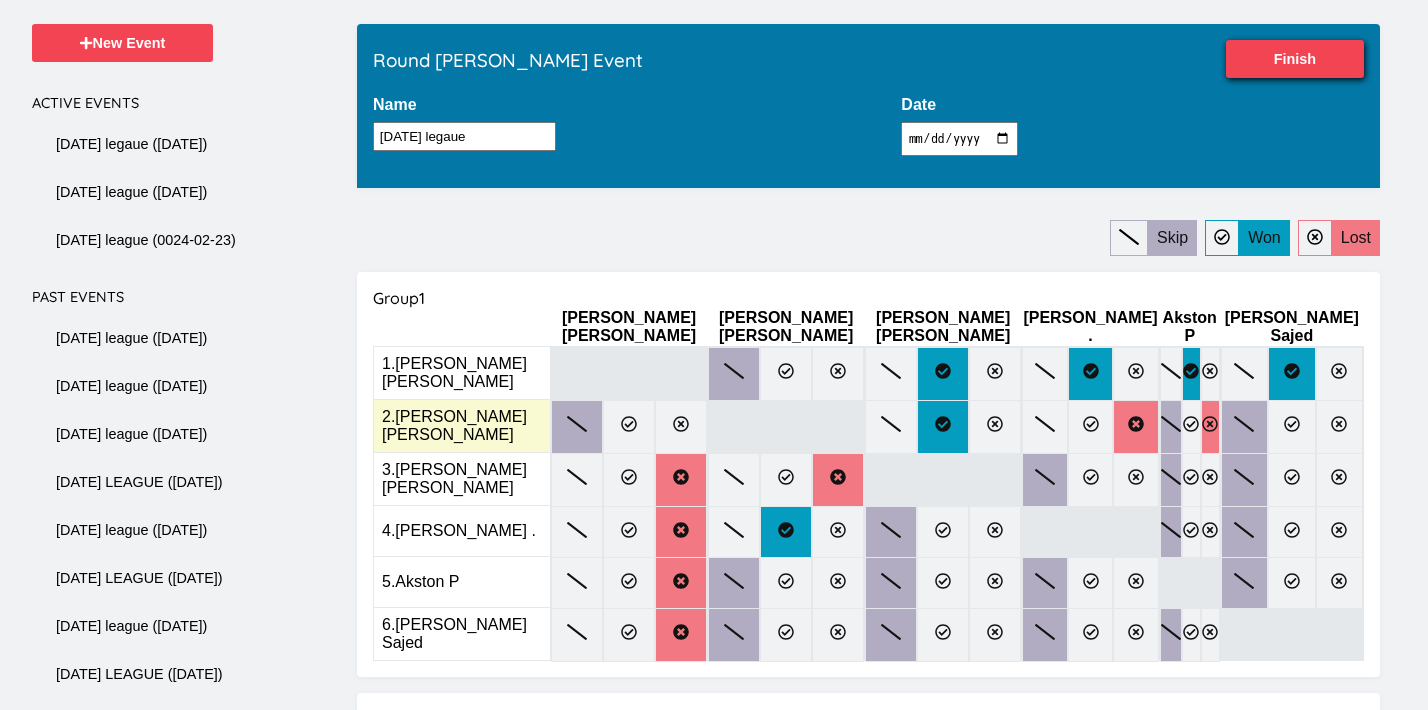 click at bounding box center (1210, 427) 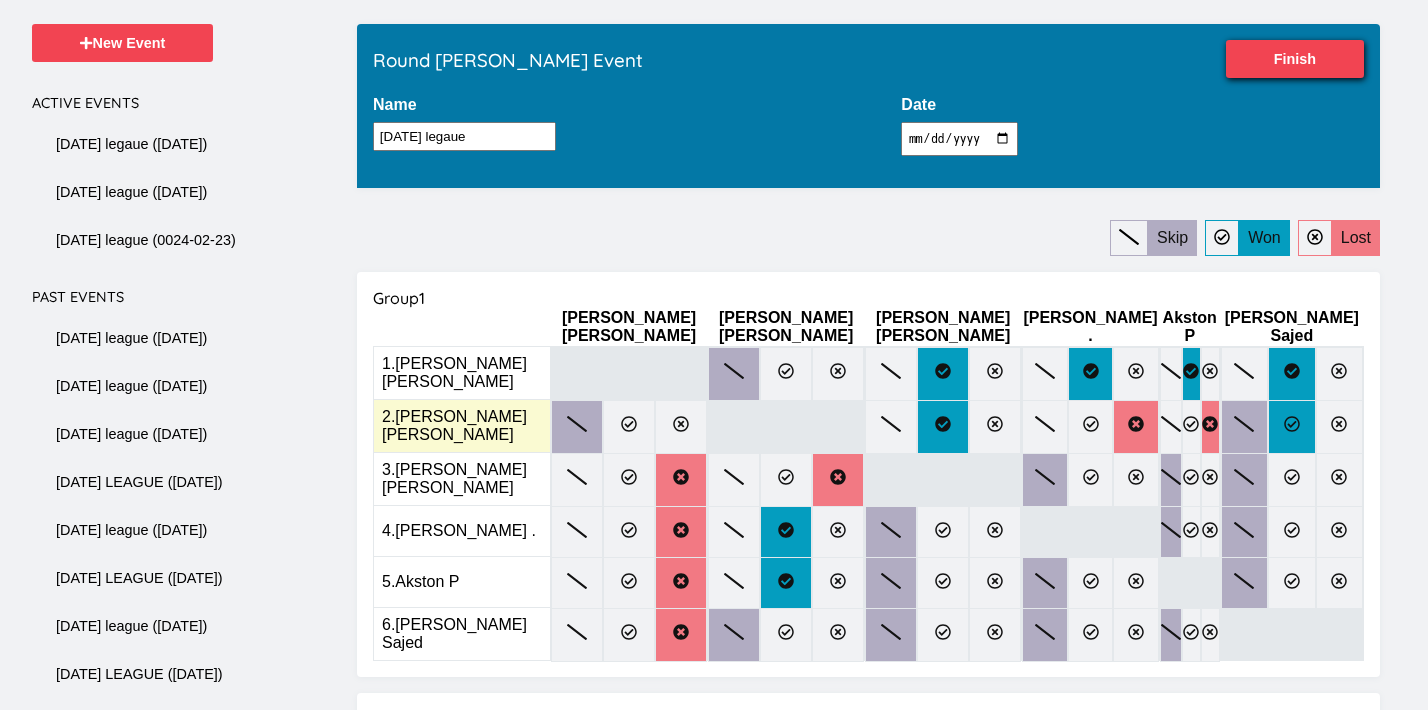 click at bounding box center [1291, 427] 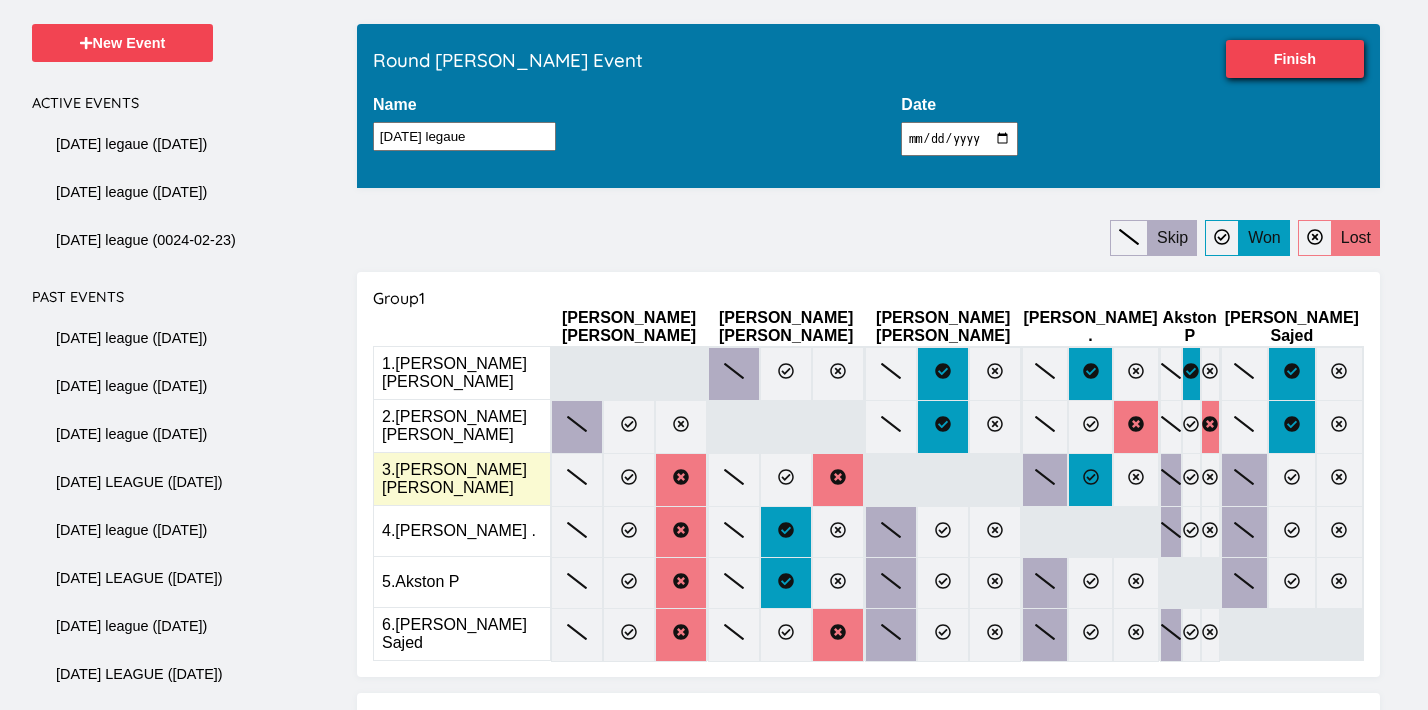 click at bounding box center (1091, 480) 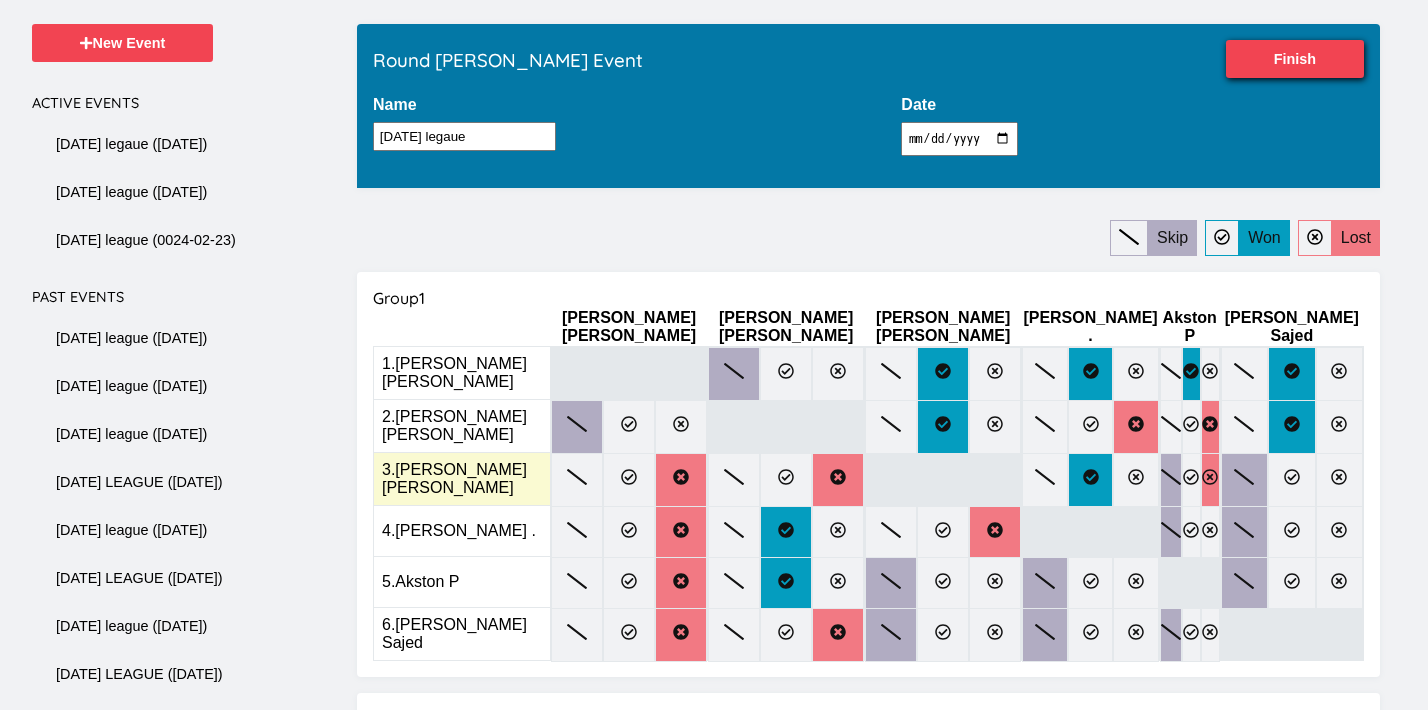click at bounding box center (1210, 480) 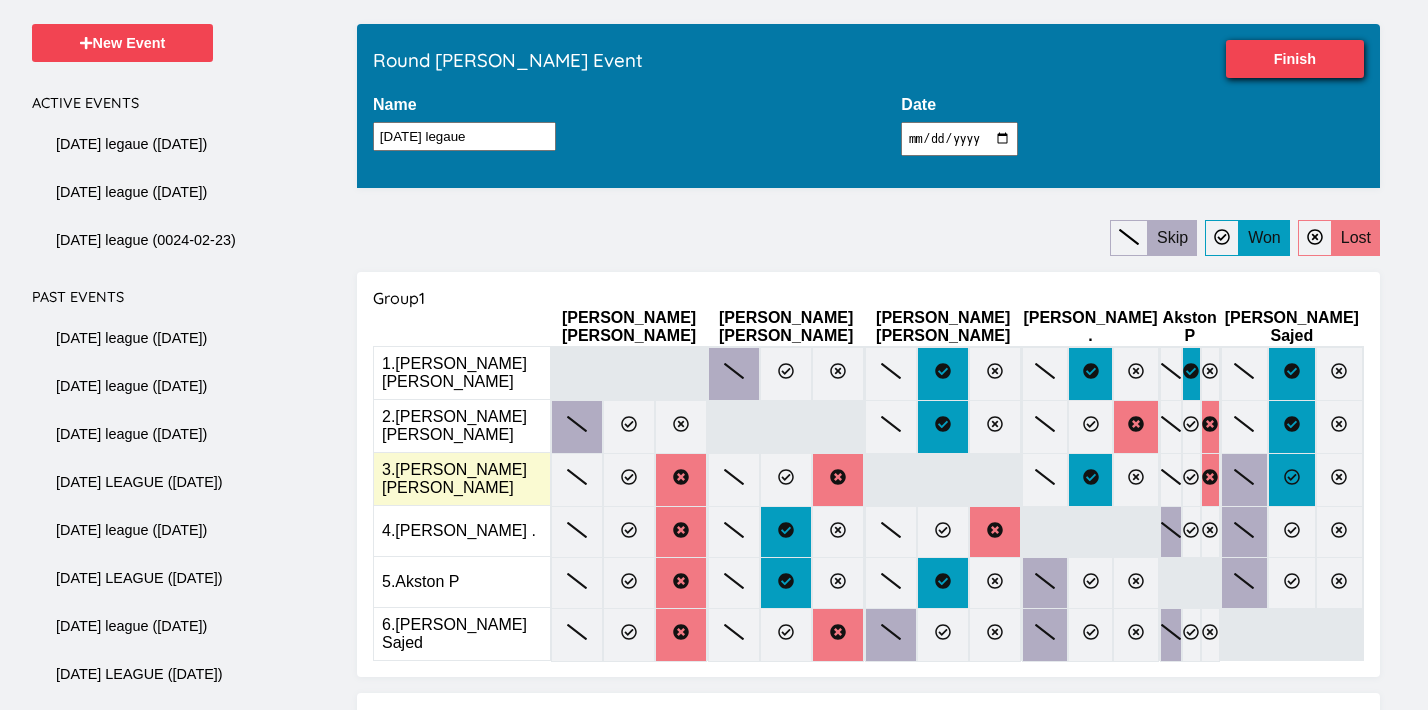 click 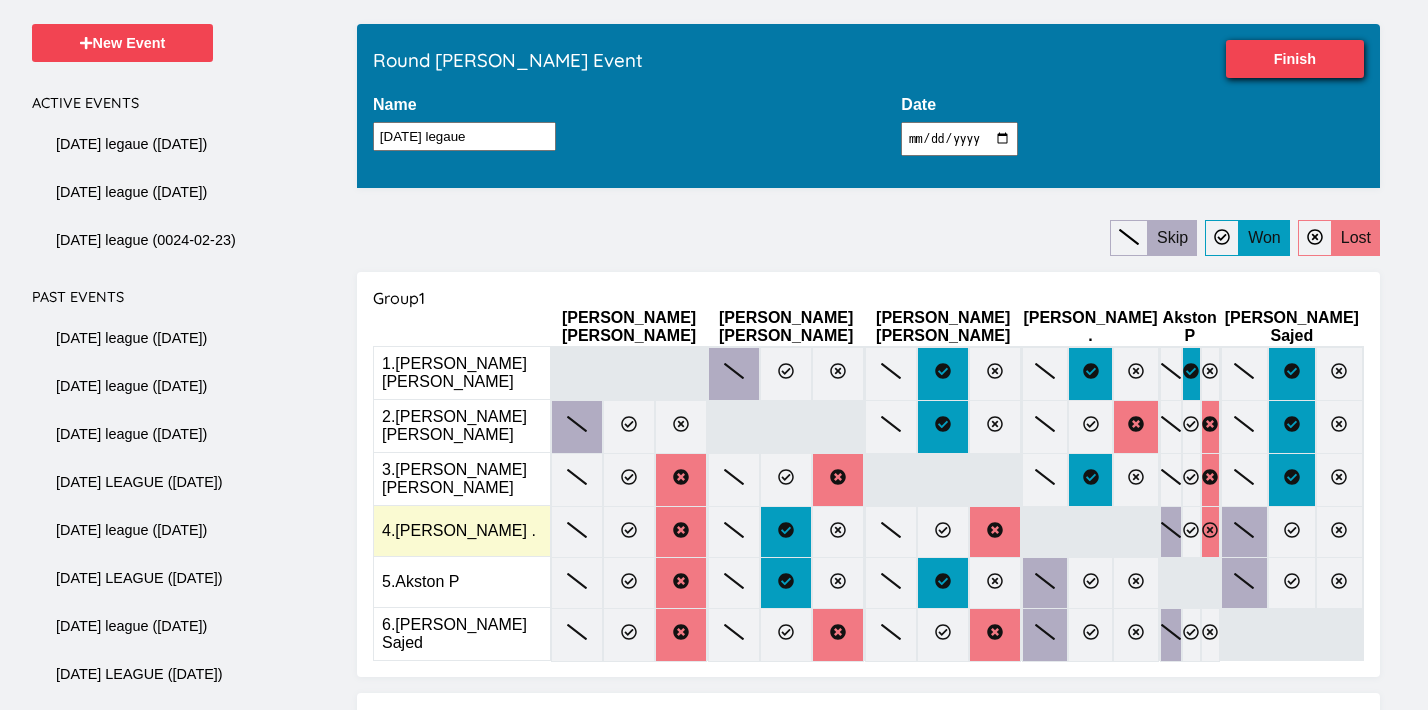 click 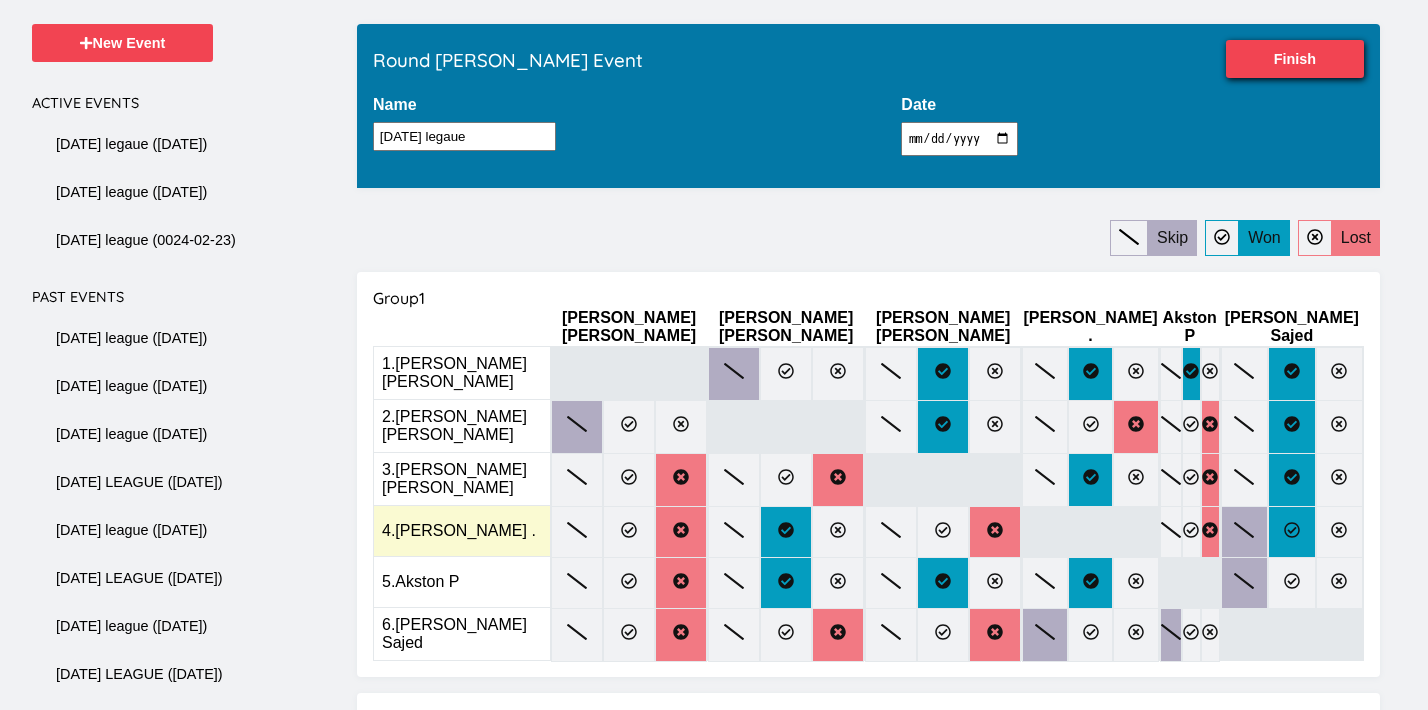 click at bounding box center (1291, 532) 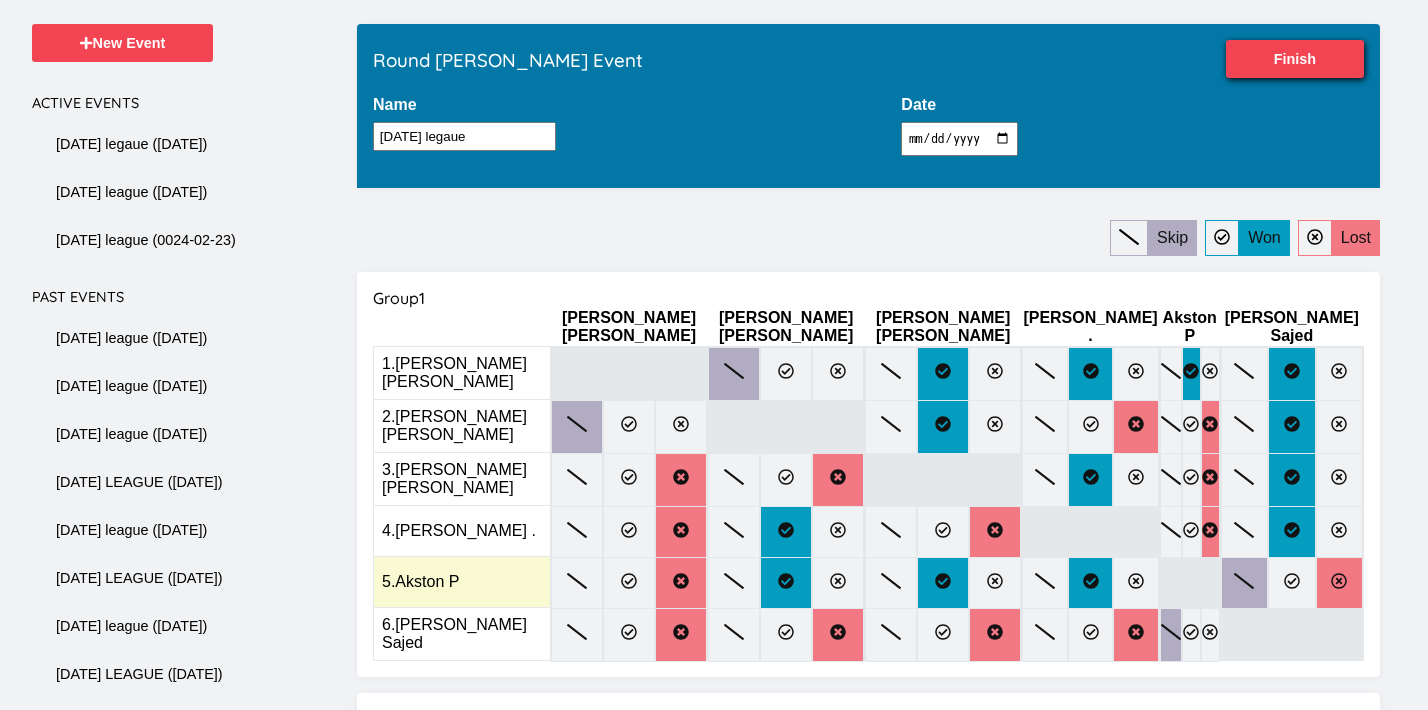 click at bounding box center (1339, 583) 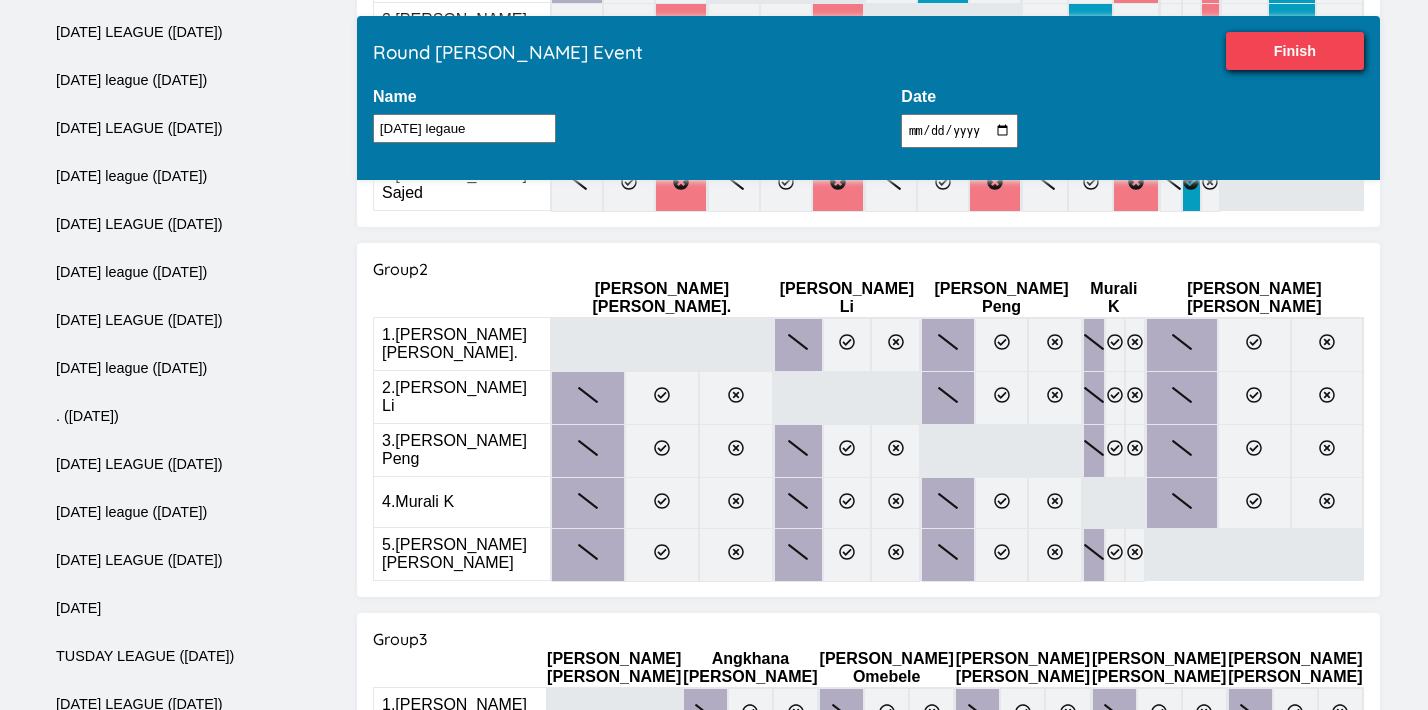 scroll, scrollTop: 628, scrollLeft: 0, axis: vertical 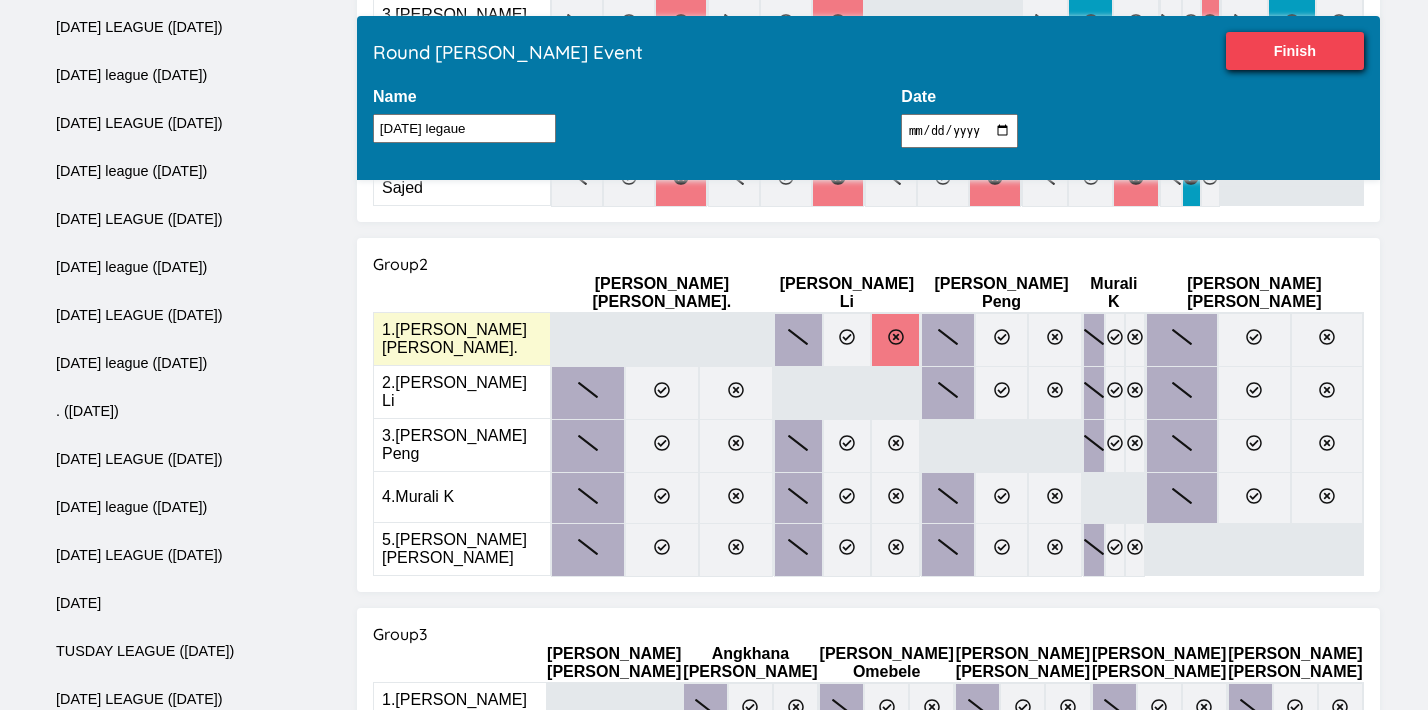 click at bounding box center (895, 340) 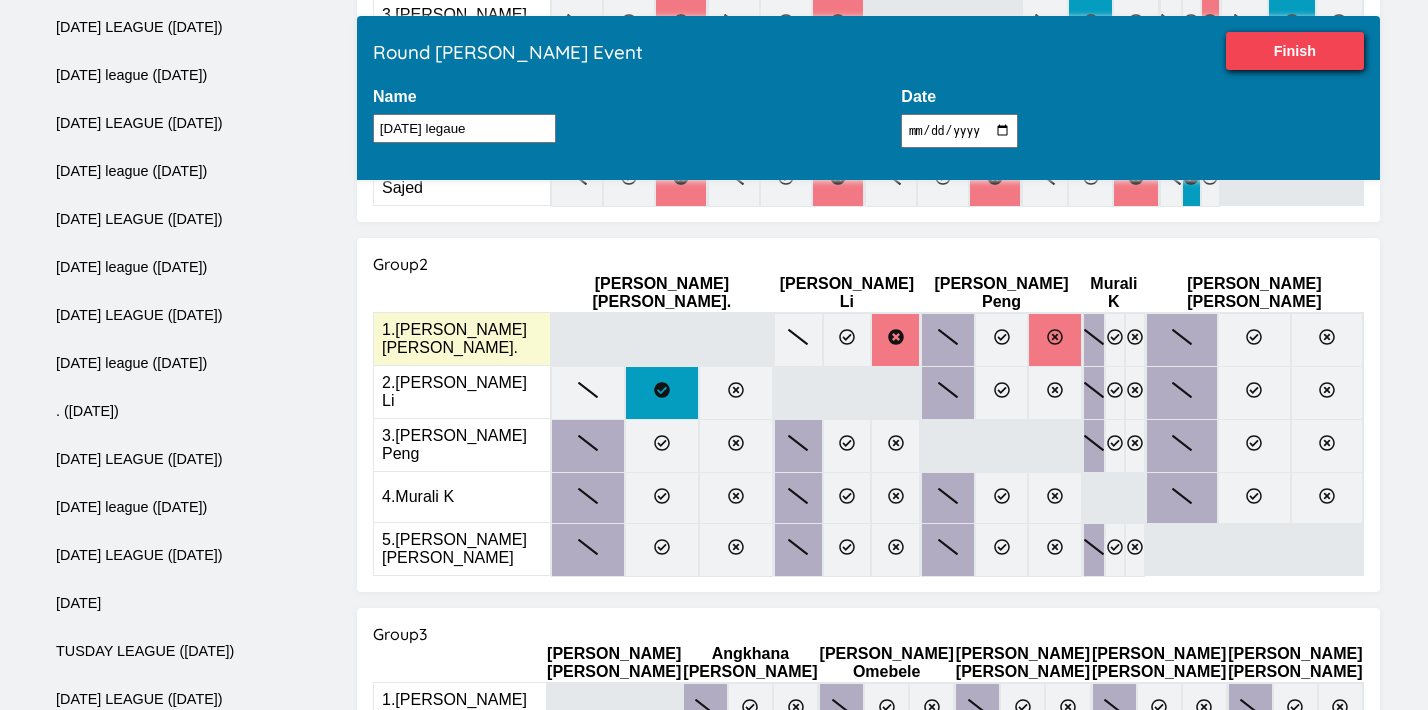 click 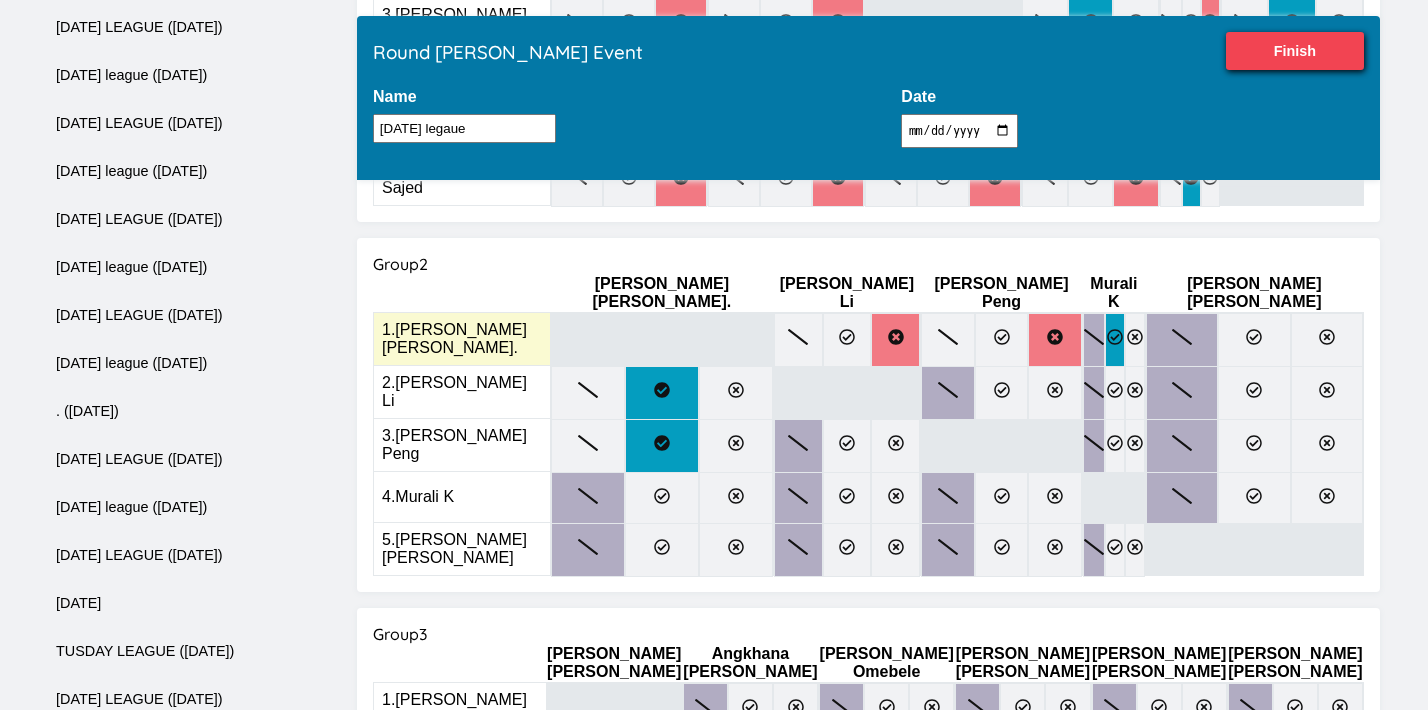 click at bounding box center [1115, 340] 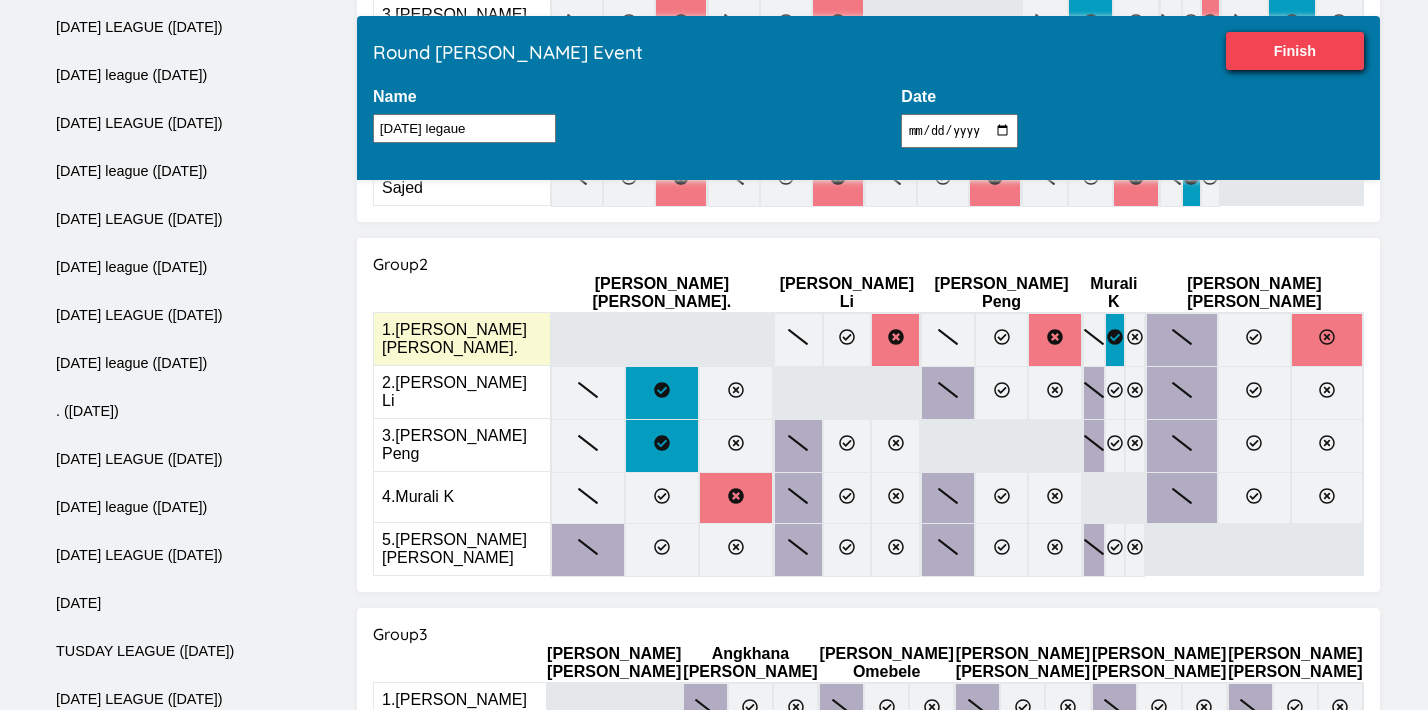 click at bounding box center [1327, 340] 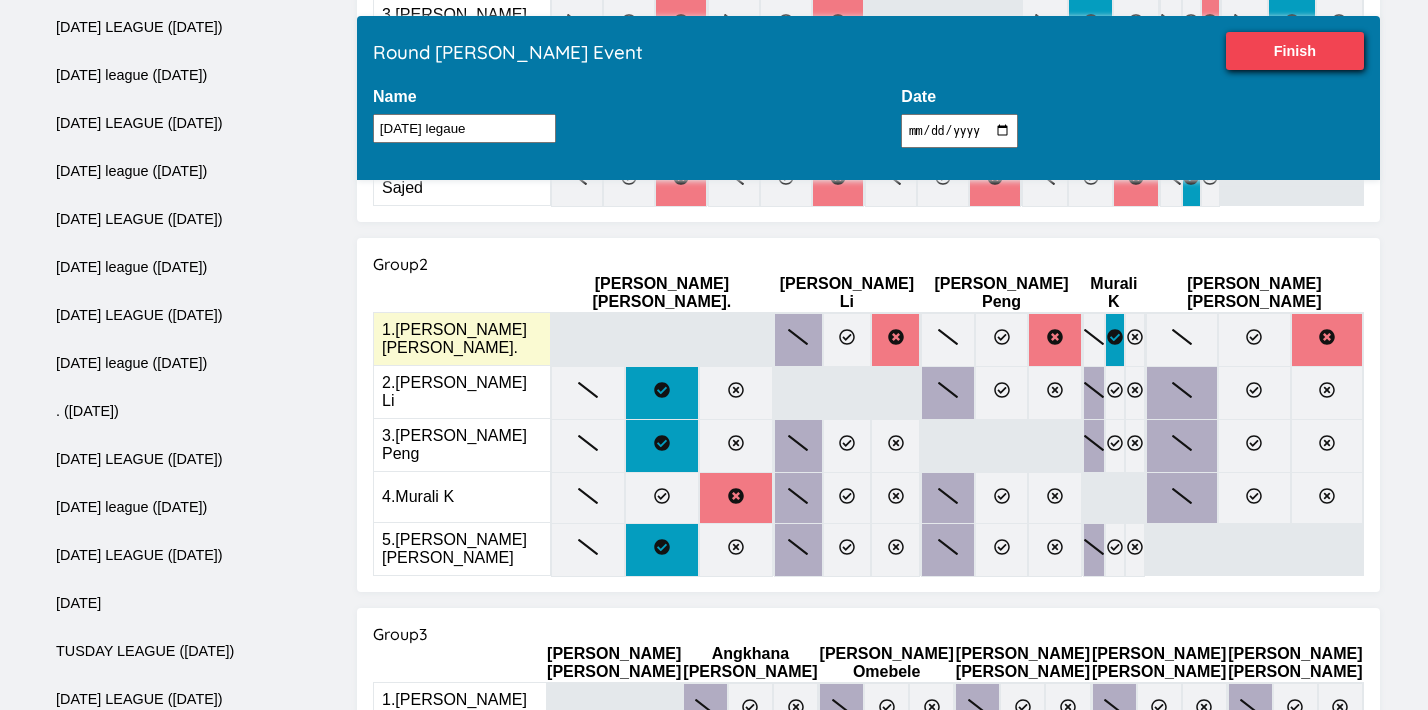 click at bounding box center [798, 340] 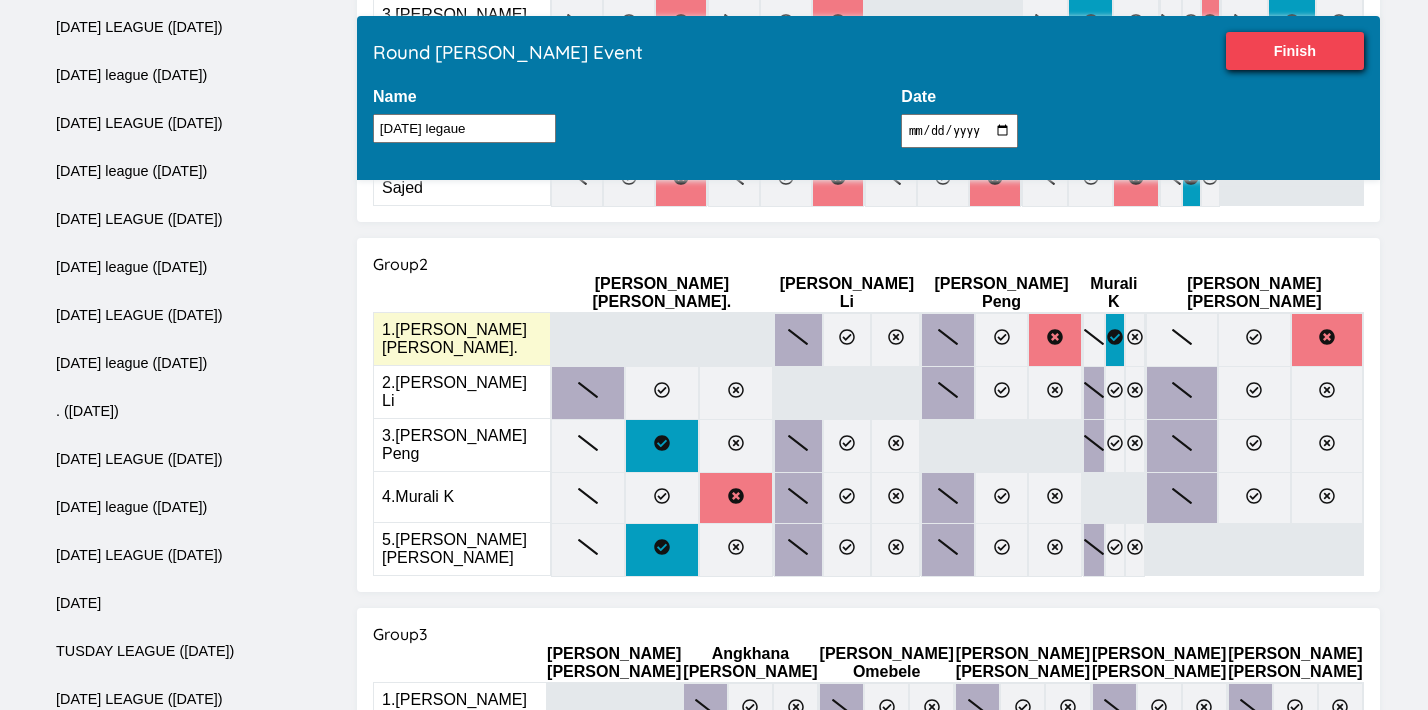 click 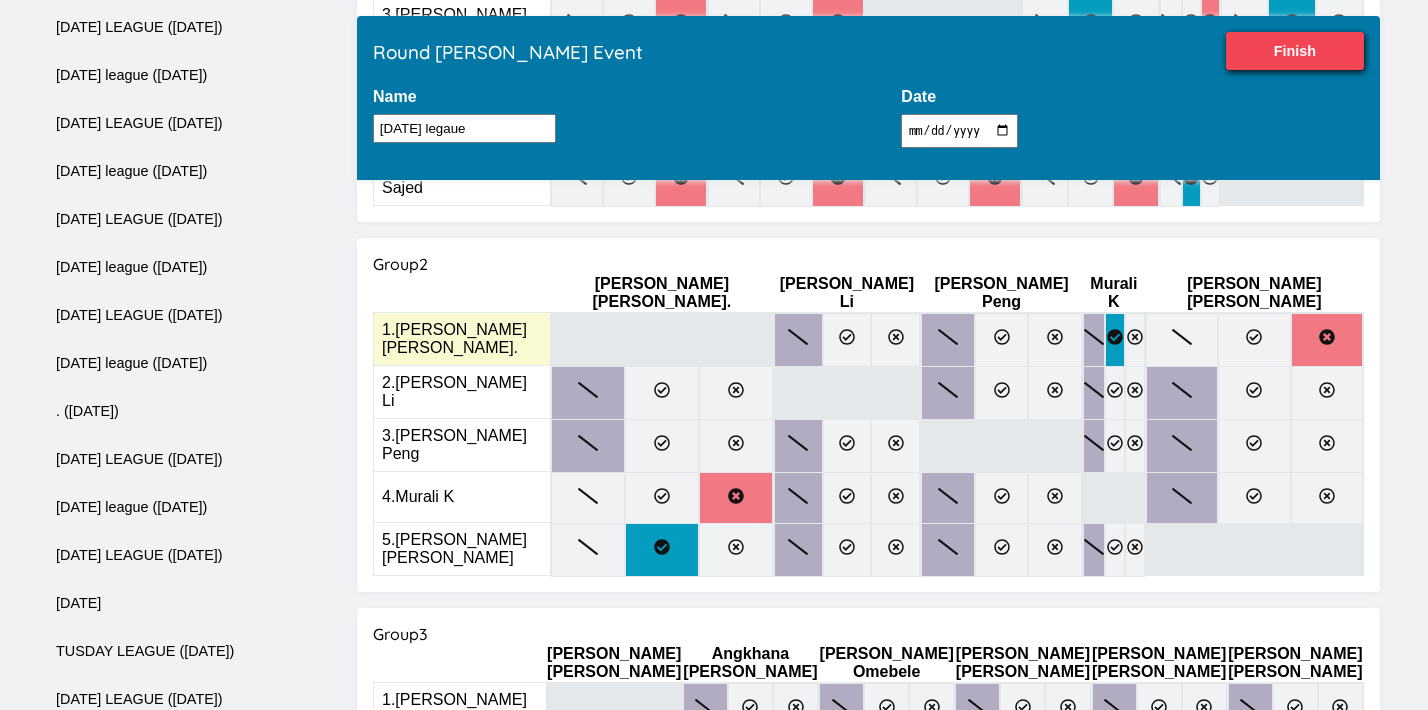 click 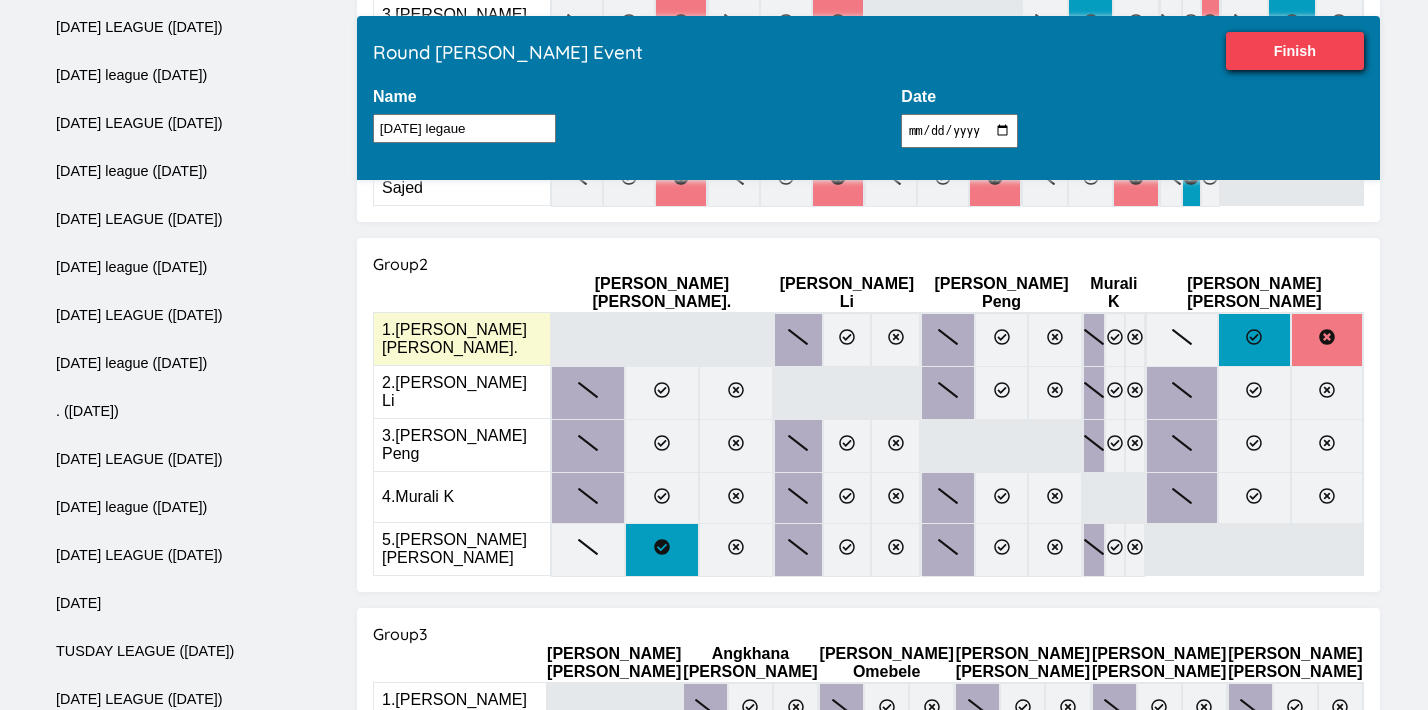 click at bounding box center [1254, 340] 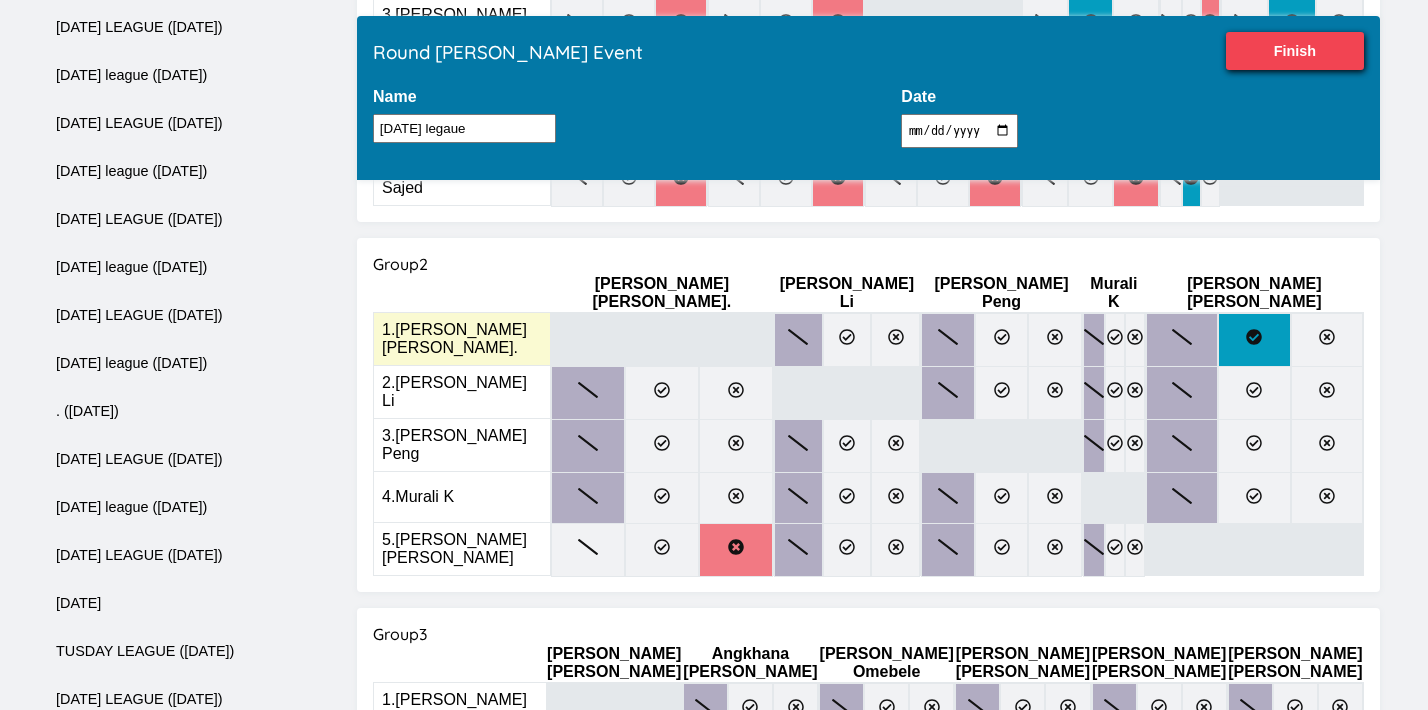 click at bounding box center (1182, 340) 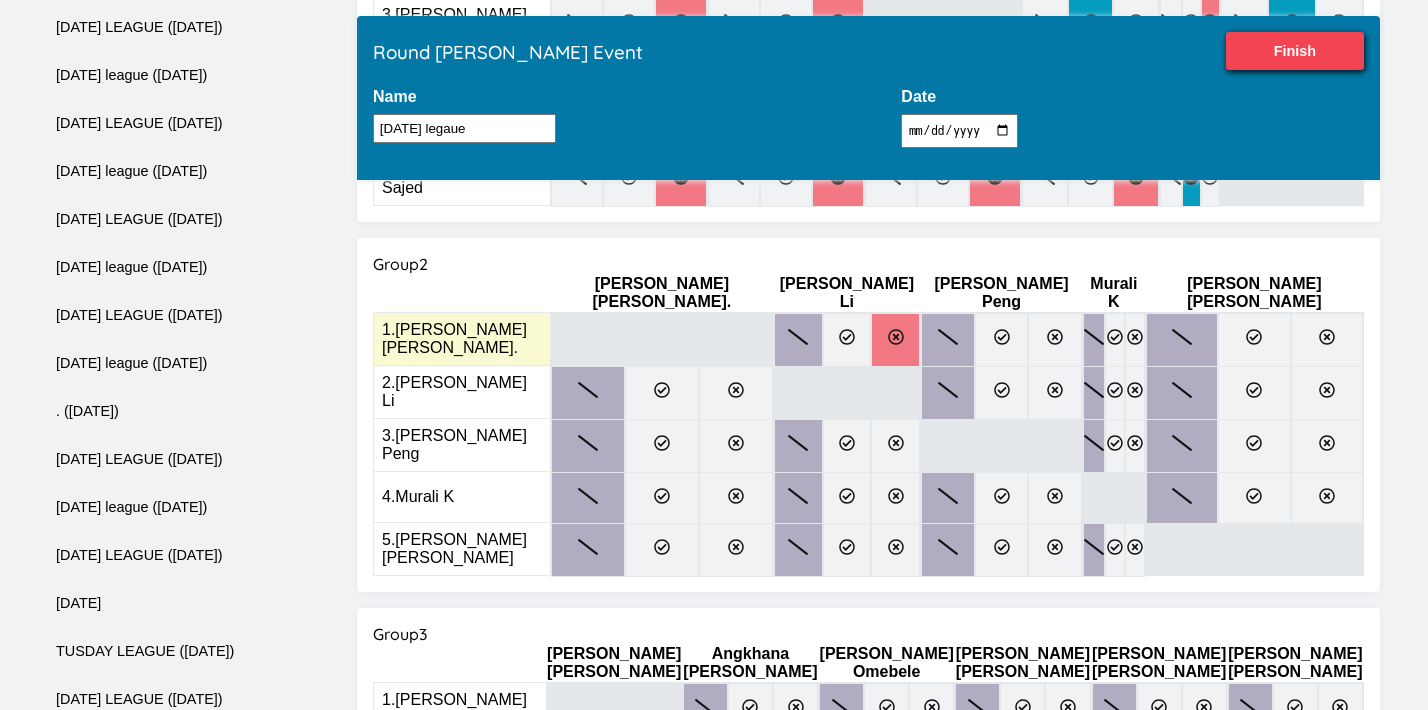 click at bounding box center [895, 340] 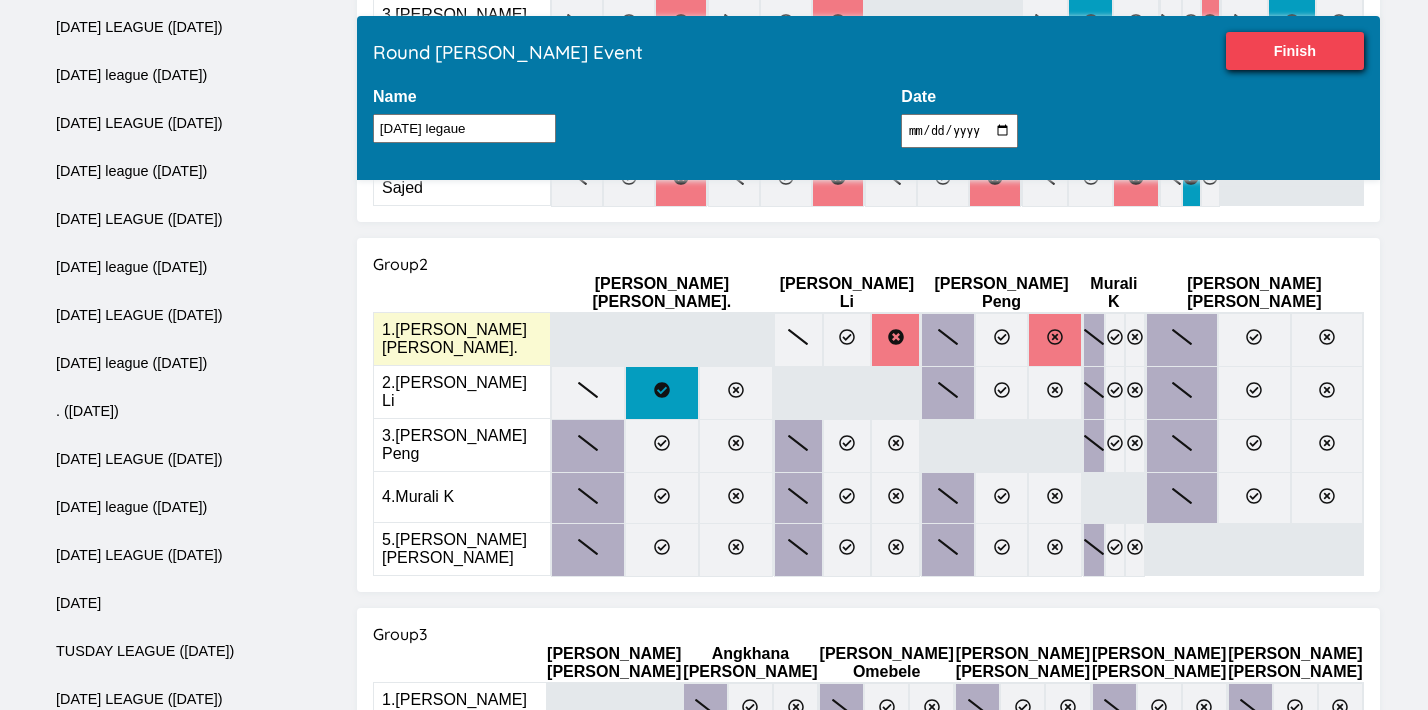 click 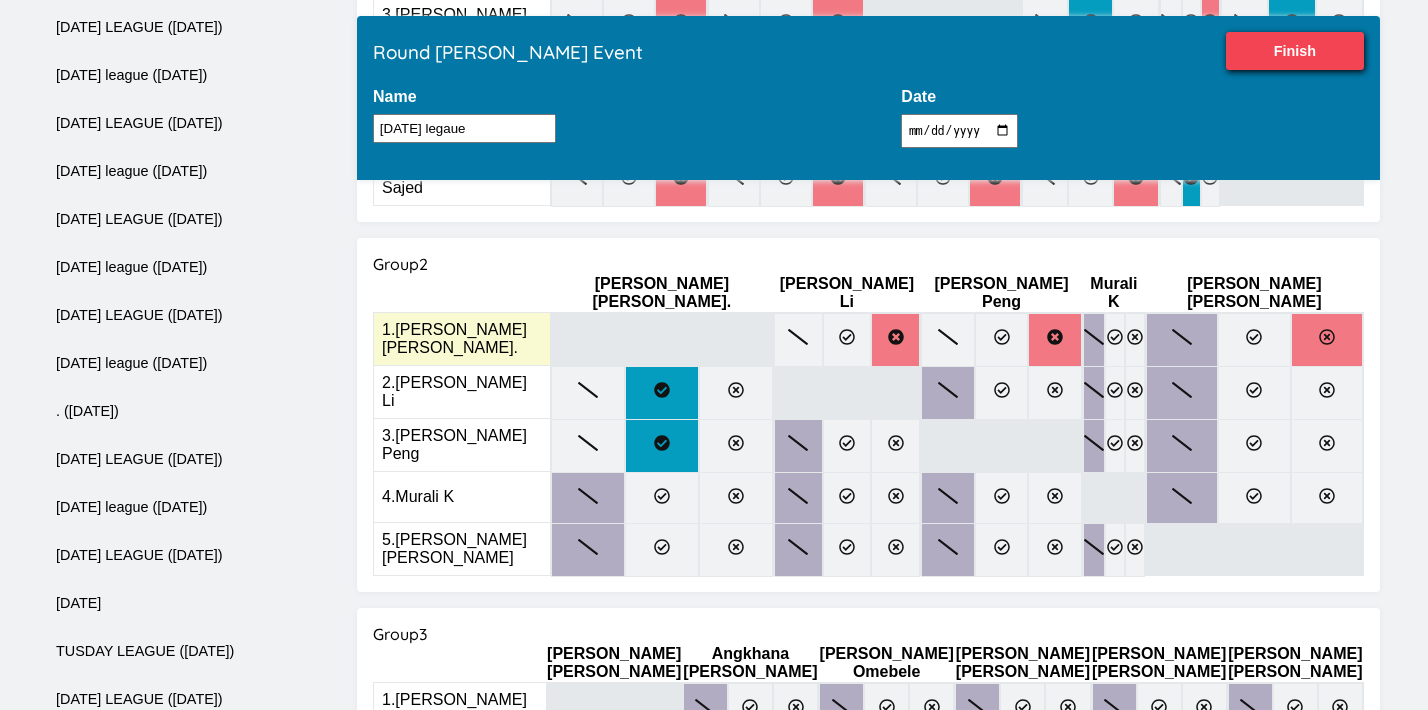 click at bounding box center [1327, 340] 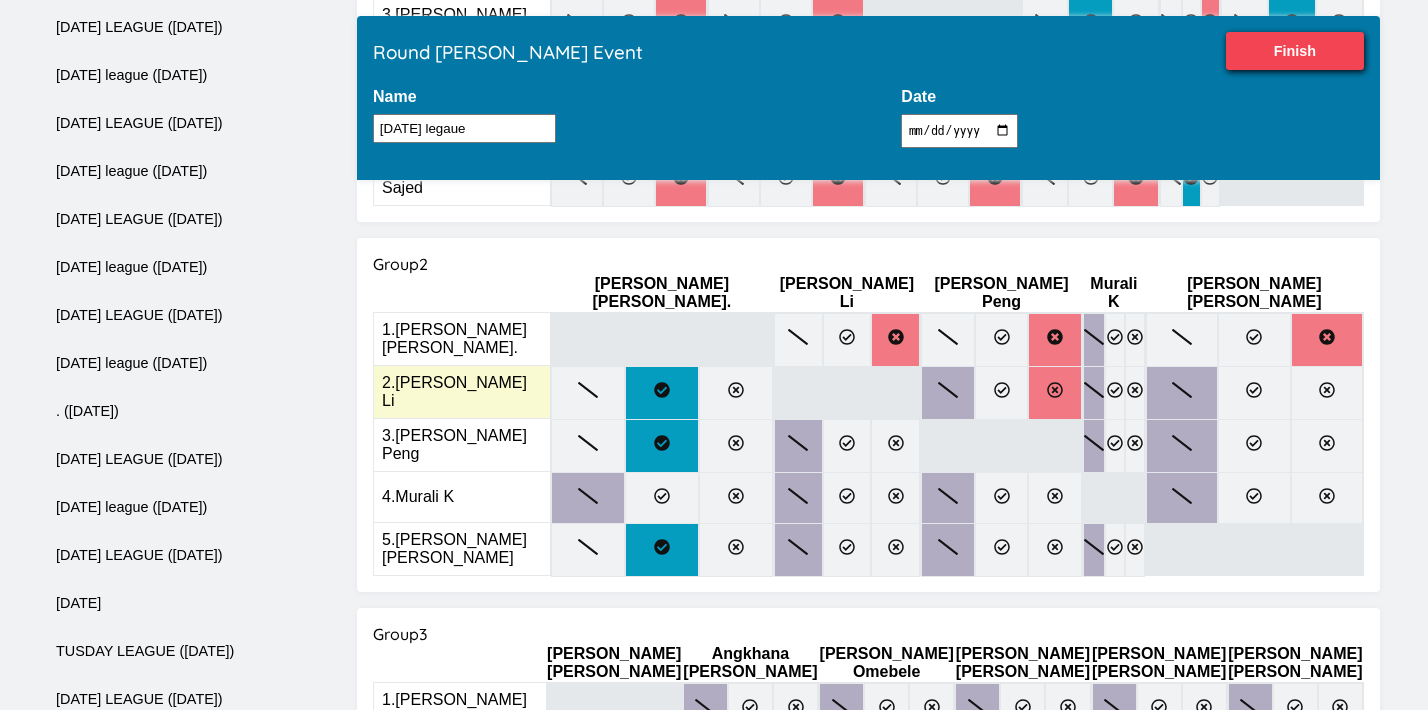 click at bounding box center [1055, 393] 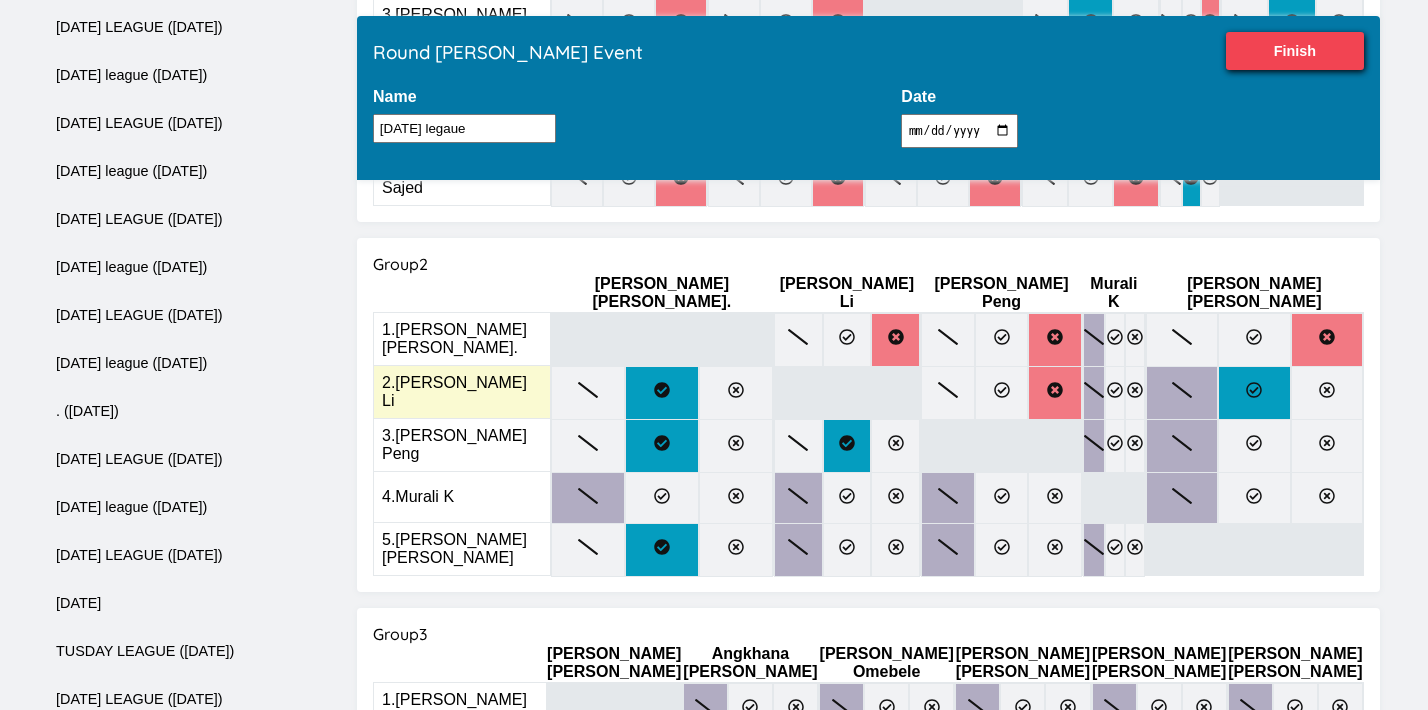 click at bounding box center (1254, 393) 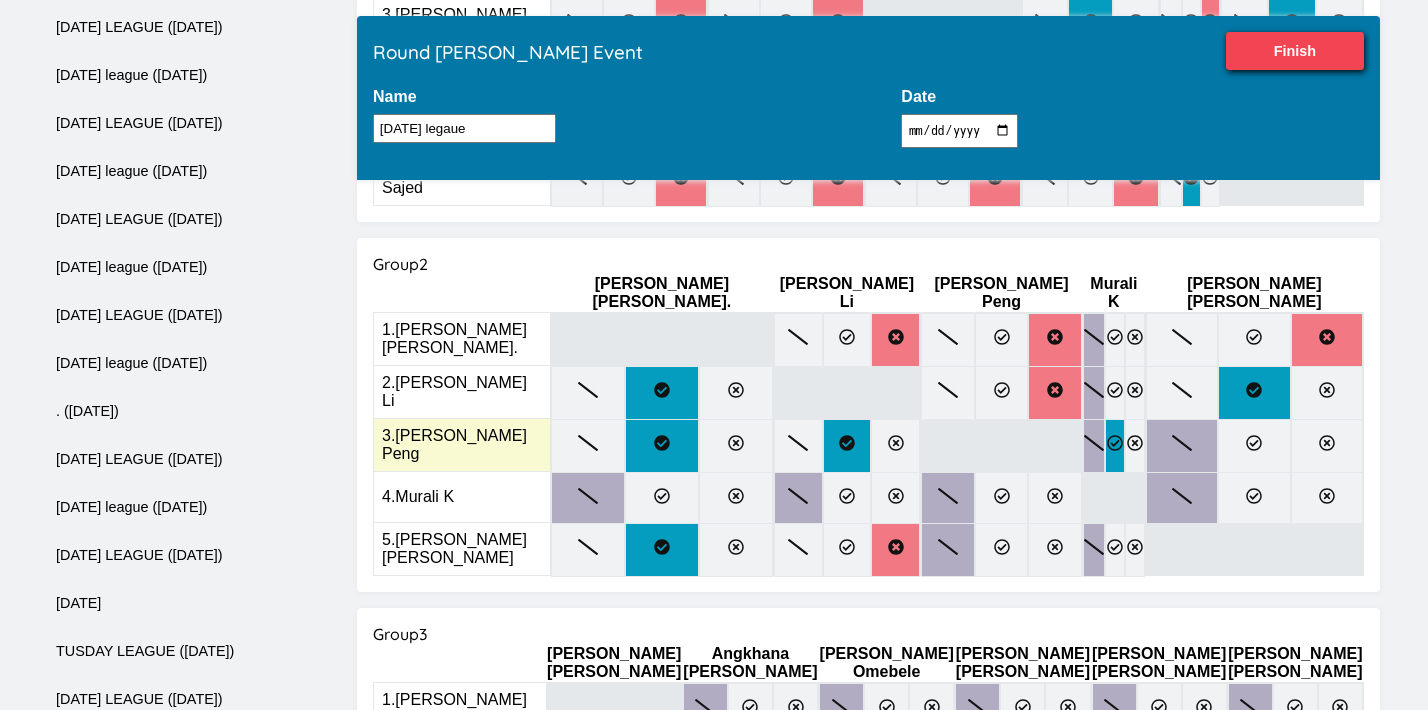 click at bounding box center (1115, 446) 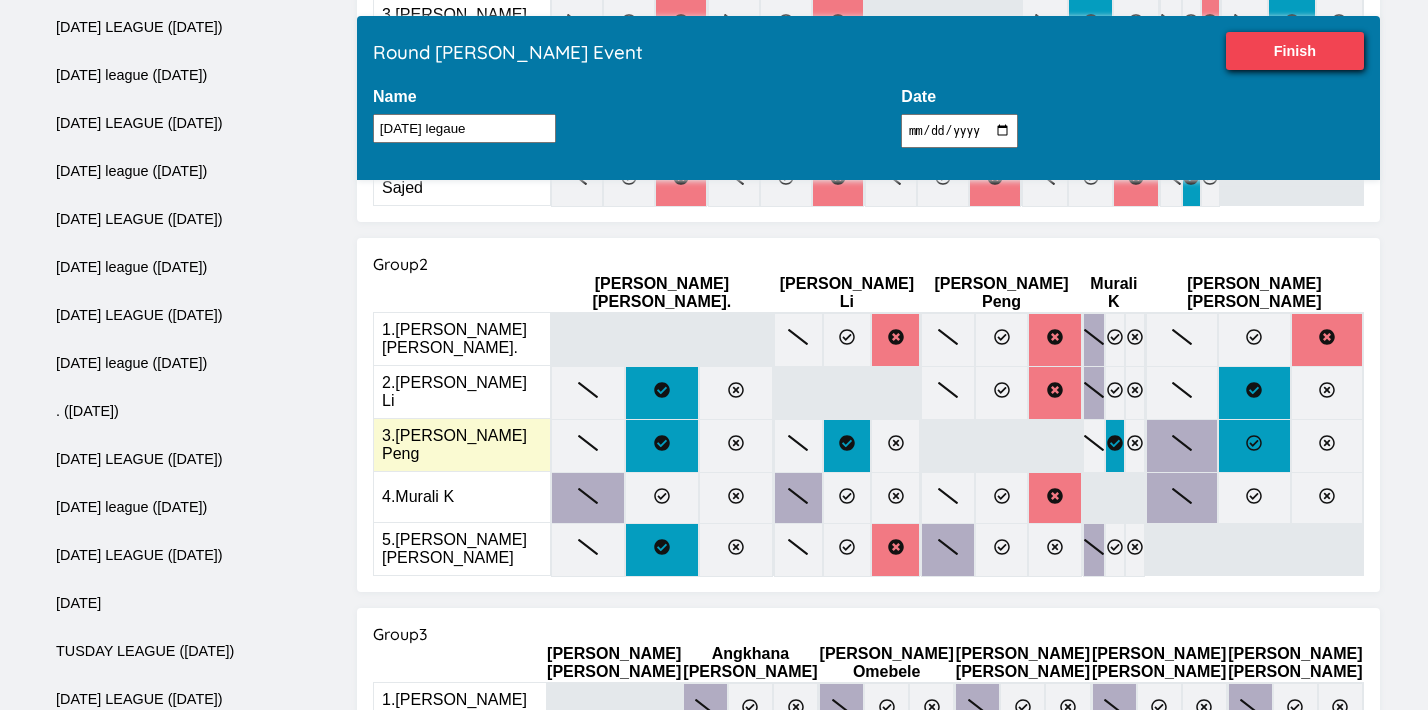 click 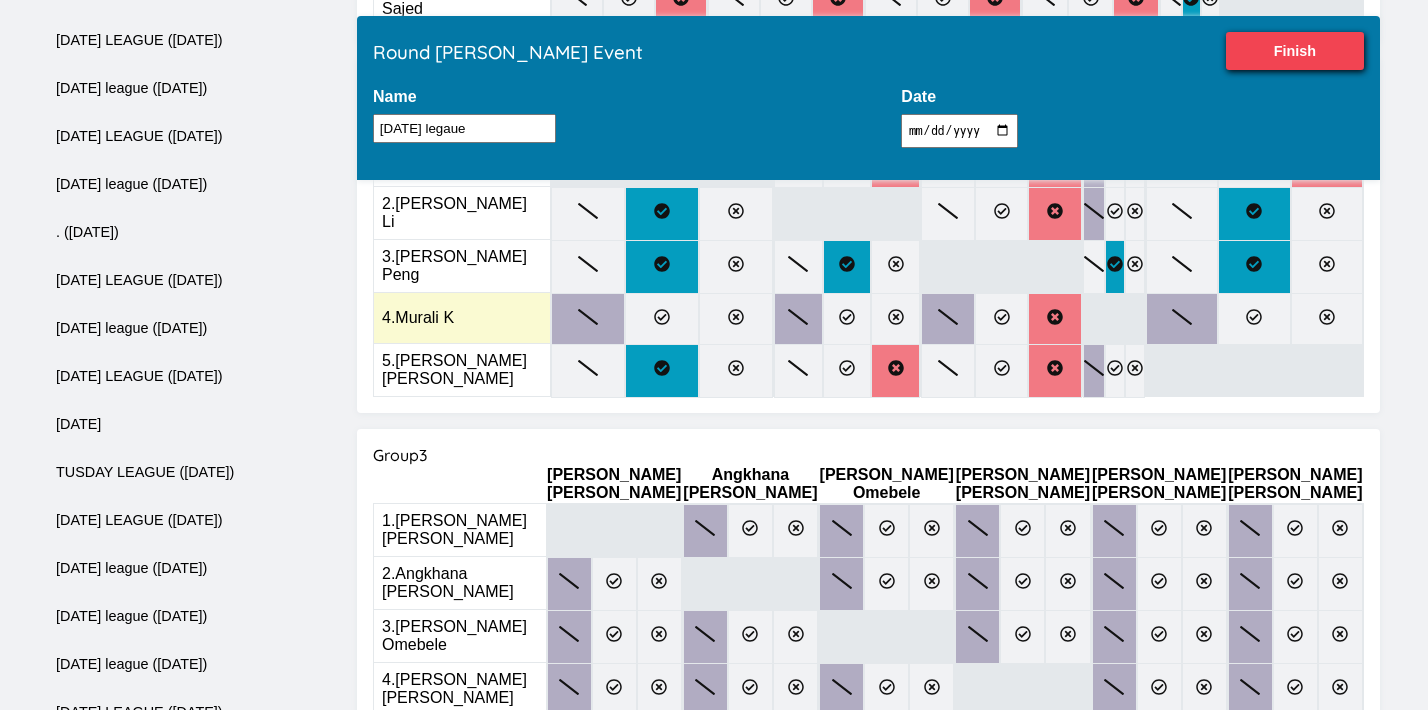 scroll, scrollTop: 823, scrollLeft: 0, axis: vertical 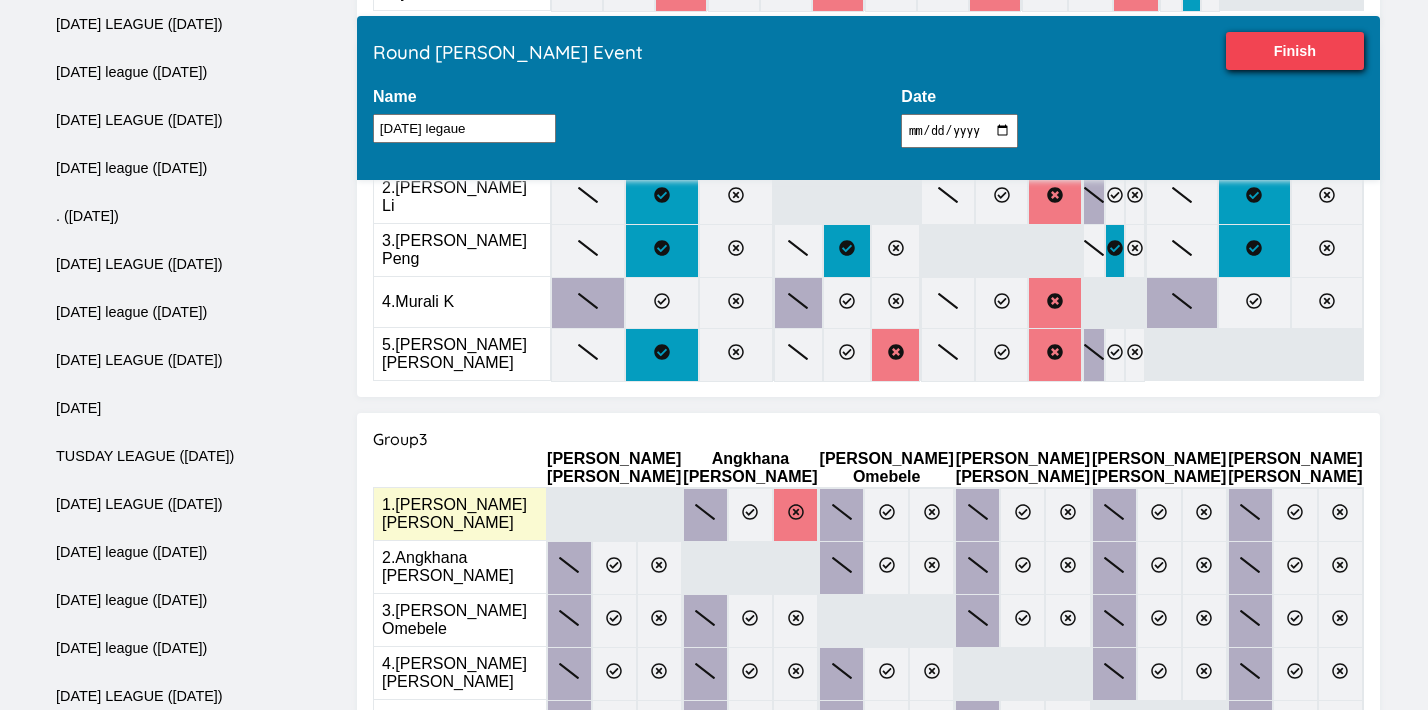 click at bounding box center (795, 515) 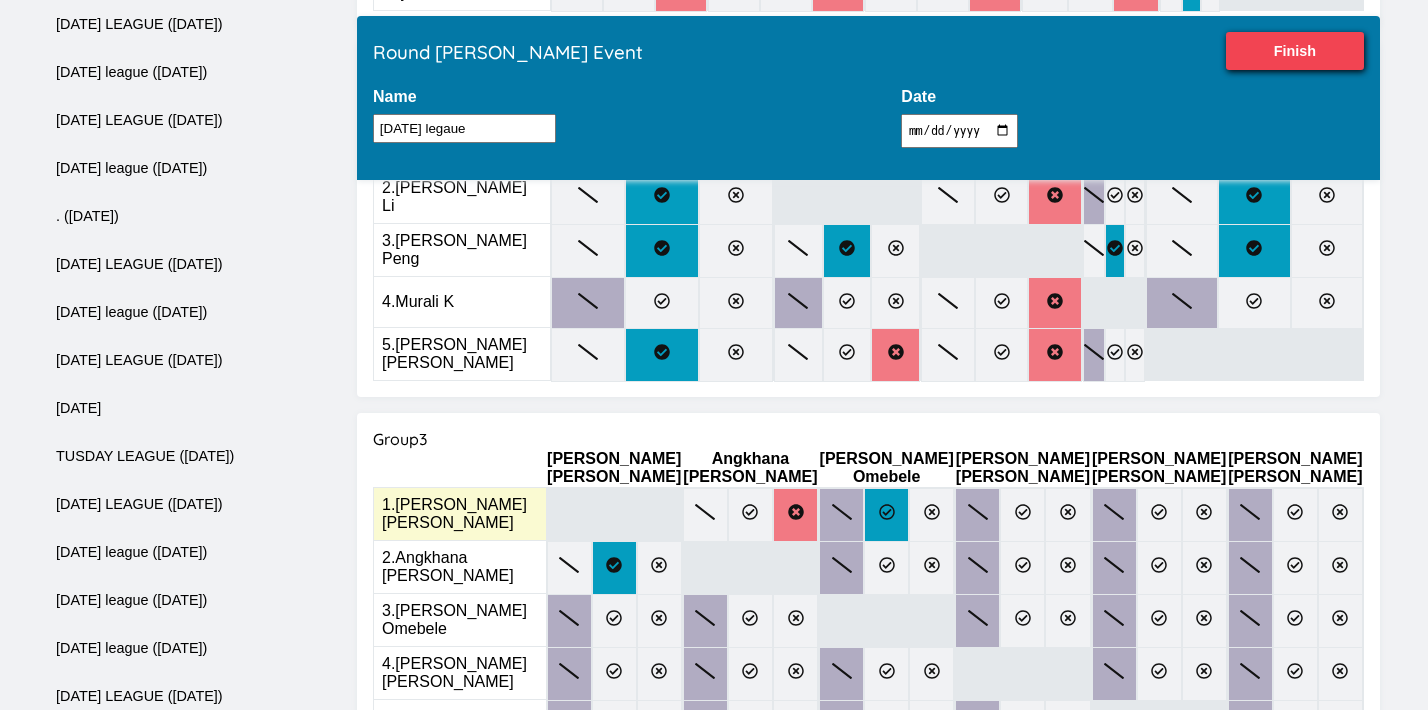 click at bounding box center (886, 515) 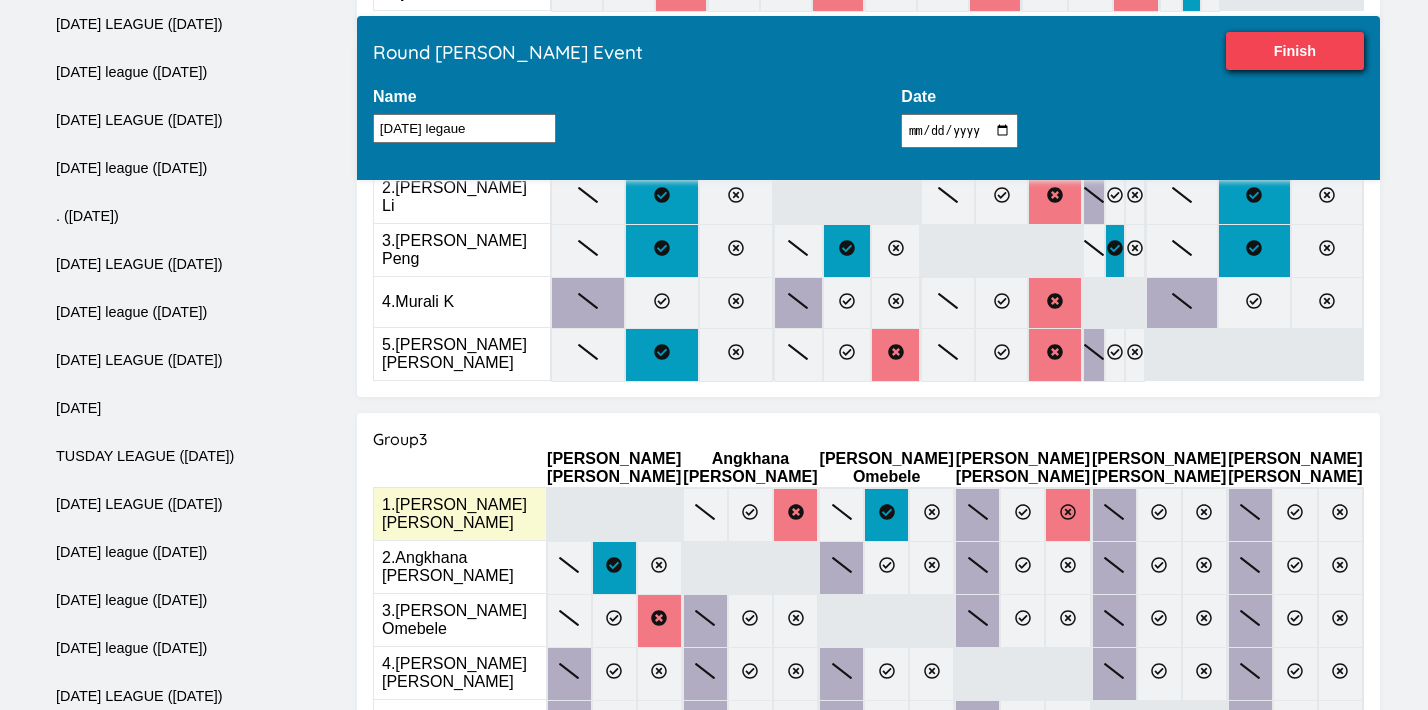 click 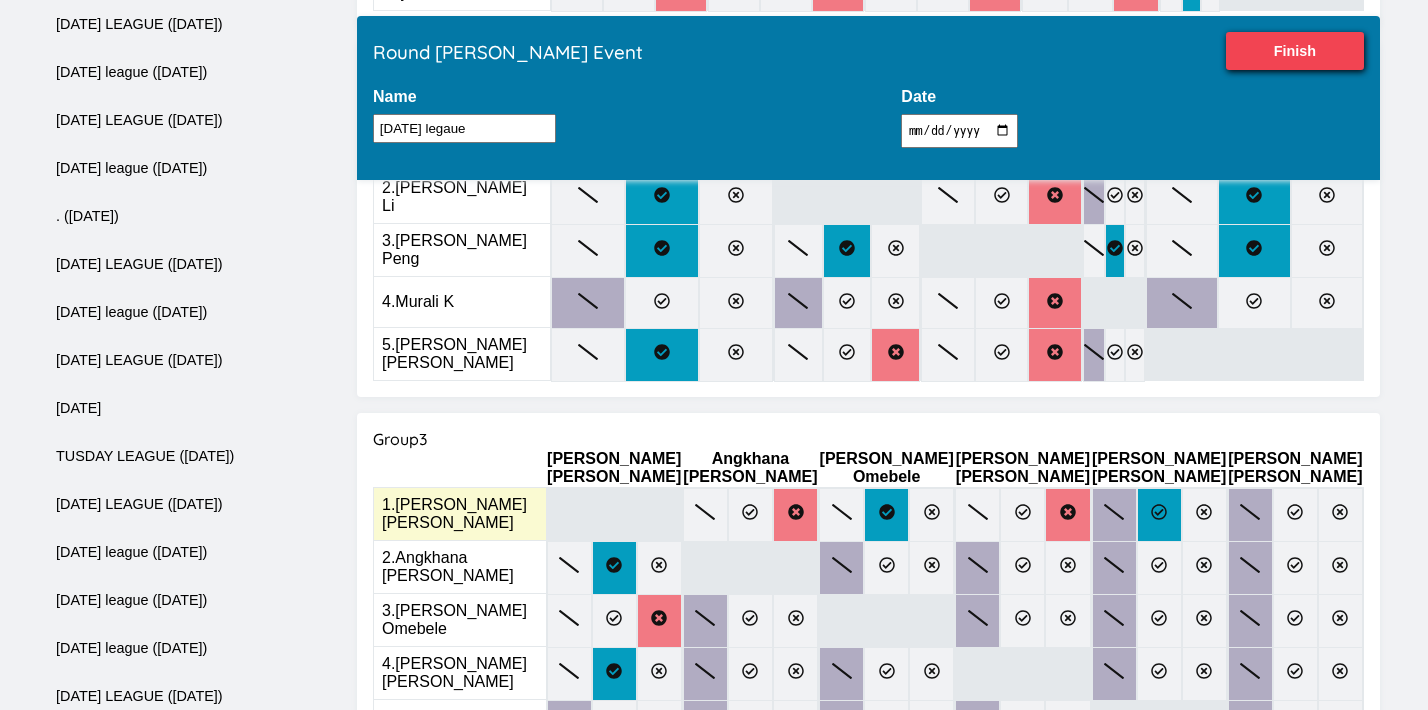 click 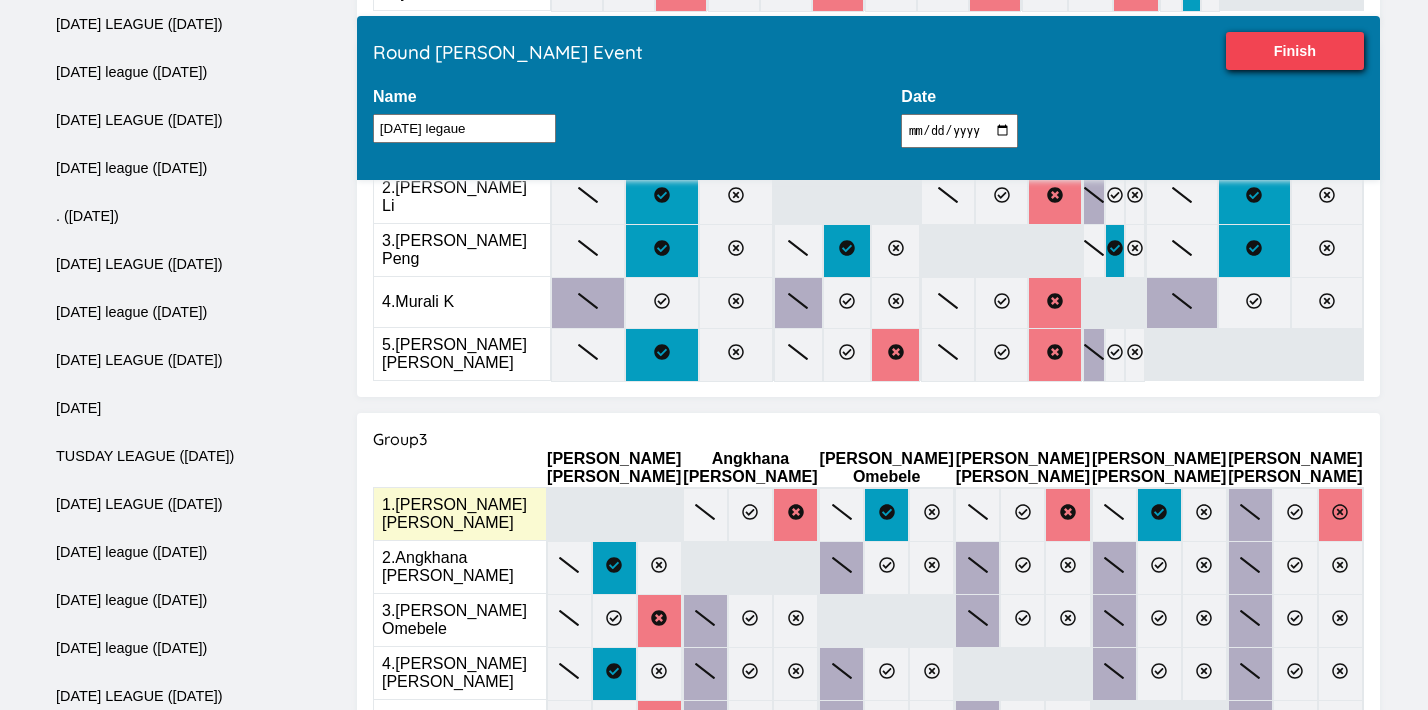 click 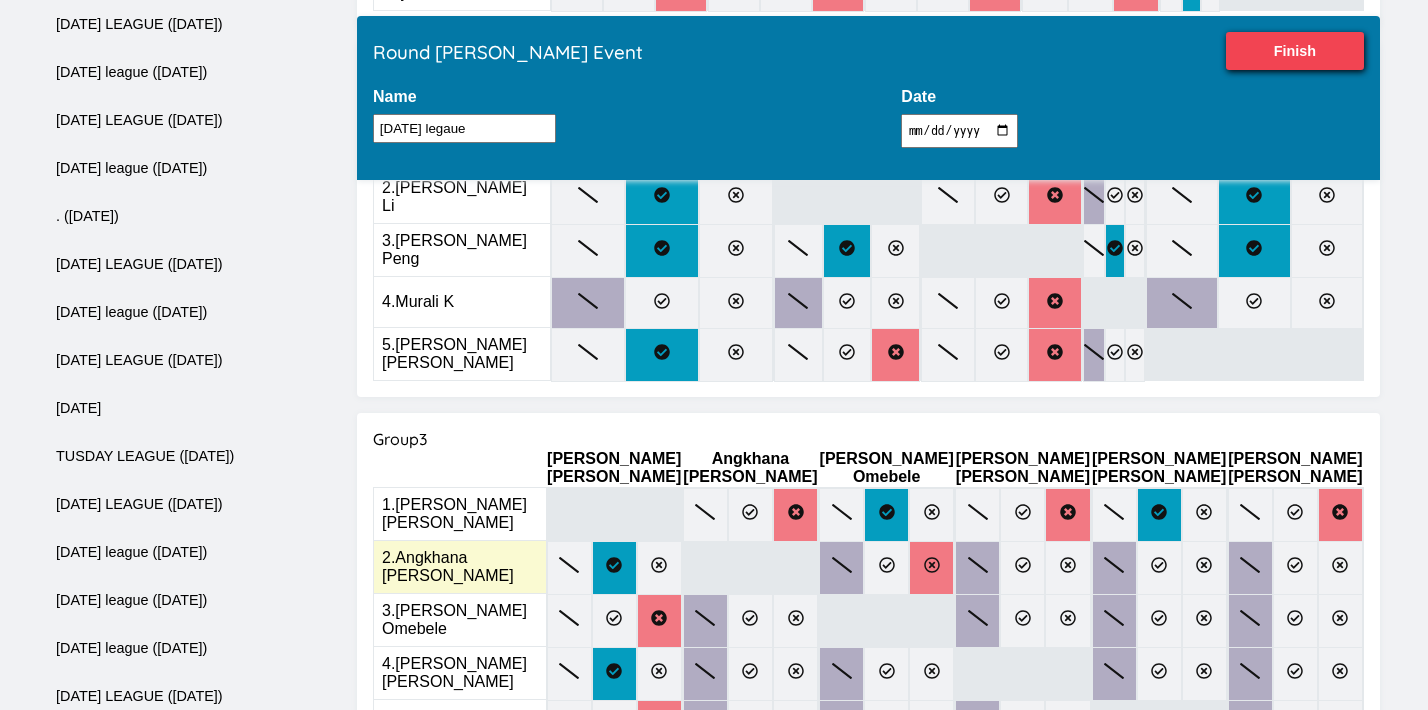 click 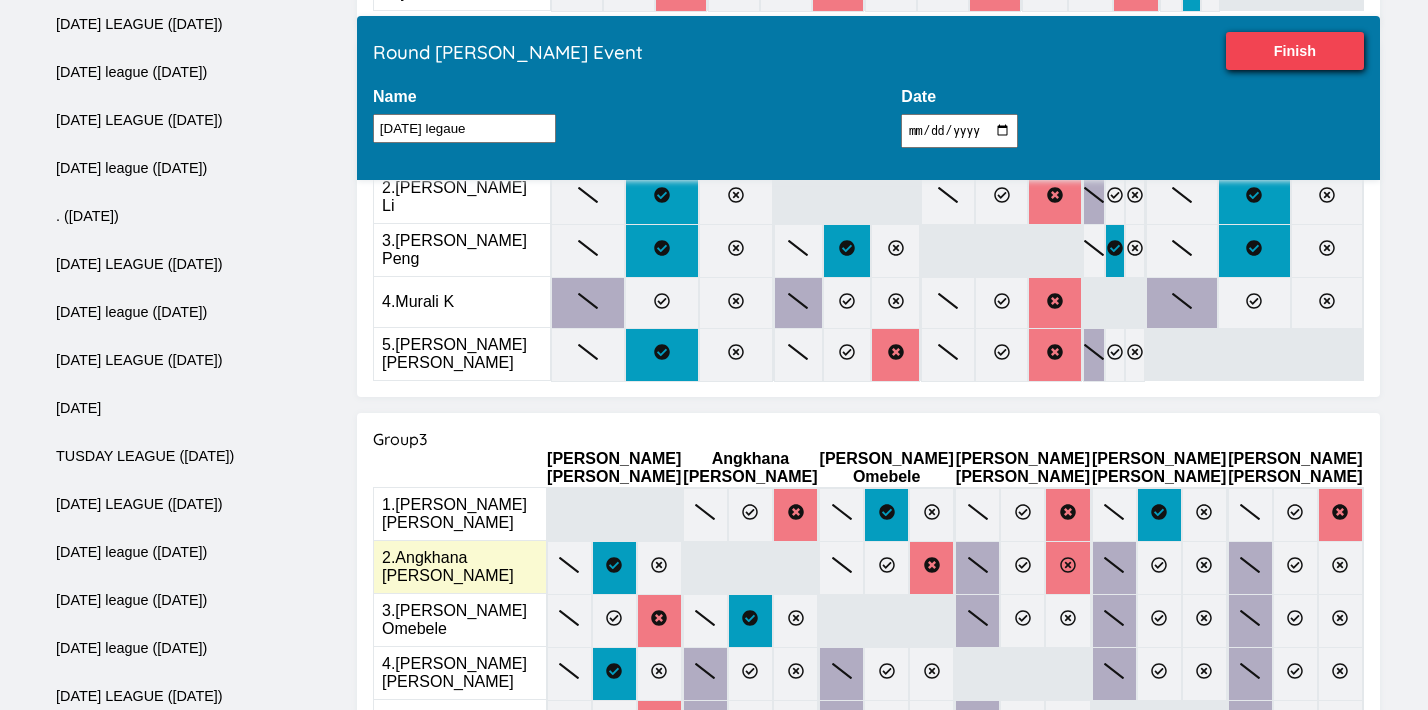 click at bounding box center [1067, 568] 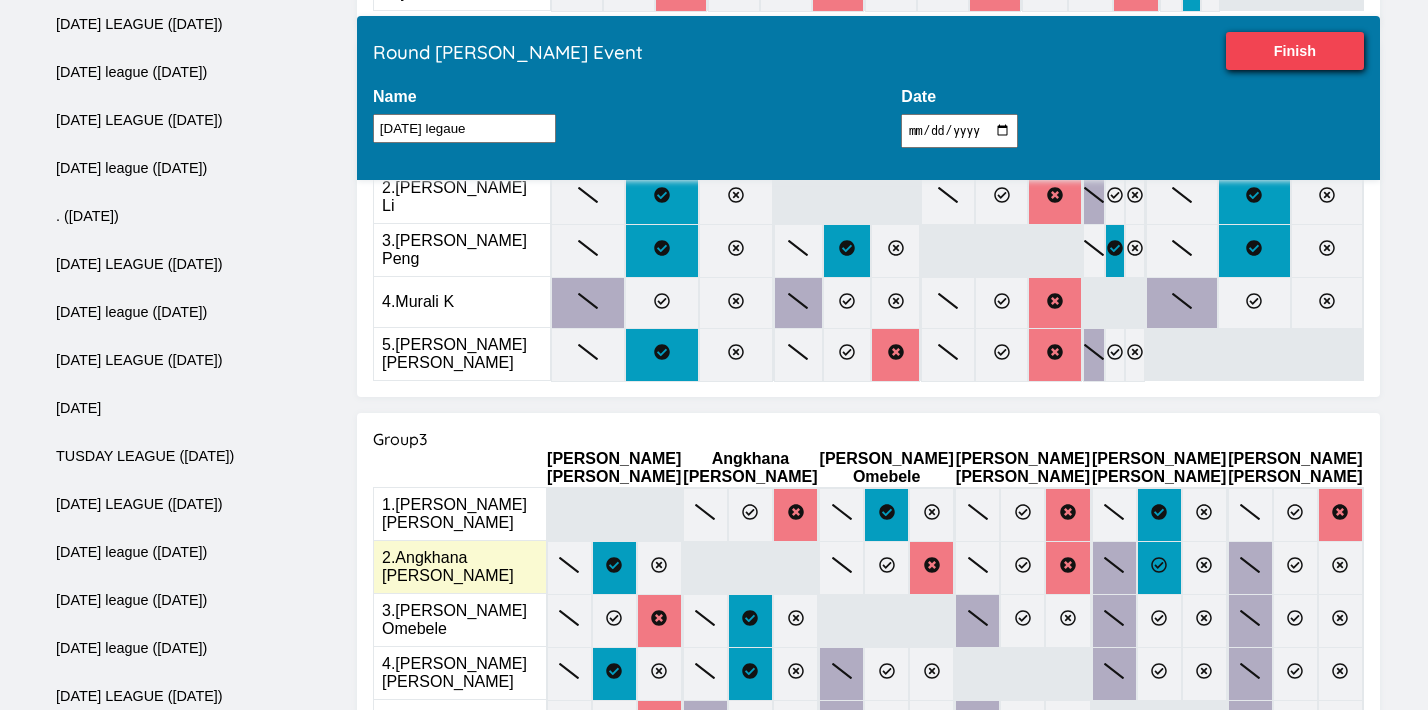 click 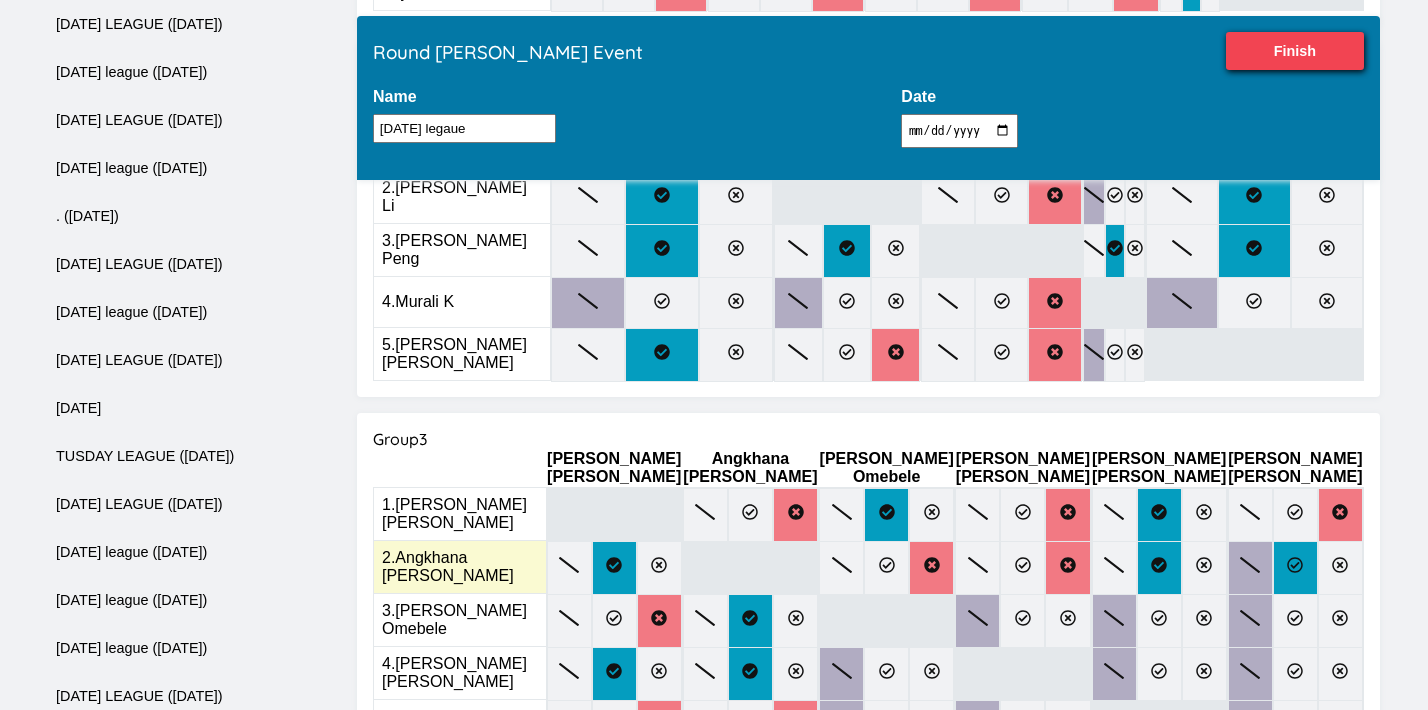 click 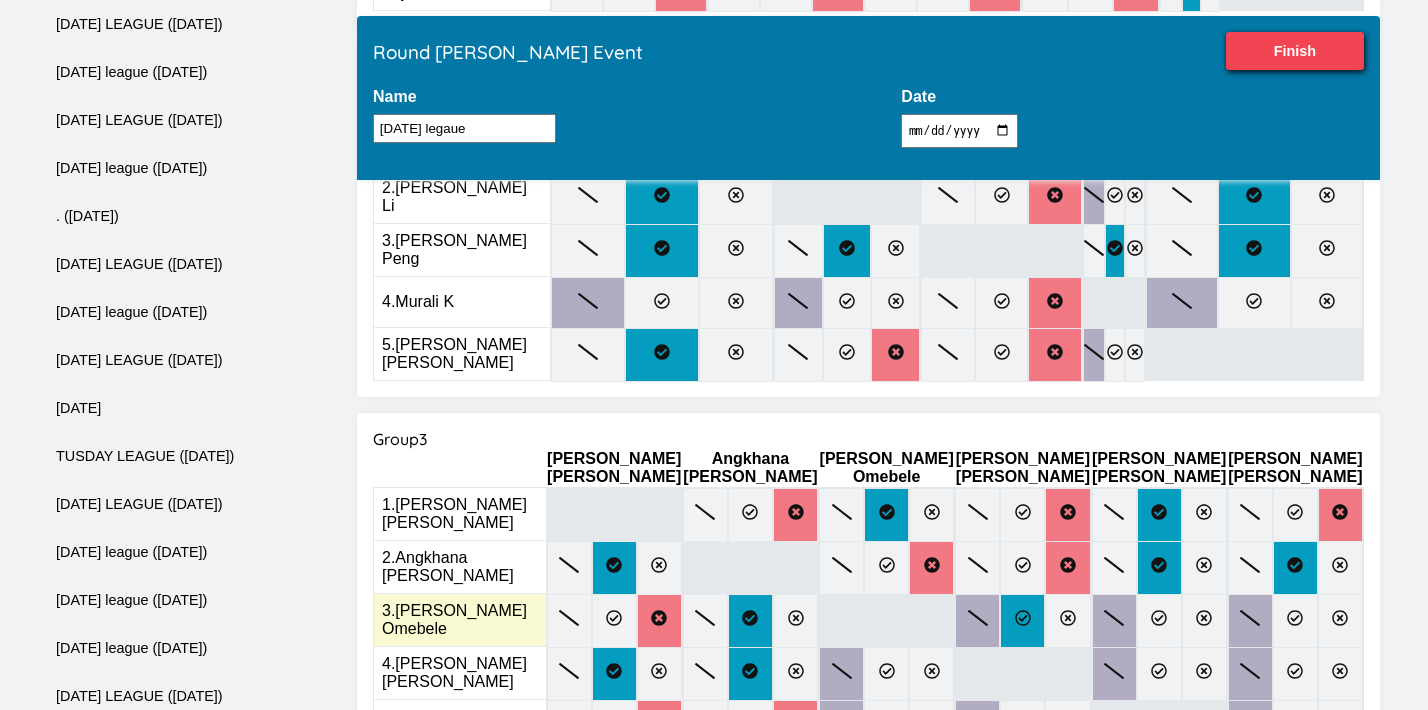 click 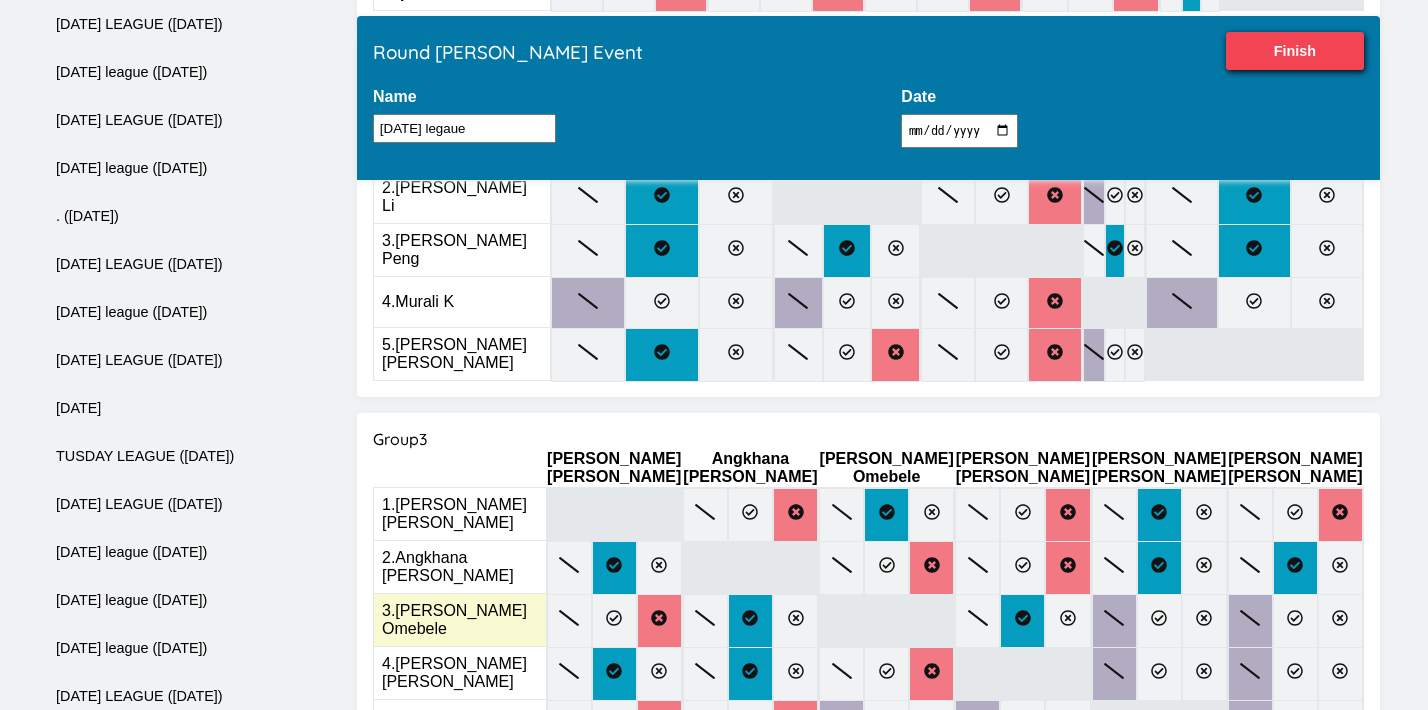 click at bounding box center [1114, 621] 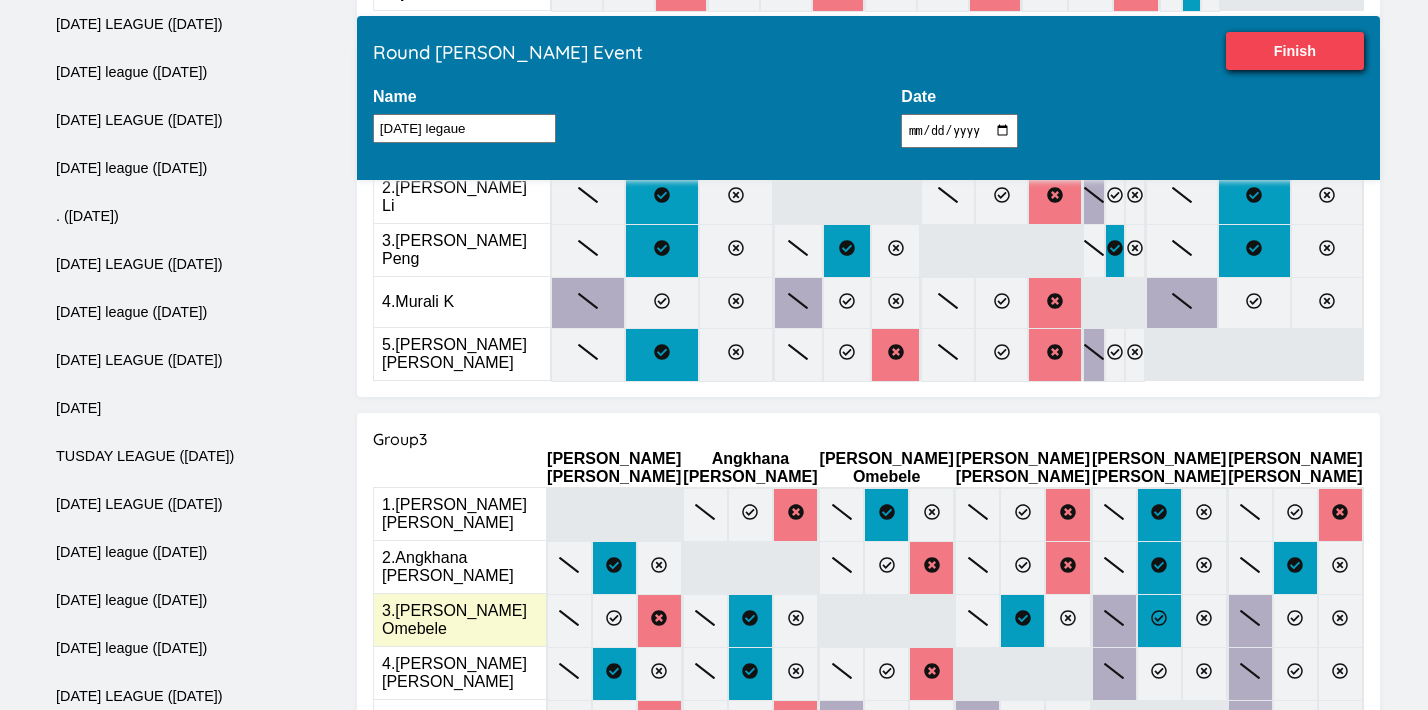 click 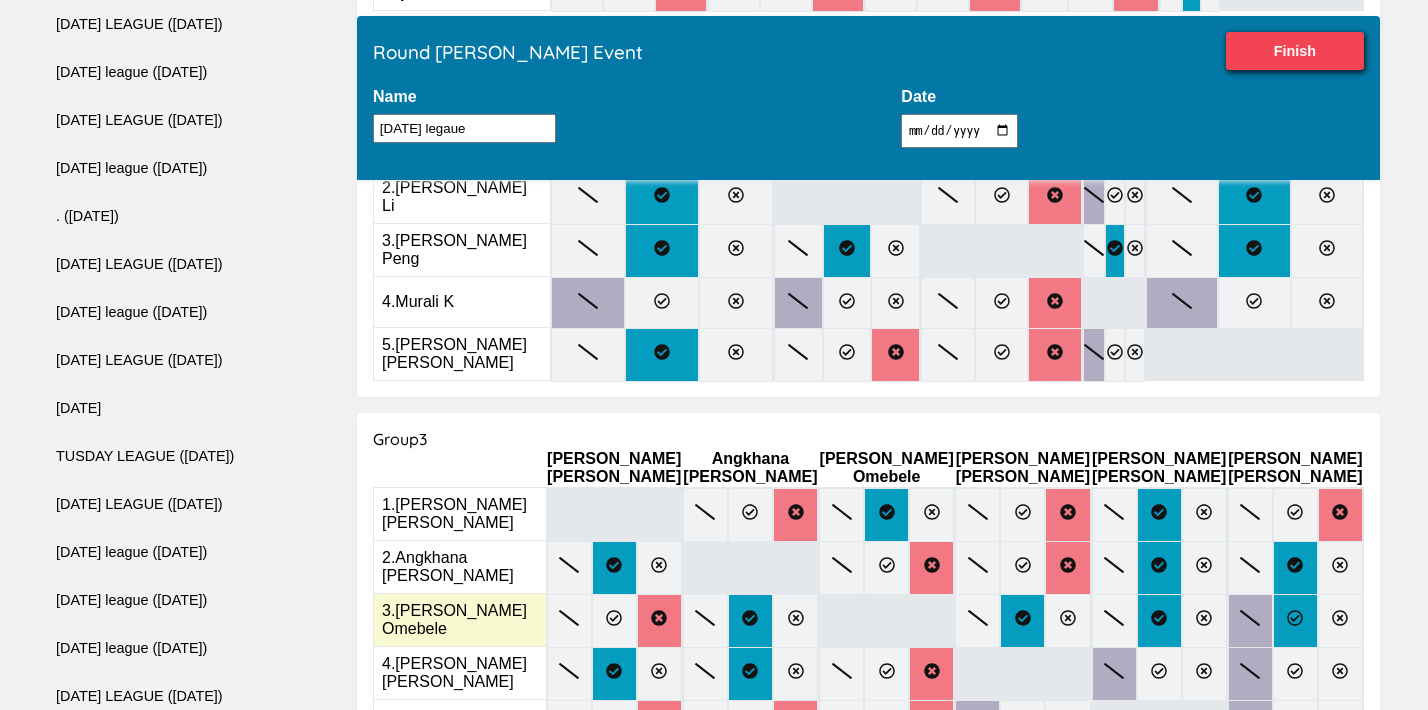 click 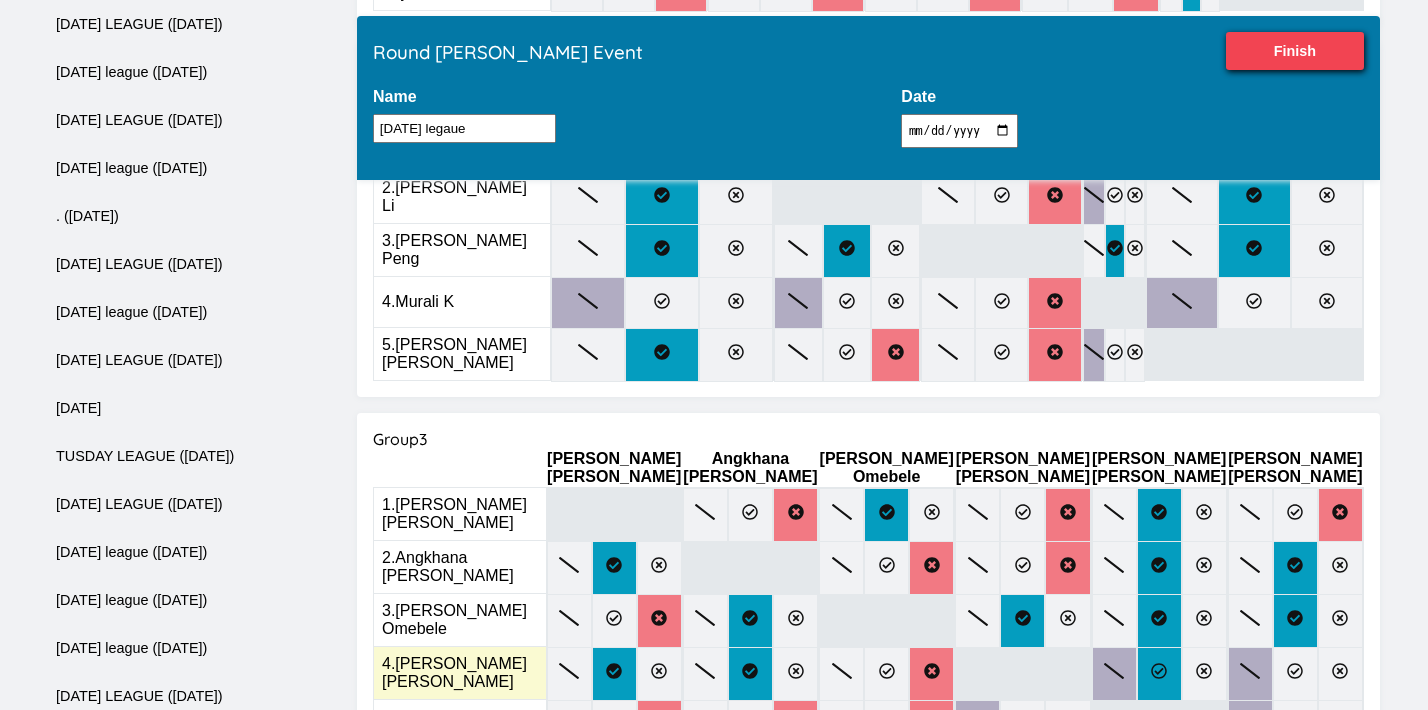 click 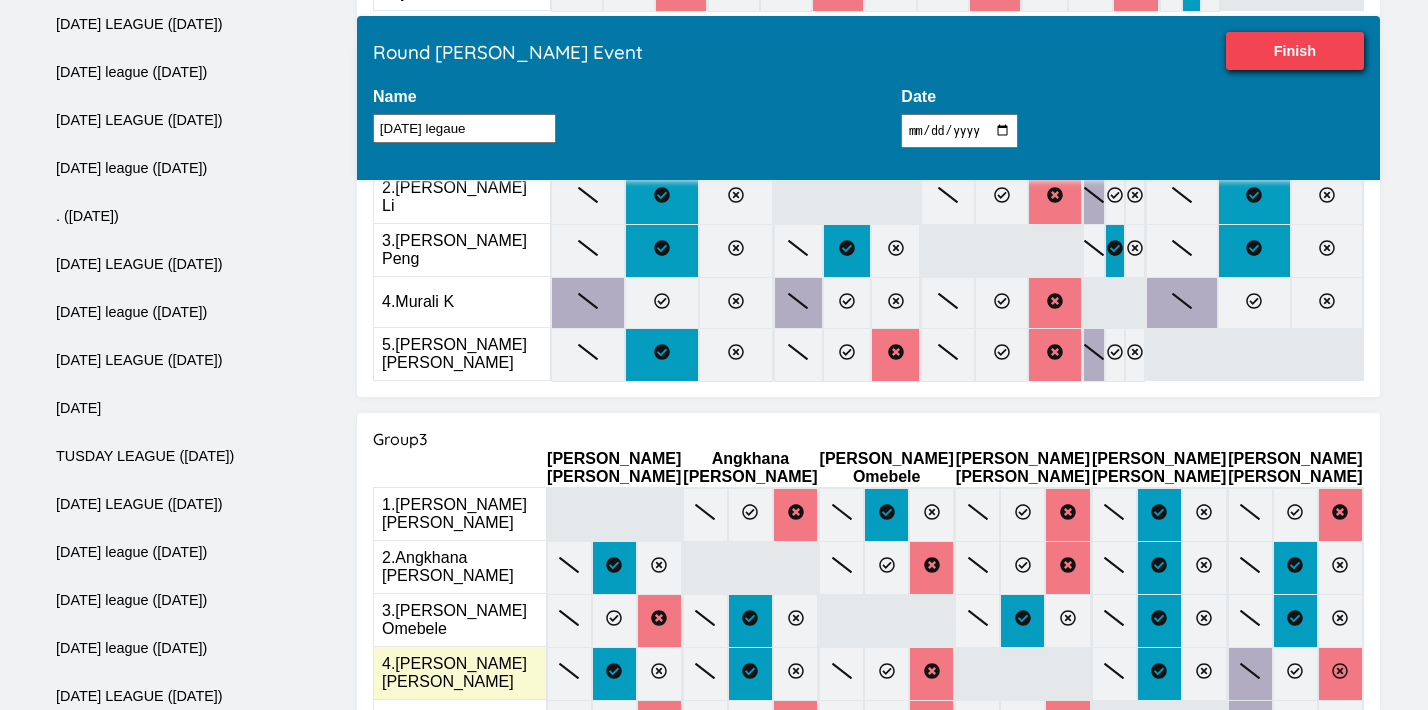 click at bounding box center [1340, 674] 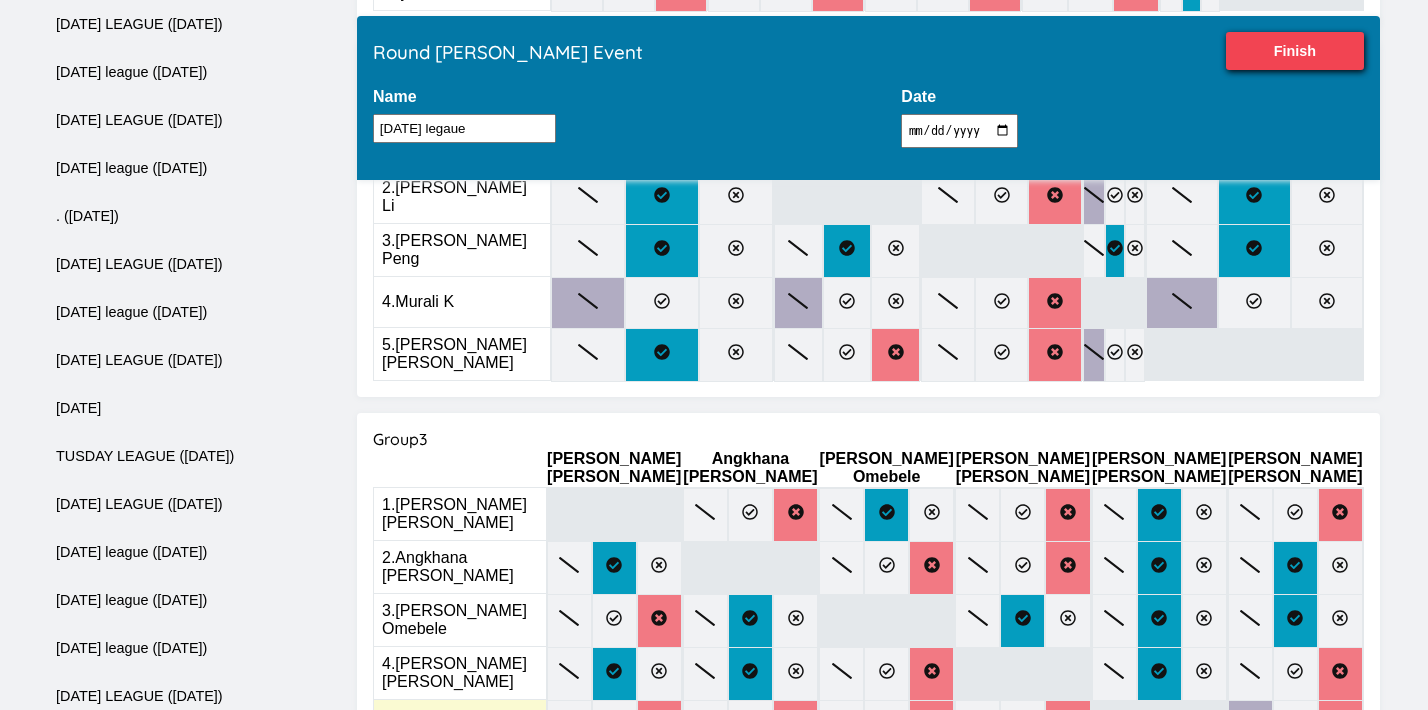 click at bounding box center [1340, 727] 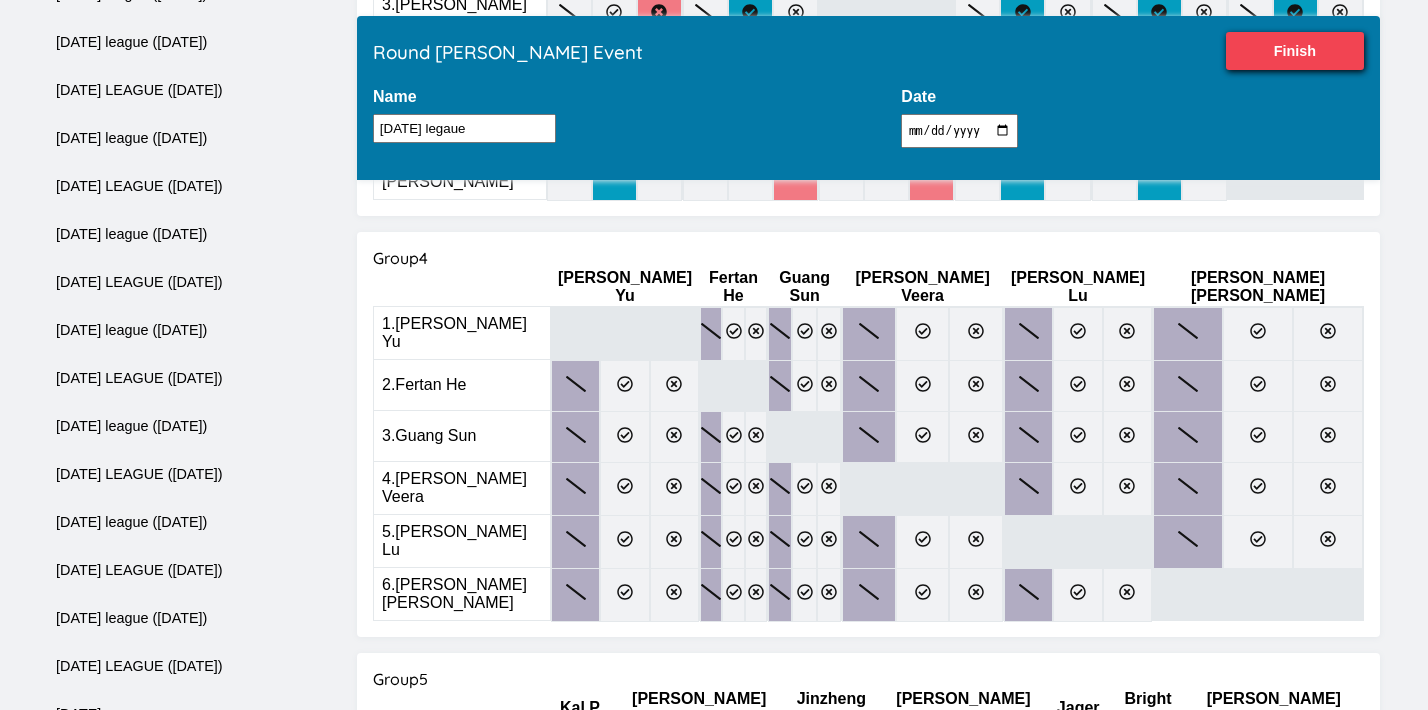 scroll, scrollTop: 1439, scrollLeft: 0, axis: vertical 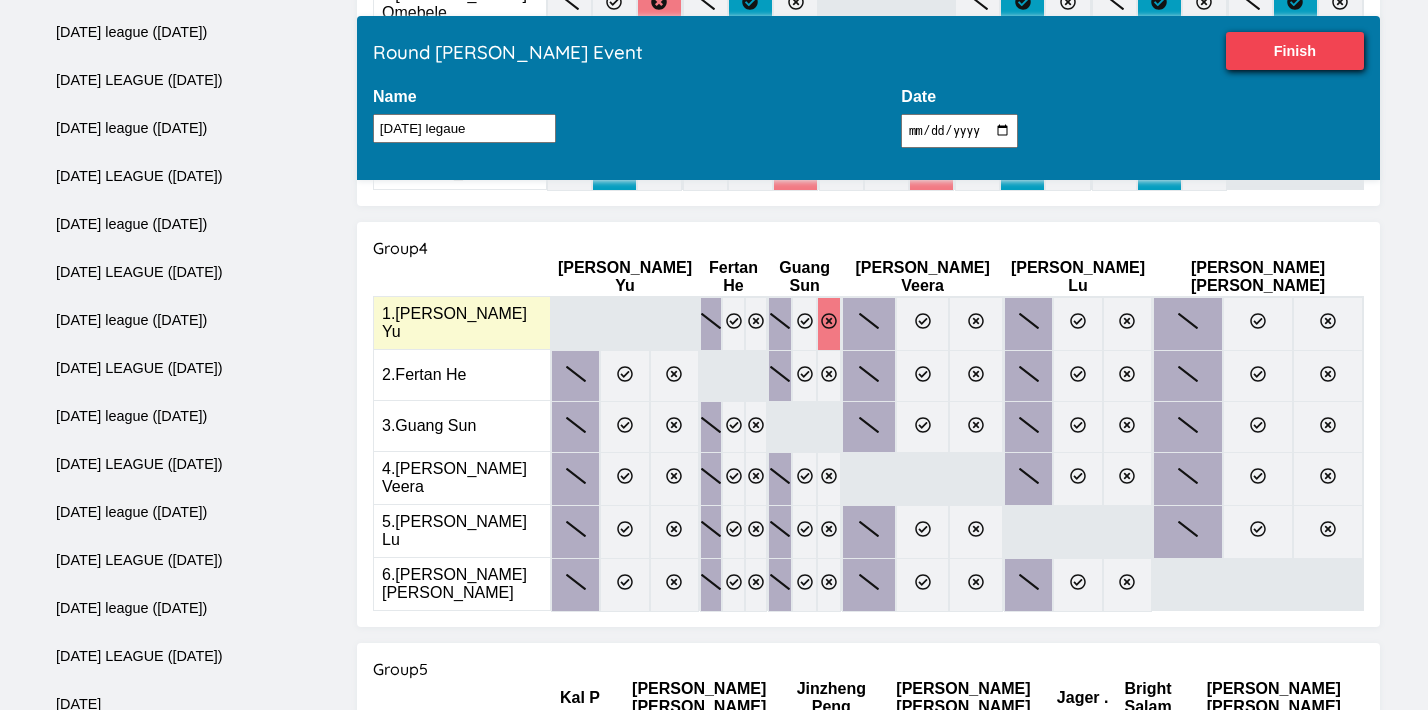 click 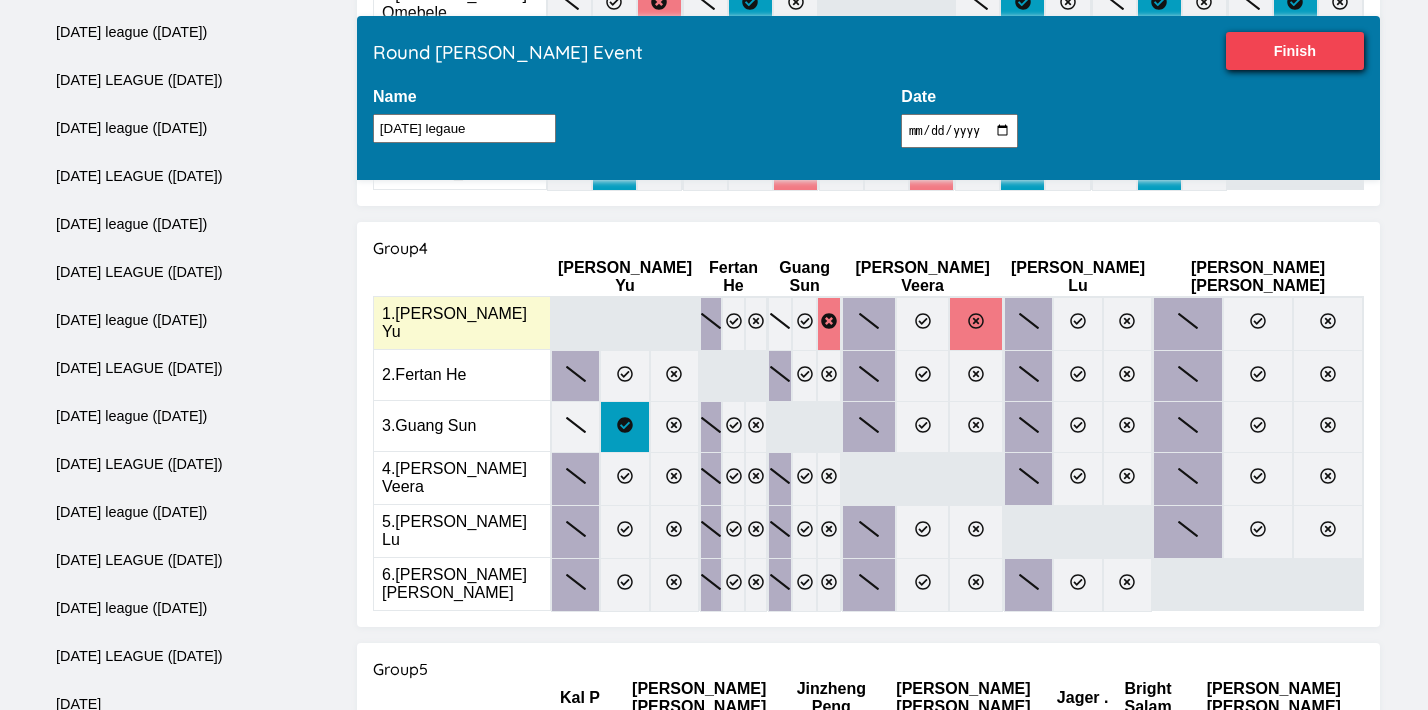 click 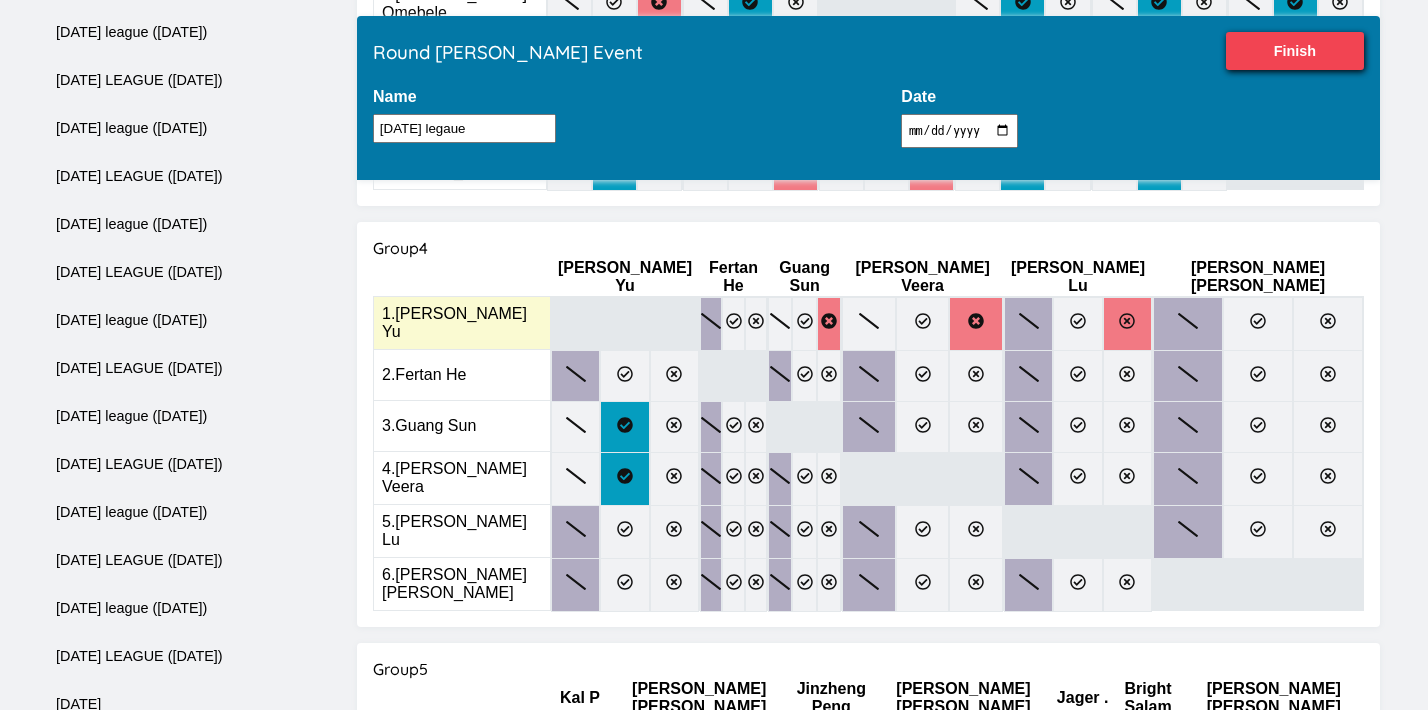 click at bounding box center [1127, 324] 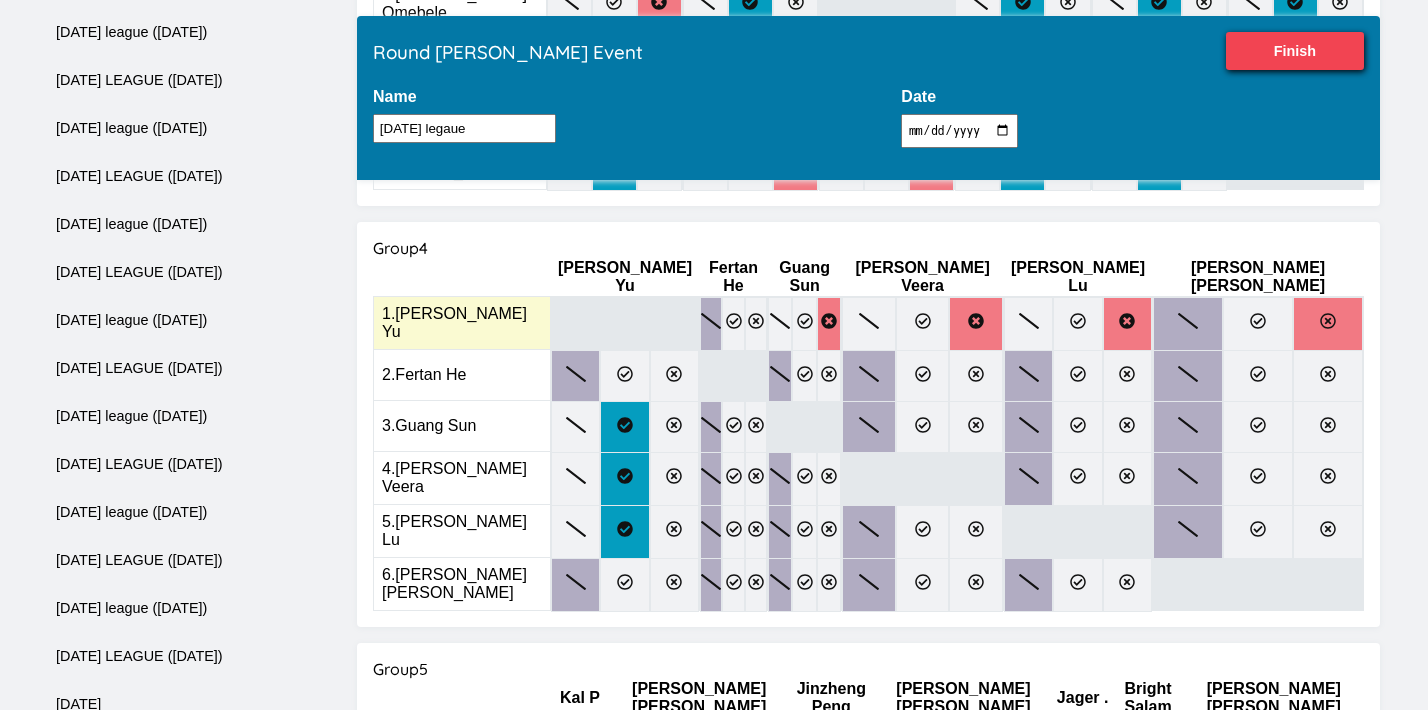 click 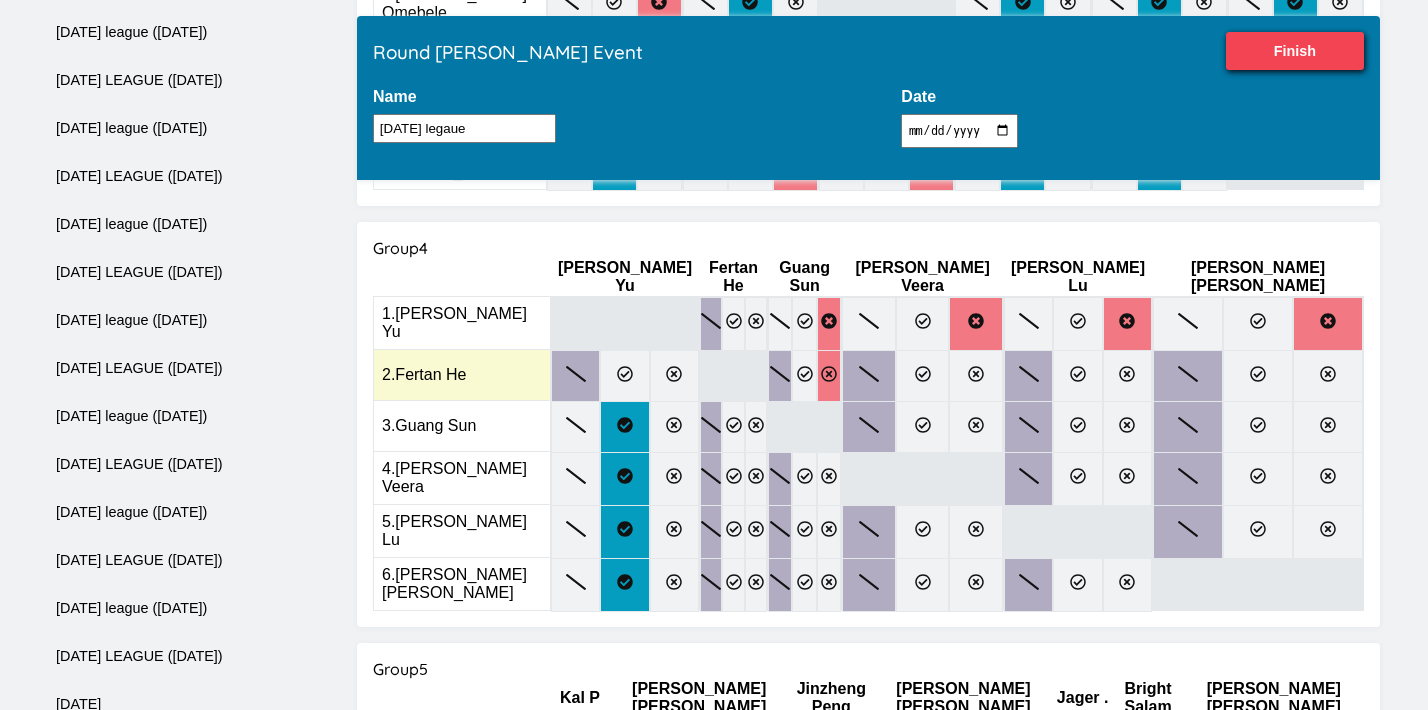 click at bounding box center [829, 376] 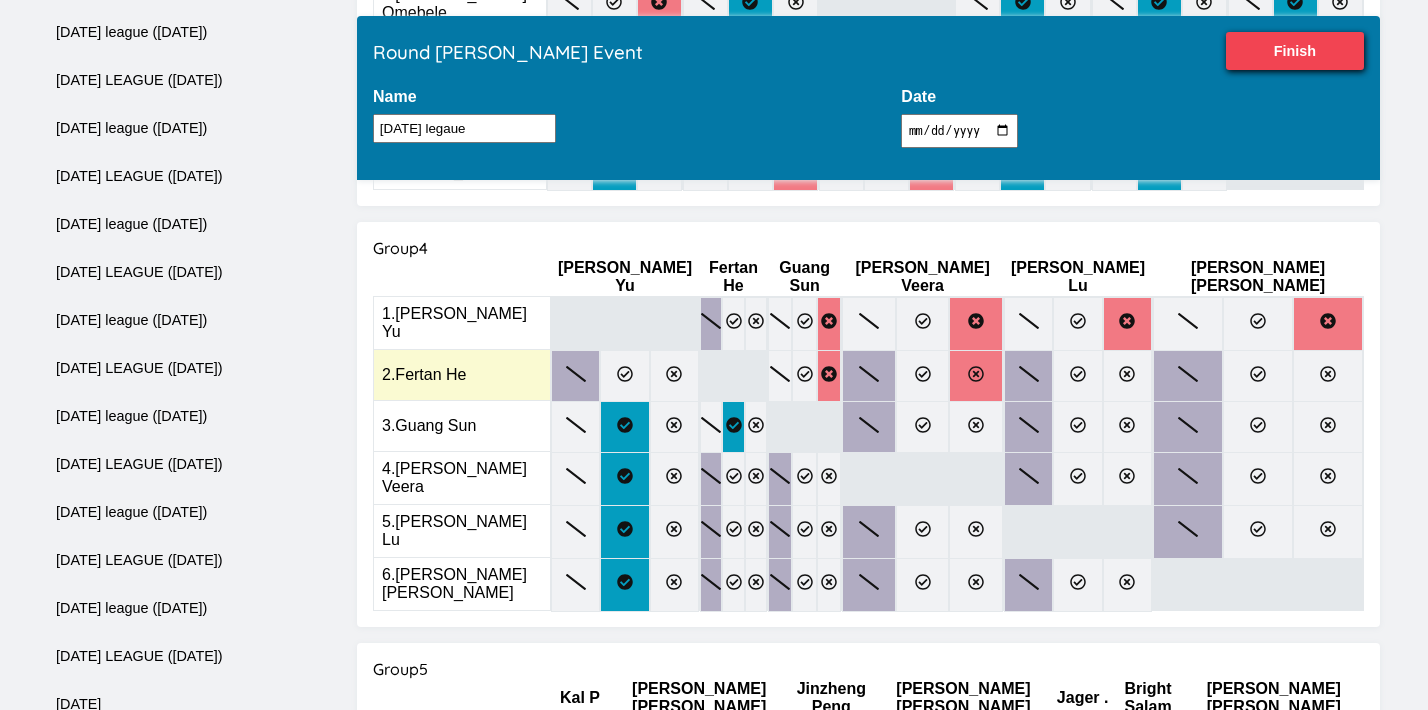 click at bounding box center [976, 376] 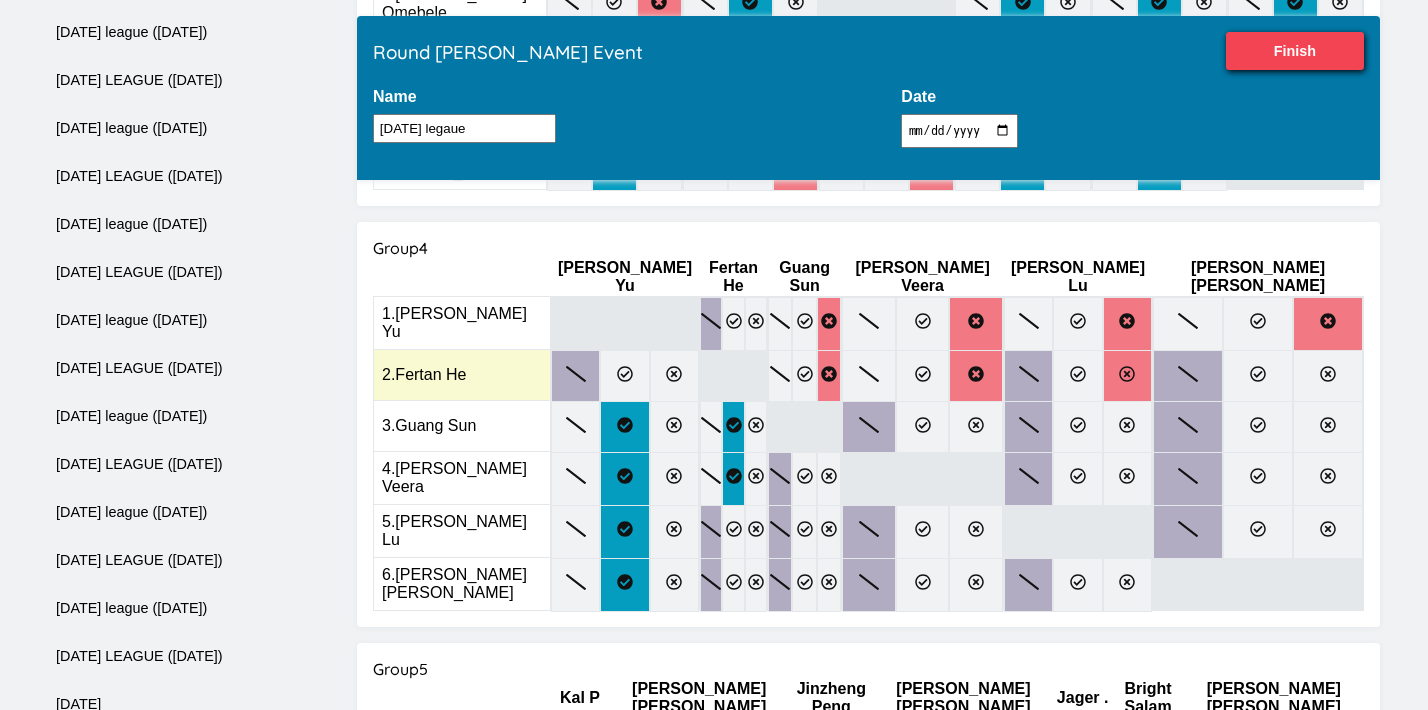 click at bounding box center (1127, 376) 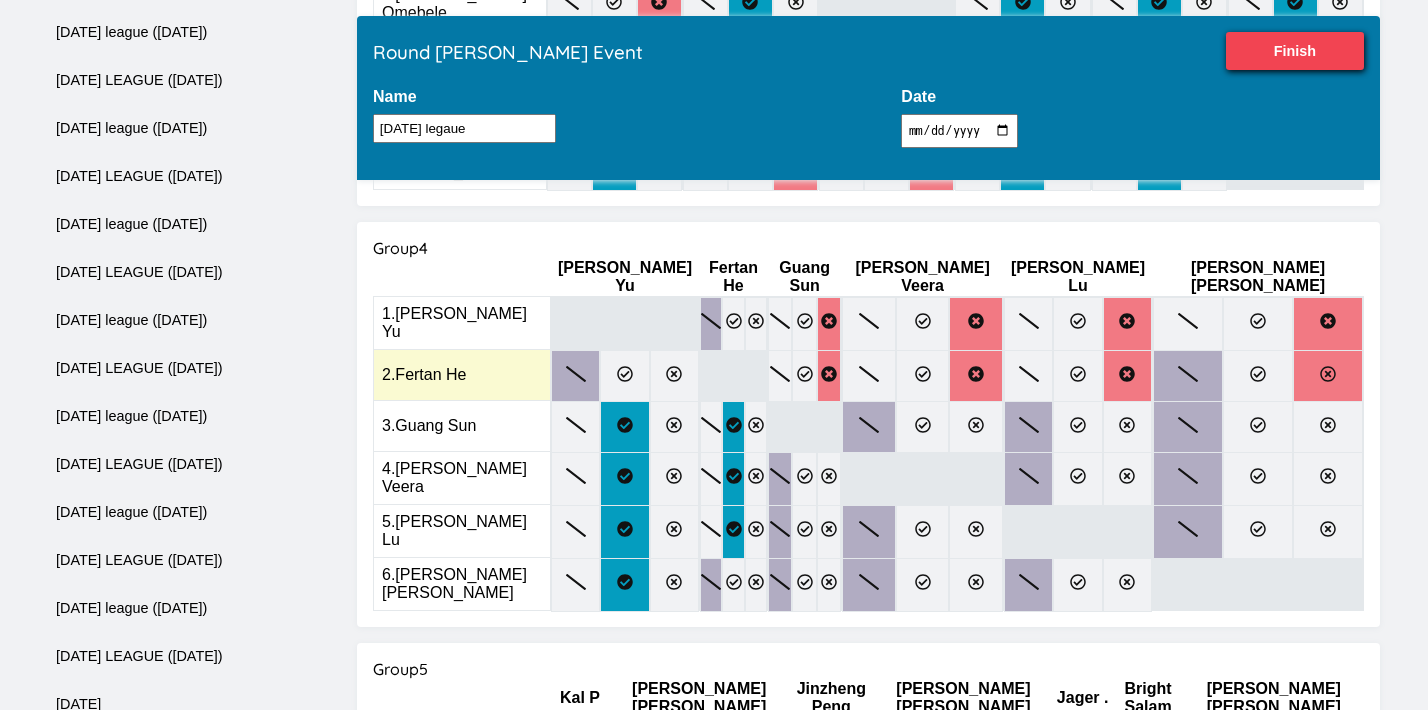 click at bounding box center [1328, 376] 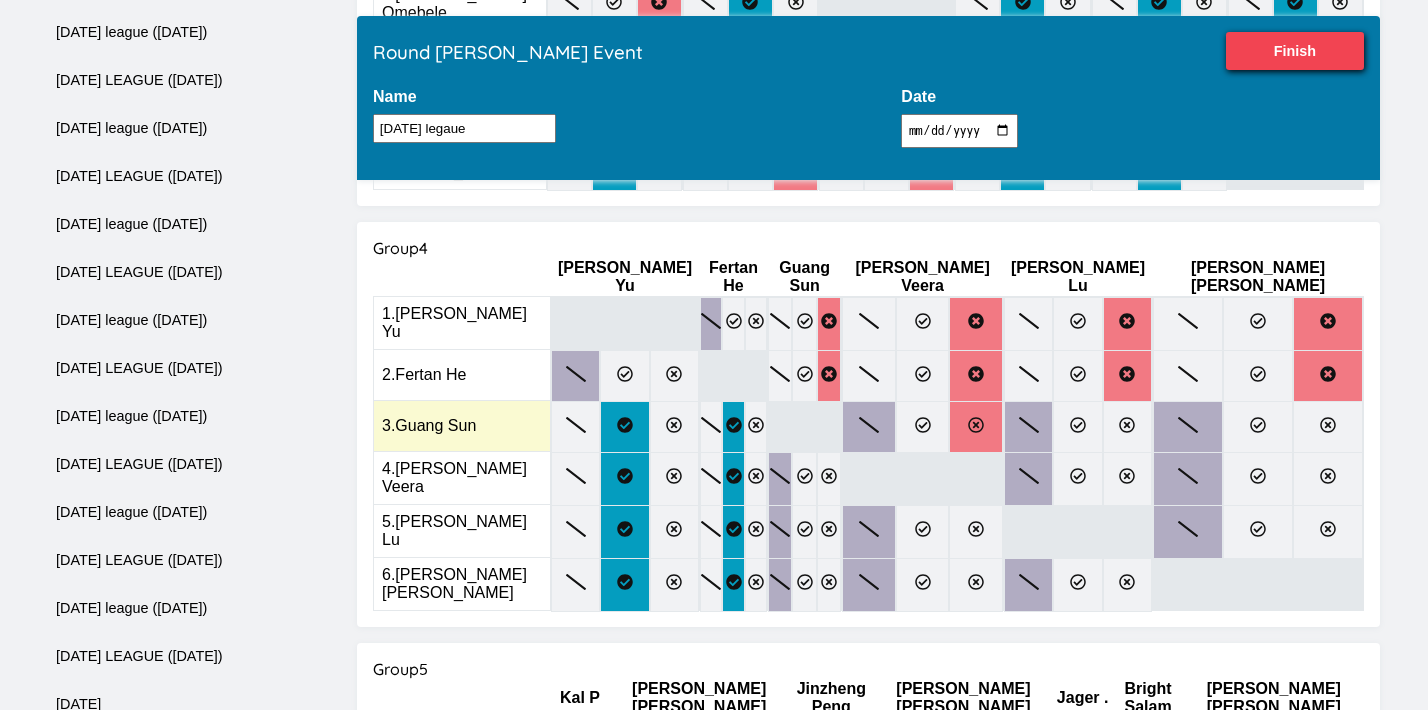 click at bounding box center (976, 427) 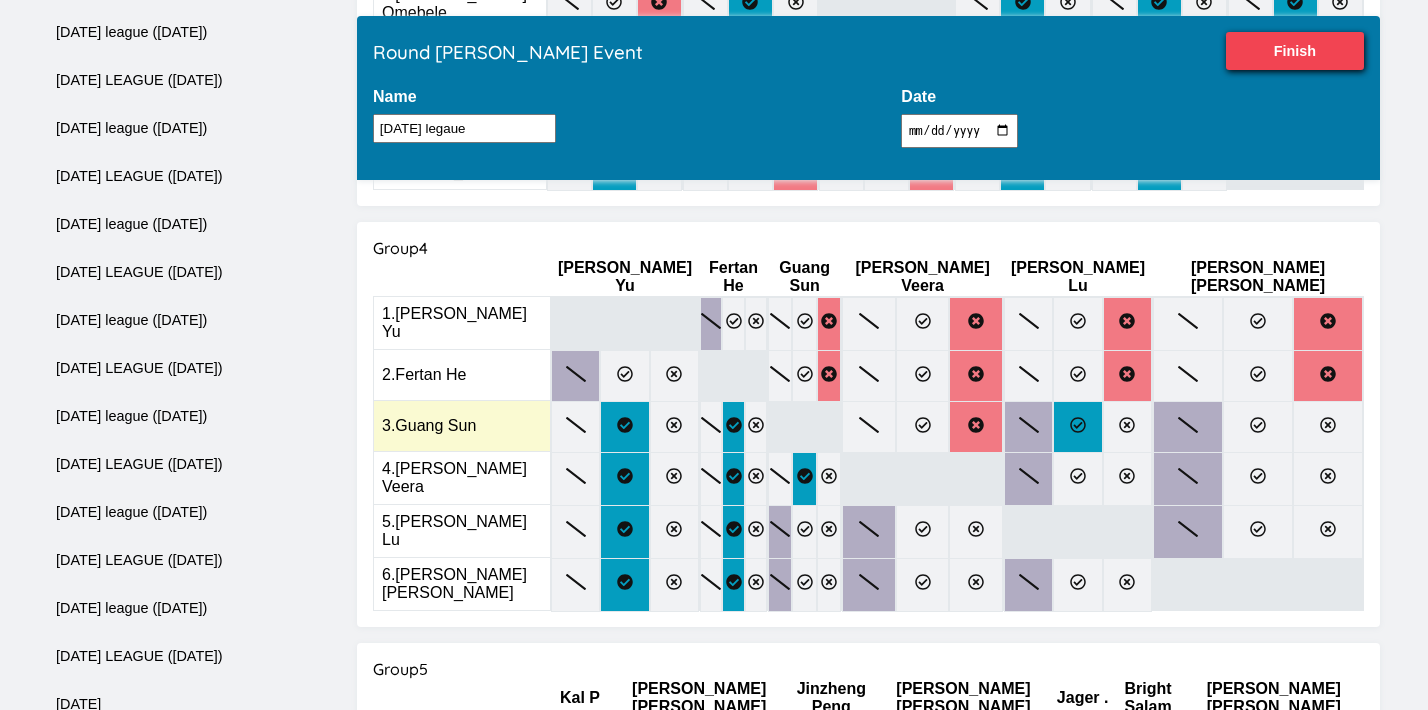 click at bounding box center (1077, 427) 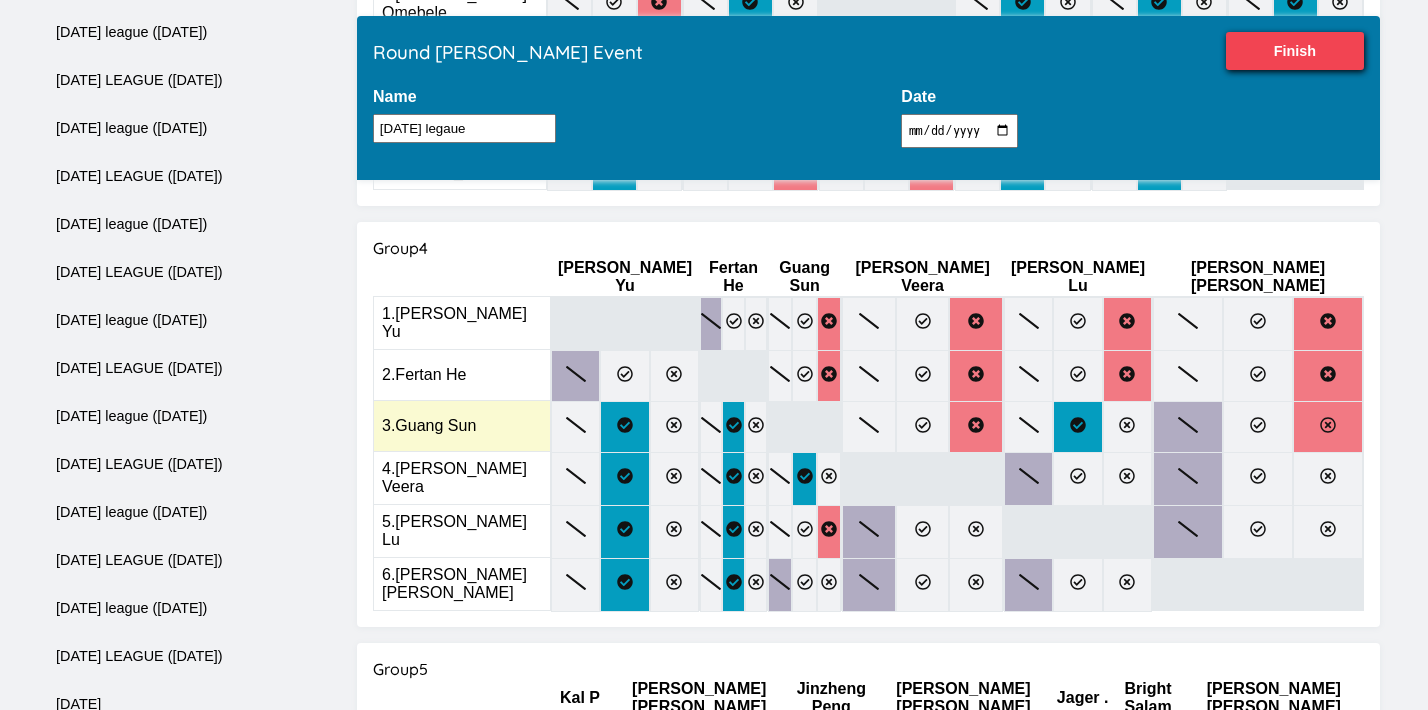 click at bounding box center [1328, 427] 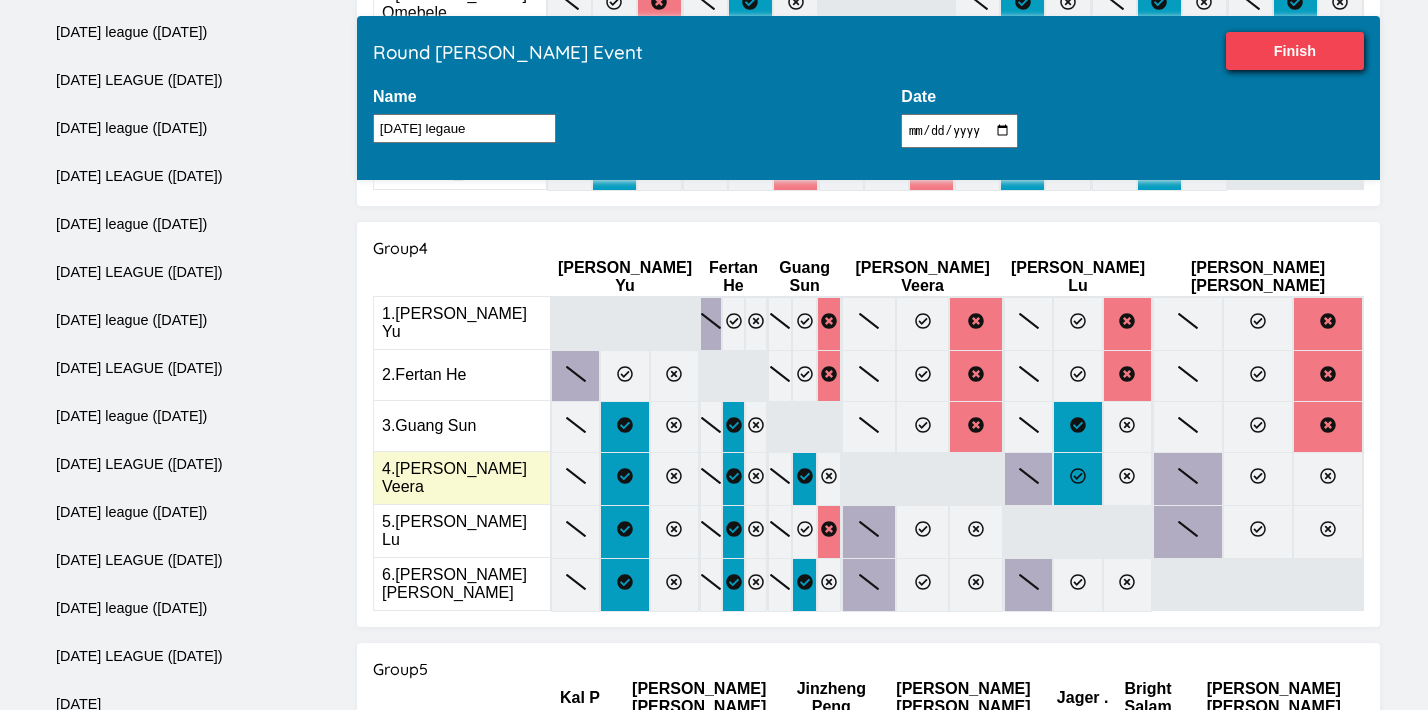 click at bounding box center [1077, 479] 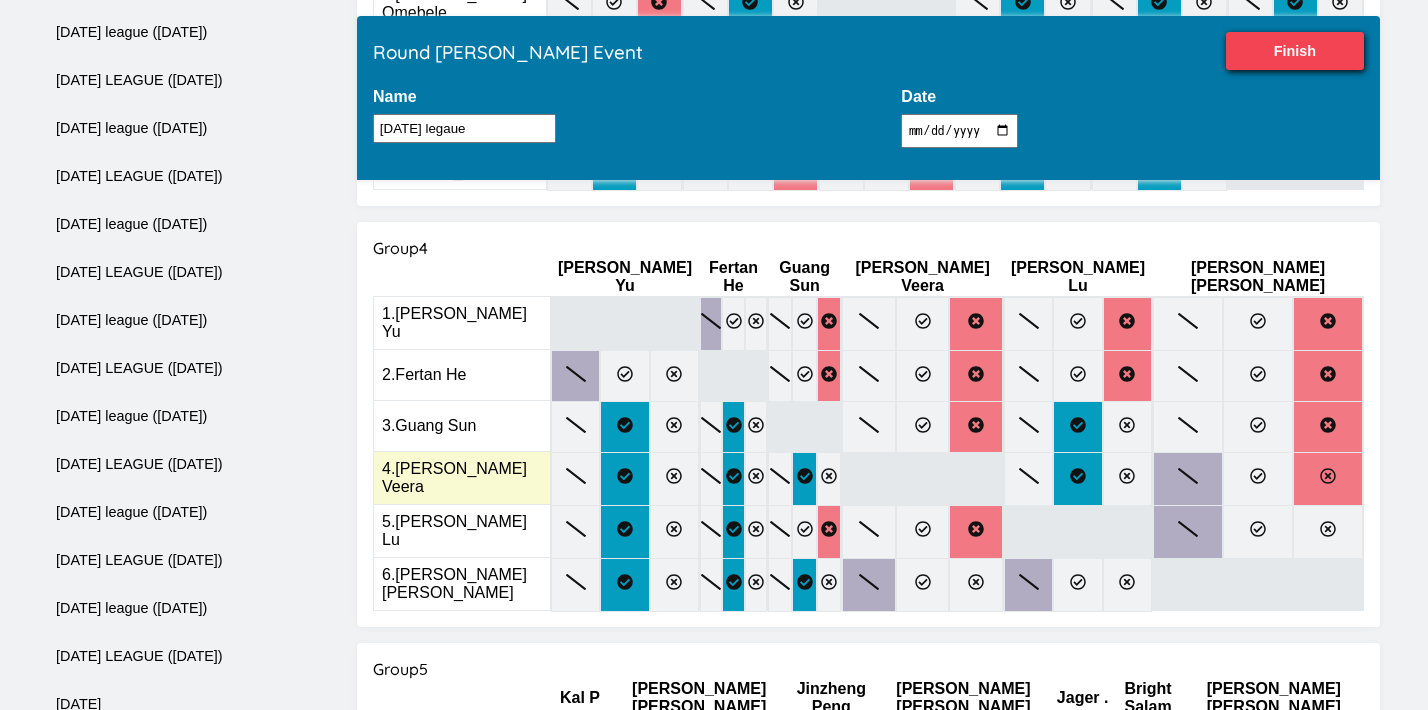 click at bounding box center [1328, 479] 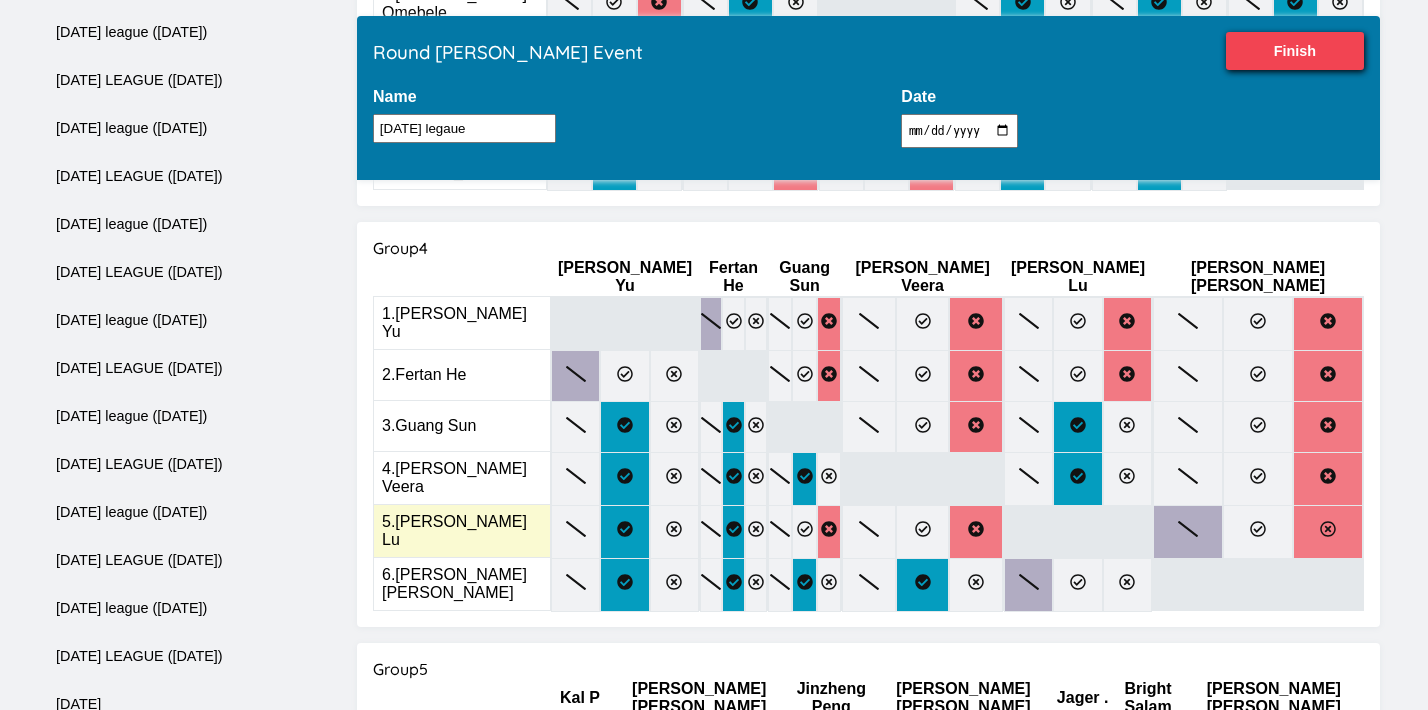 click 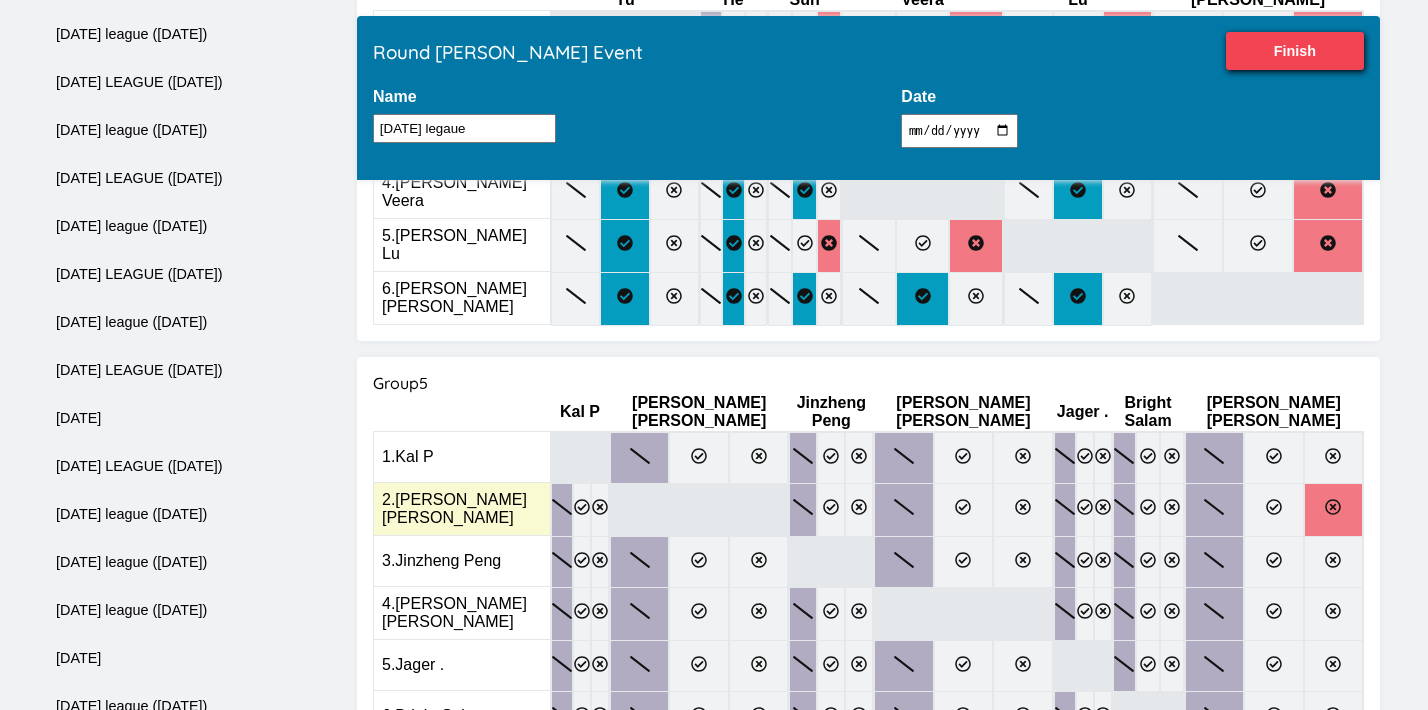 scroll, scrollTop: 1755, scrollLeft: 0, axis: vertical 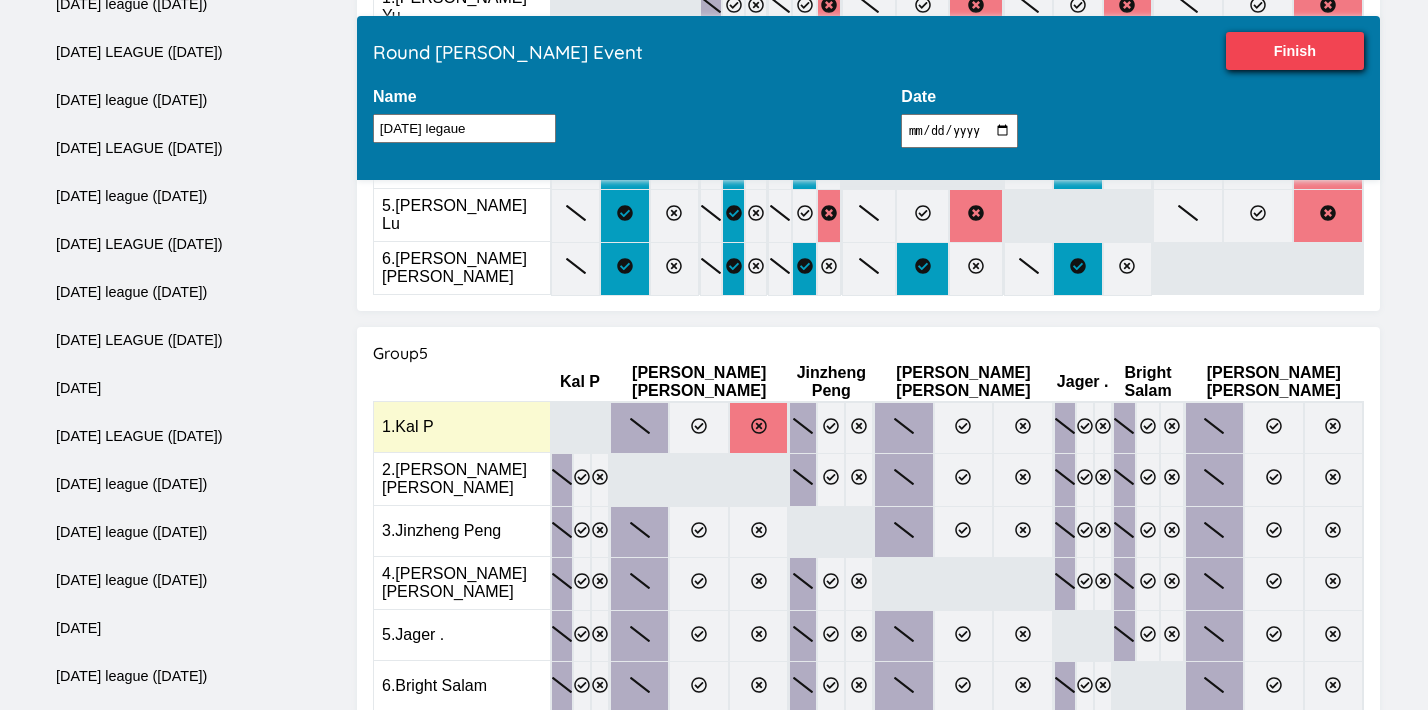 click 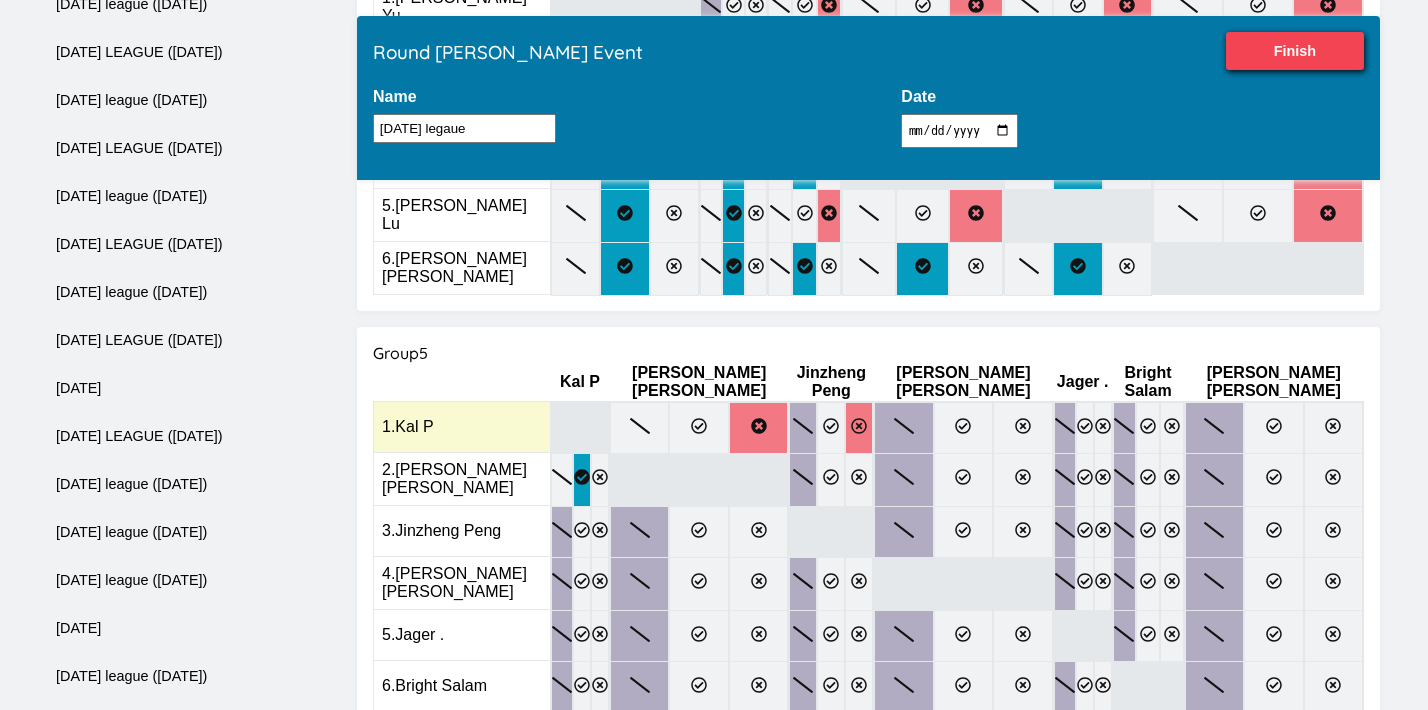 click 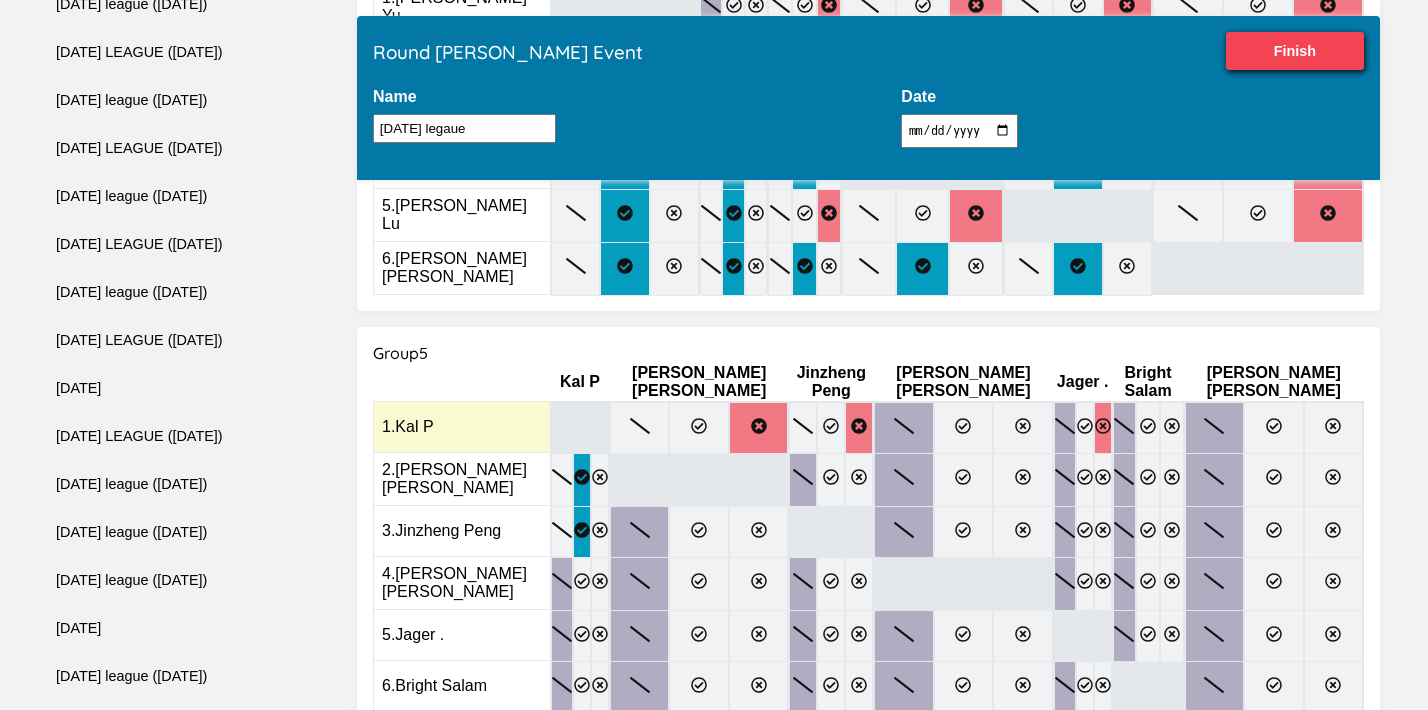 click 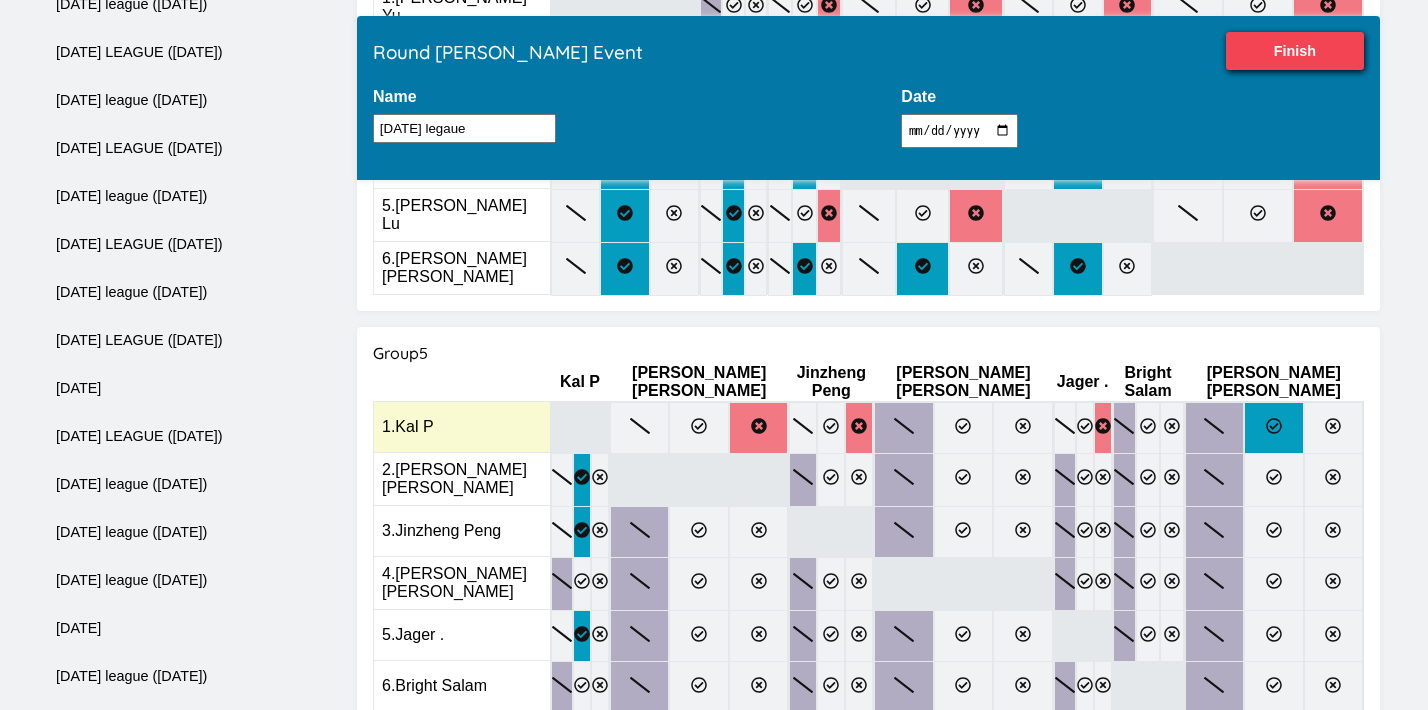click at bounding box center (1273, 428) 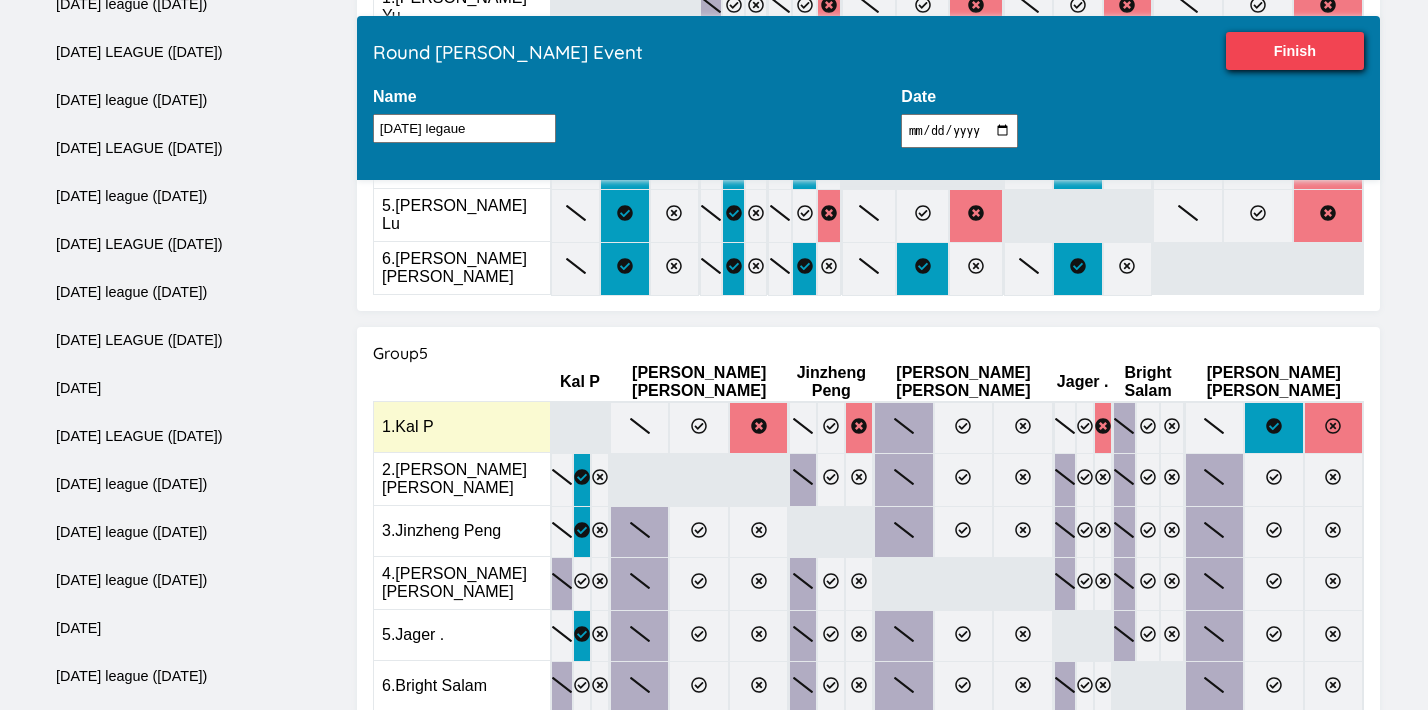 click at bounding box center (1333, 428) 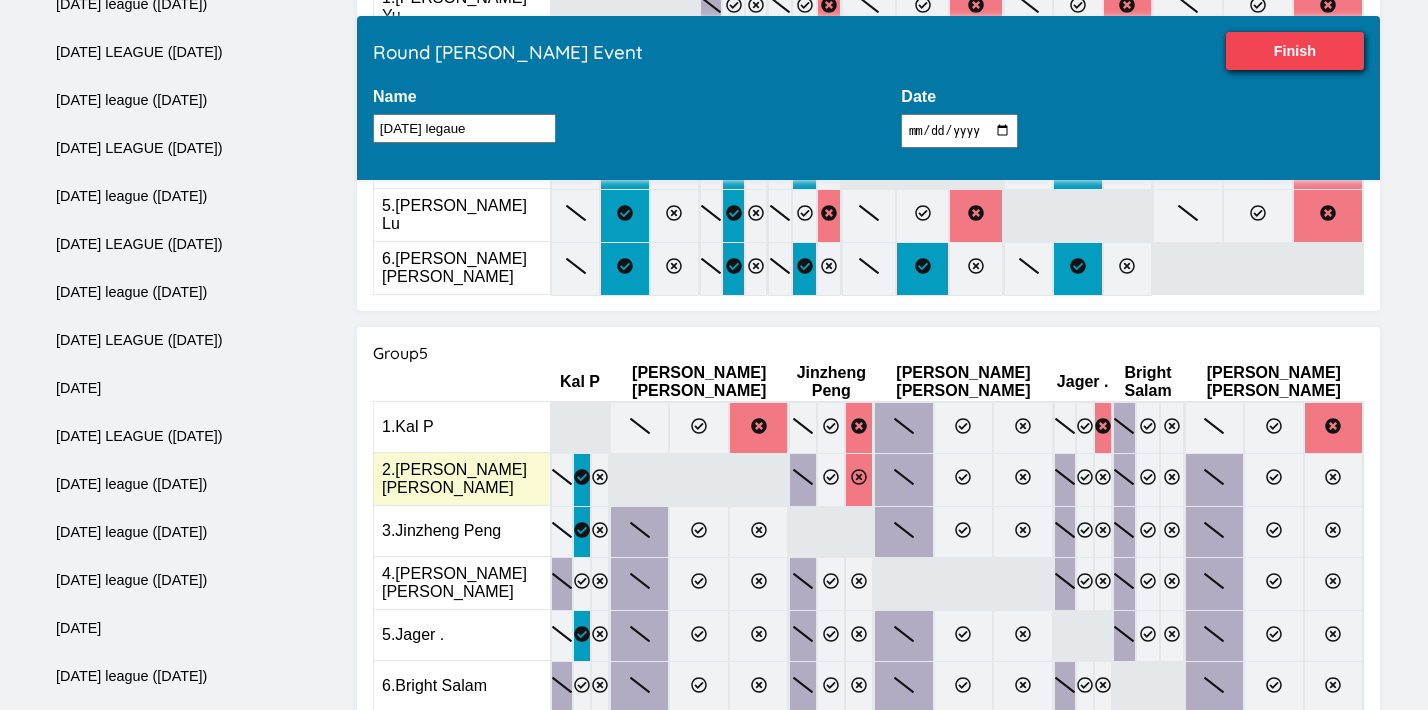 click at bounding box center (859, 480) 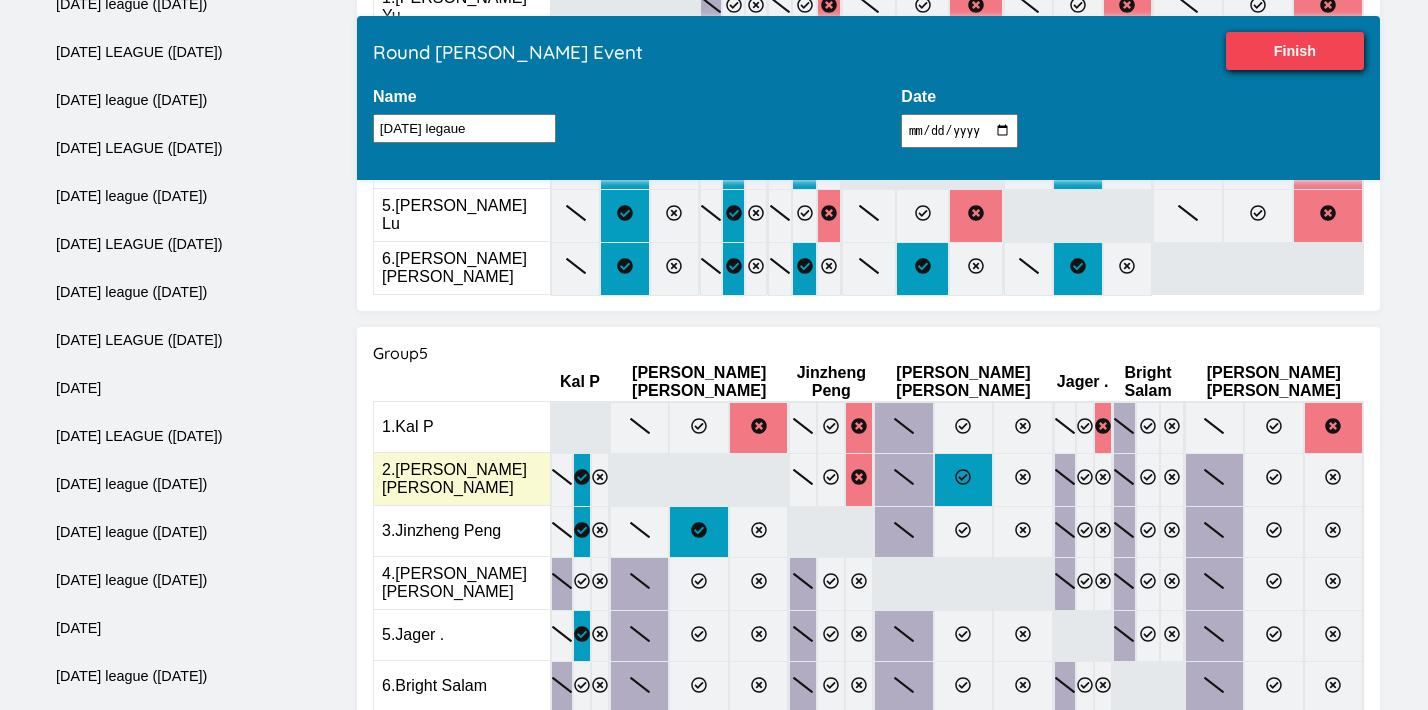 click at bounding box center [963, 480] 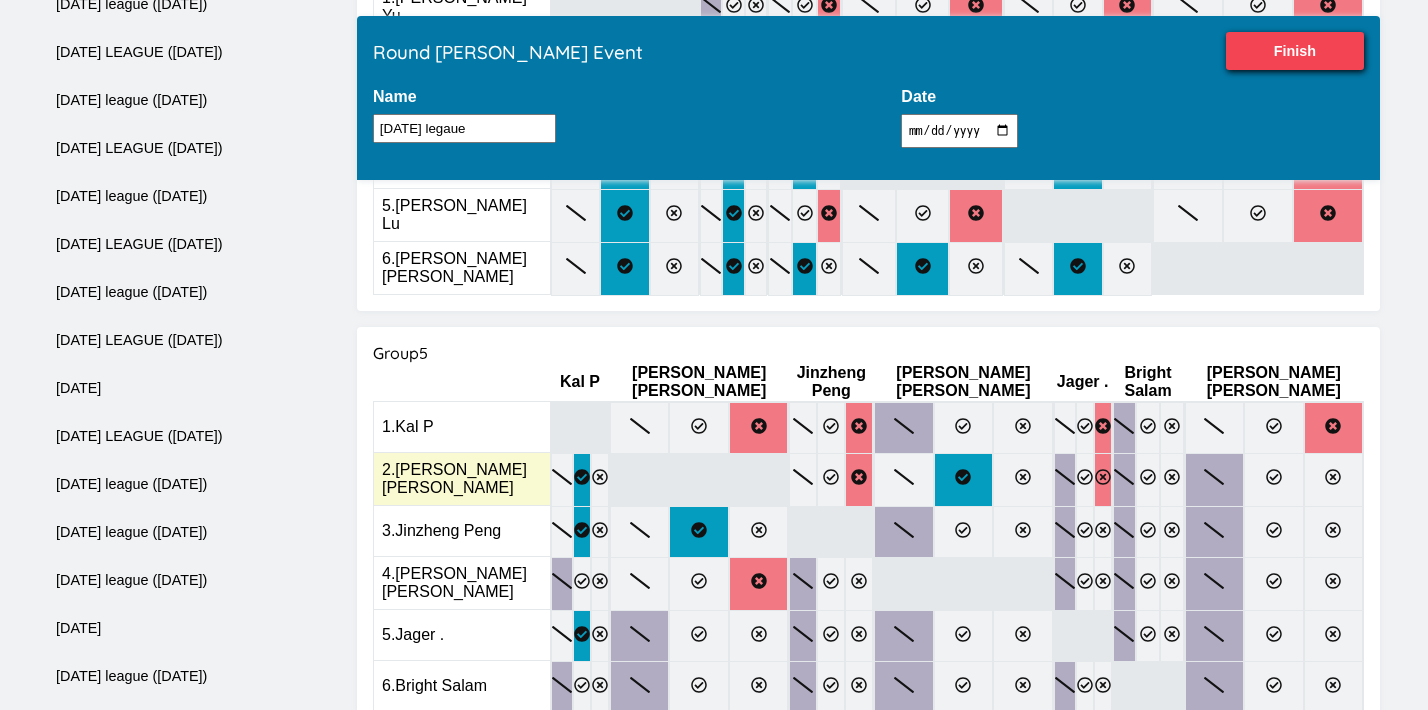 click at bounding box center [1103, 480] 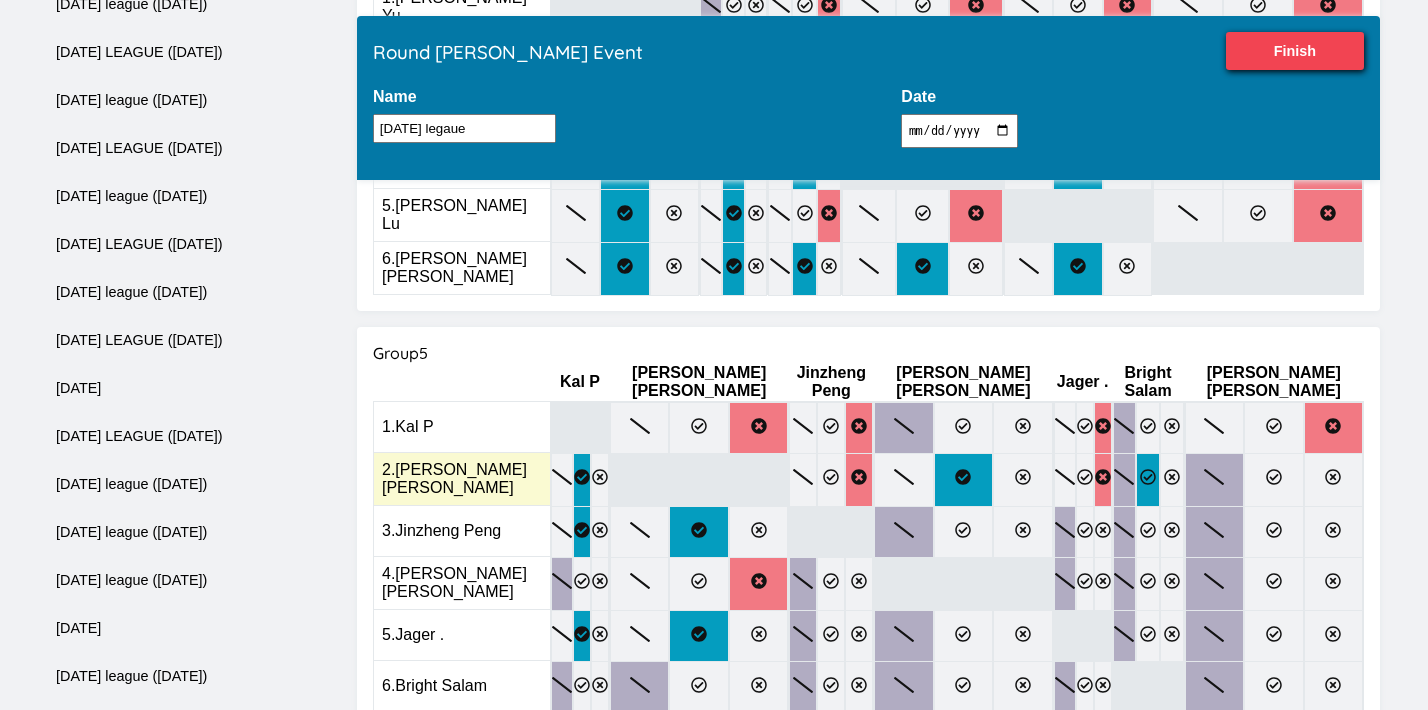 click at bounding box center (1148, 480) 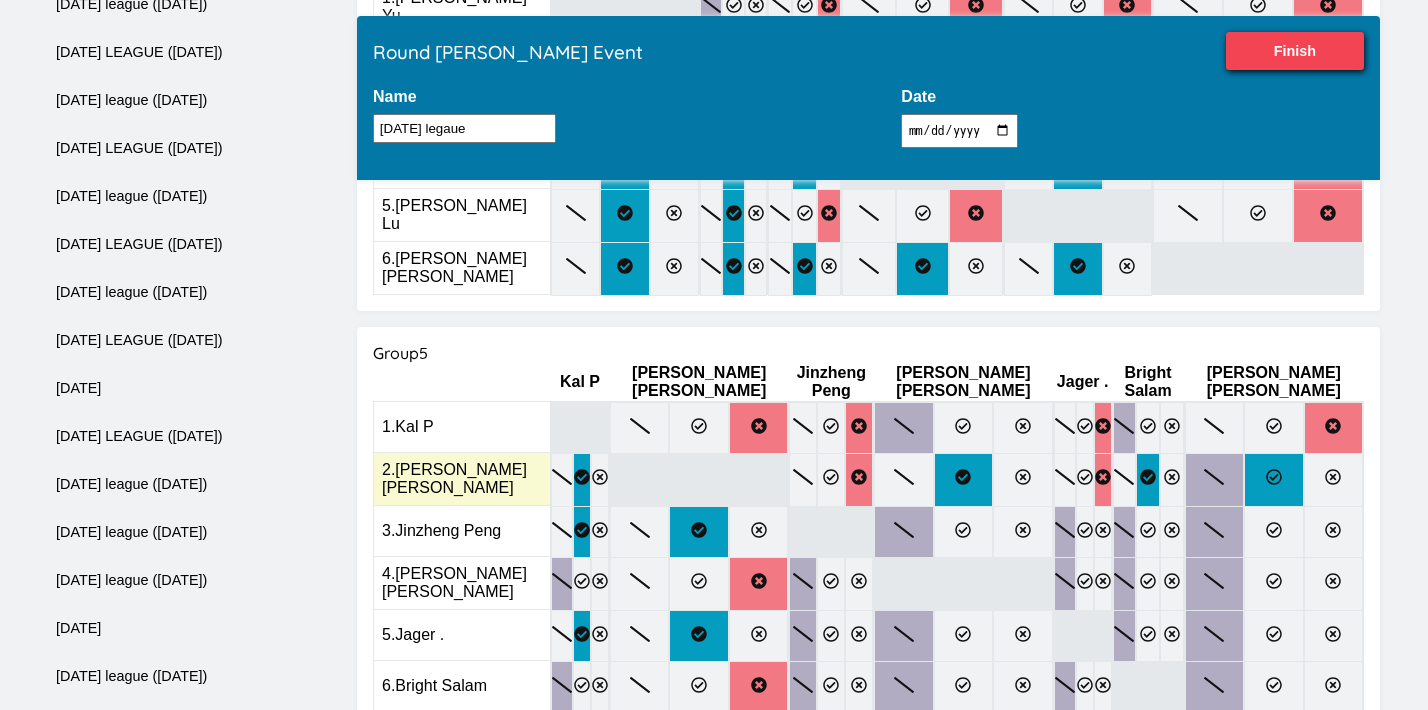 click at bounding box center (1273, 480) 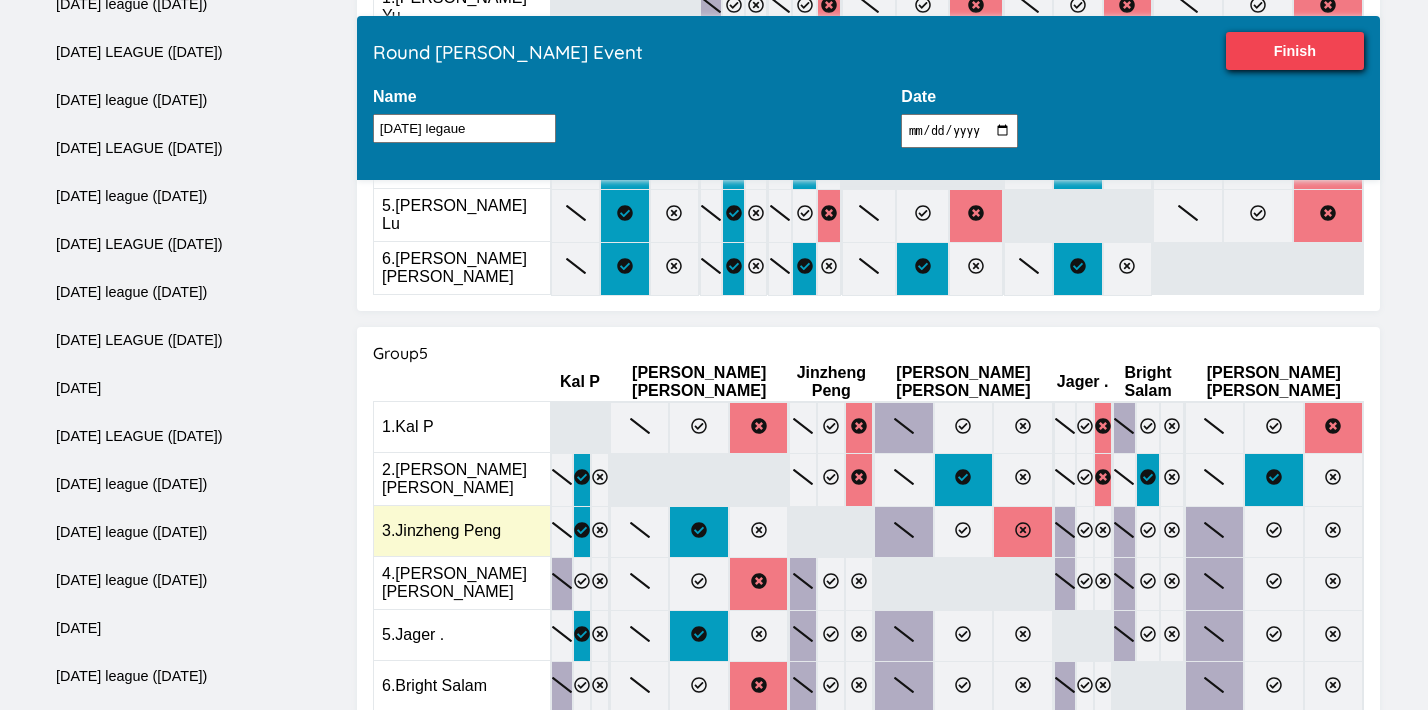 click at bounding box center [1022, 532] 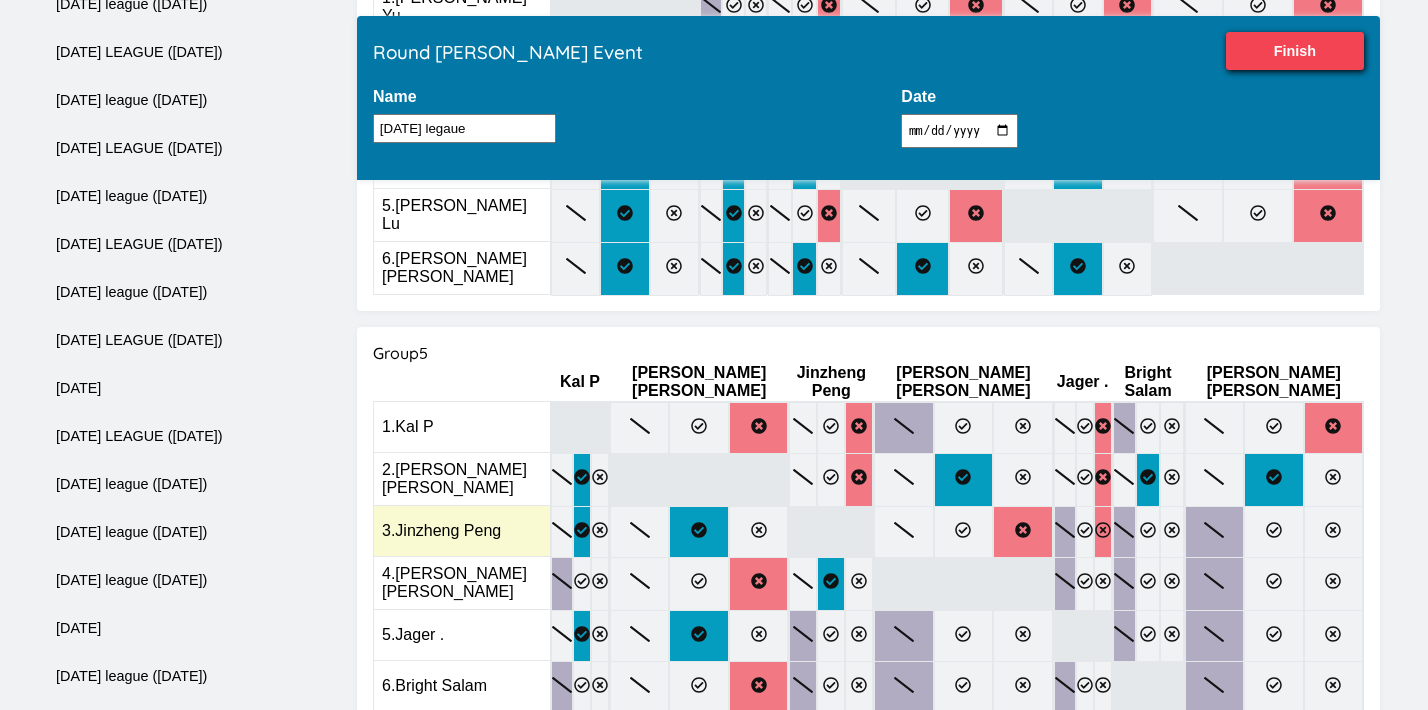 click at bounding box center [1103, 532] 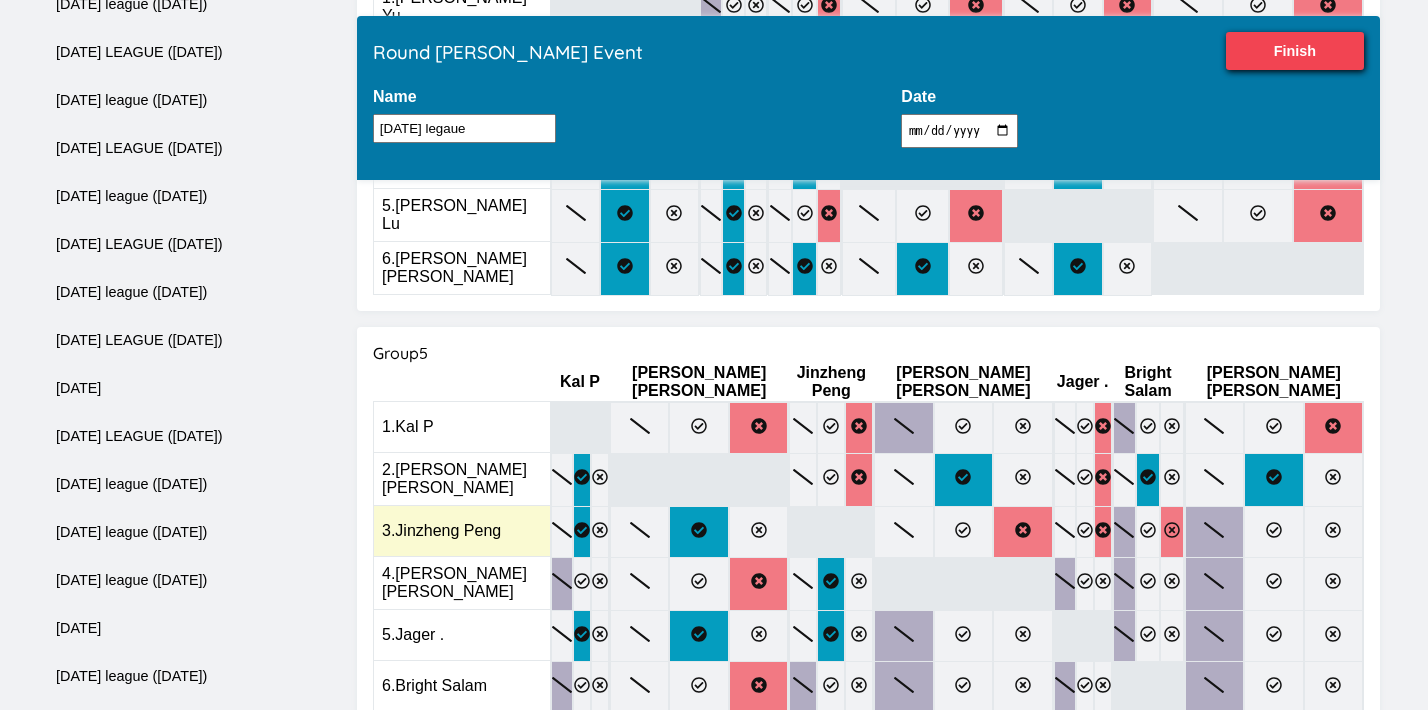 click at bounding box center (1172, 532) 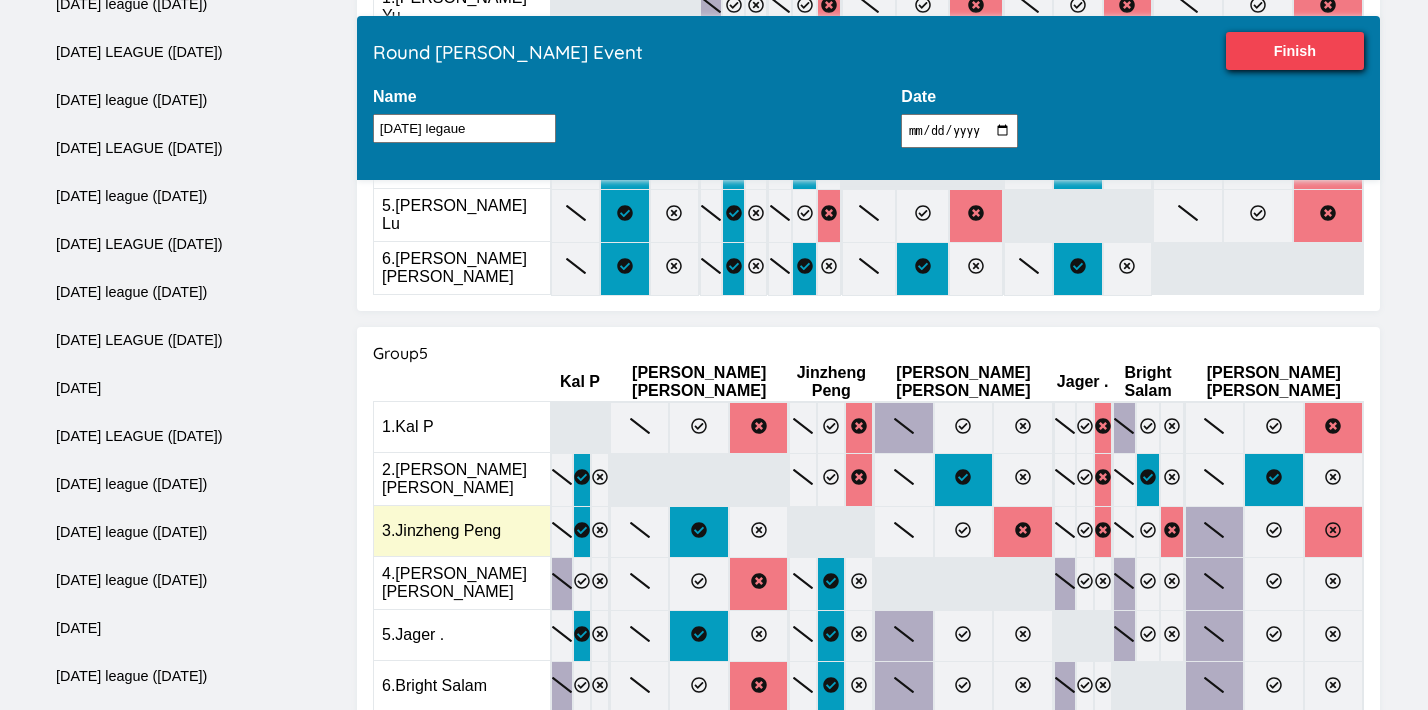 click 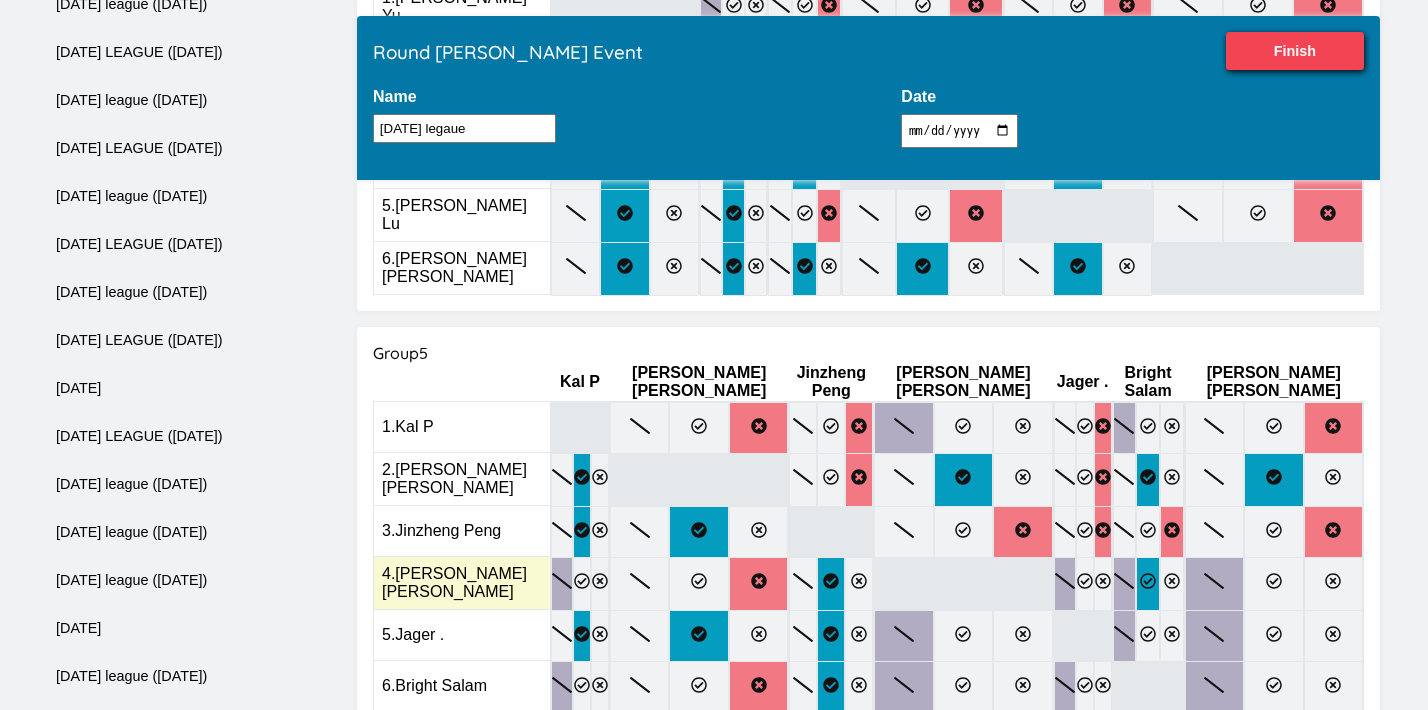 click 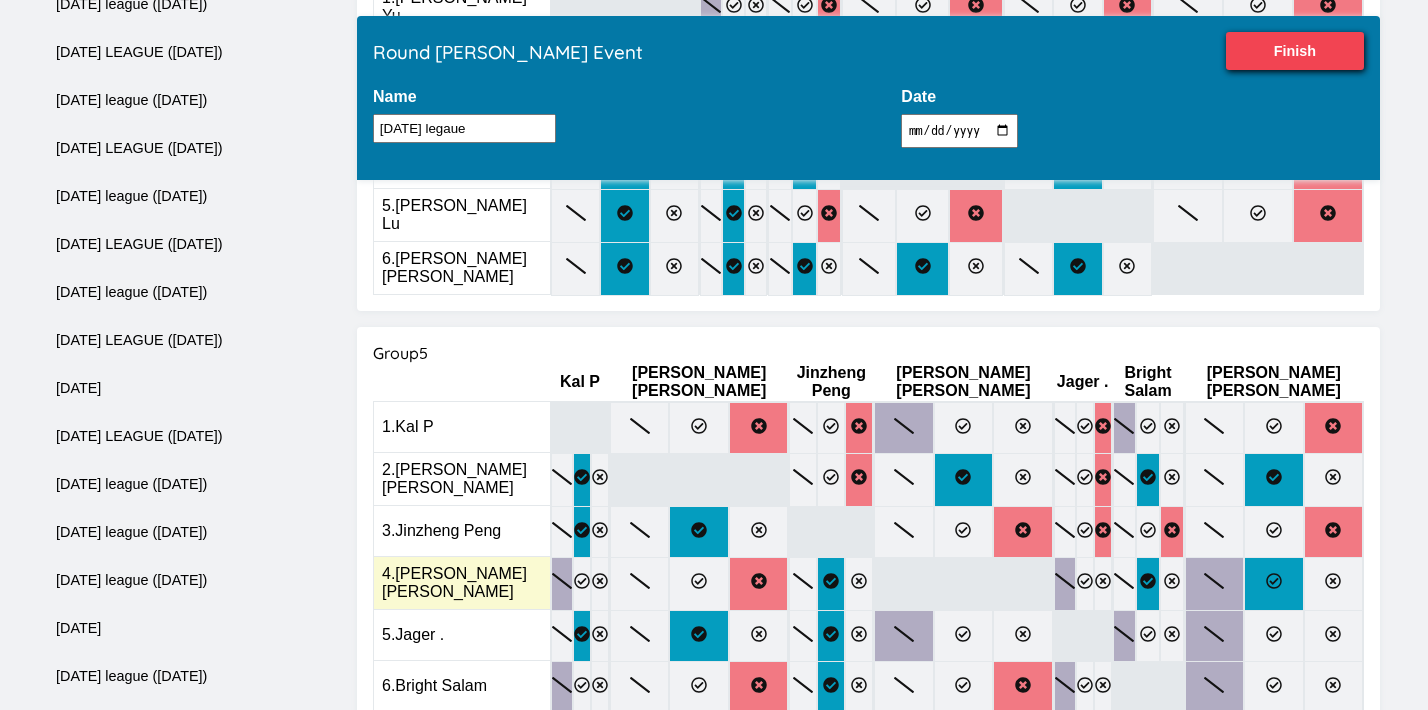 click 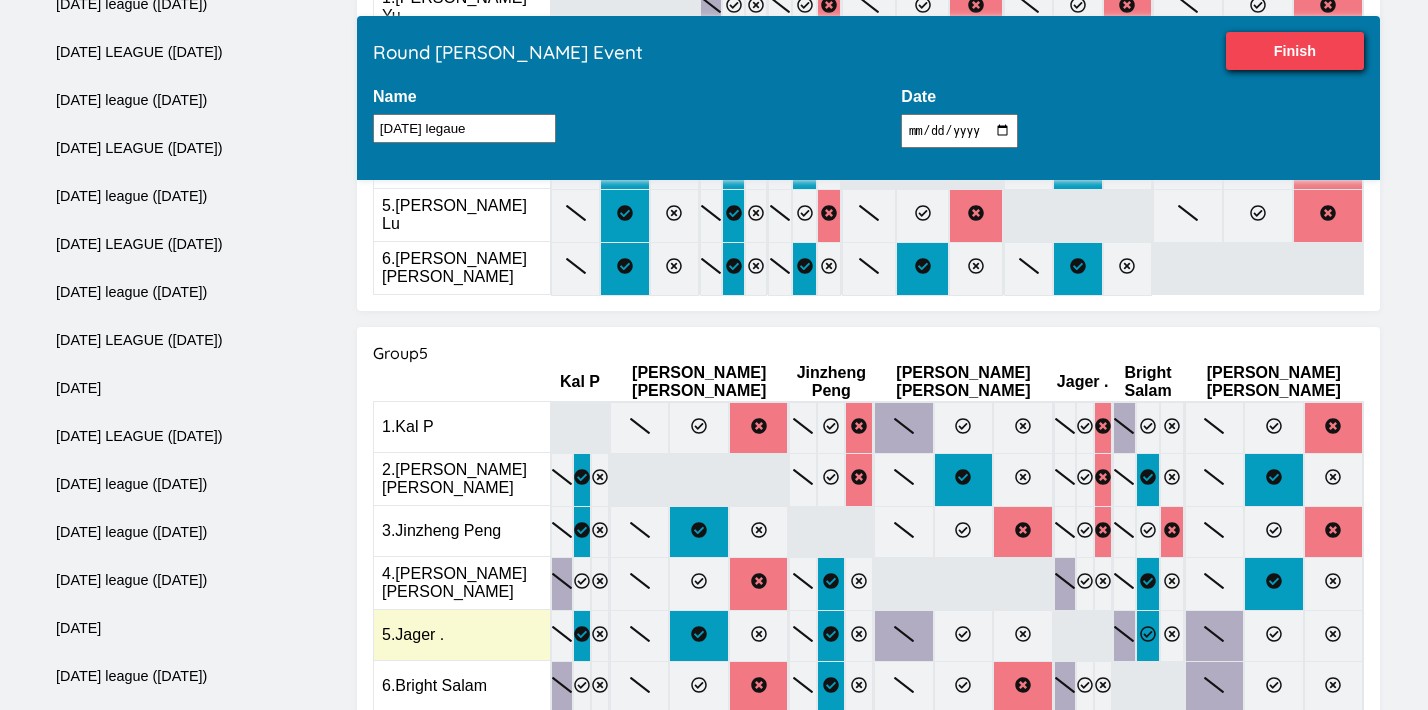 click at bounding box center [1148, 636] 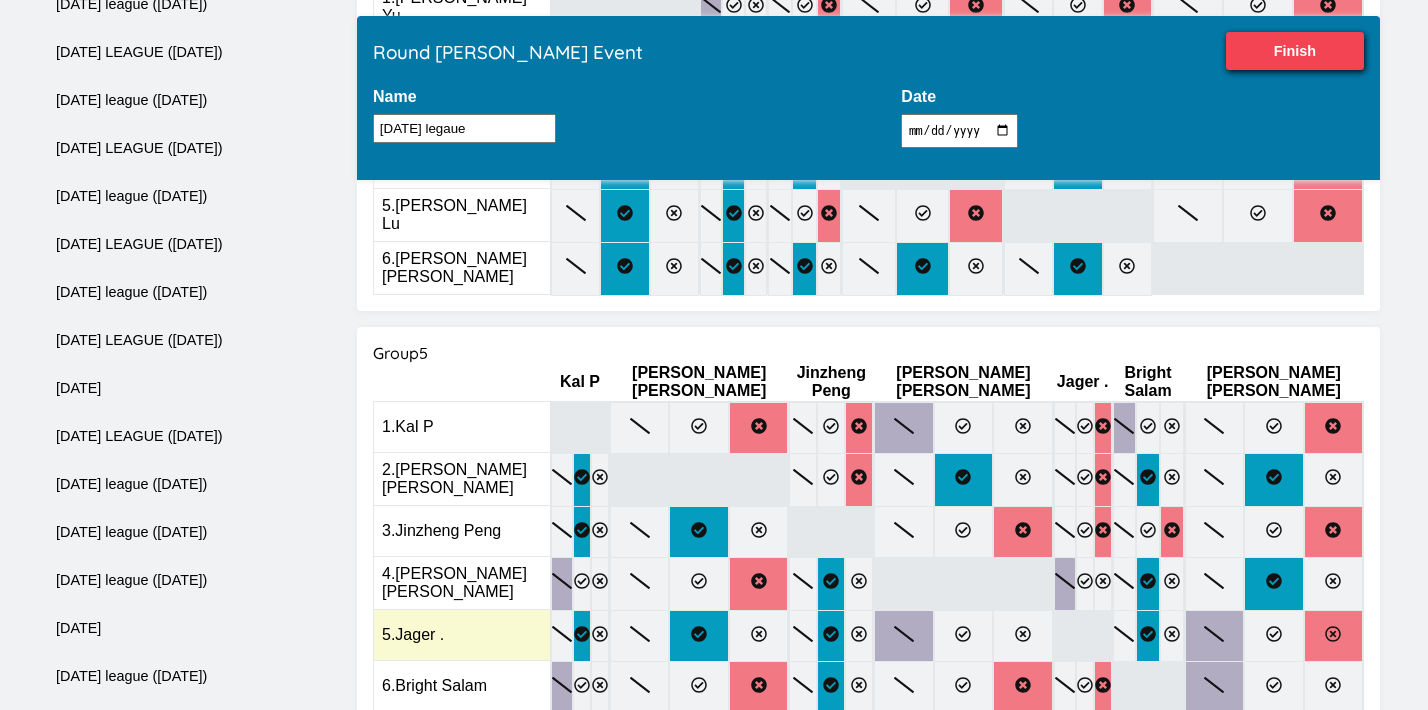 click 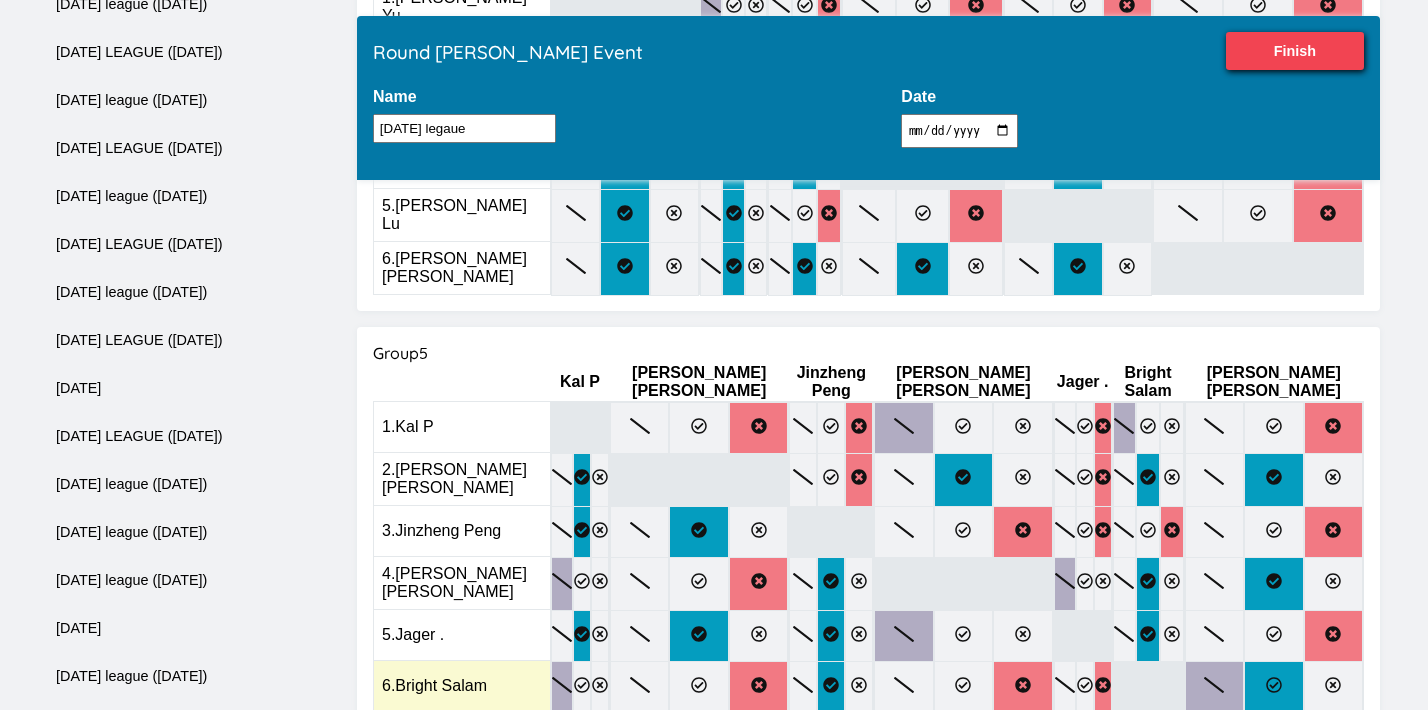click 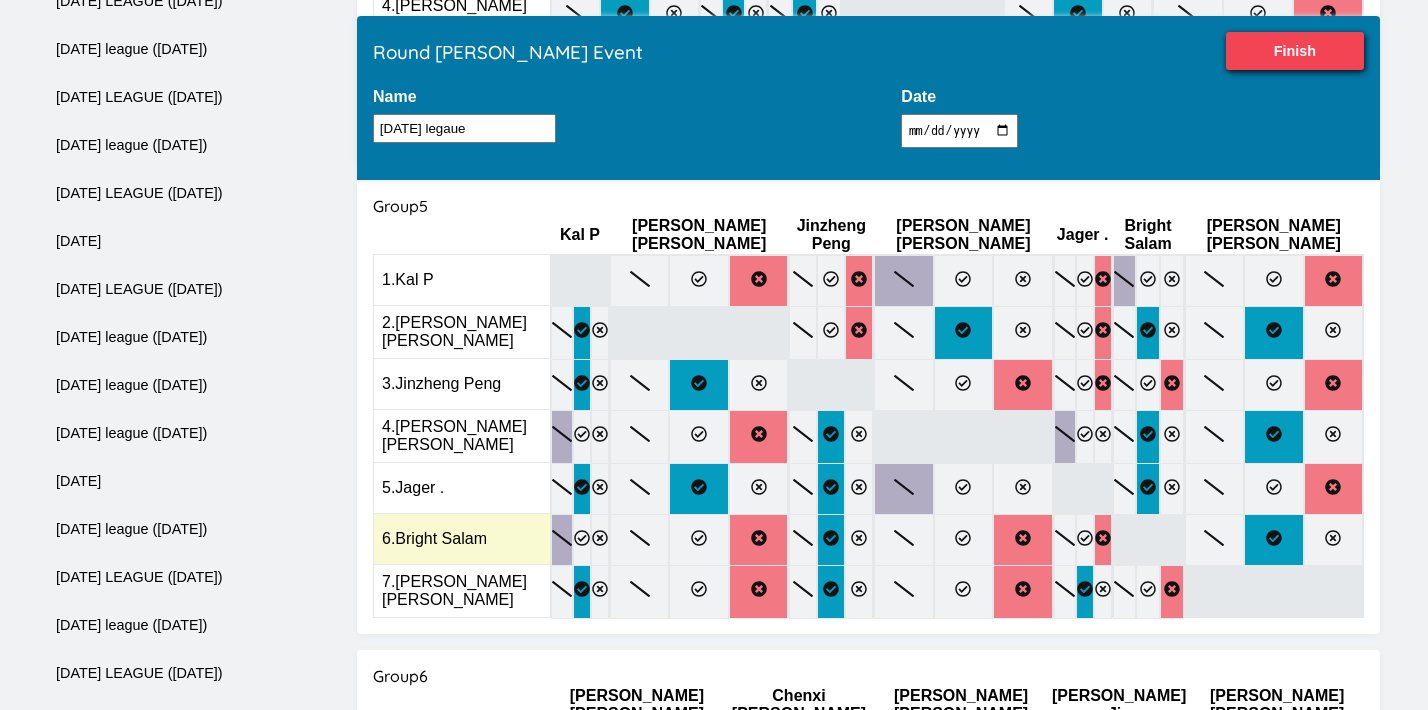 scroll, scrollTop: 2221, scrollLeft: 0, axis: vertical 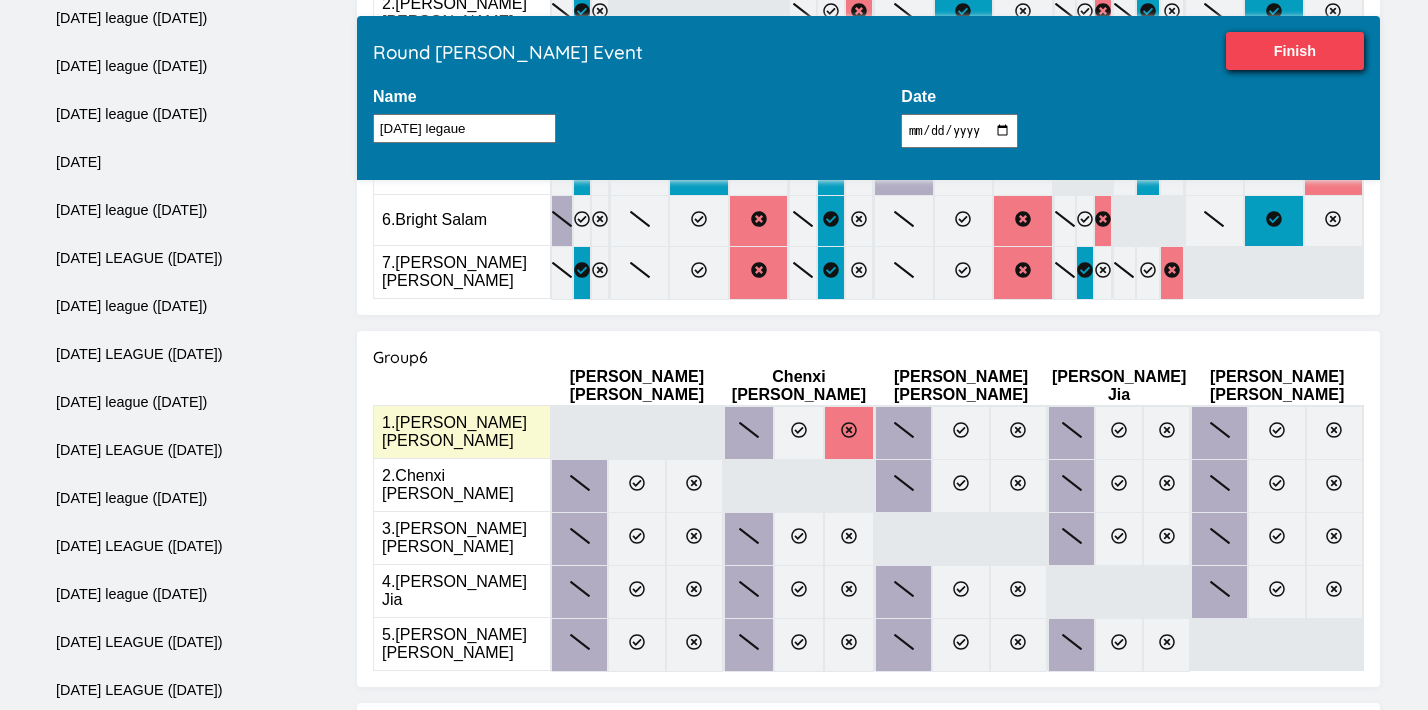 click at bounding box center [849, 433] 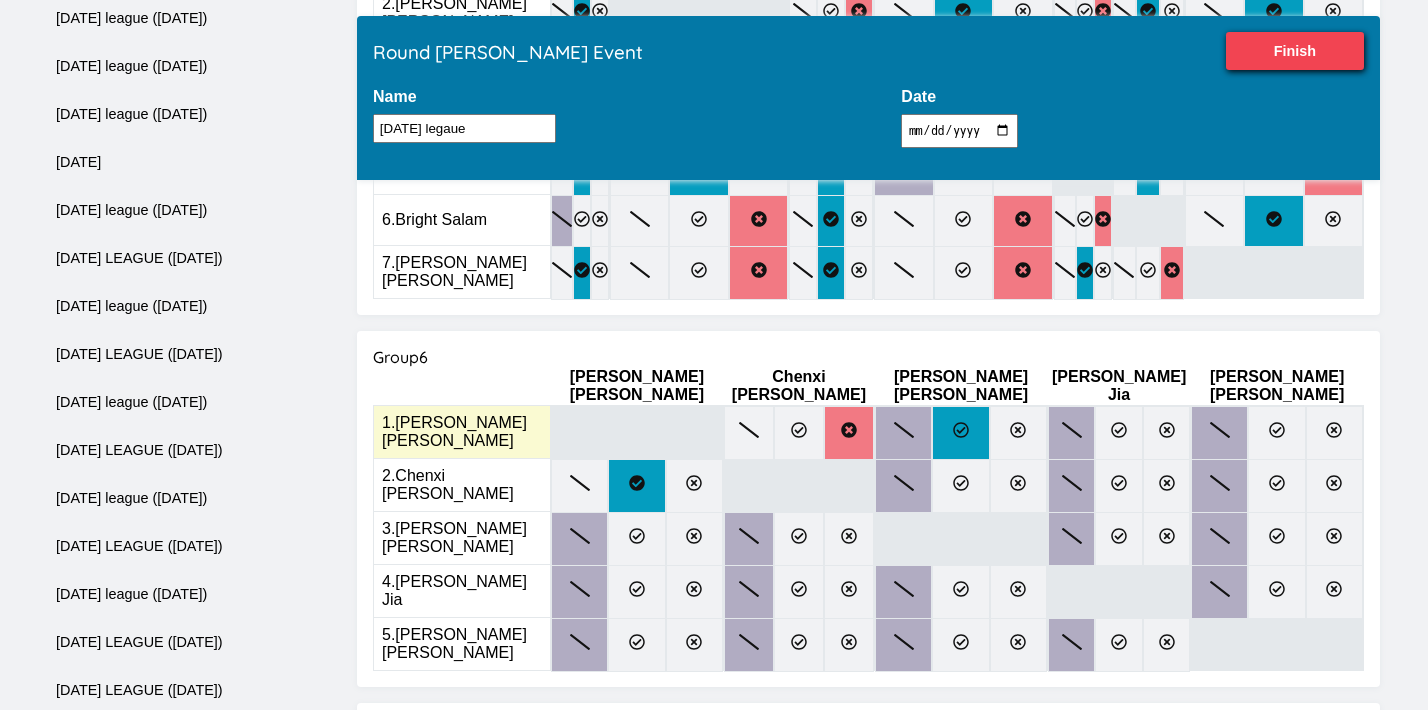 click at bounding box center [960, 433] 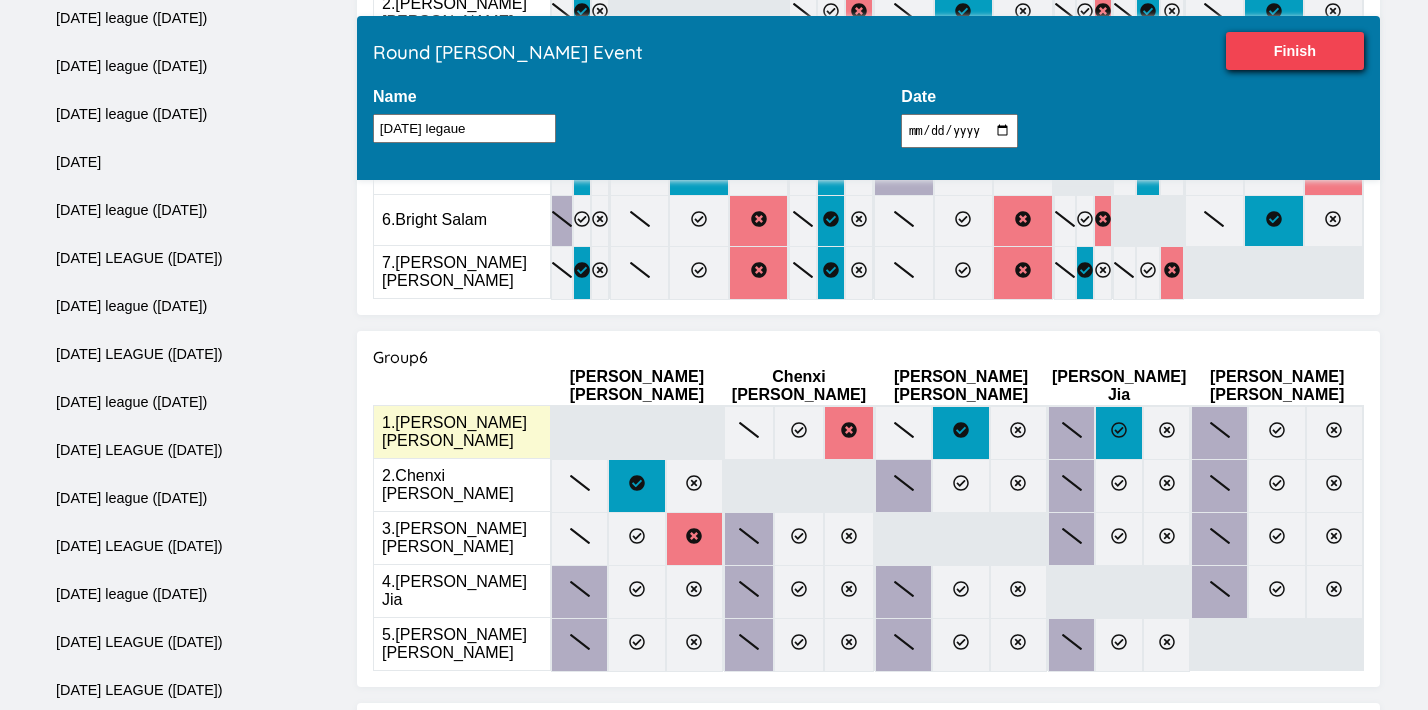 click at bounding box center (1118, 433) 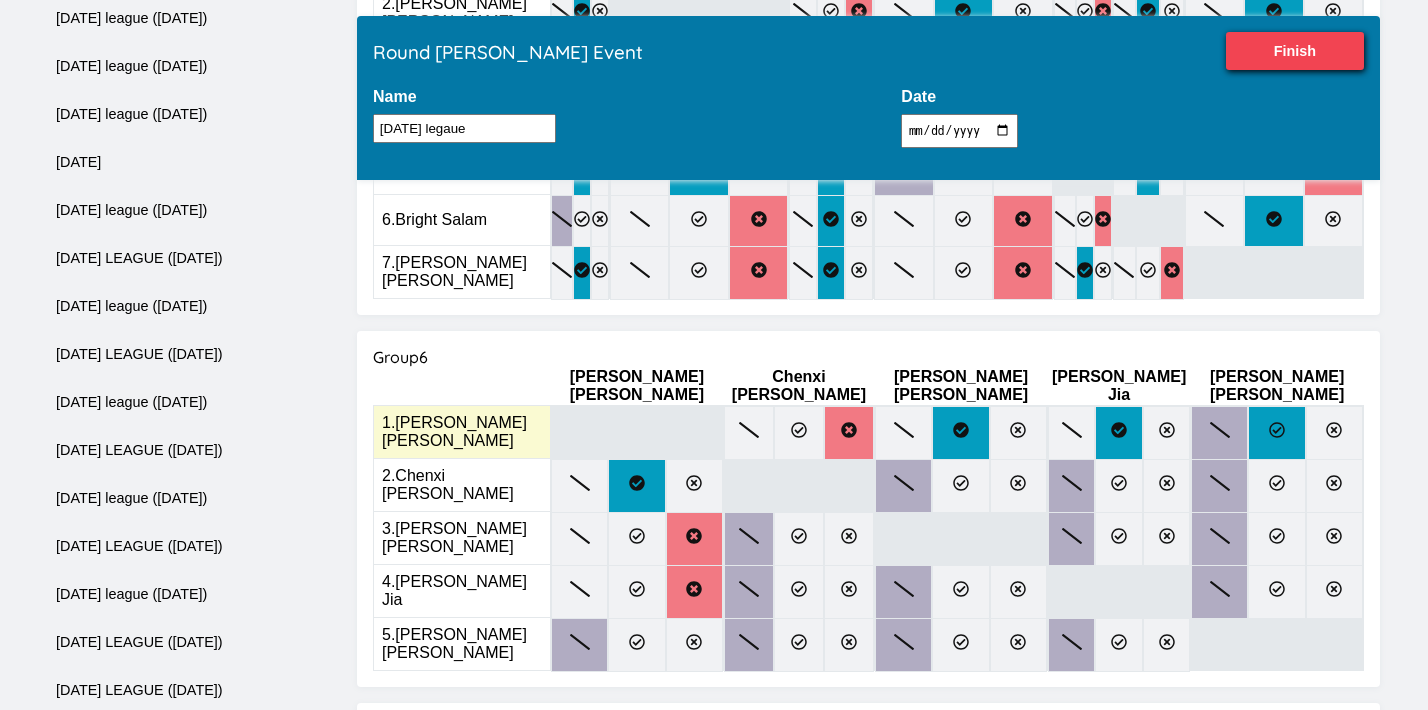 click at bounding box center [1276, 433] 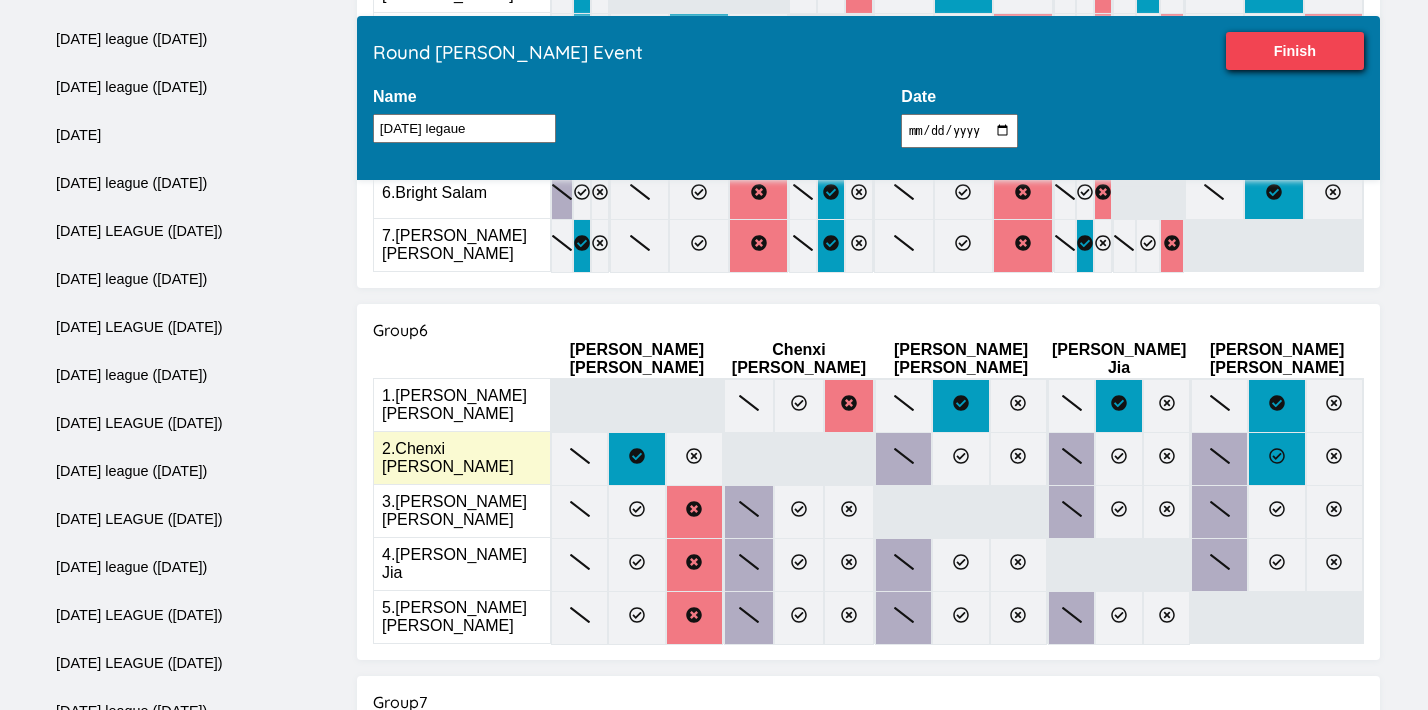 scroll, scrollTop: 2255, scrollLeft: 0, axis: vertical 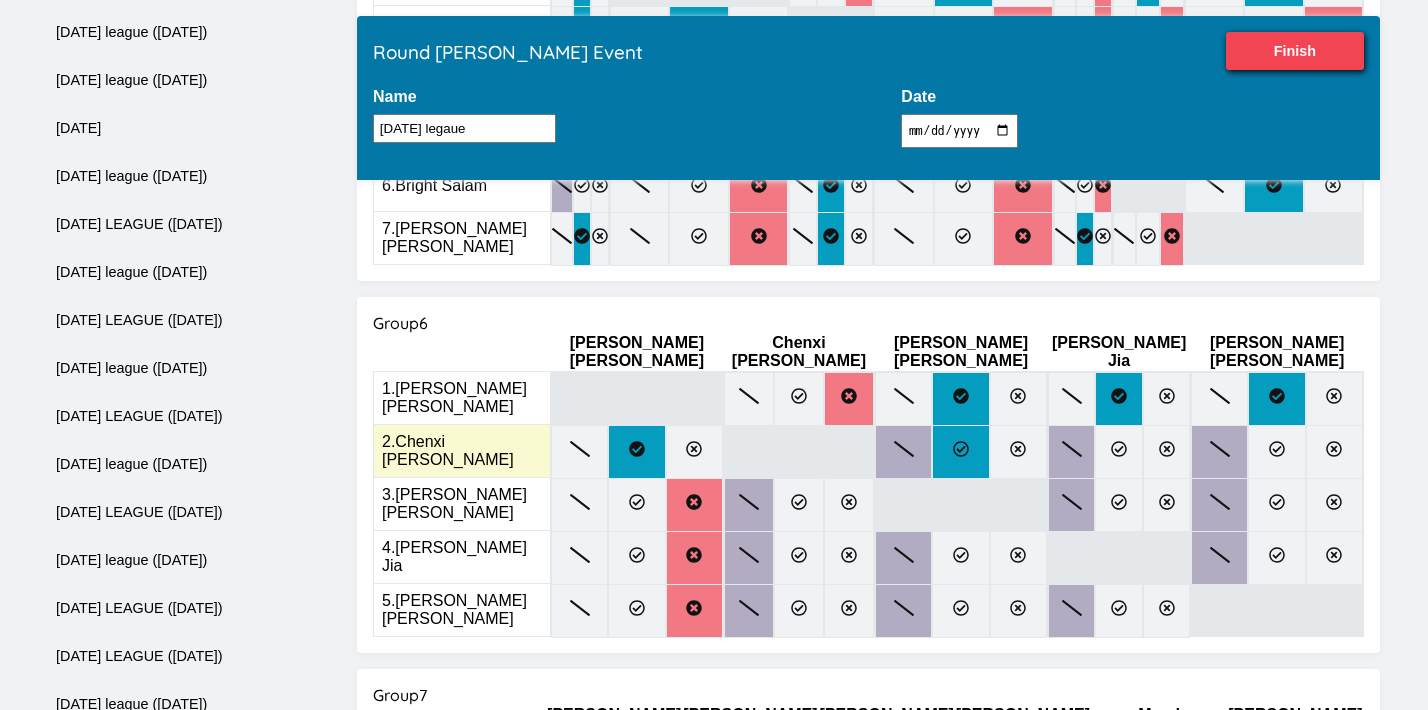 click 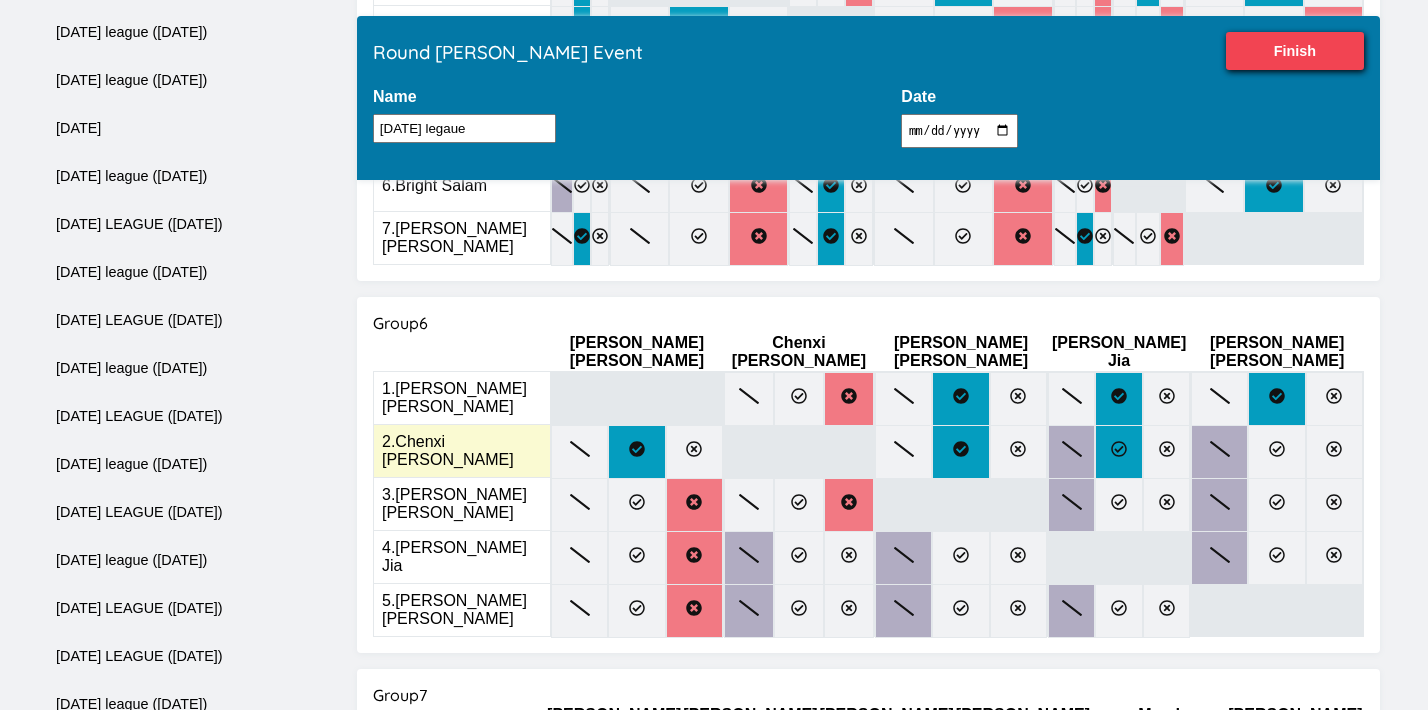 click at bounding box center (1118, 452) 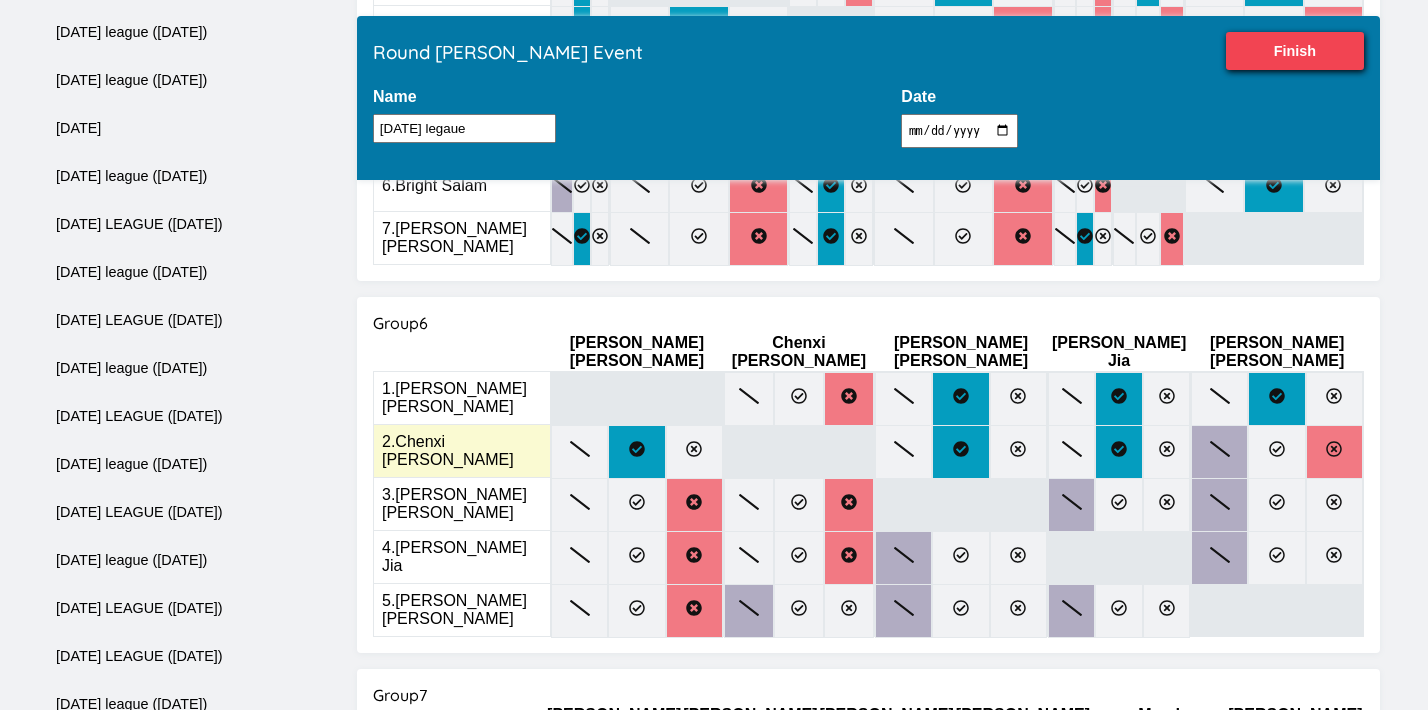 click at bounding box center [1334, 452] 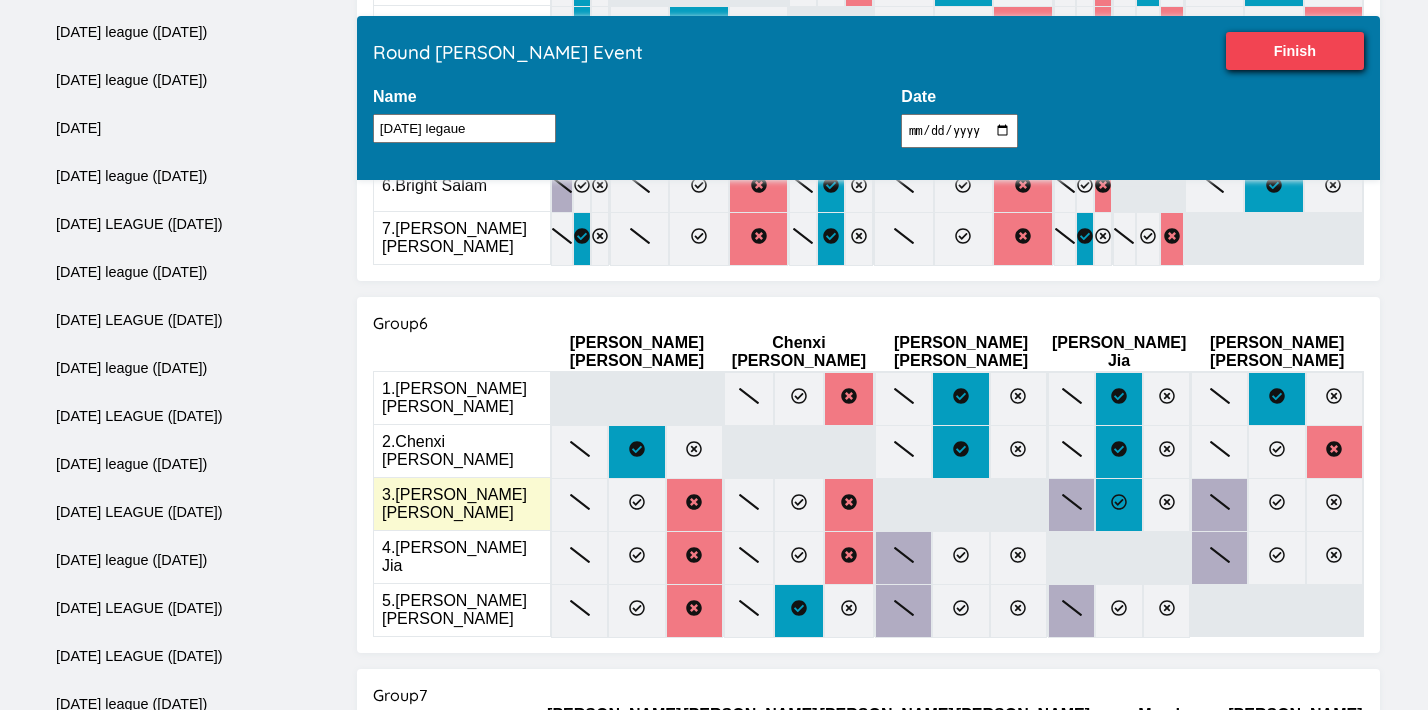 click at bounding box center [1118, 505] 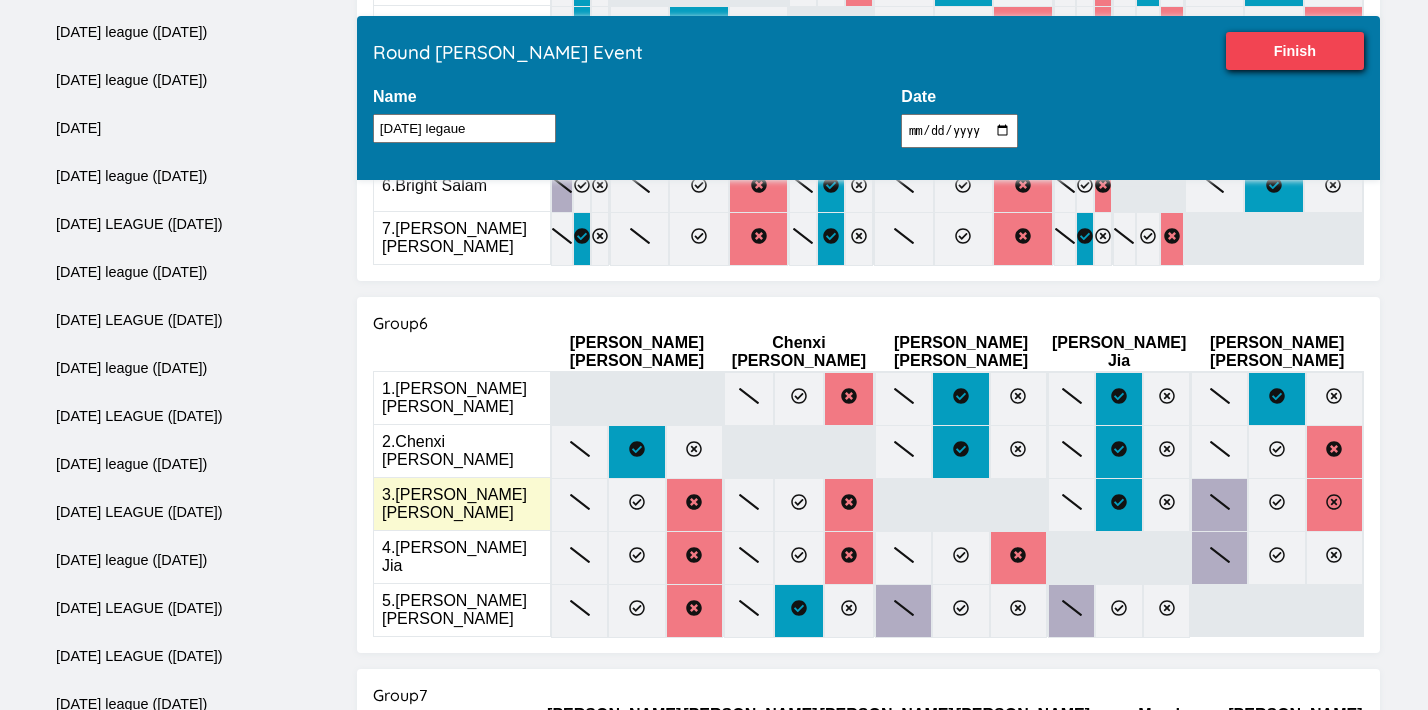 click at bounding box center (1334, 505) 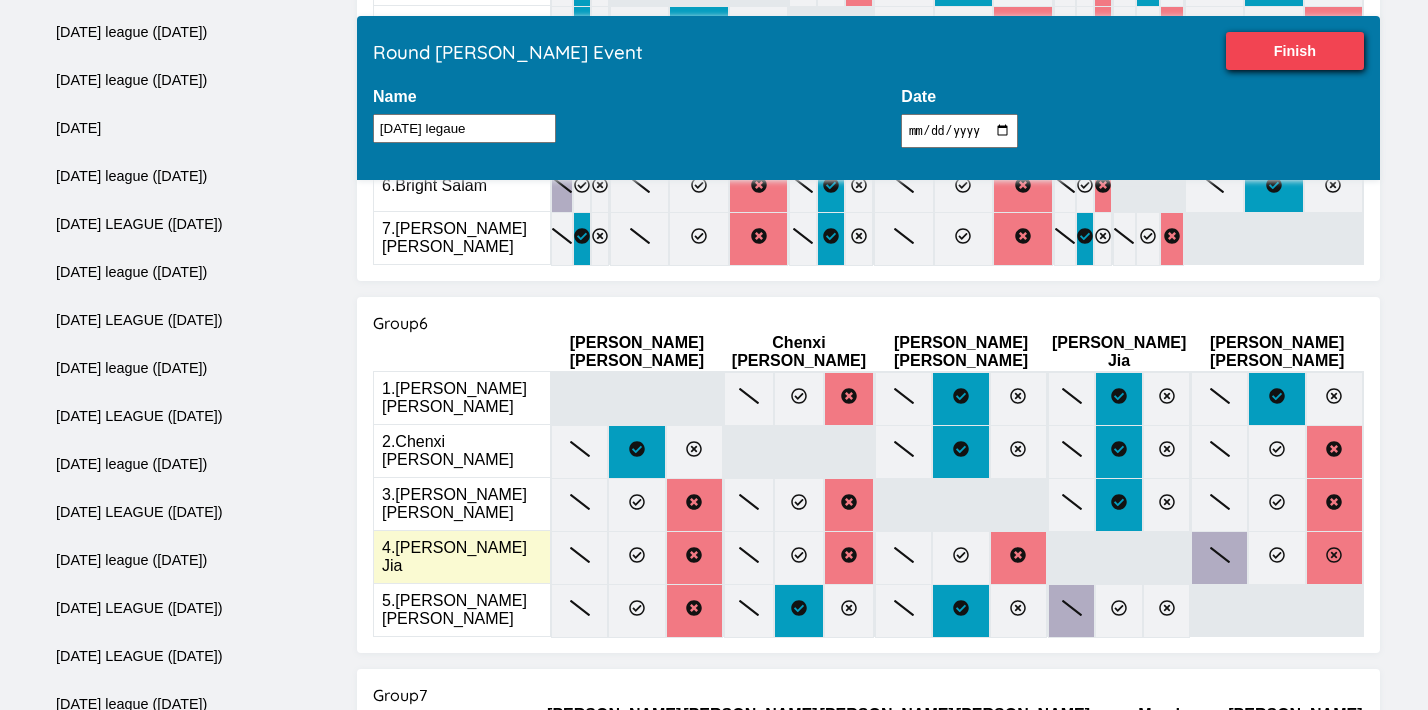 click at bounding box center (1334, 558) 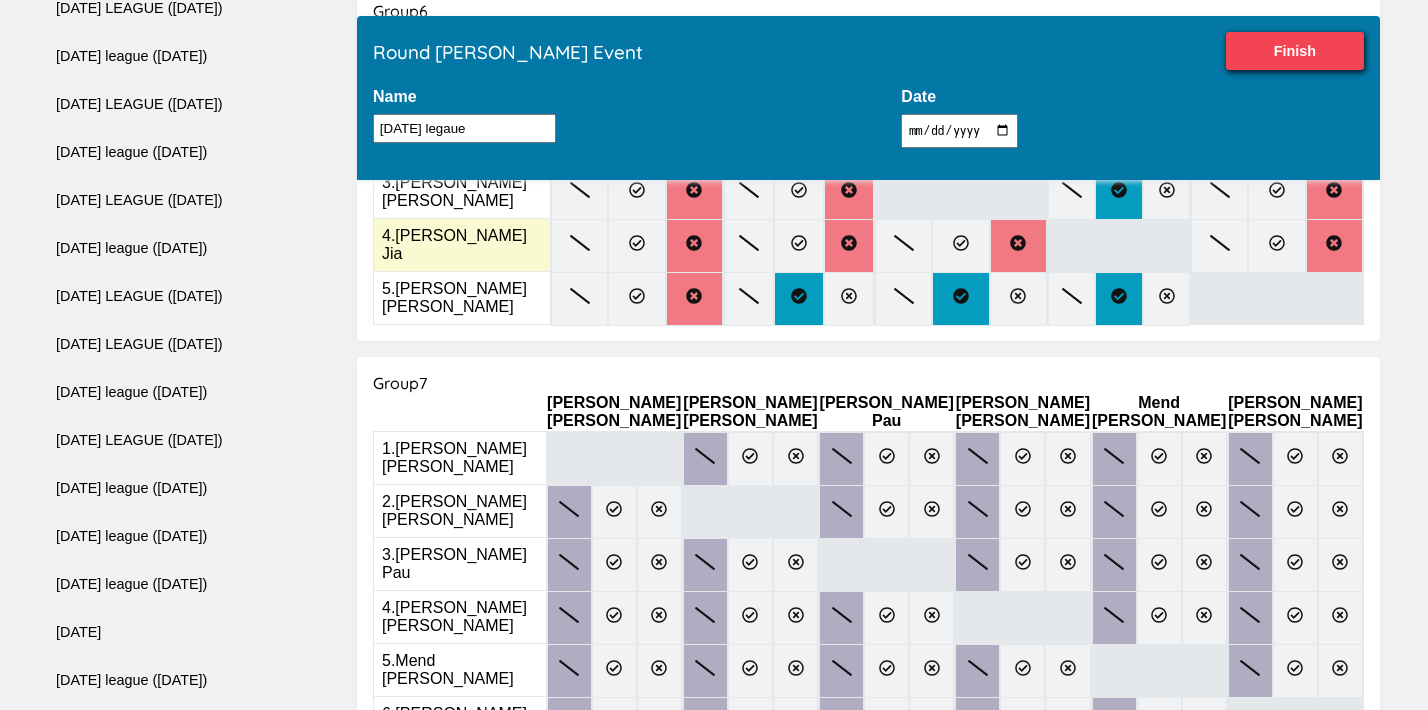 scroll, scrollTop: 2569, scrollLeft: 0, axis: vertical 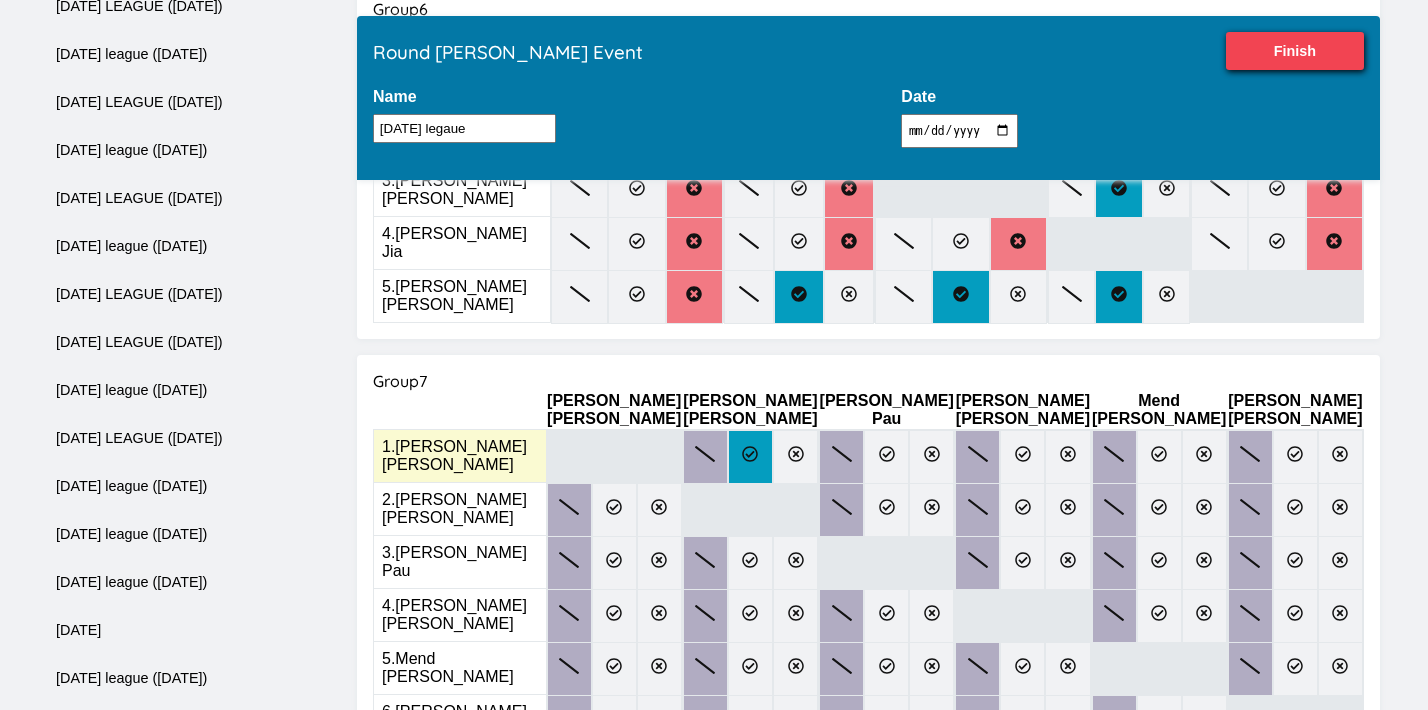 click at bounding box center [750, 457] 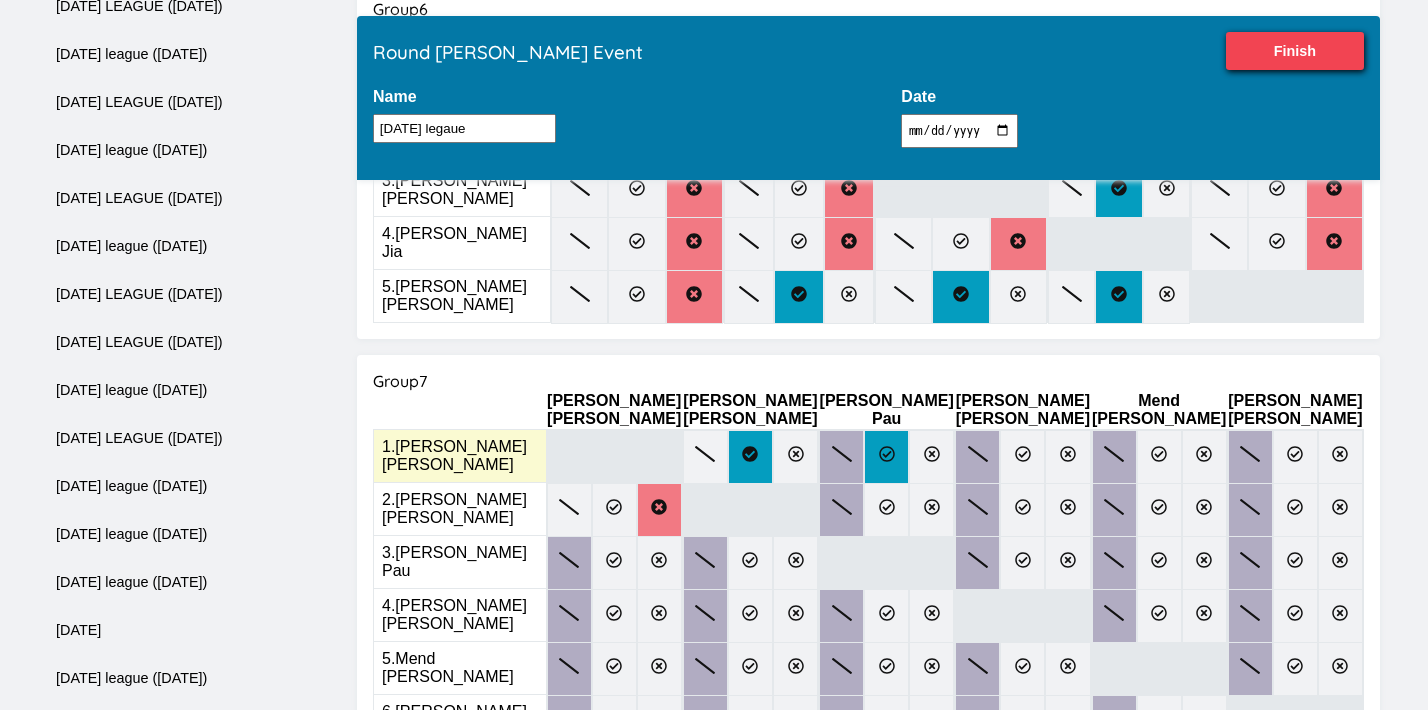 click 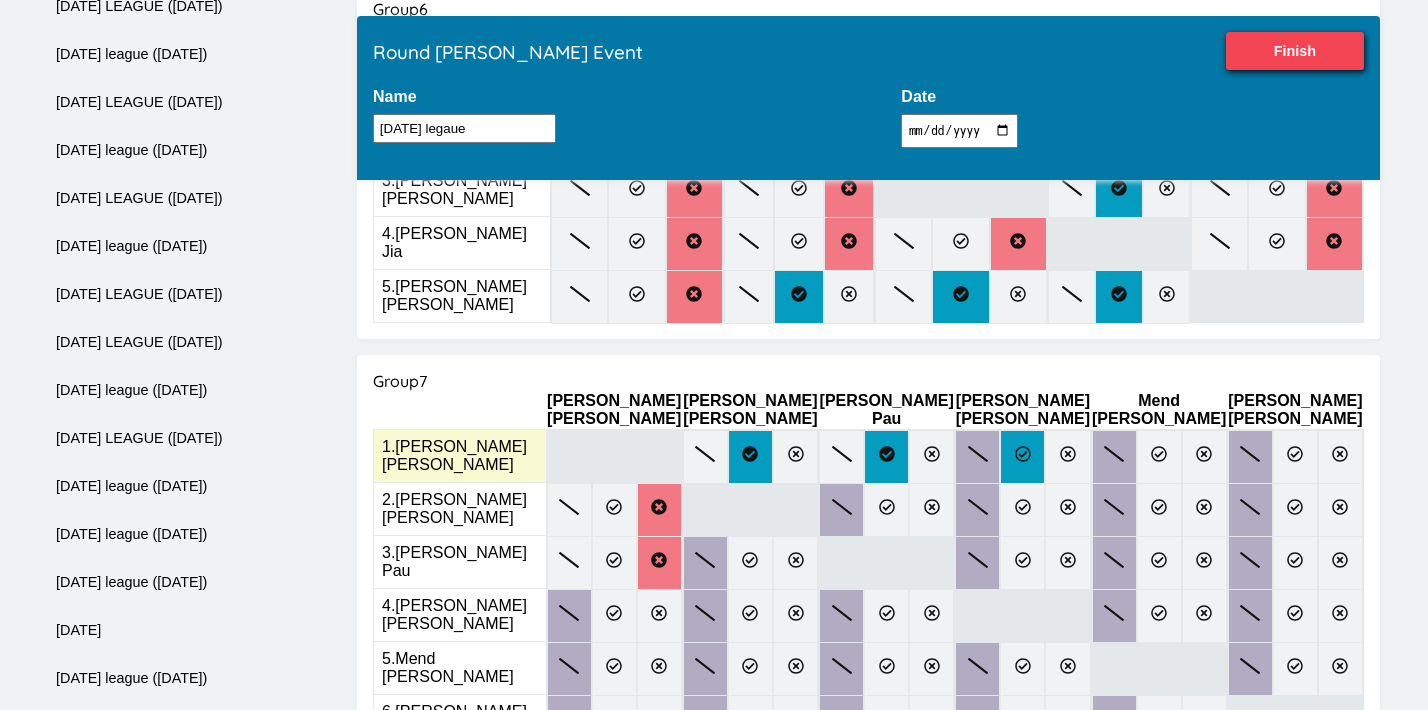 click 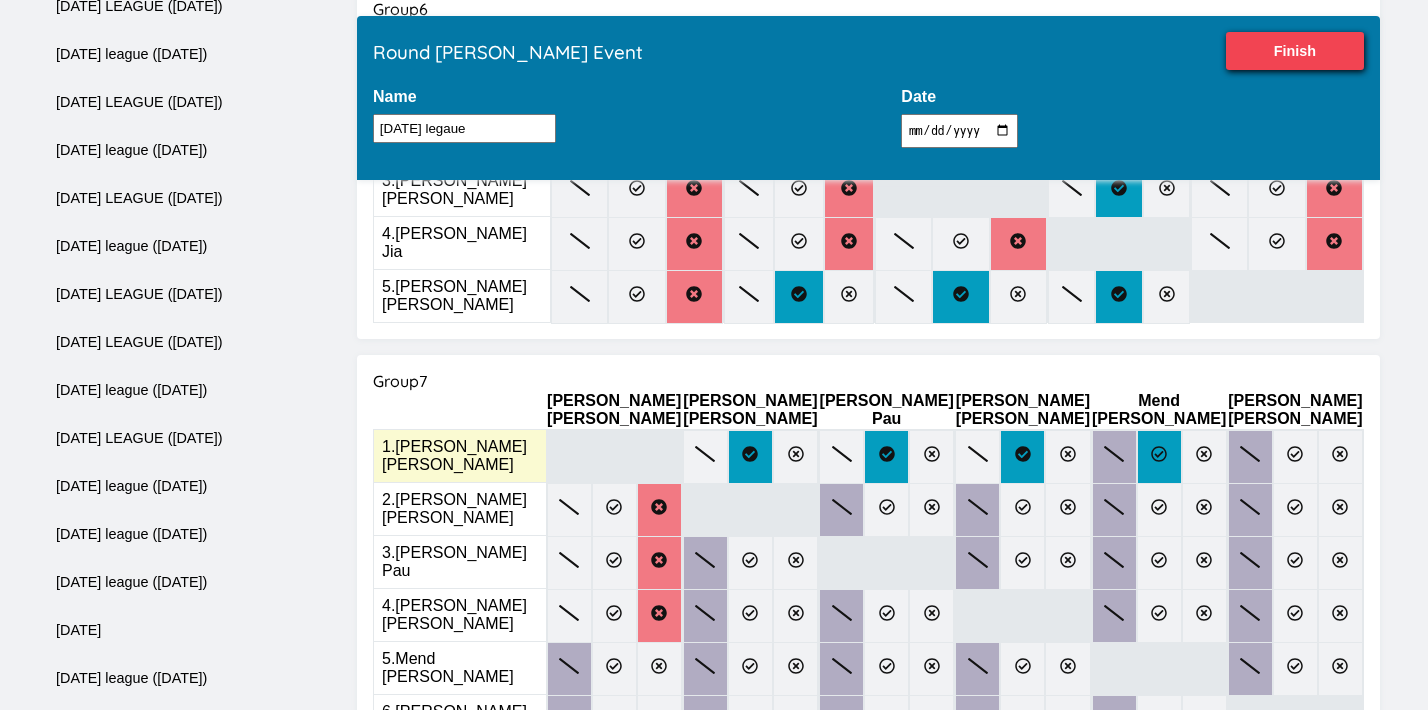 click 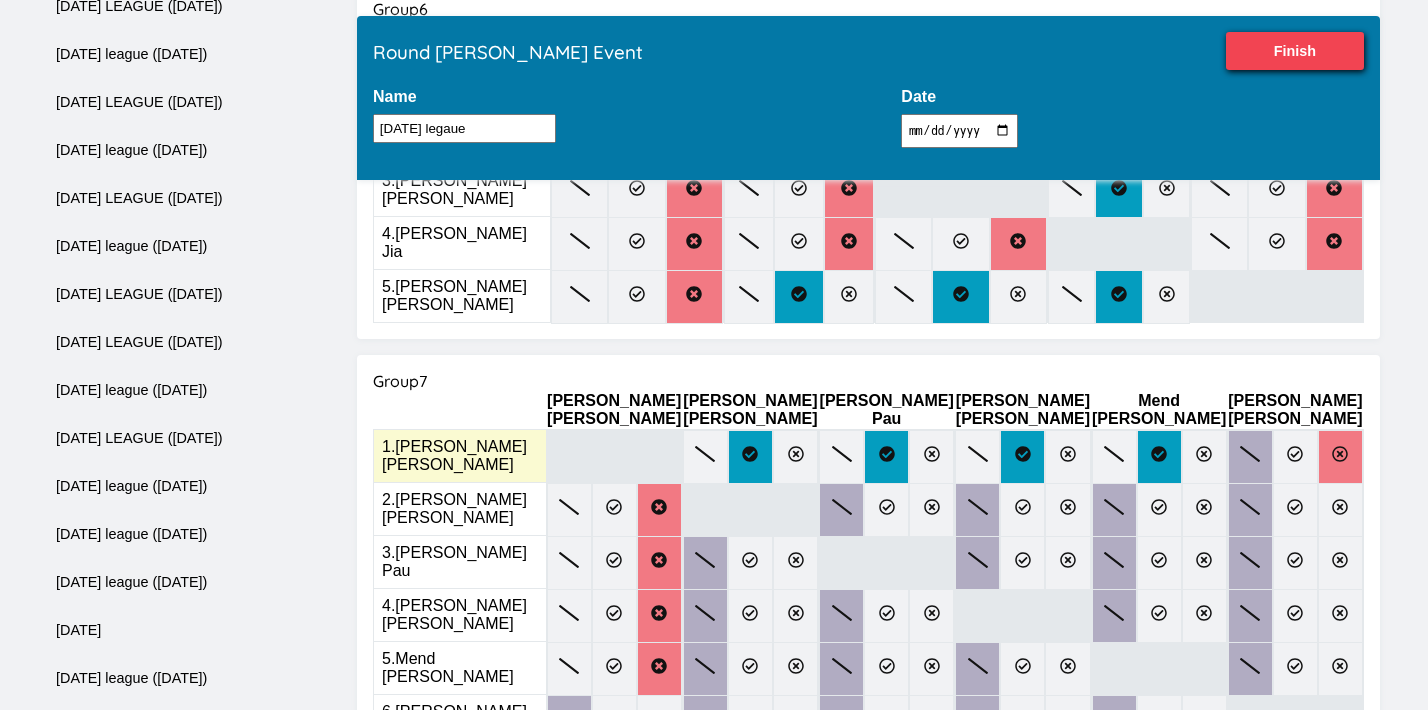 click at bounding box center [1340, 457] 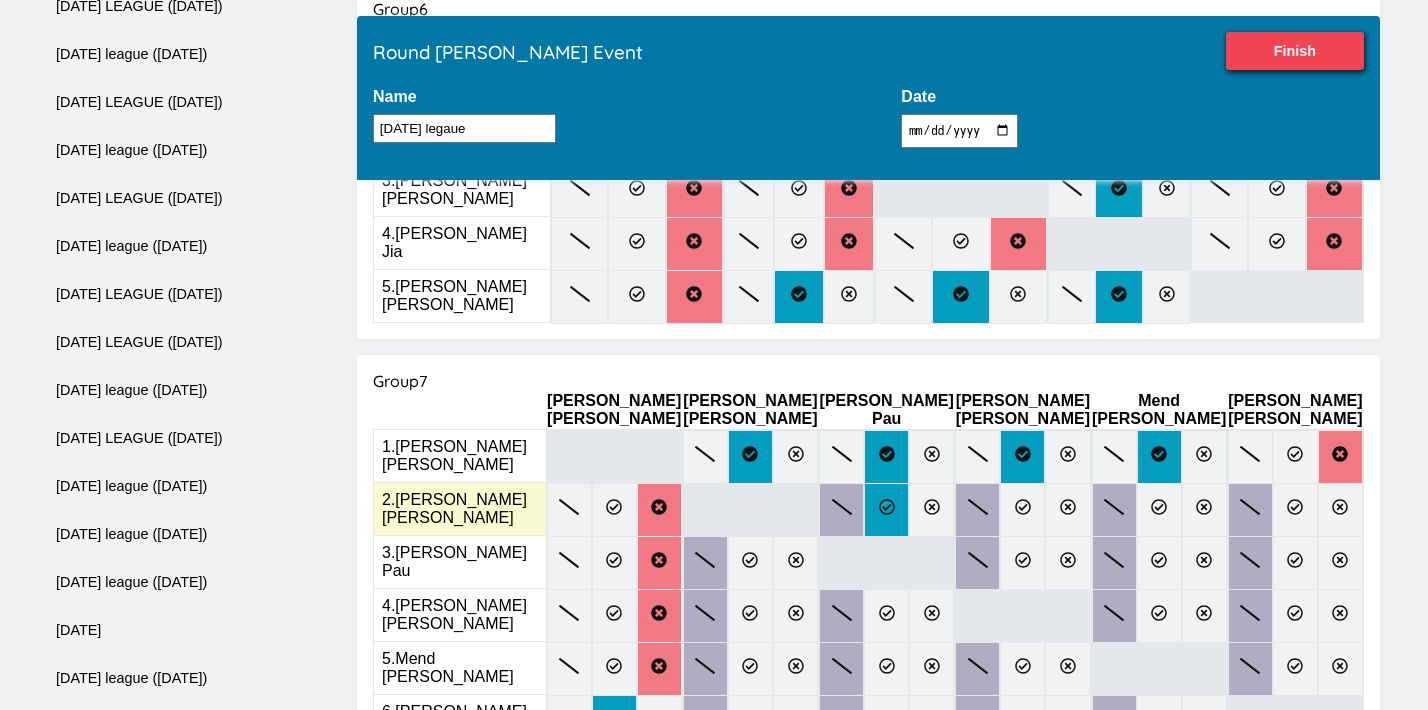 click at bounding box center [886, 510] 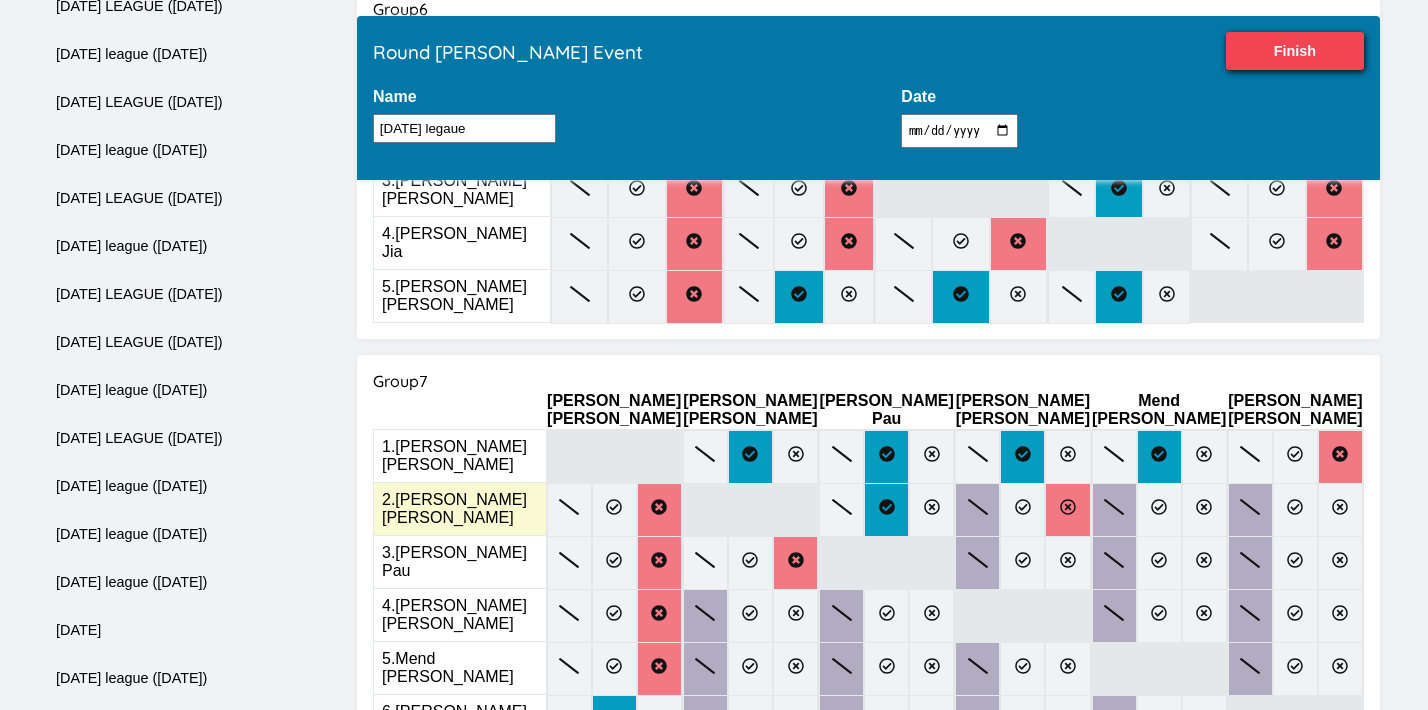click at bounding box center (1067, 510) 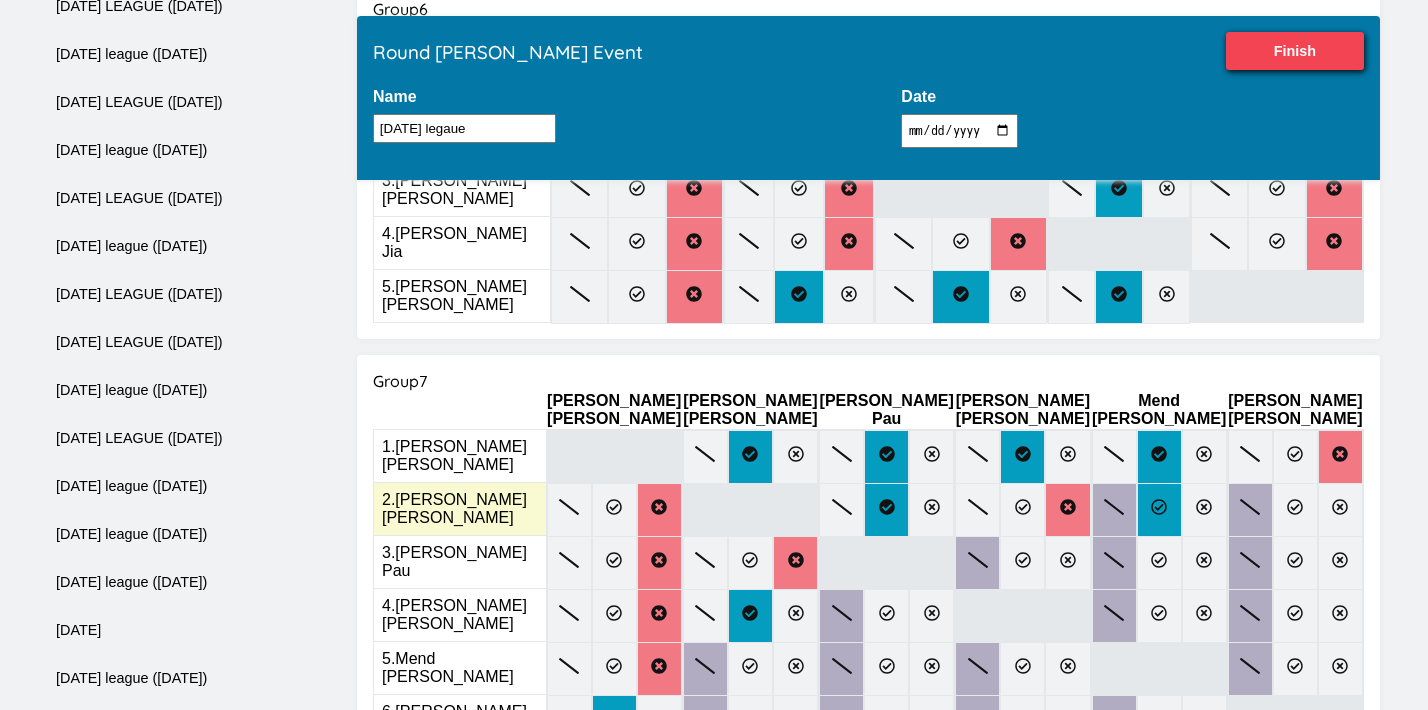 click at bounding box center [1159, 510] 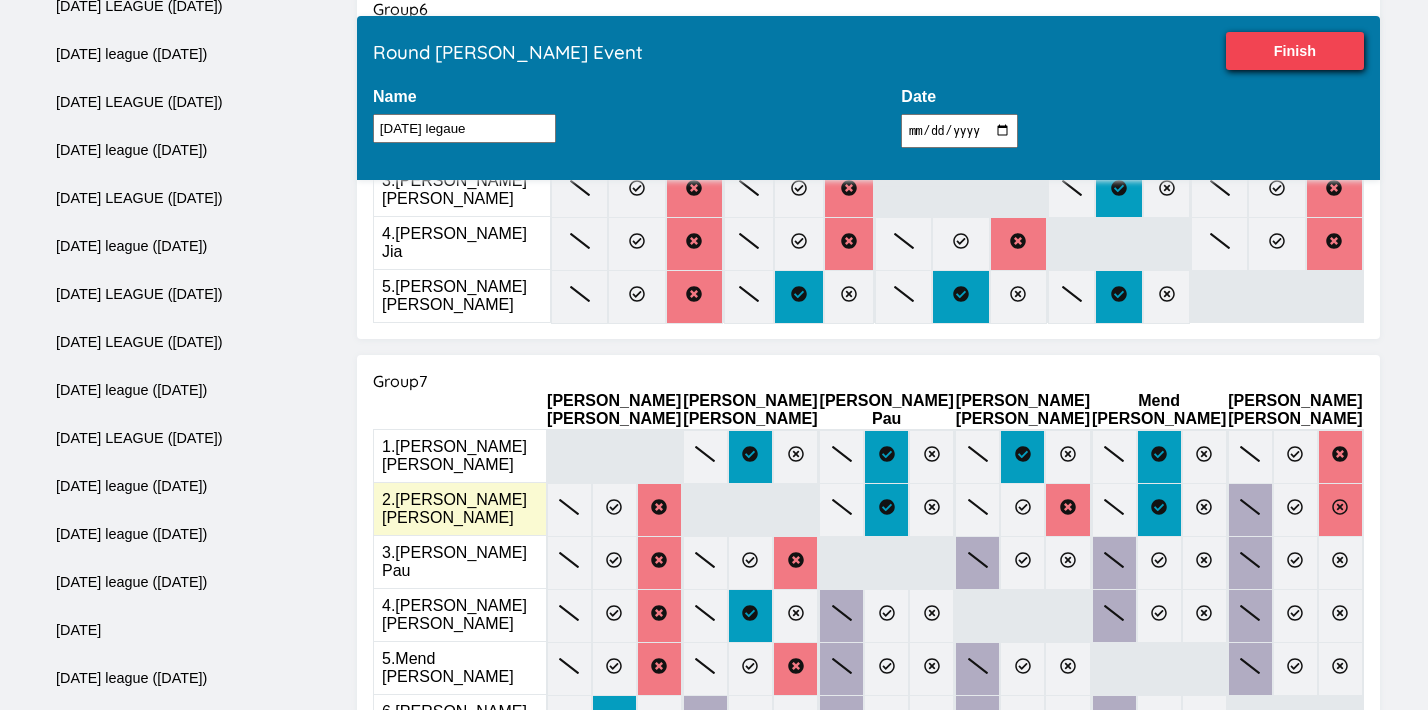 click at bounding box center (1340, 510) 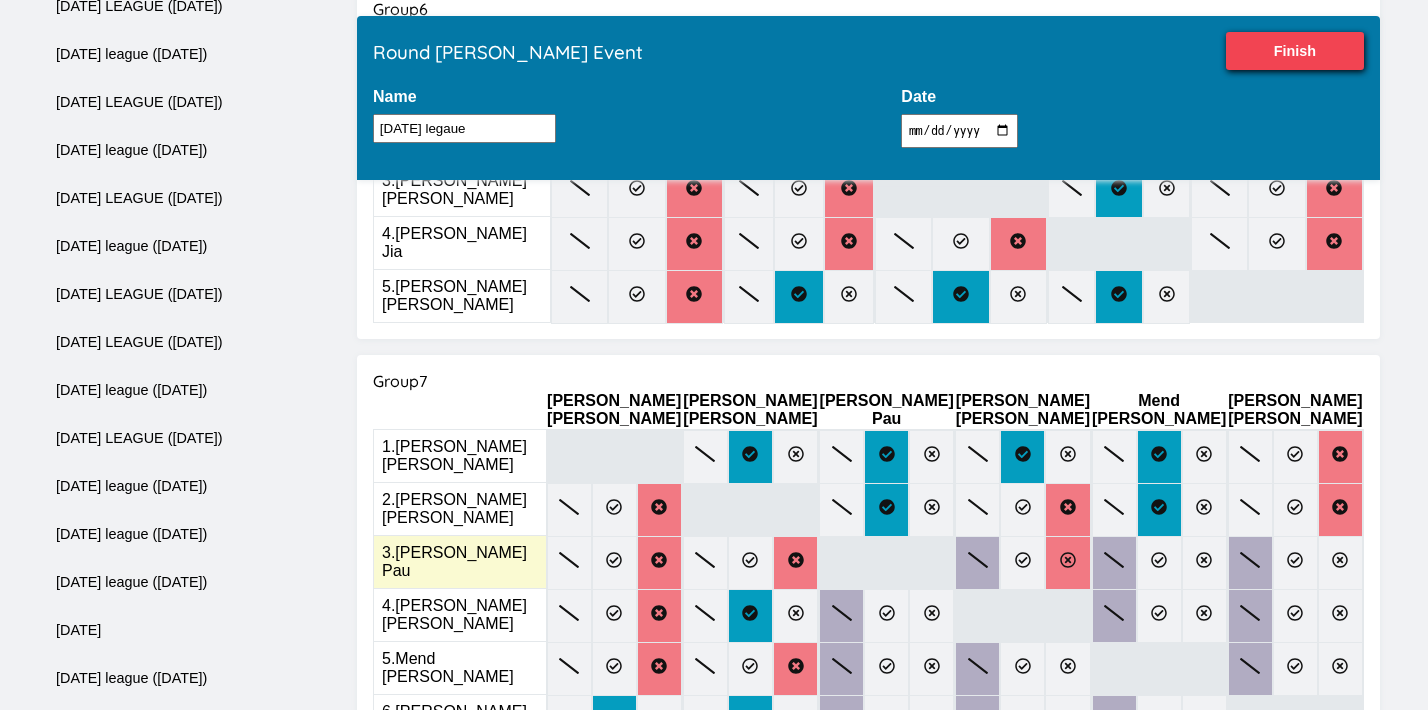 click at bounding box center [1067, 563] 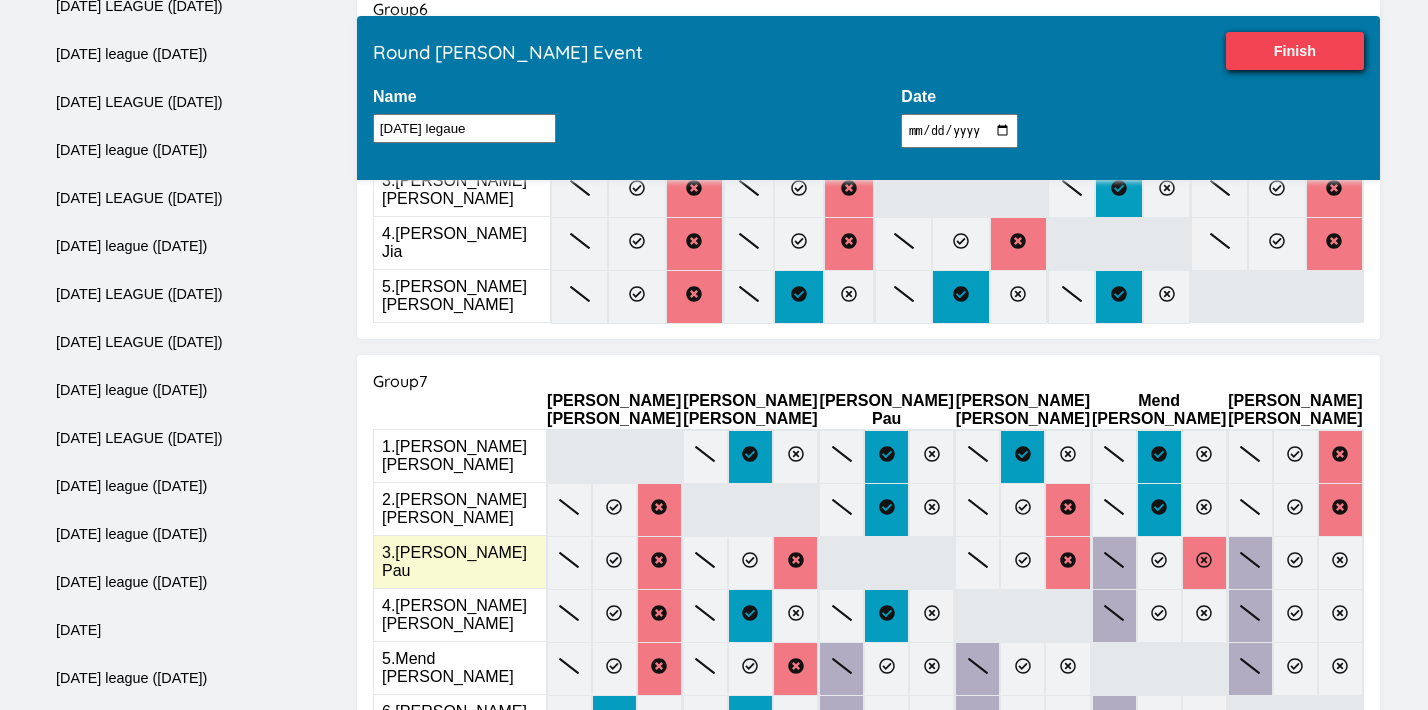 click 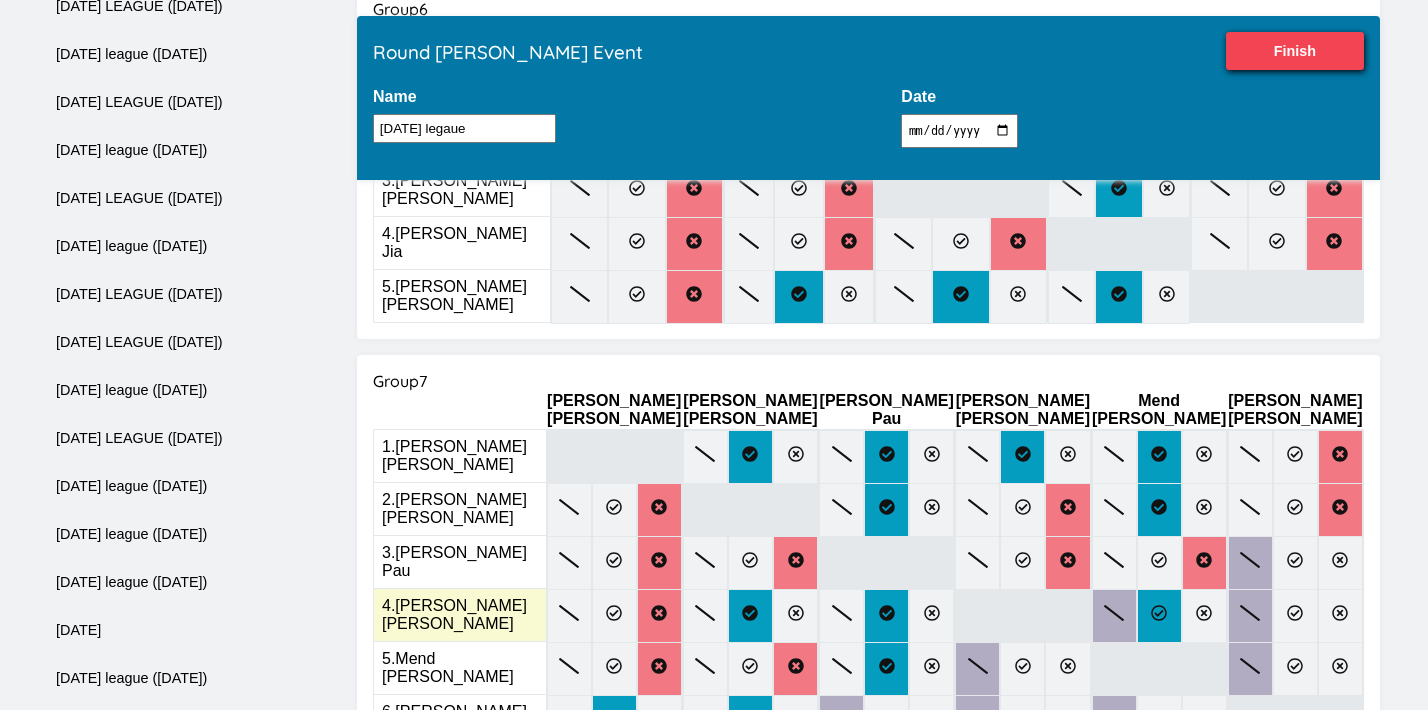click 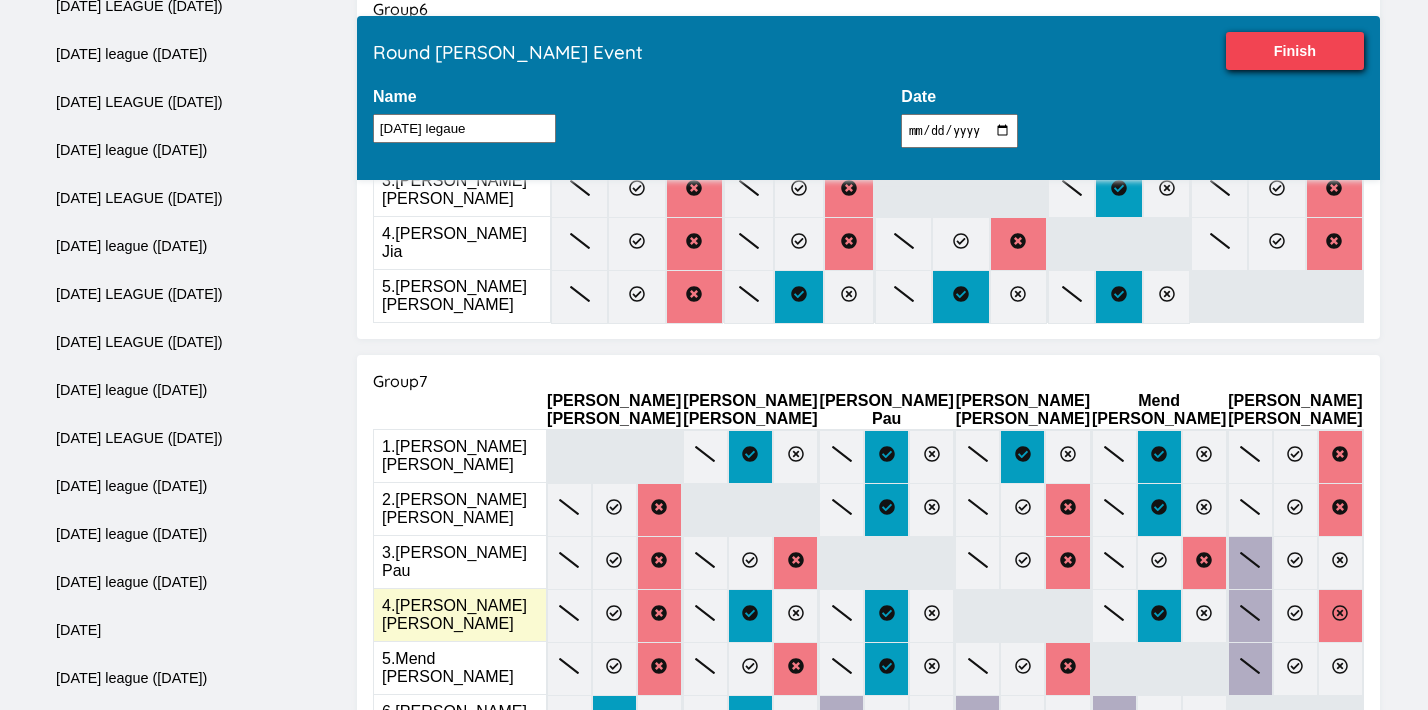 click at bounding box center (1340, 616) 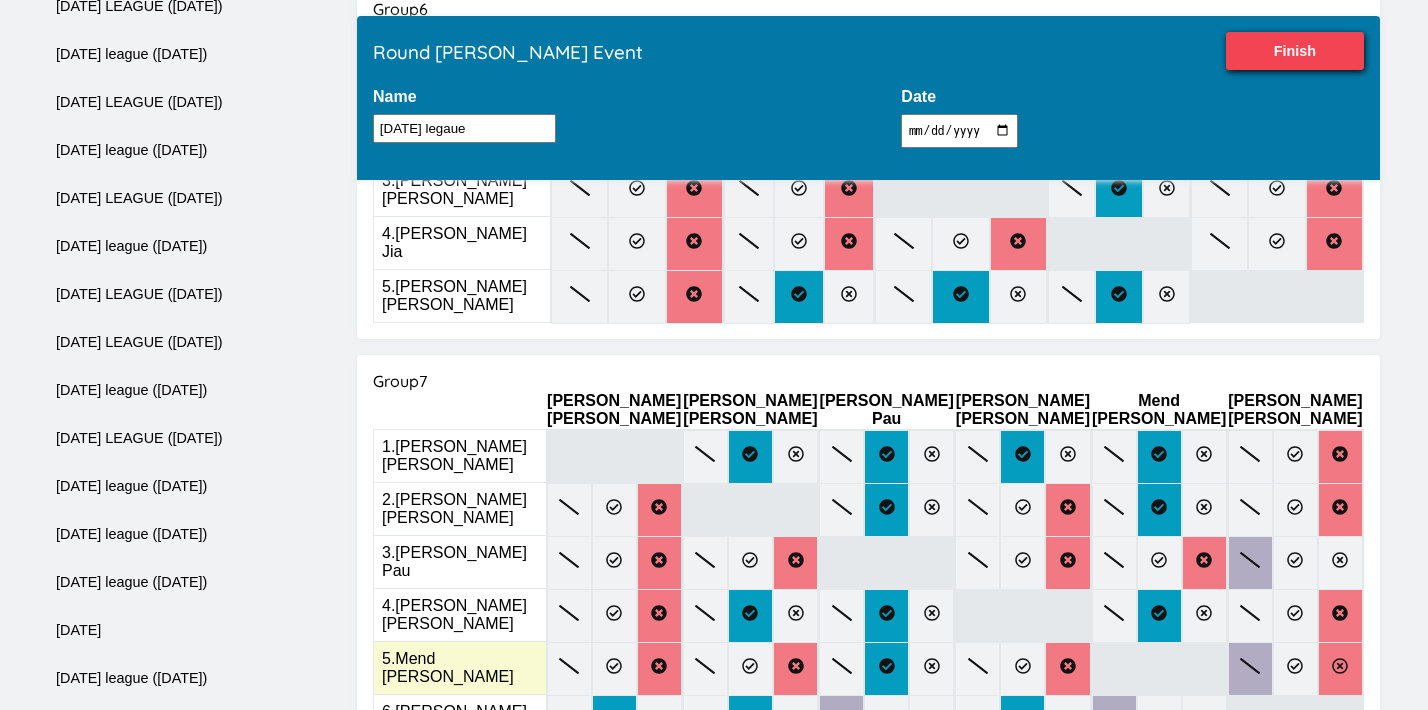 click at bounding box center (1340, 669) 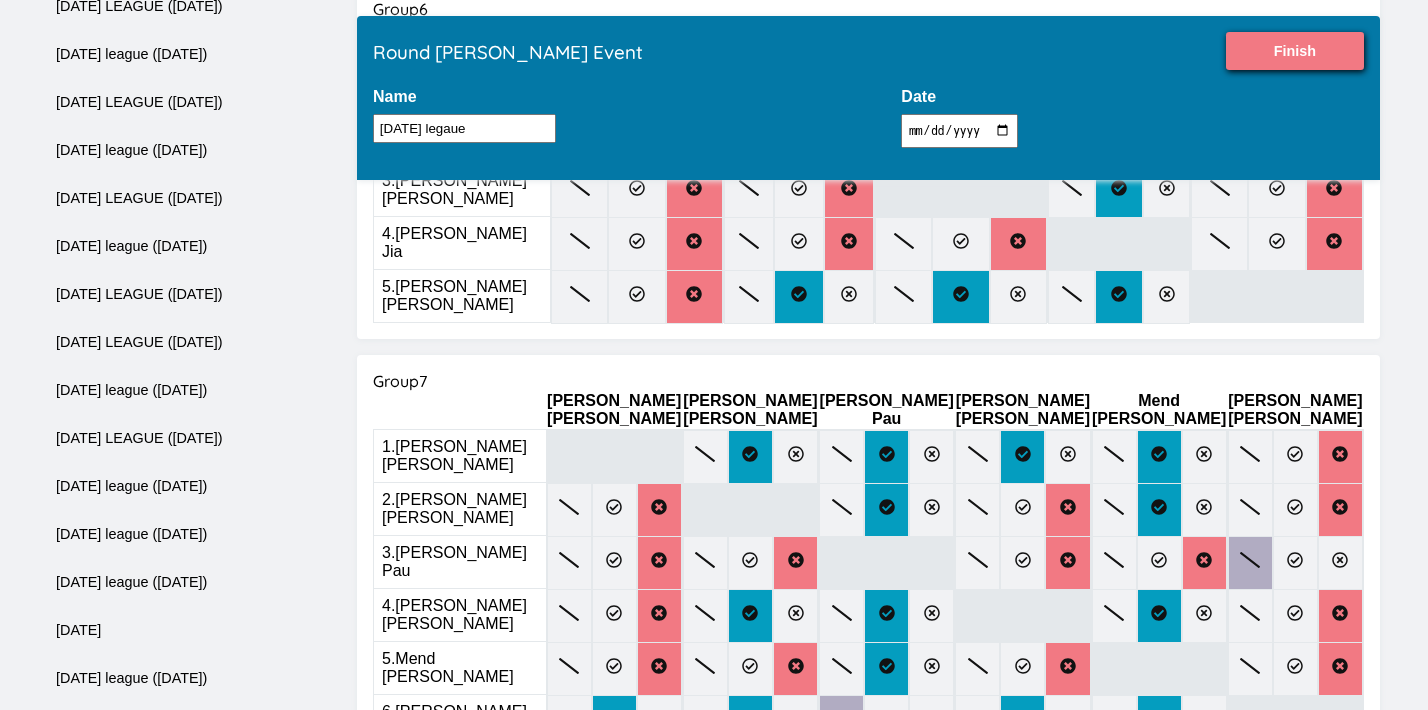 click on "Finish" at bounding box center (1295, 51) 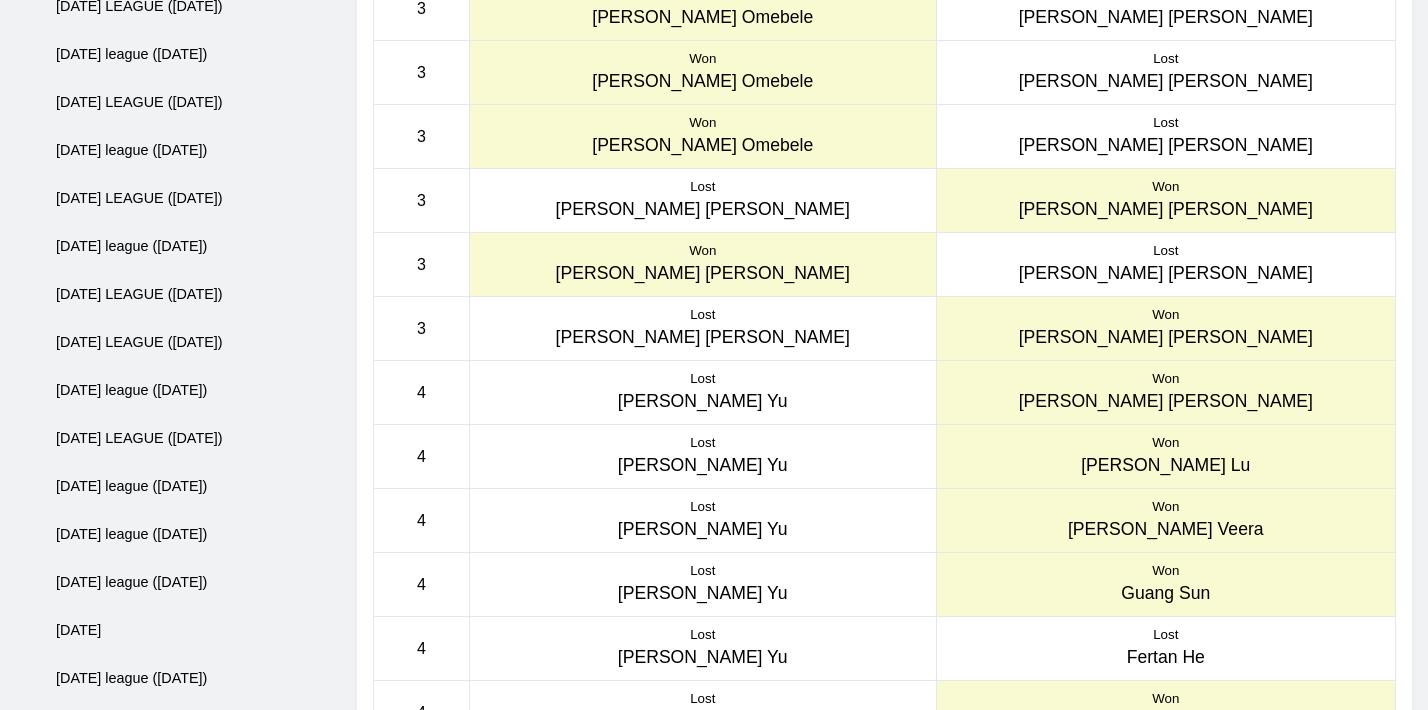 scroll, scrollTop: 0, scrollLeft: 0, axis: both 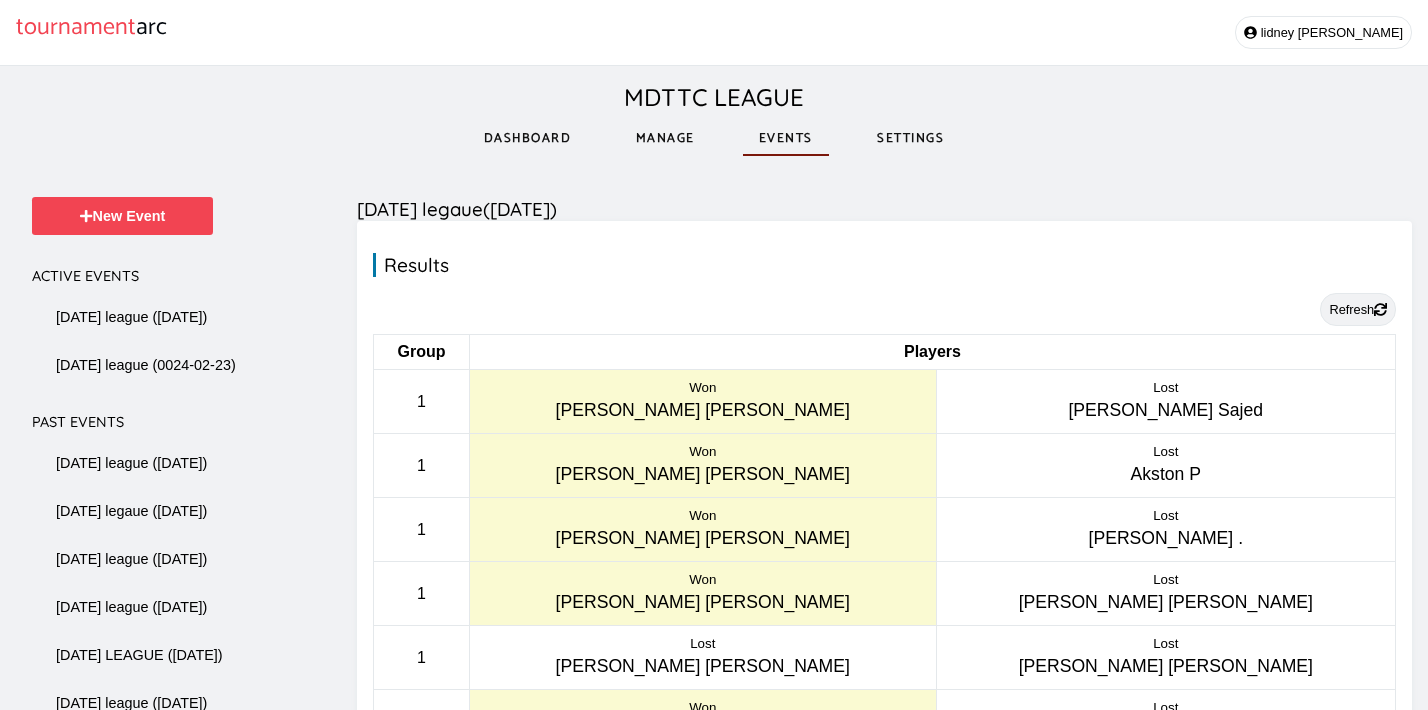 click on "Refresh" at bounding box center [1358, 309] 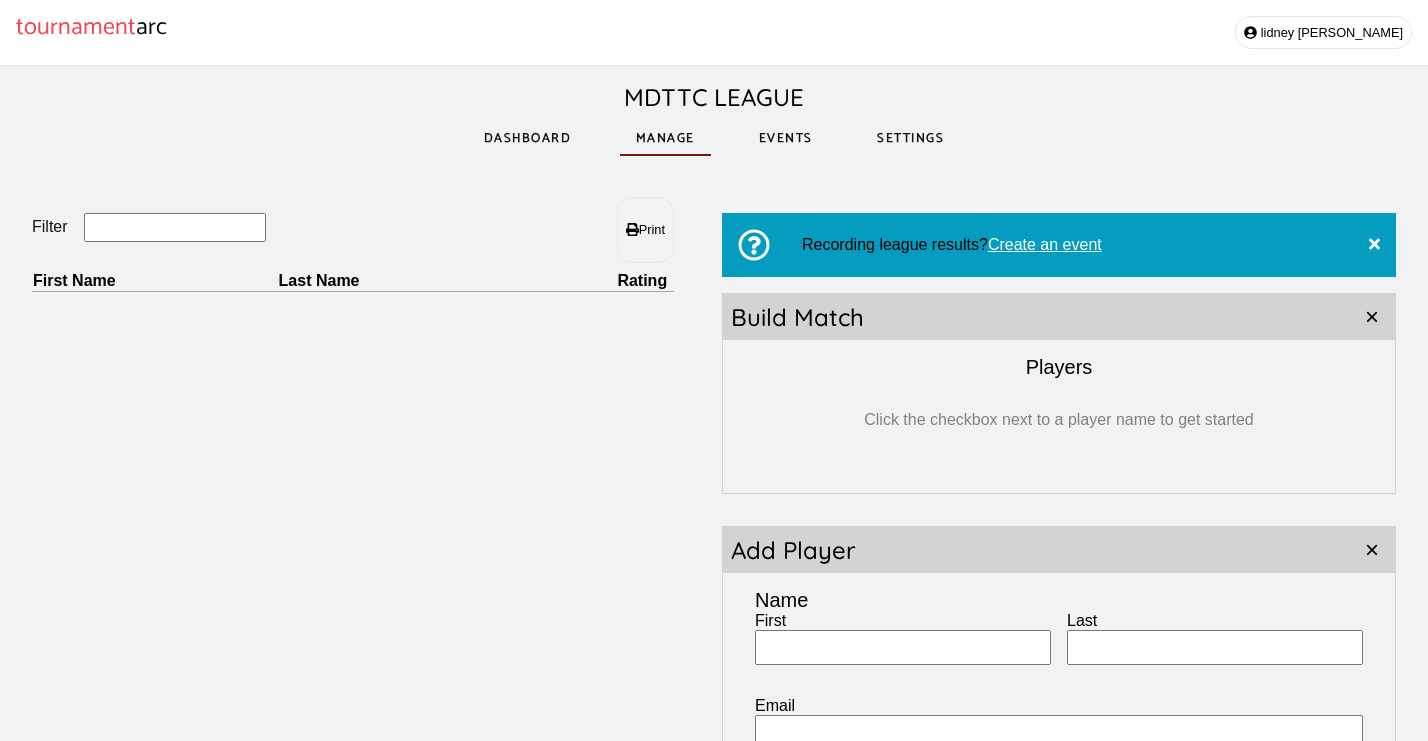 scroll, scrollTop: 0, scrollLeft: 0, axis: both 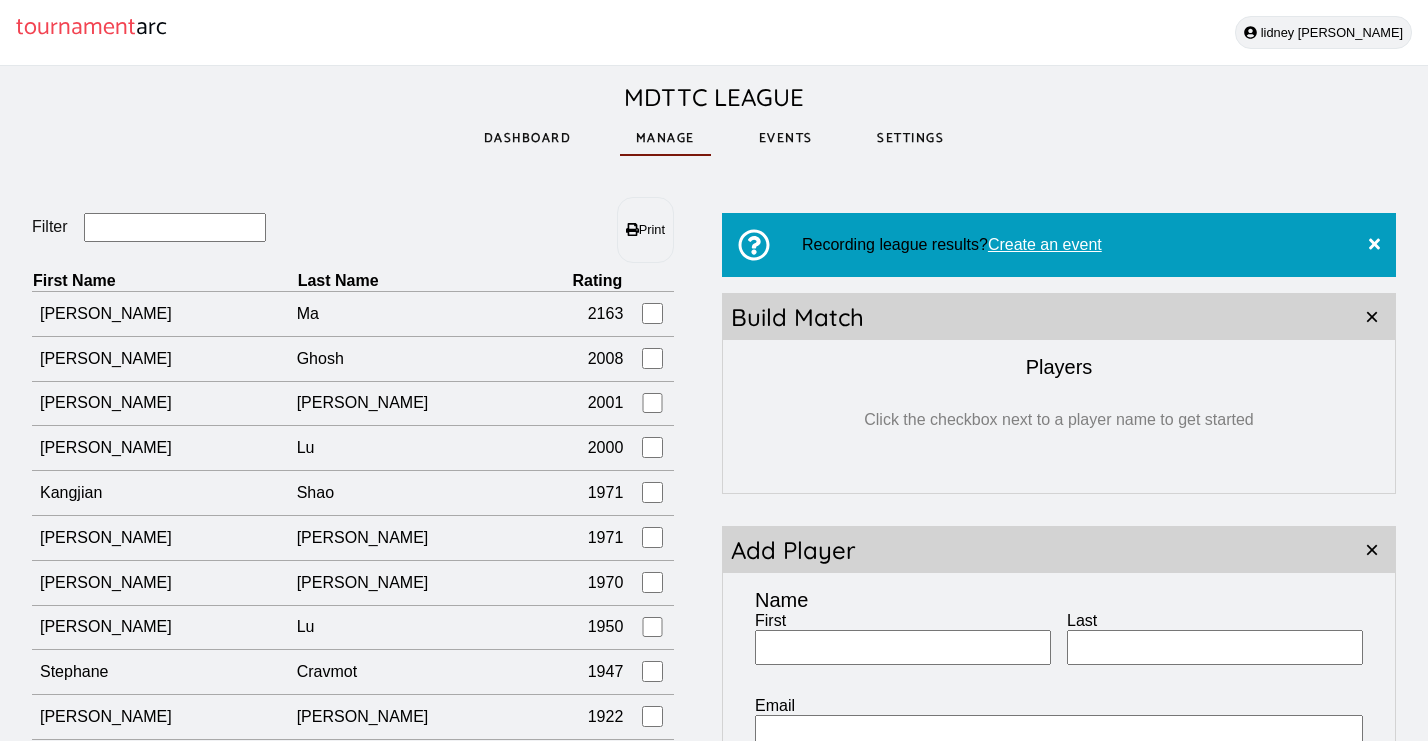 click on "lidney   castro" at bounding box center [1323, 32] 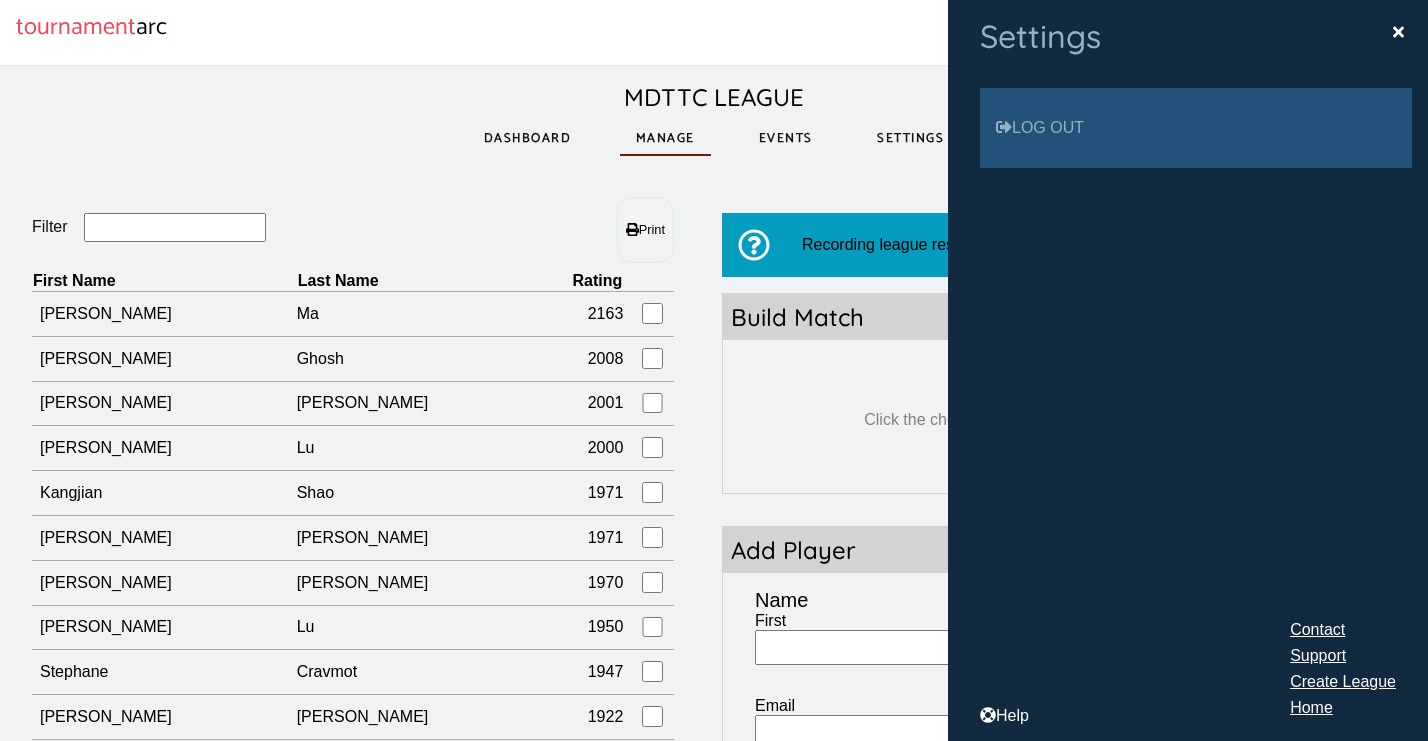 click on "Log out" at bounding box center (1196, 128) 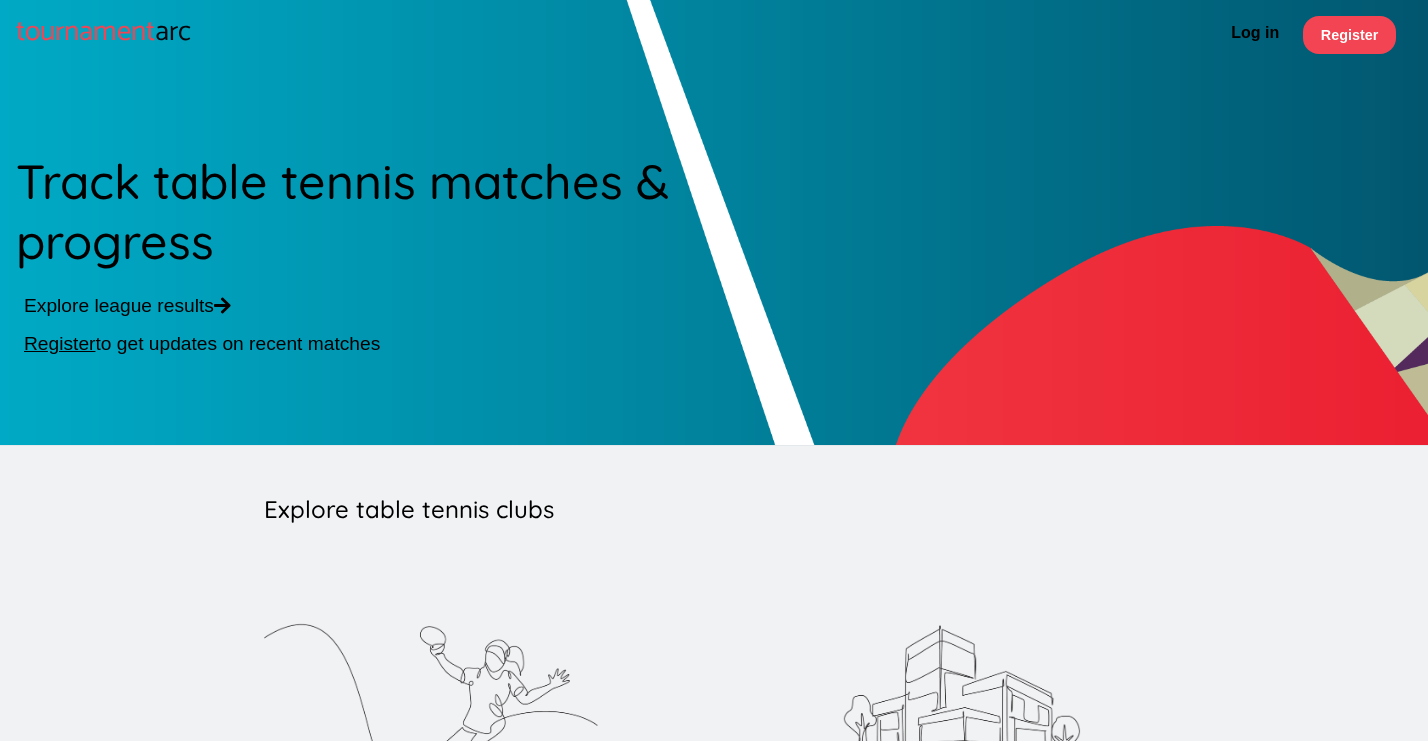 scroll, scrollTop: 0, scrollLeft: 0, axis: both 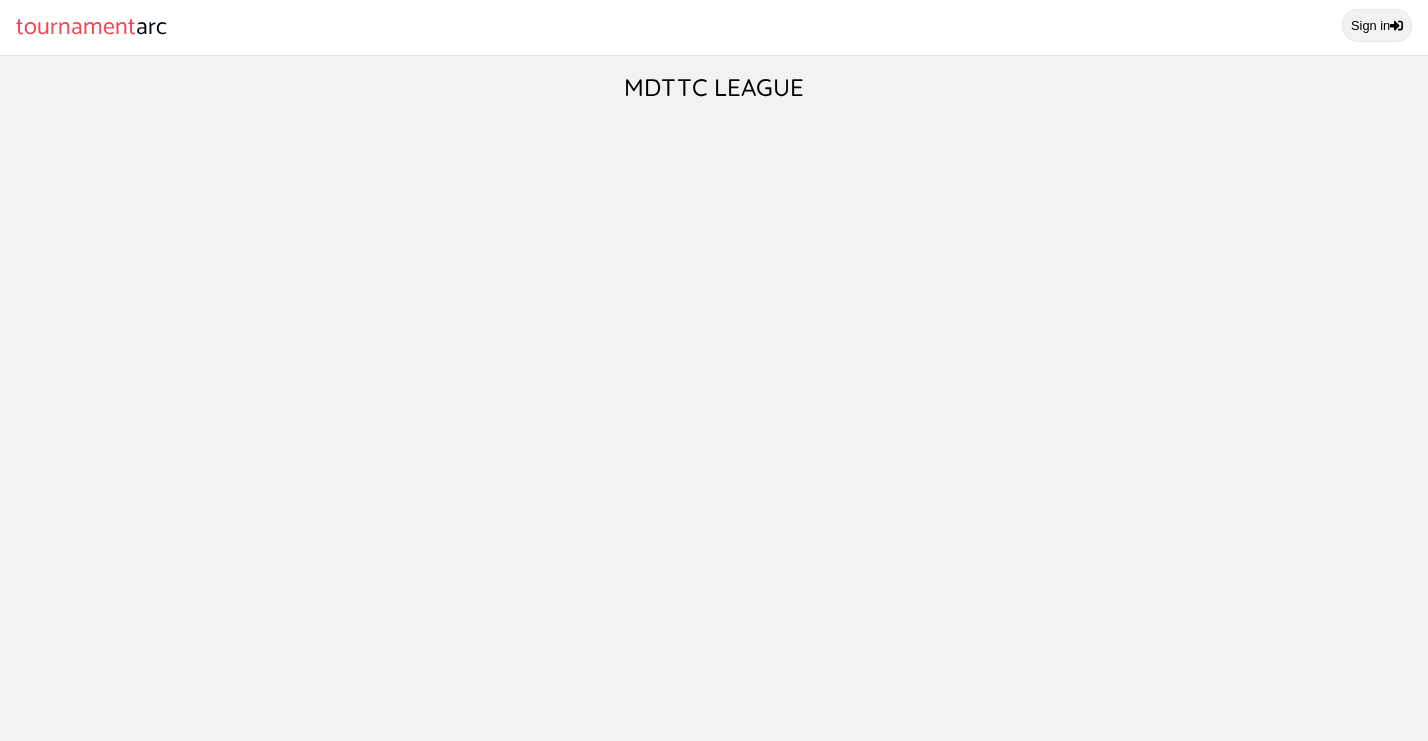 click on "Sign in" at bounding box center (1377, 25) 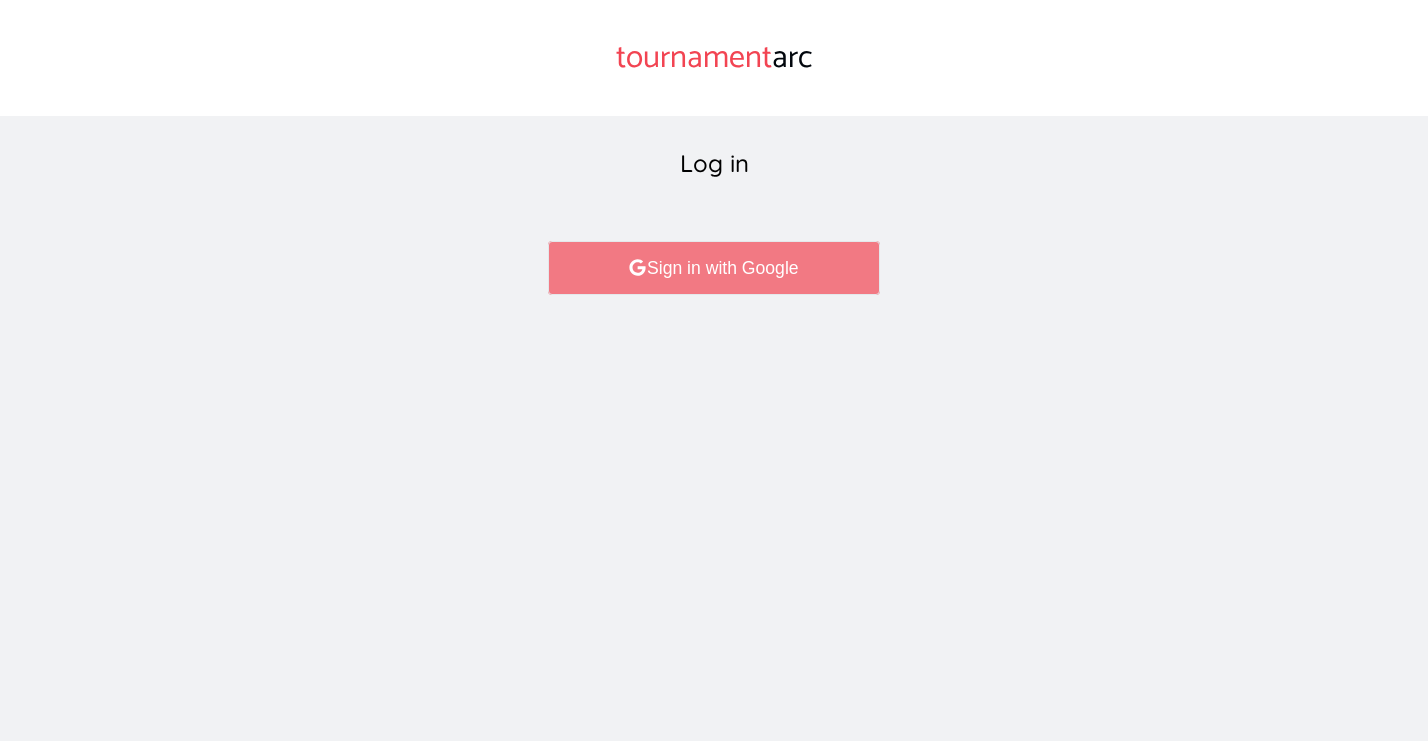 scroll, scrollTop: 0, scrollLeft: 0, axis: both 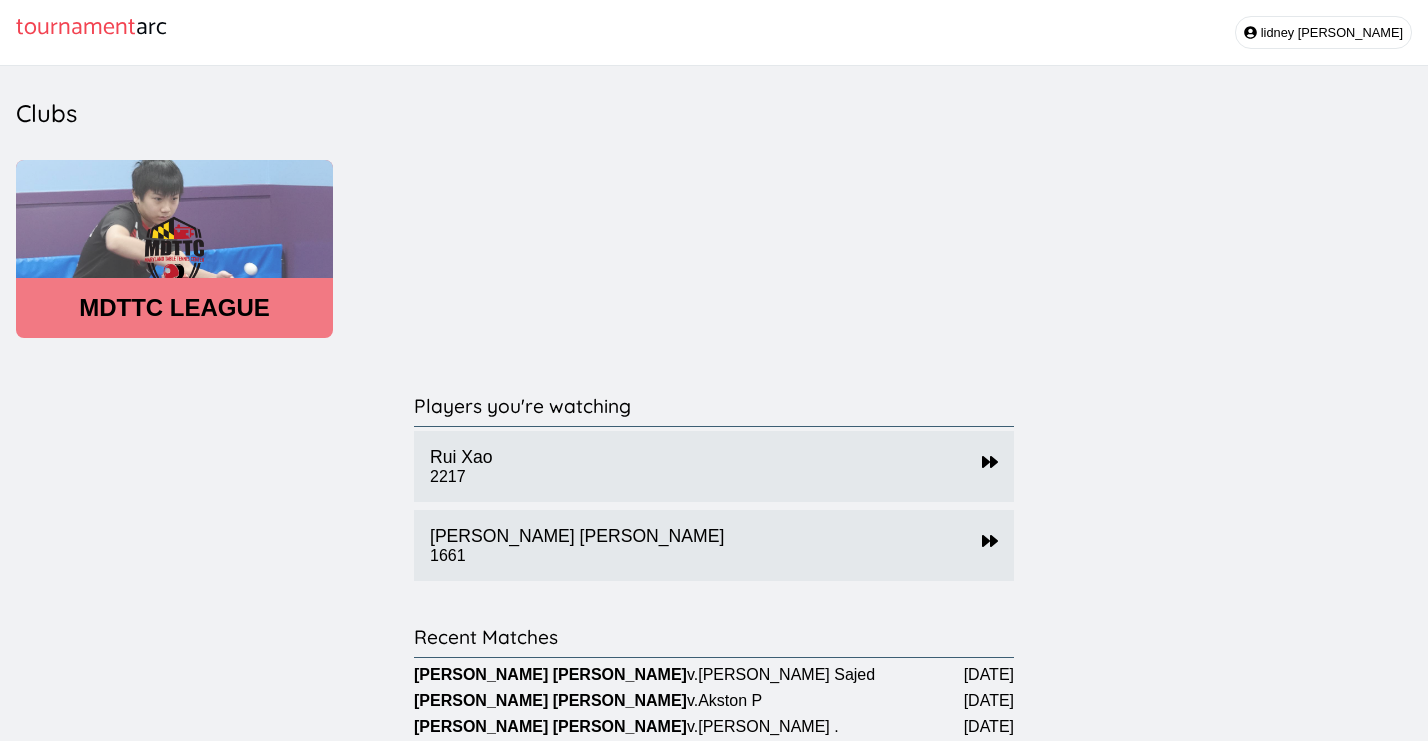 click on "MDTTC LEAGUE" at bounding box center (174, 308) 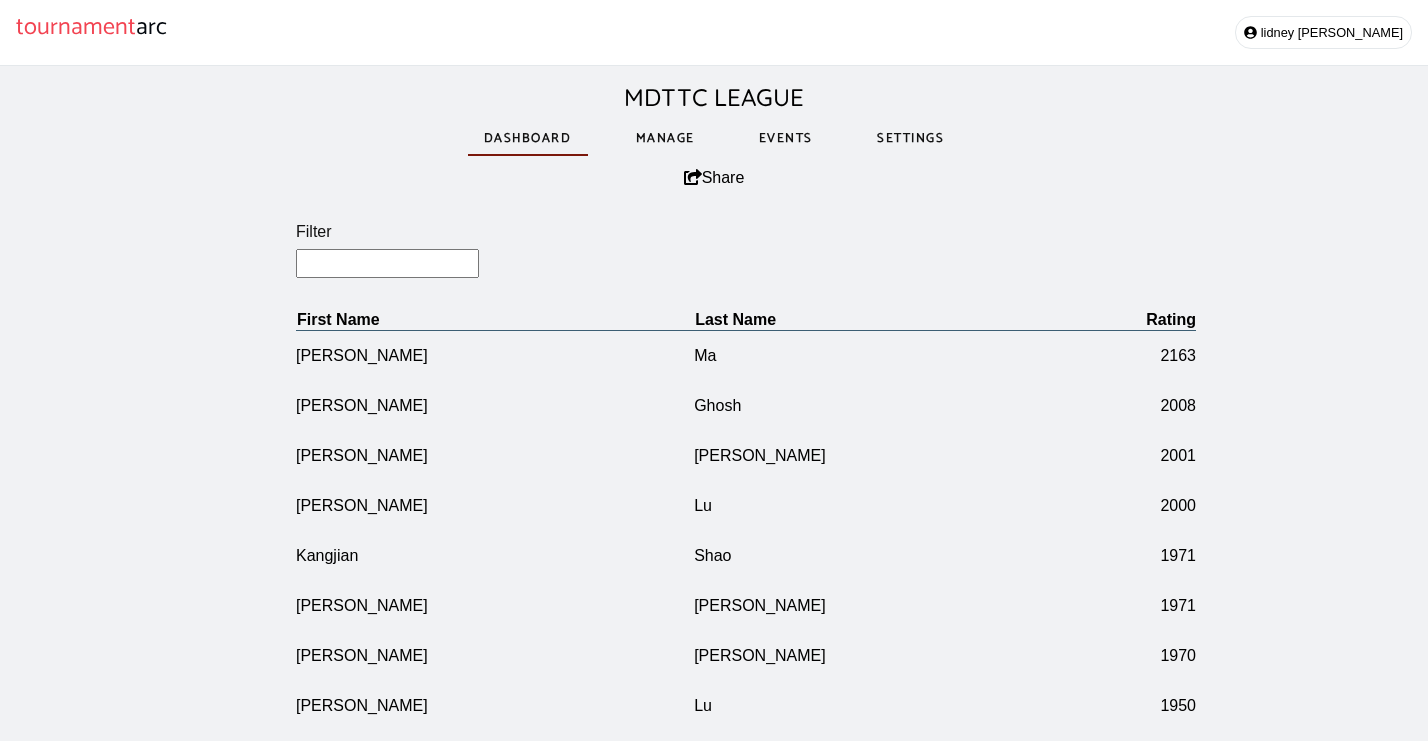 click on "Manage" at bounding box center [665, 138] 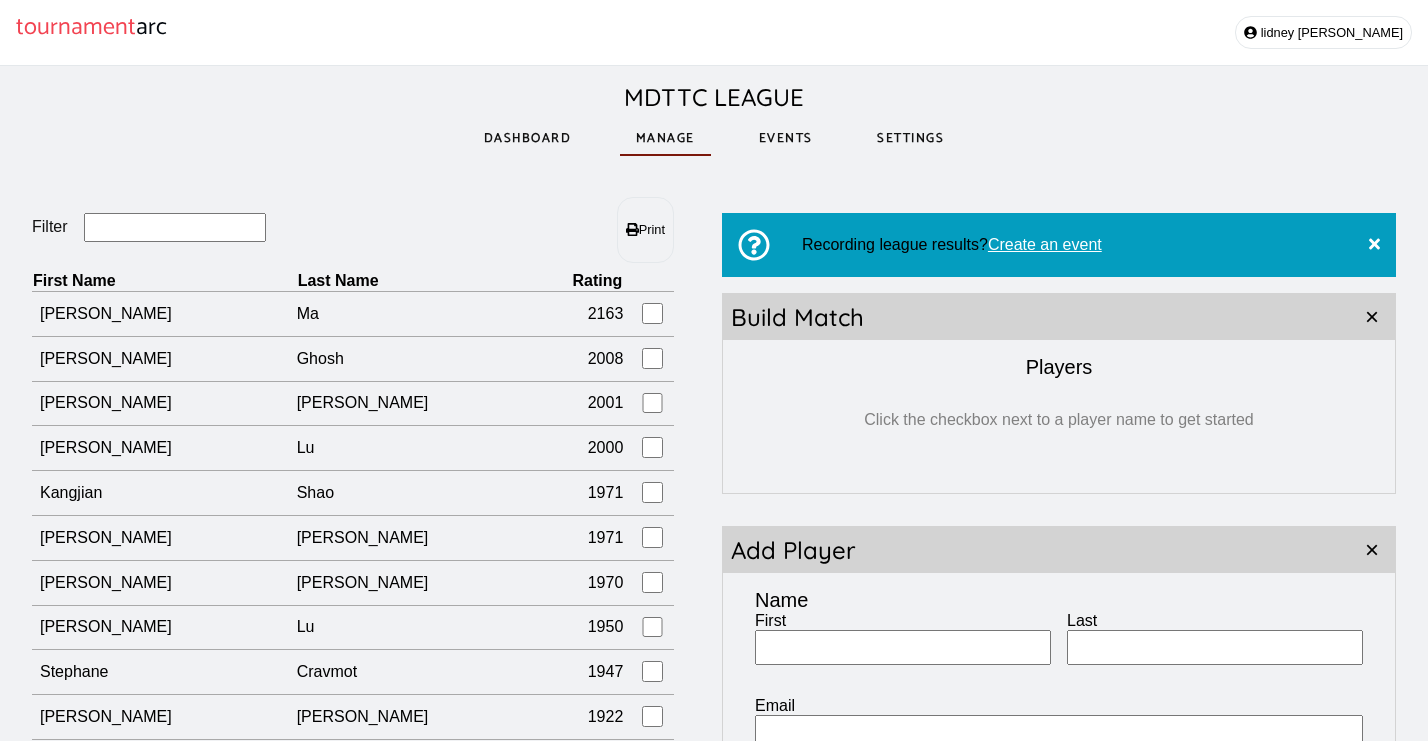click on "Filter" at bounding box center (175, 227) 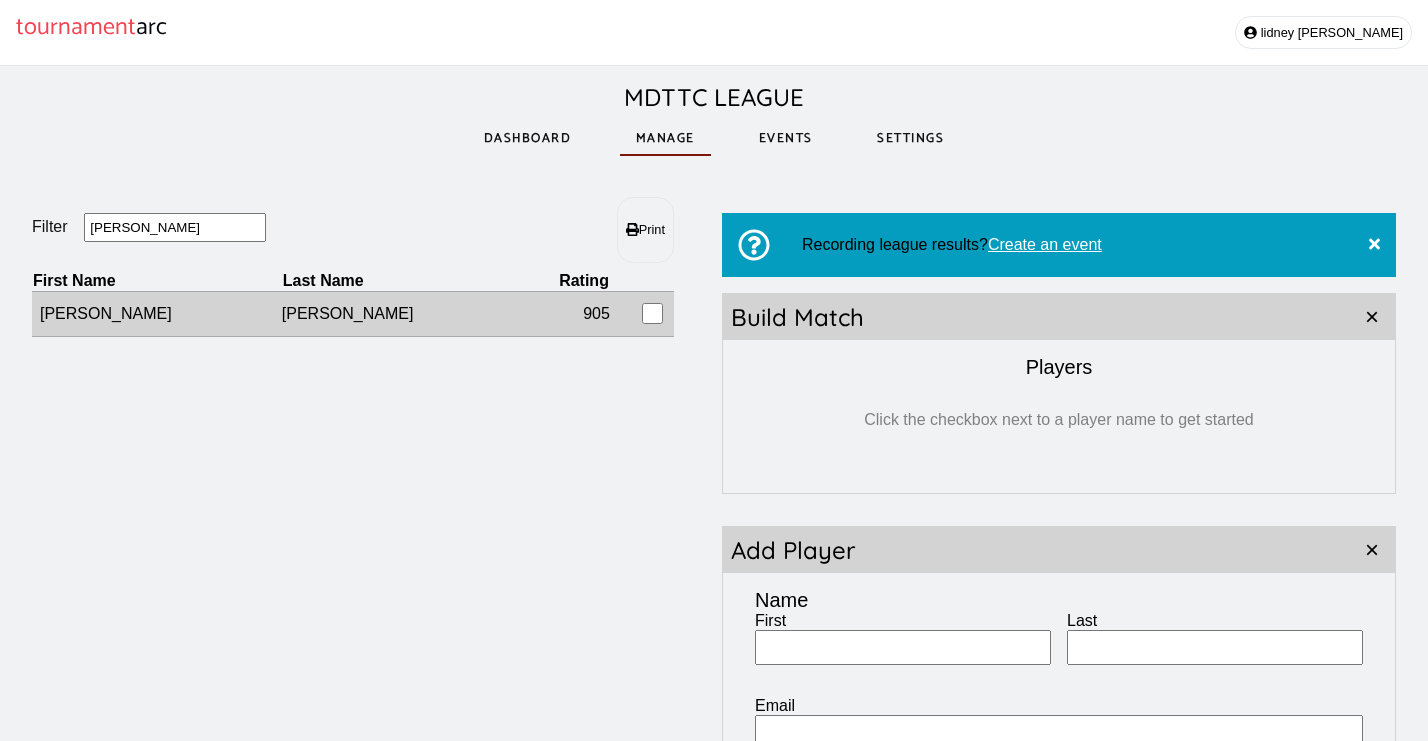 type on "[PERSON_NAME]" 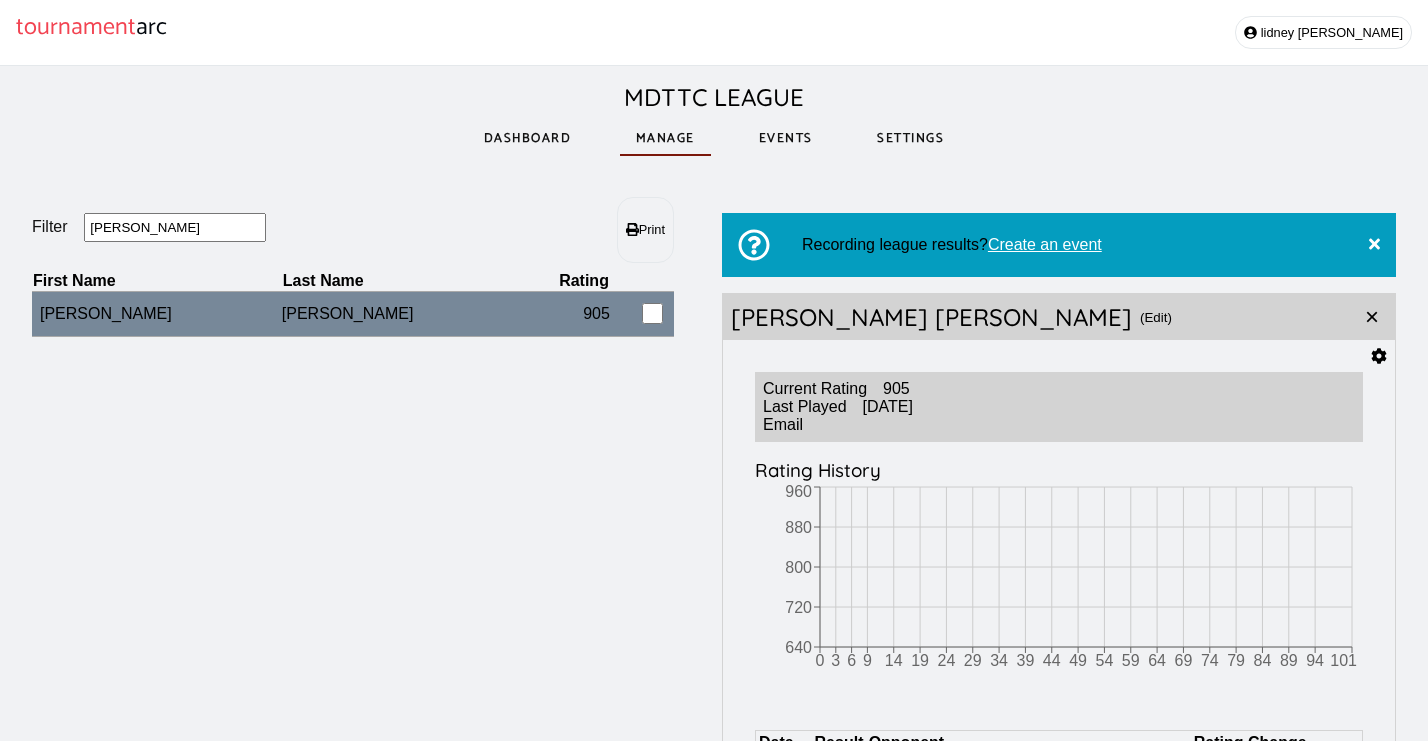 scroll, scrollTop: 62, scrollLeft: 0, axis: vertical 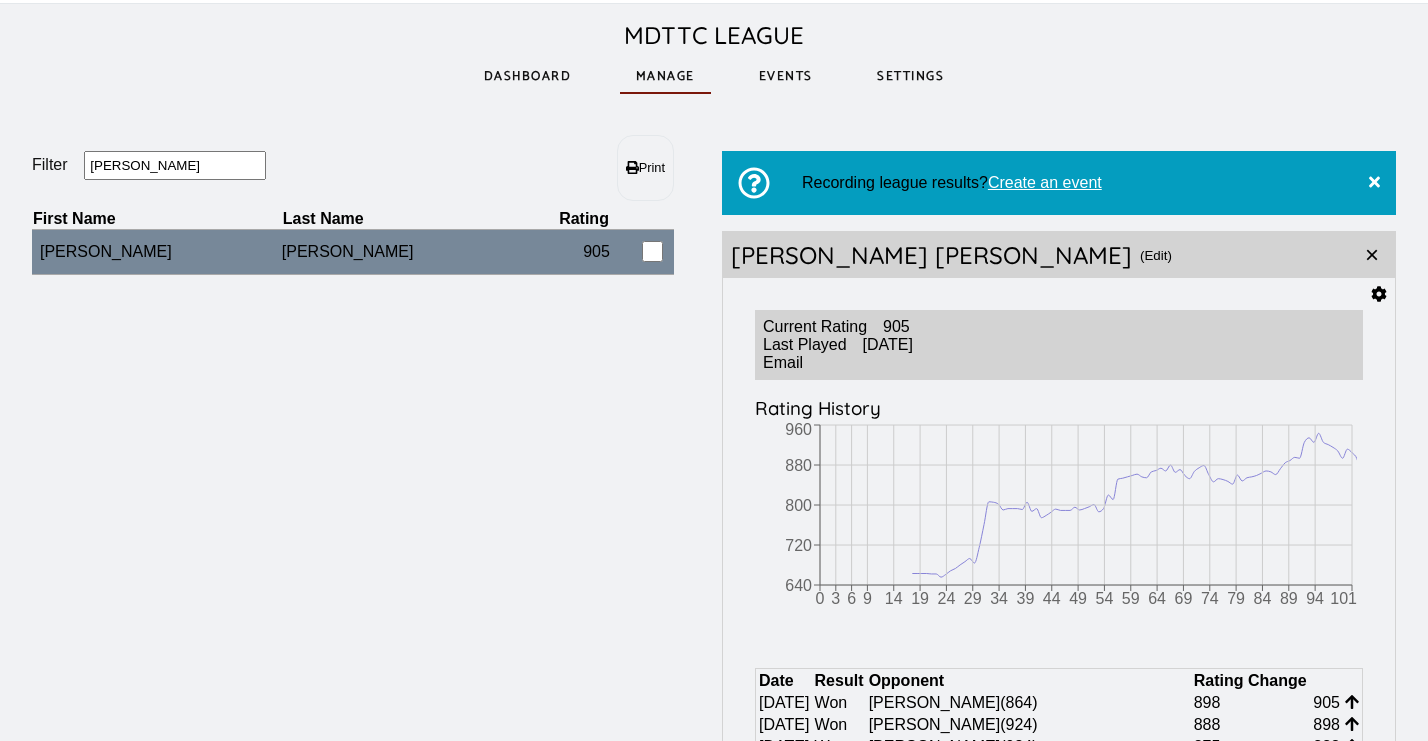 click on "(Edit)" at bounding box center (1156, 255) 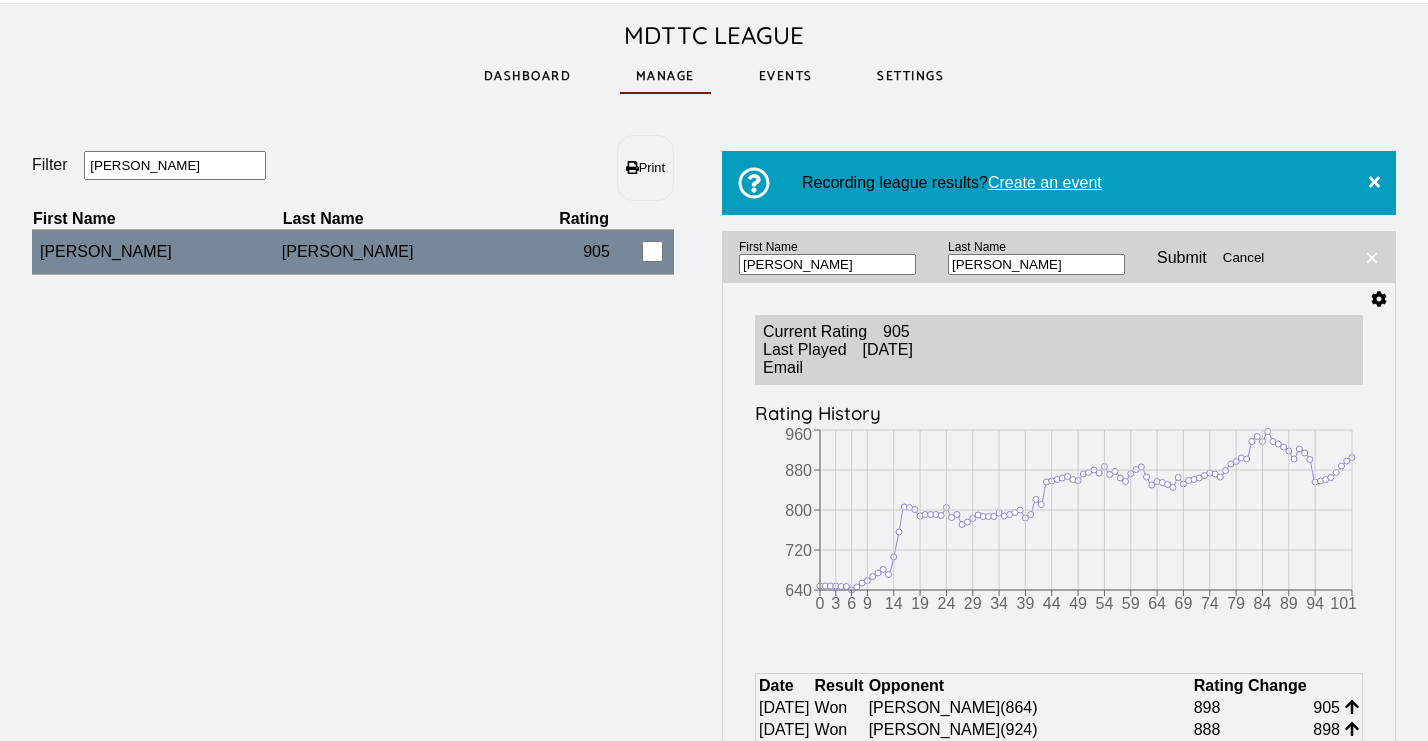 click on "×" at bounding box center (1372, 257) 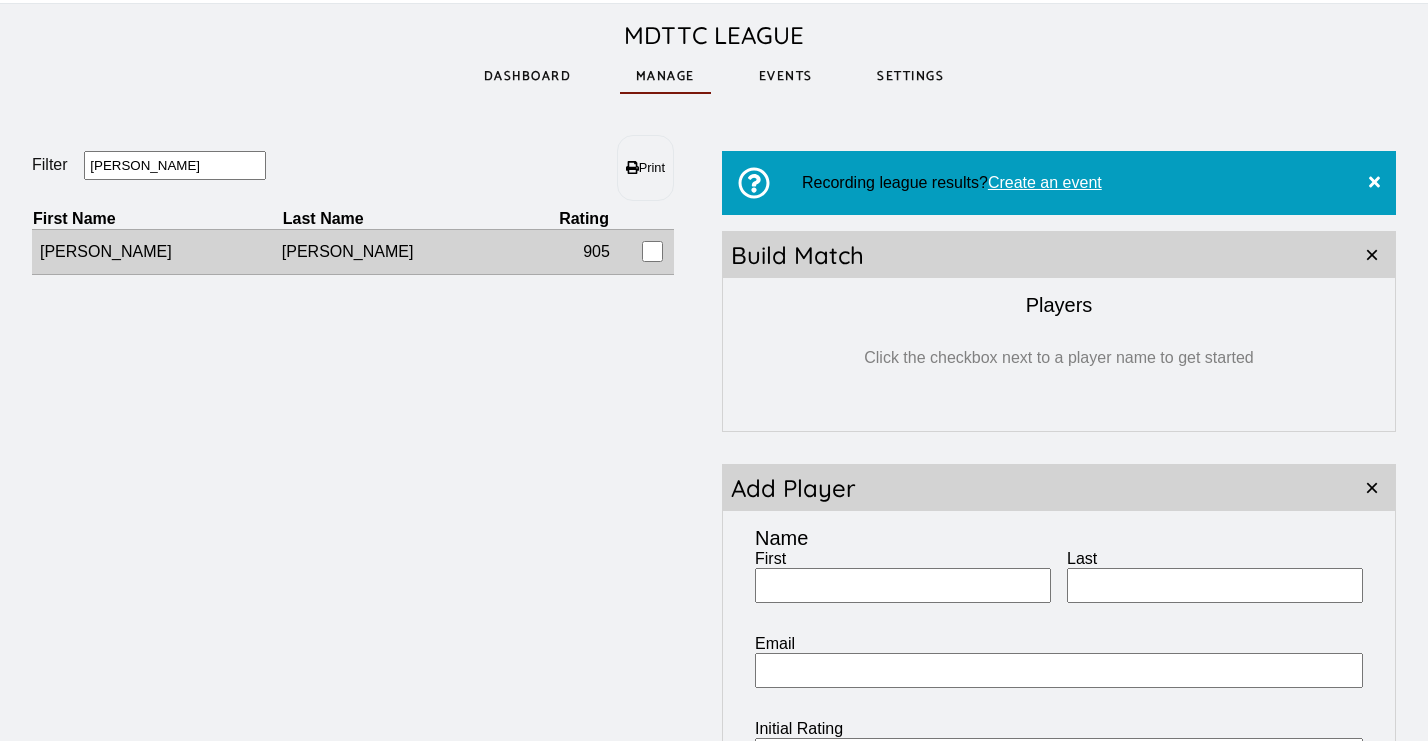 click on "[PERSON_NAME]" at bounding box center [157, 252] 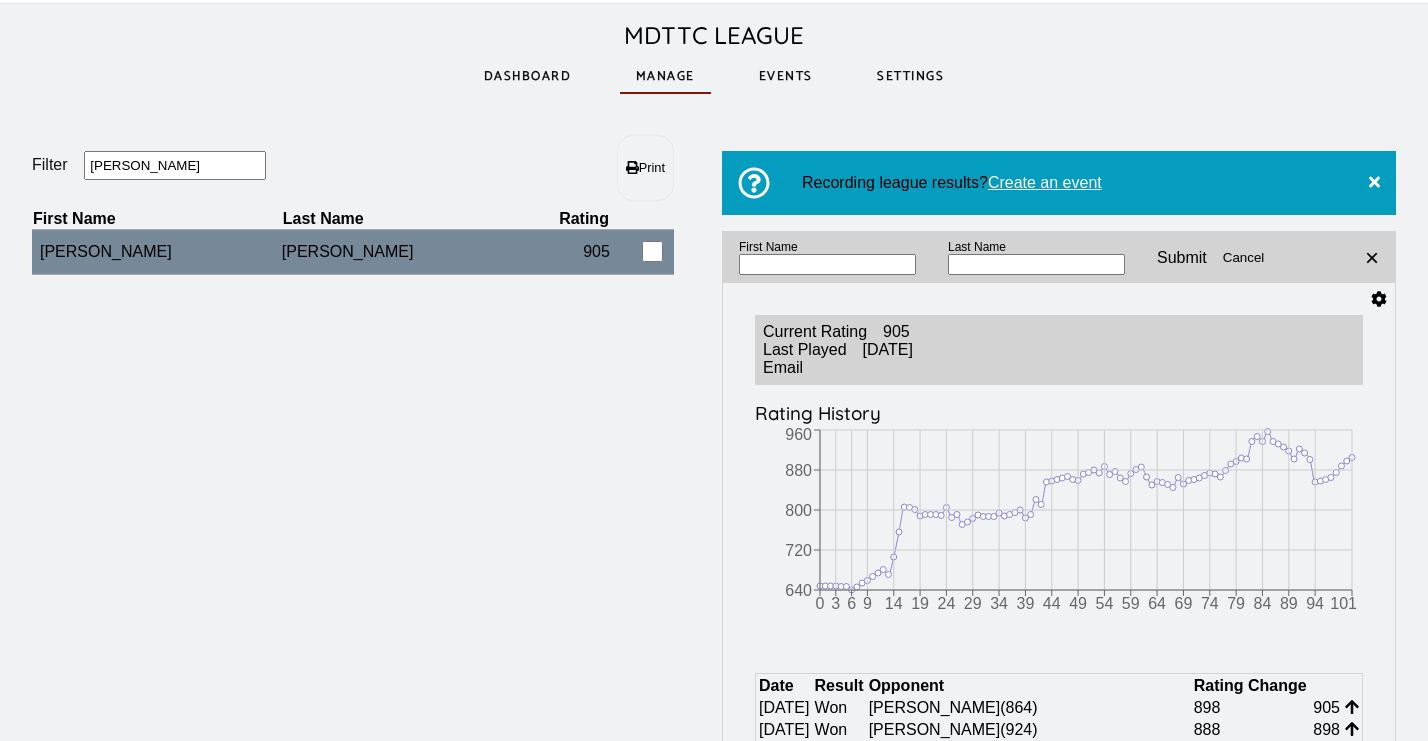 click 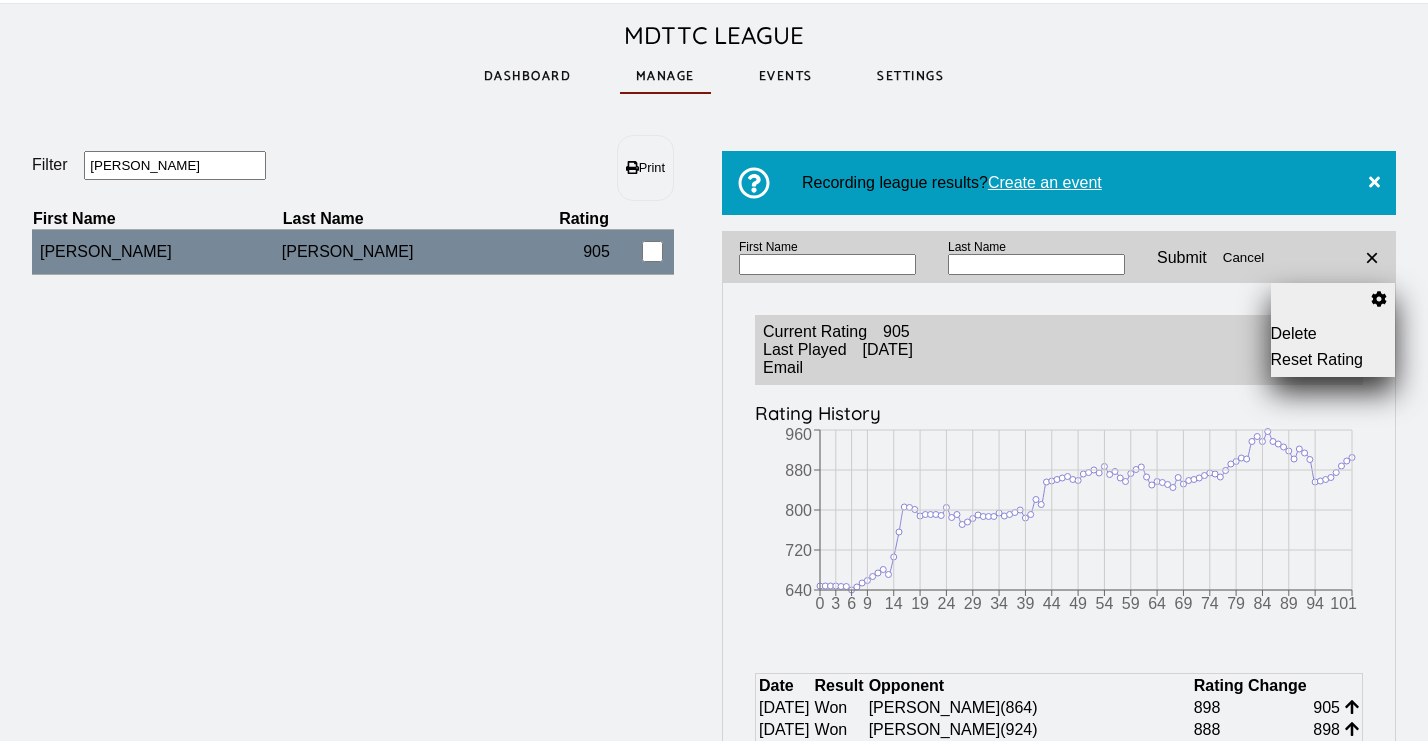 click on "Reset Rating" at bounding box center [1333, 360] 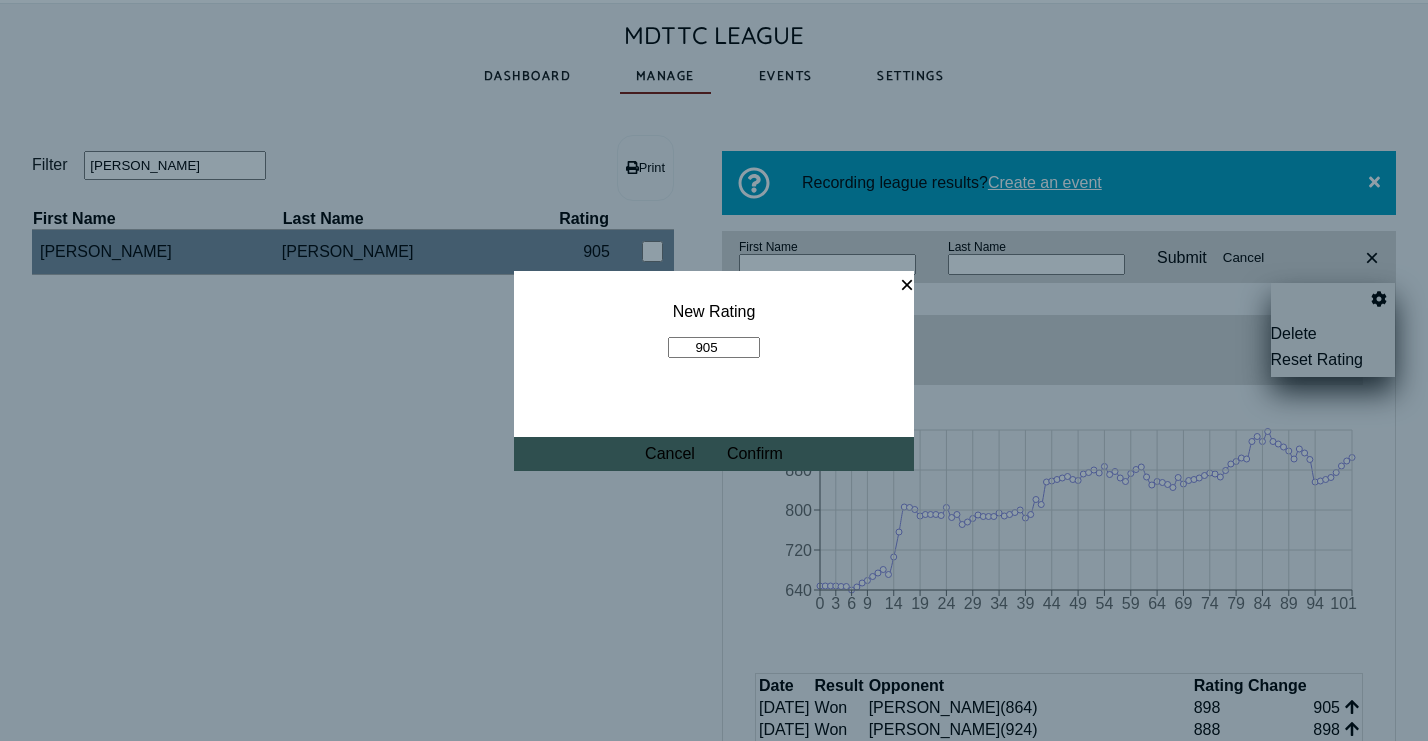 drag, startPoint x: 723, startPoint y: 348, endPoint x: 700, endPoint y: 350, distance: 23.086792 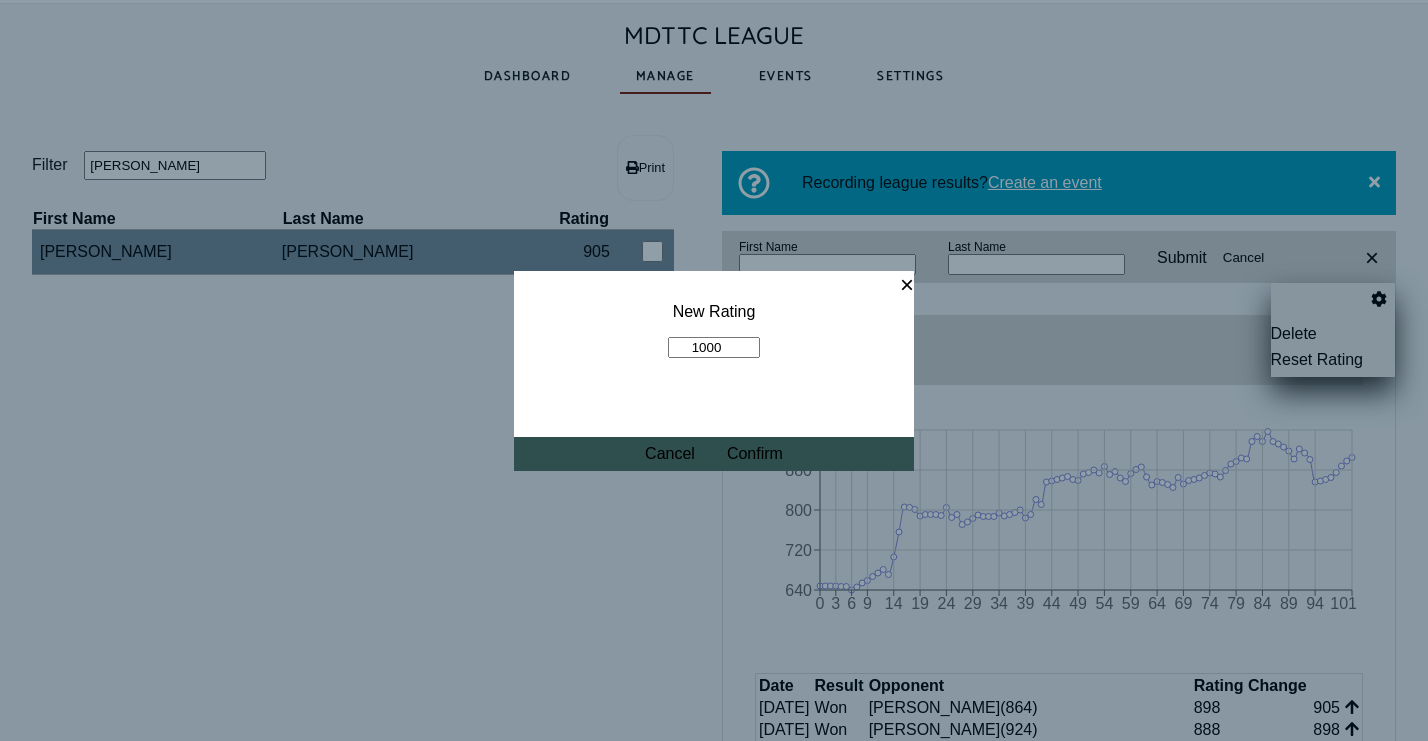 type on "1000" 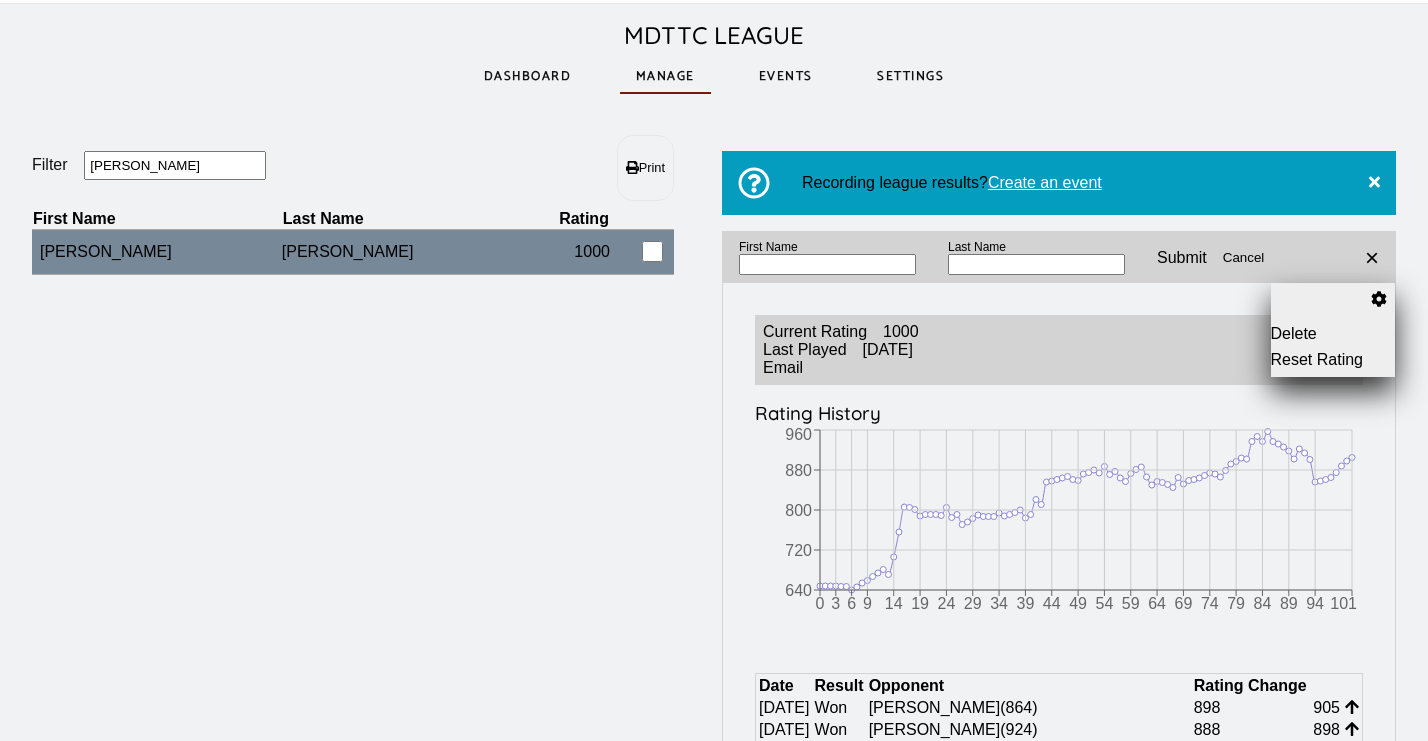 click on "Reset Rating" at bounding box center (1333, 360) 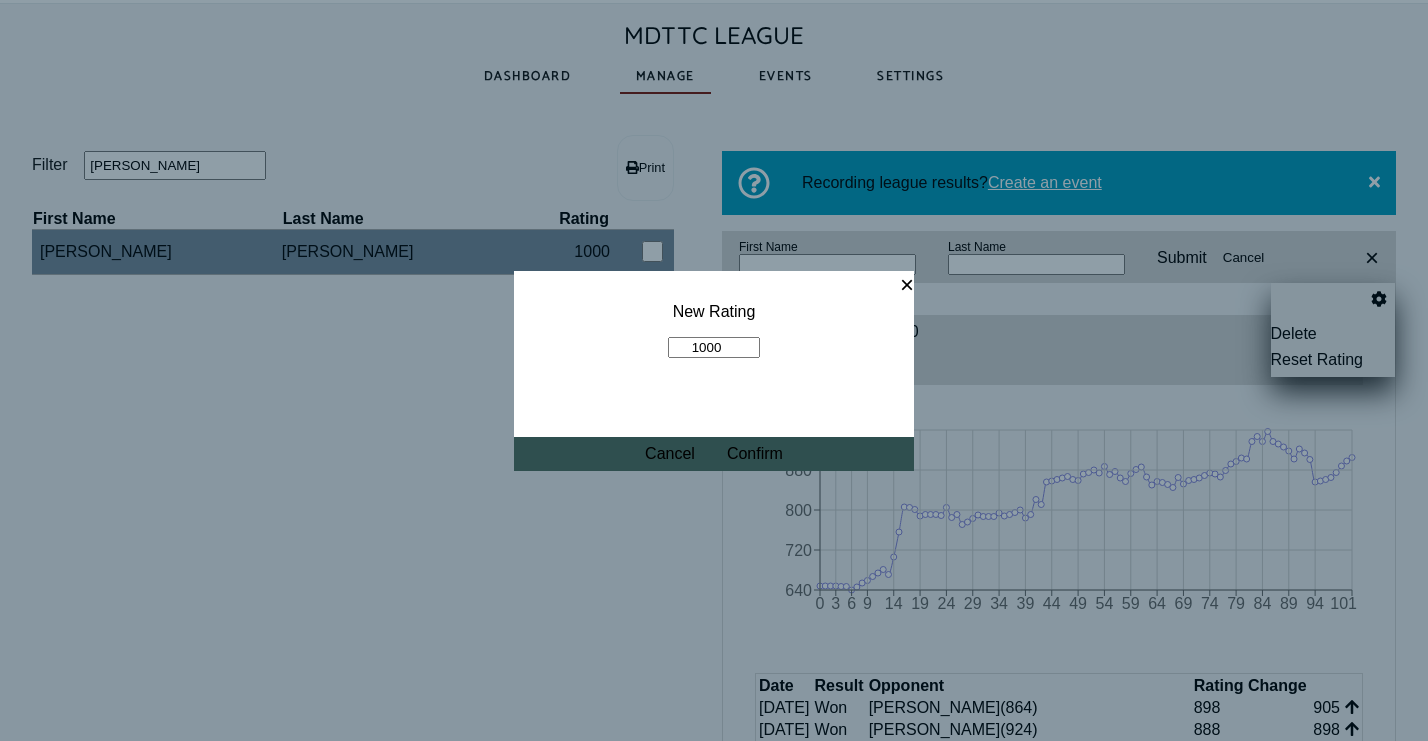 drag, startPoint x: 728, startPoint y: 343, endPoint x: 666, endPoint y: 343, distance: 62 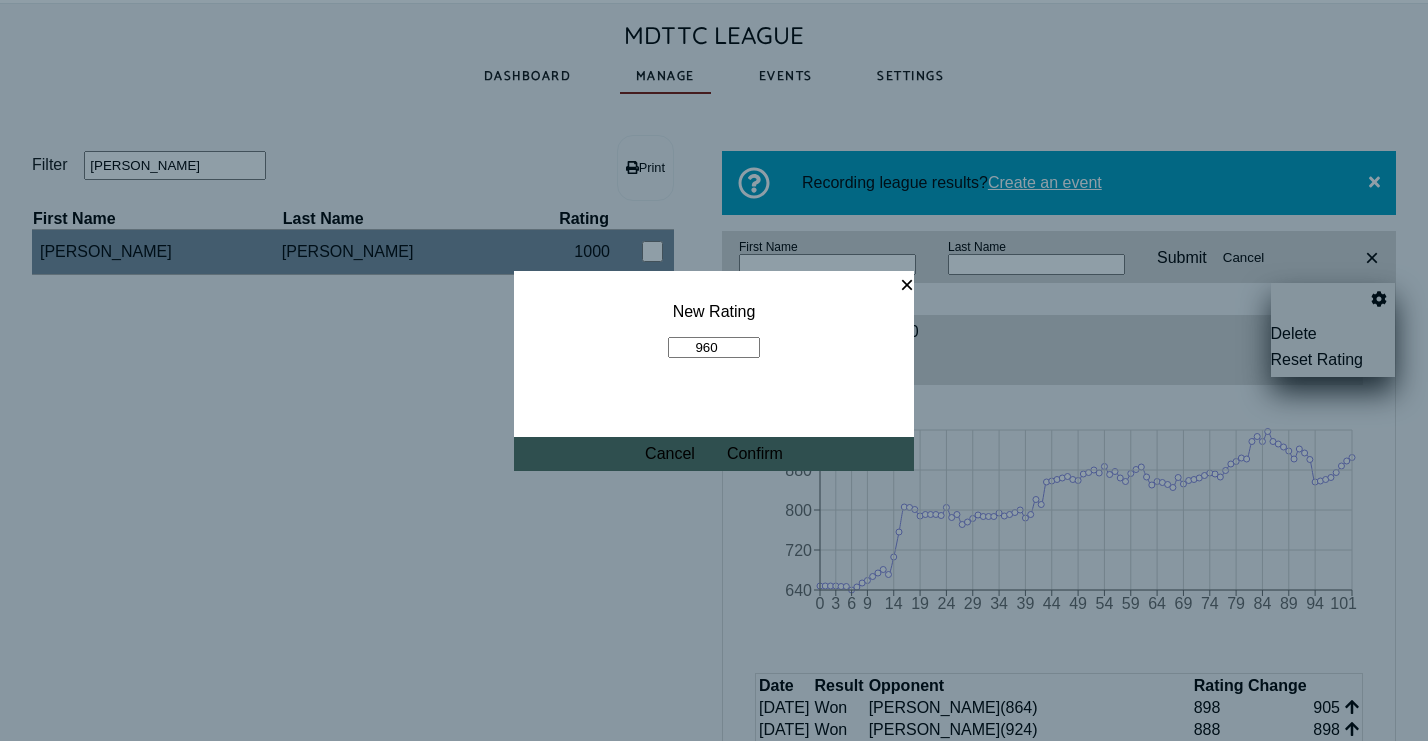 type on "960" 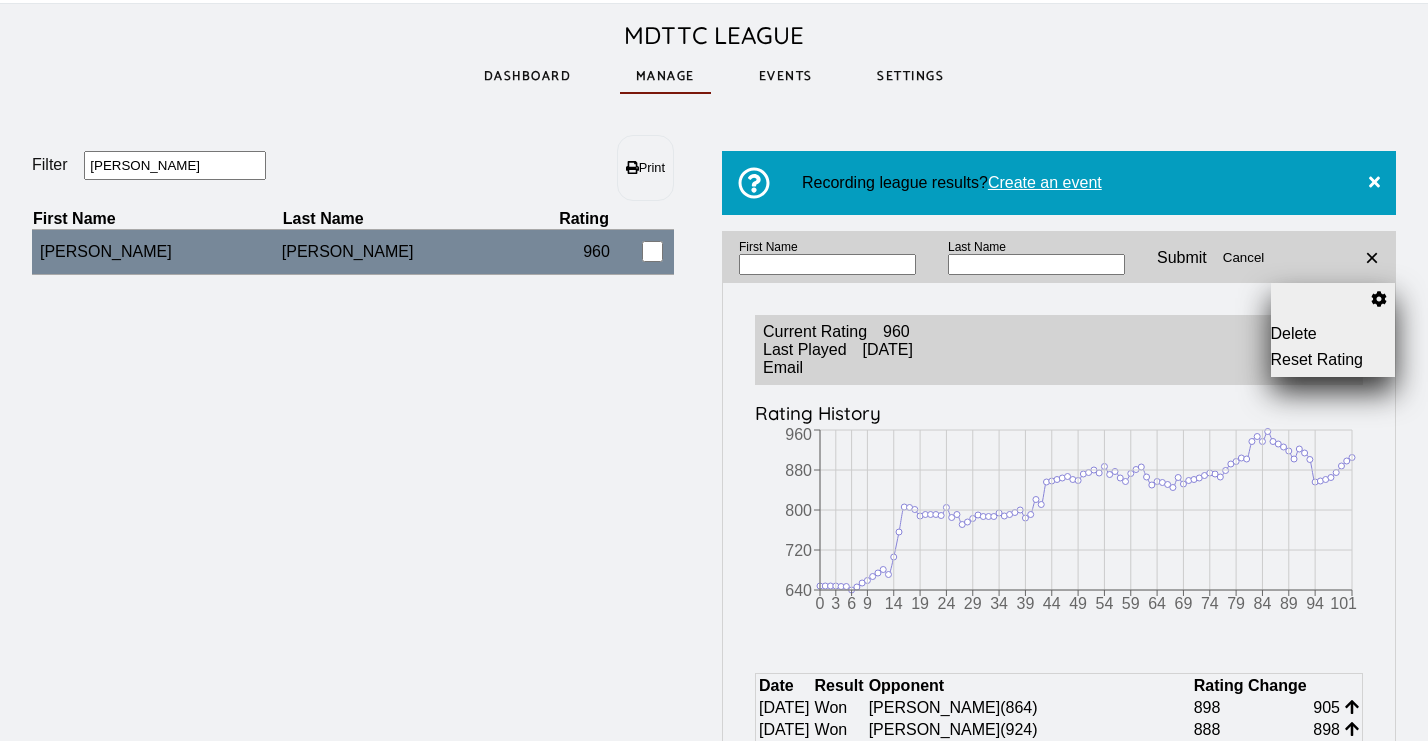 drag, startPoint x: 149, startPoint y: 163, endPoint x: 57, endPoint y: 162, distance: 92.00543 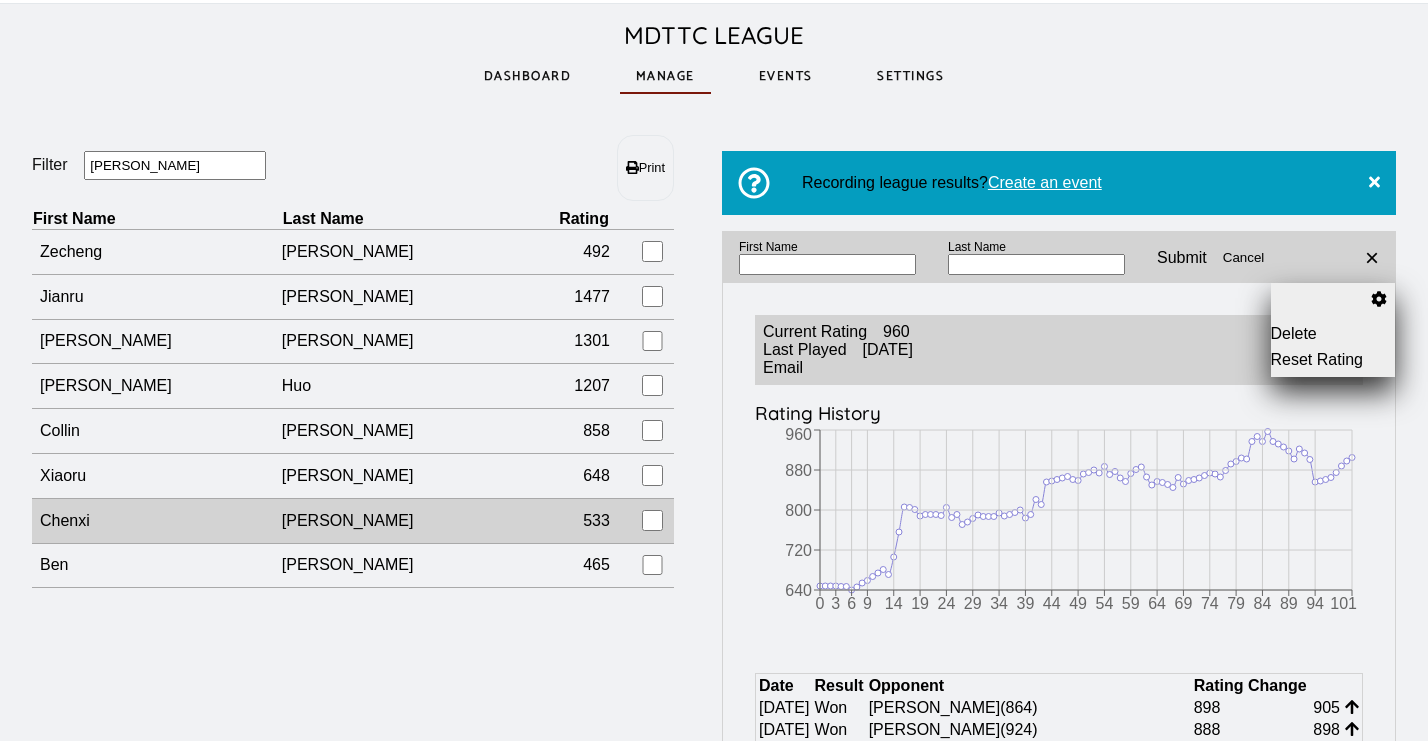 type on "[PERSON_NAME]" 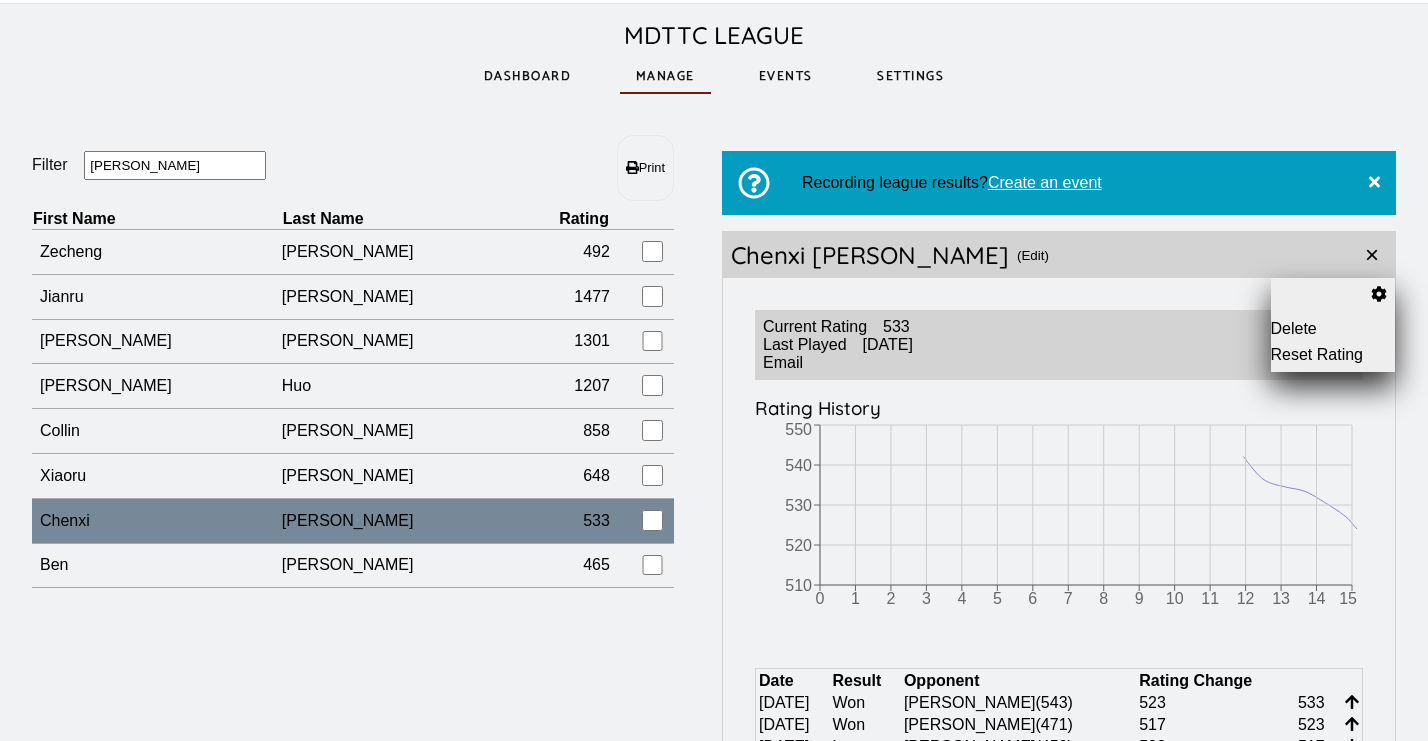 click on "Reset Rating" at bounding box center (1333, 355) 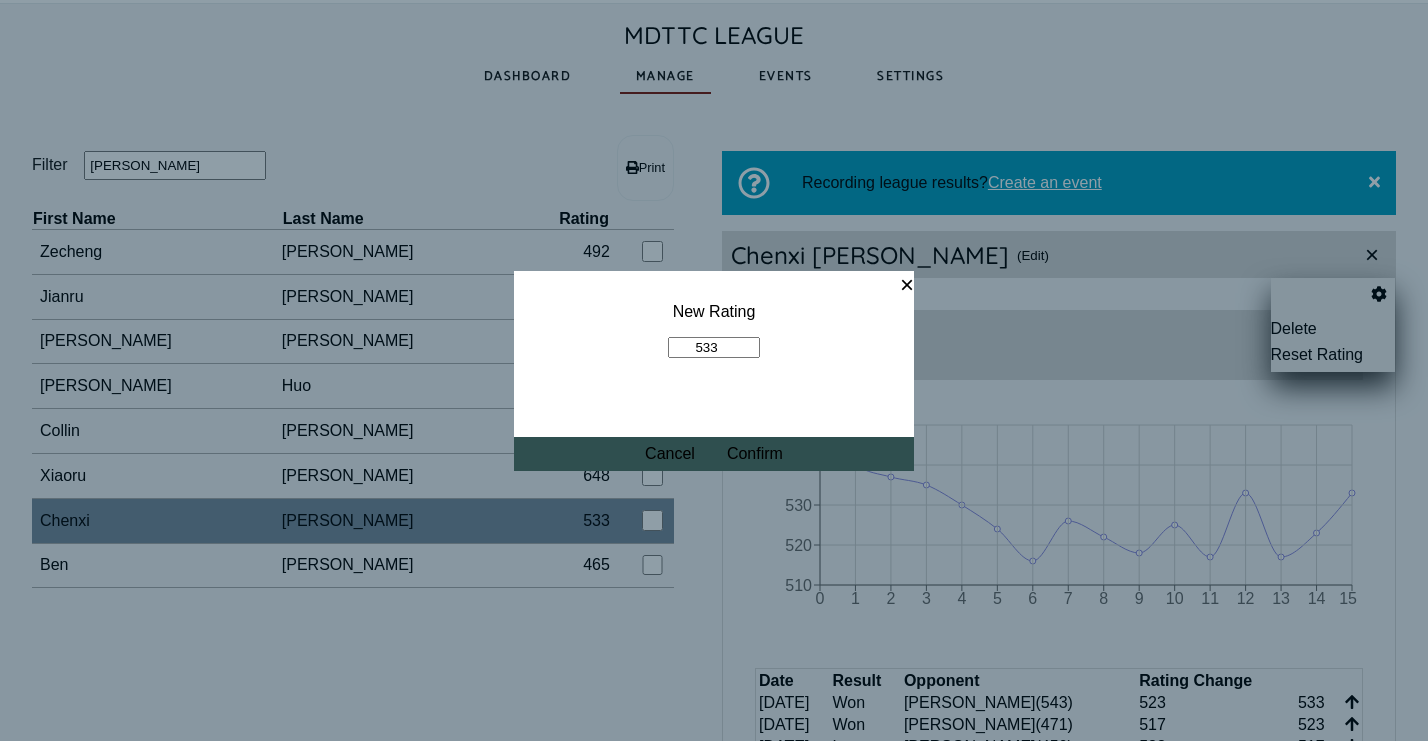 drag, startPoint x: 719, startPoint y: 346, endPoint x: 686, endPoint y: 352, distance: 33.54102 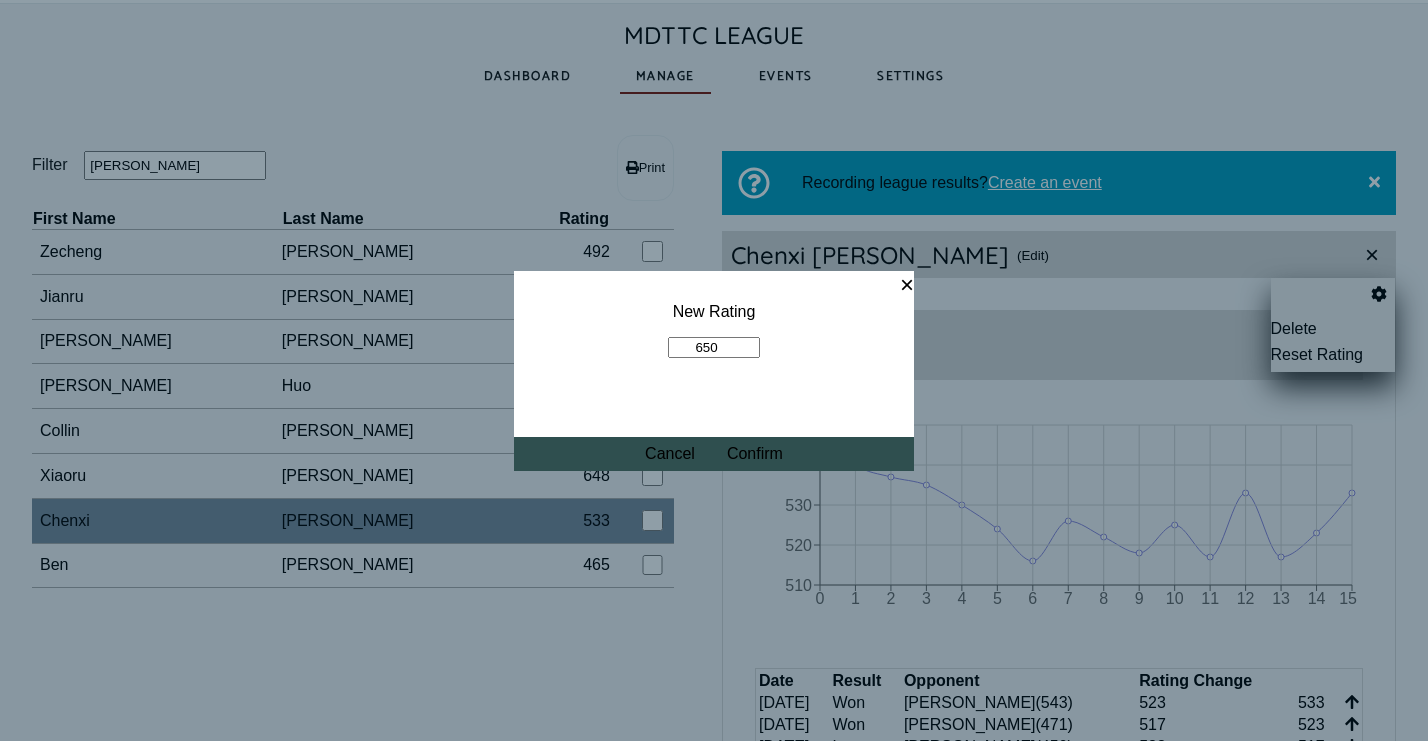 type on "650" 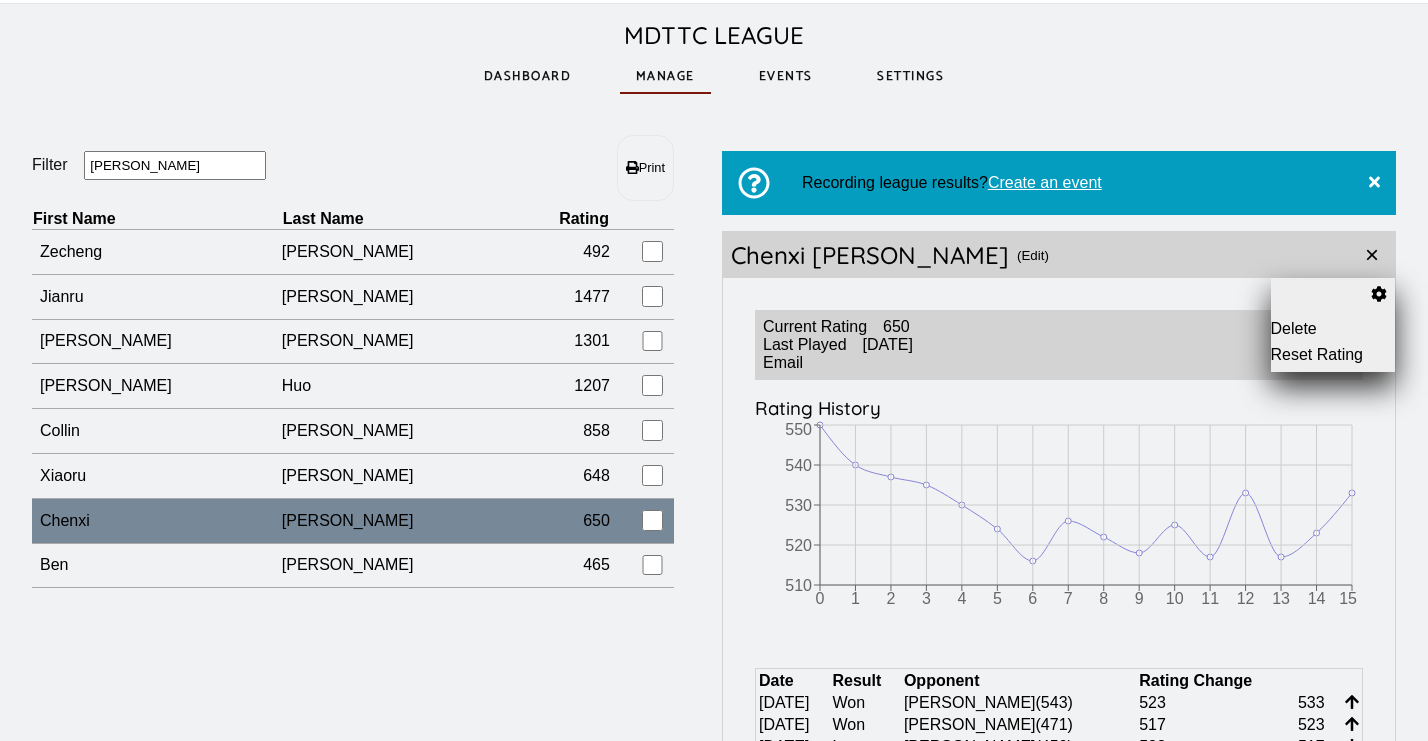 drag, startPoint x: 161, startPoint y: 167, endPoint x: 61, endPoint y: 168, distance: 100.005 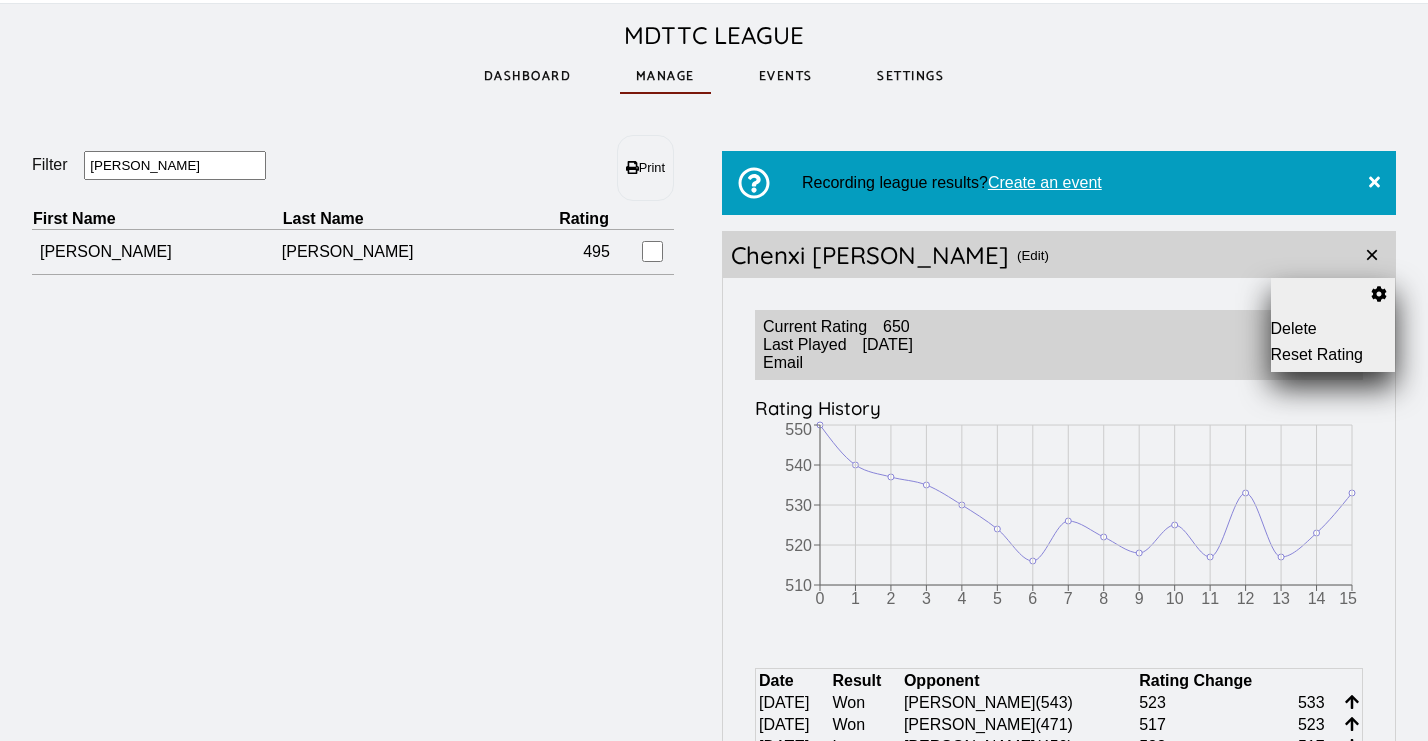 type on "[DEMOGRAPHIC_DATA]" 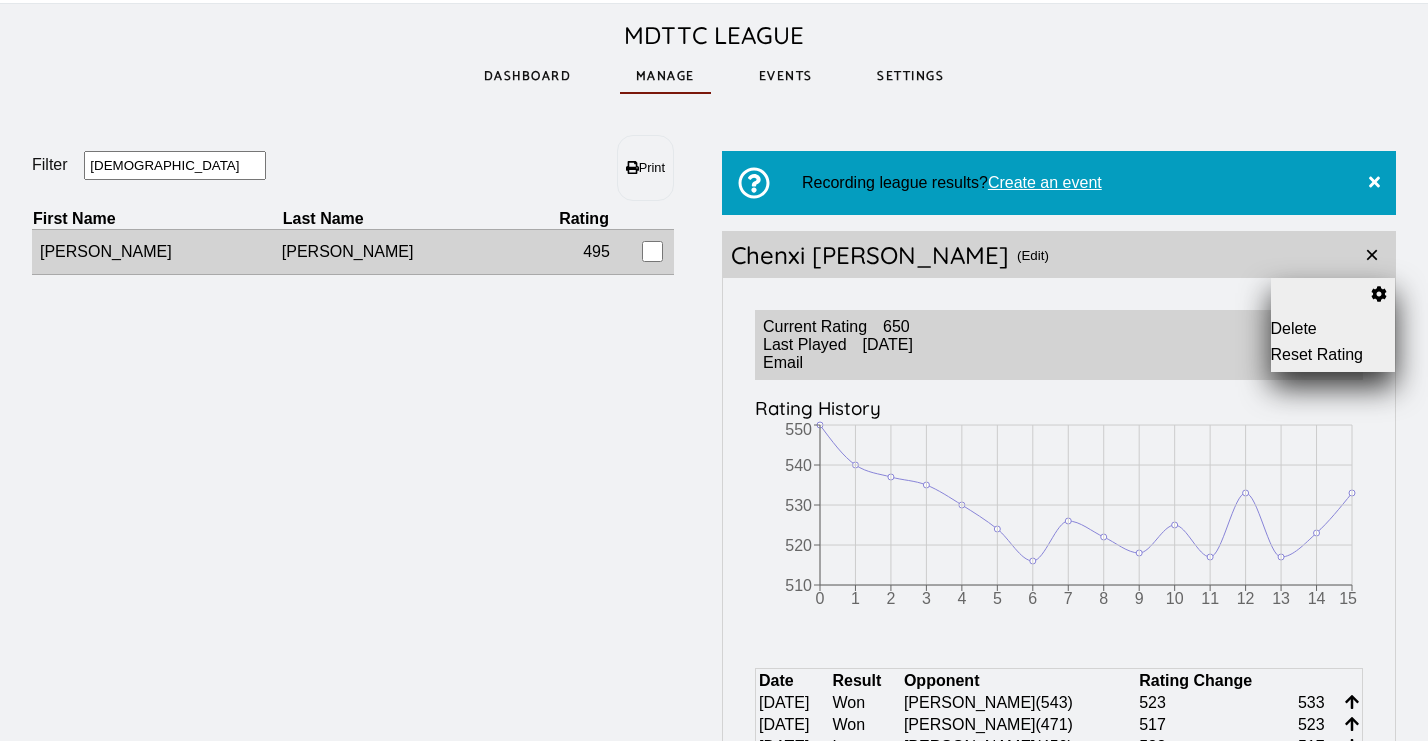 drag, startPoint x: 129, startPoint y: 198, endPoint x: 342, endPoint y: 254, distance: 220.23851 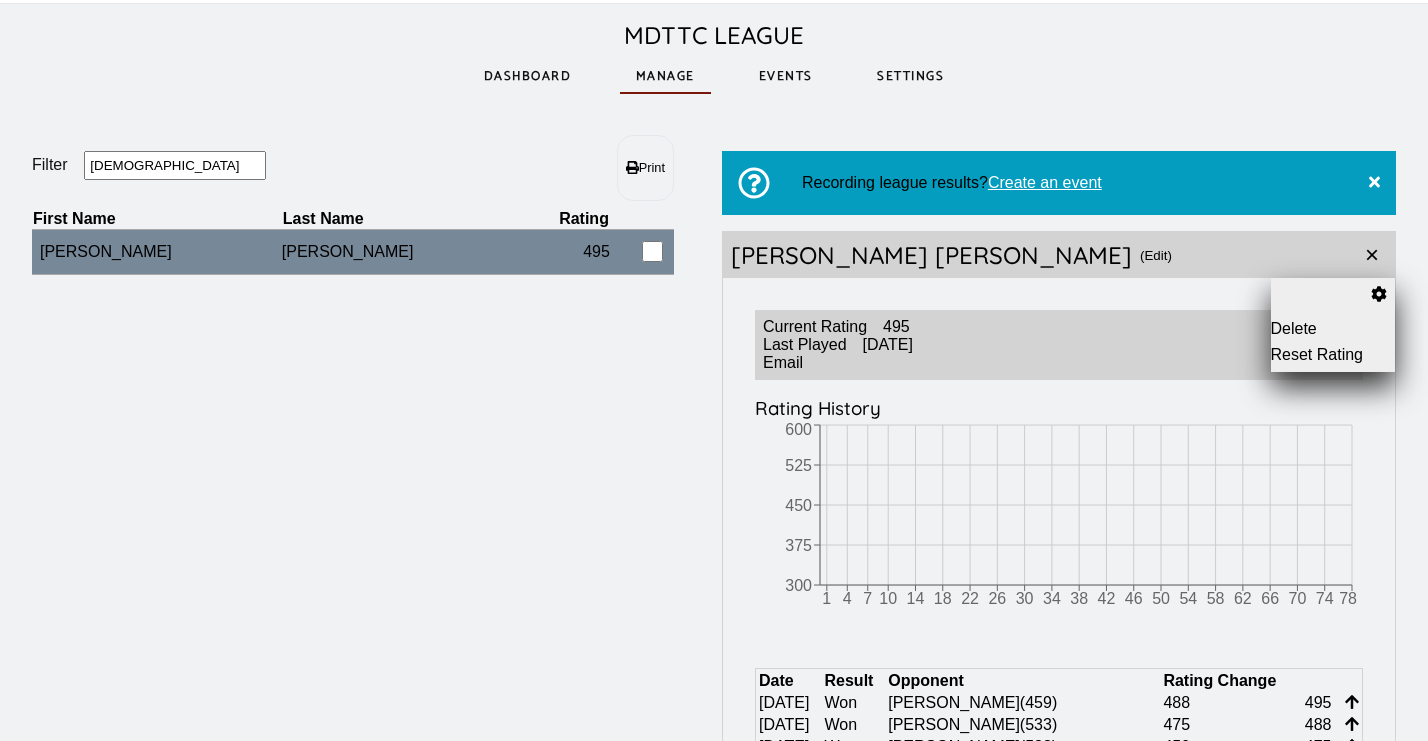 click on "Reset Rating" at bounding box center (1333, 355) 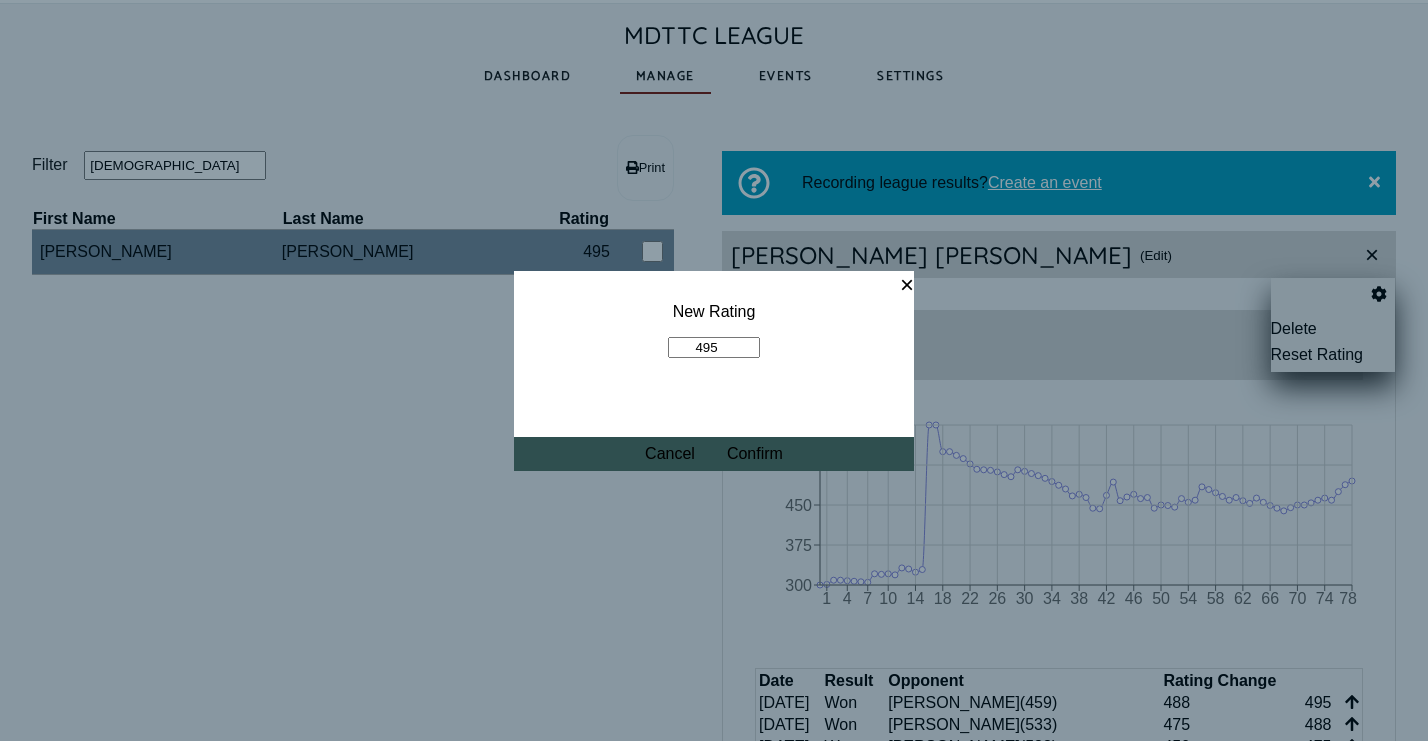 drag, startPoint x: 735, startPoint y: 347, endPoint x: 671, endPoint y: 347, distance: 64 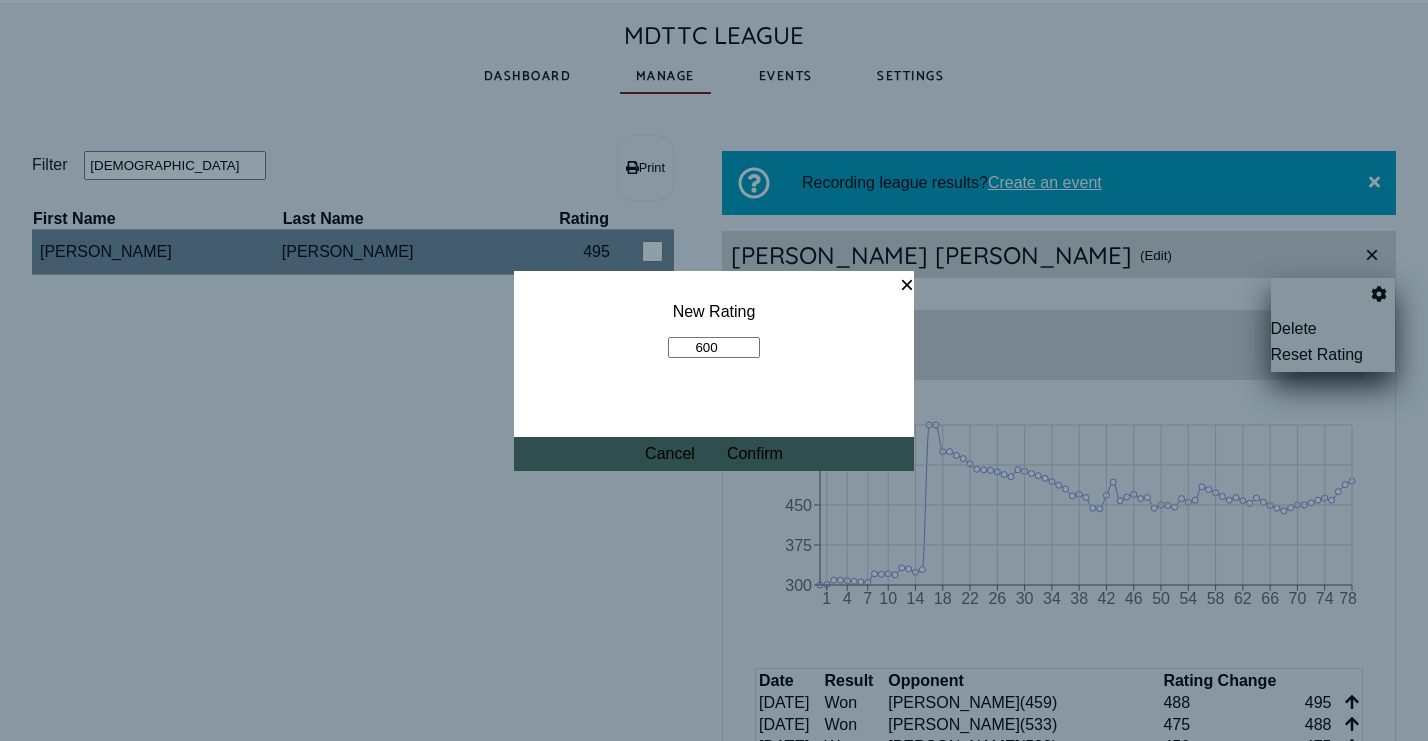 type on "600" 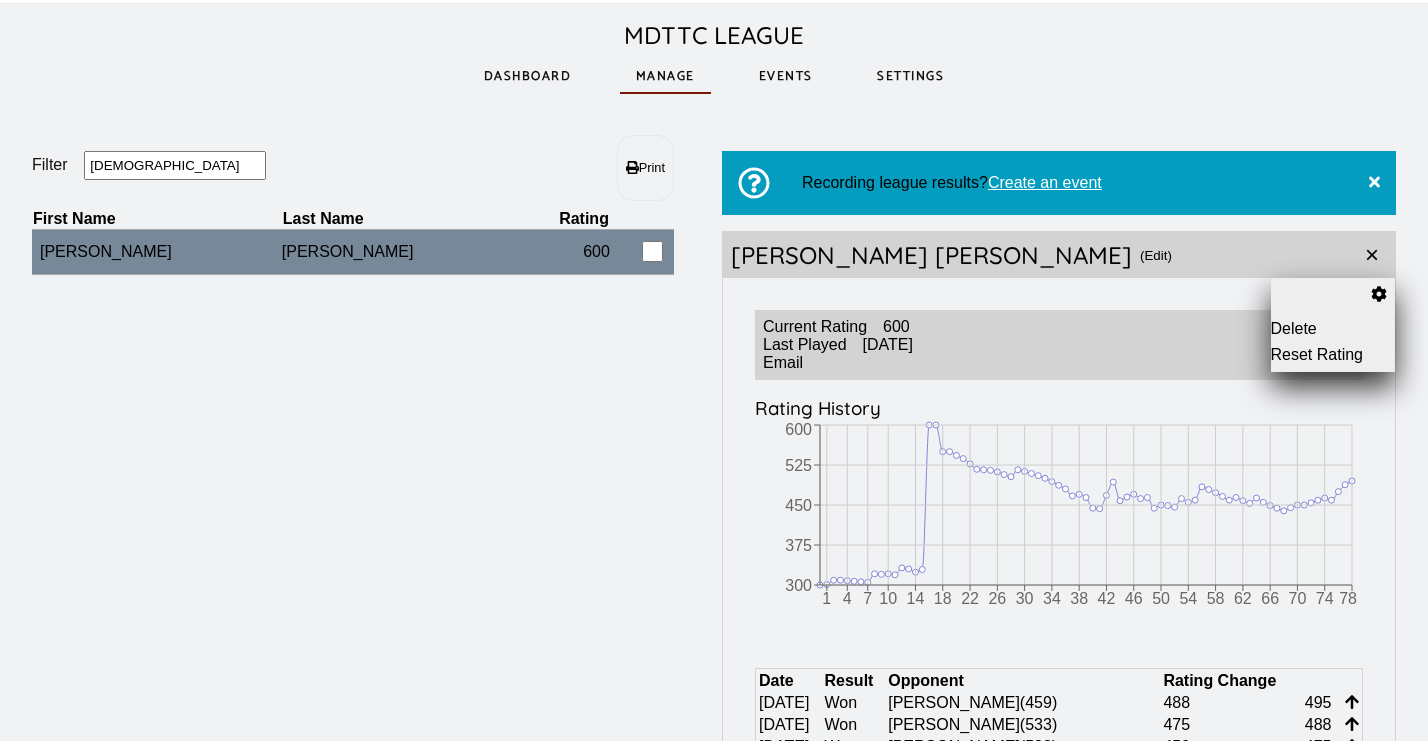 drag, startPoint x: 158, startPoint y: 176, endPoint x: 72, endPoint y: 174, distance: 86.023254 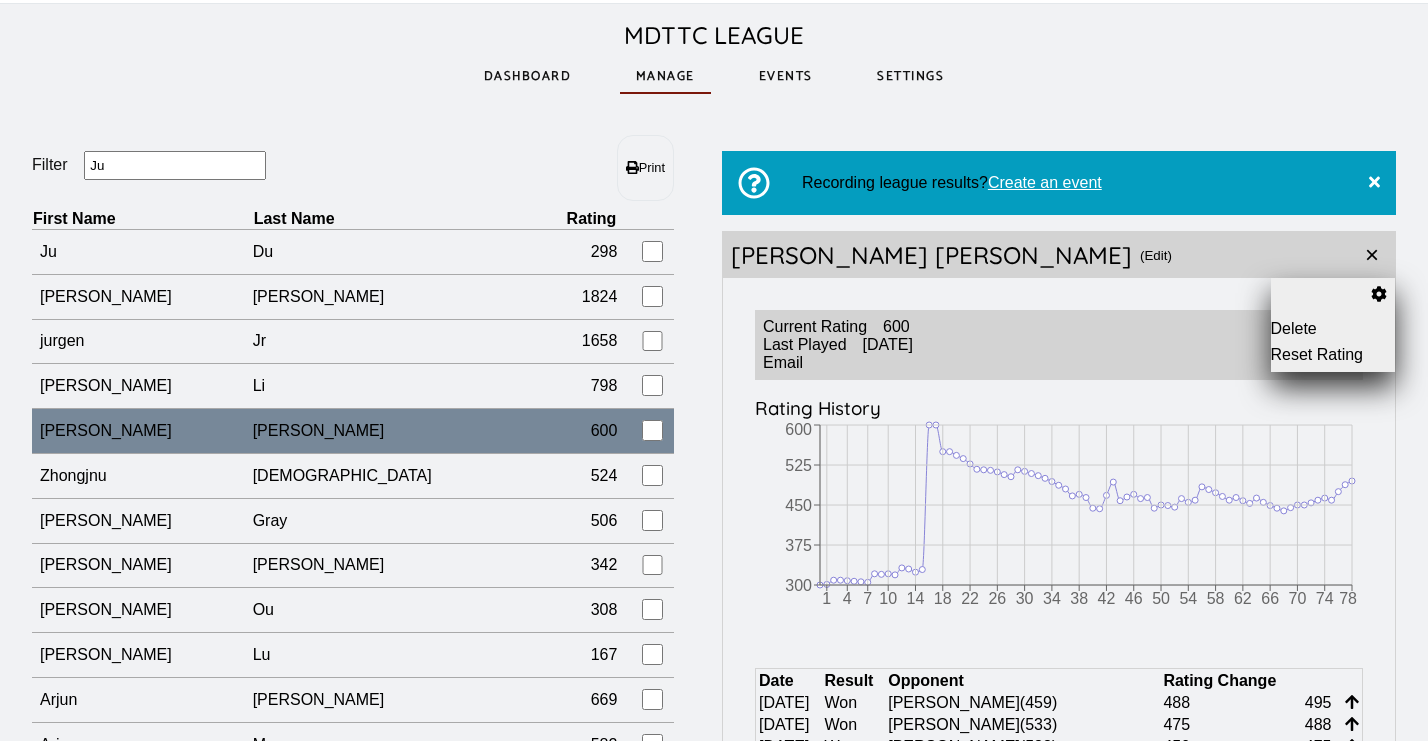 type on "J" 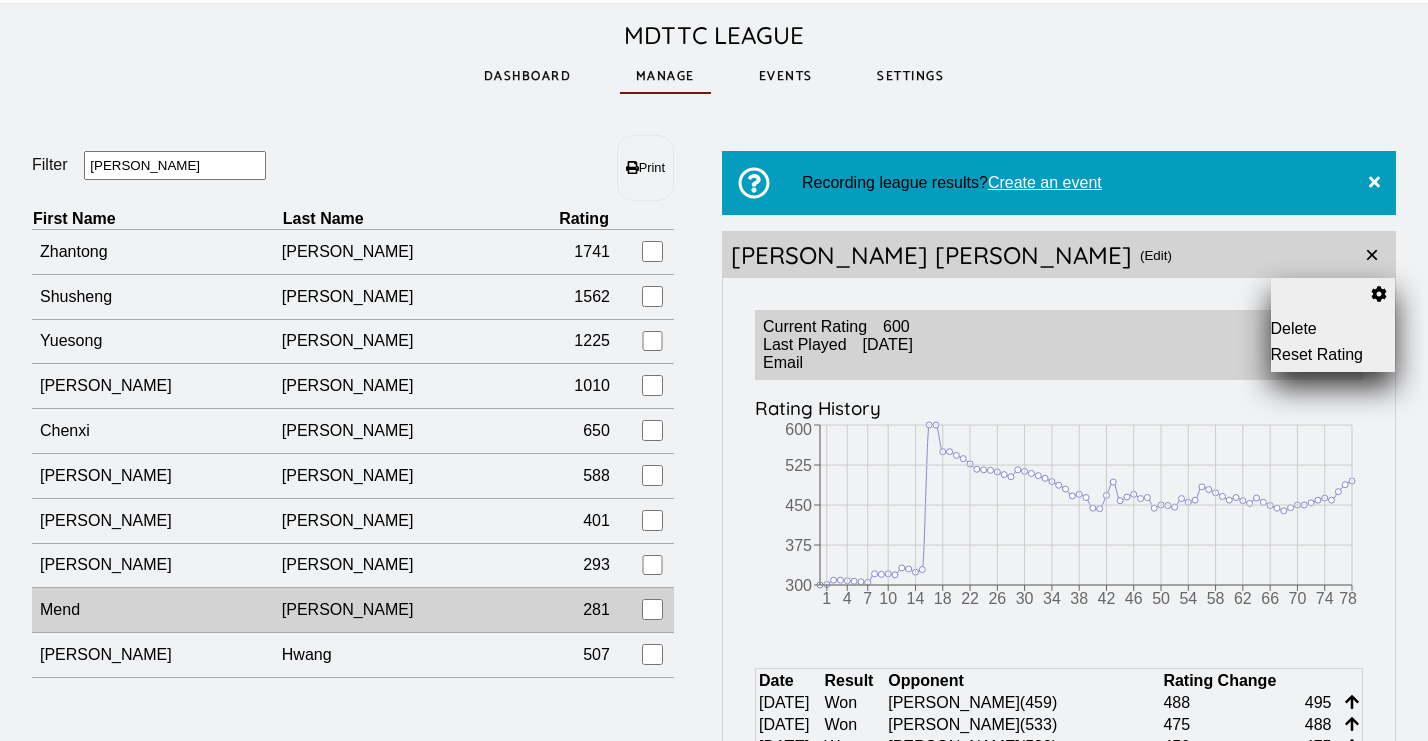 type on "[PERSON_NAME]" 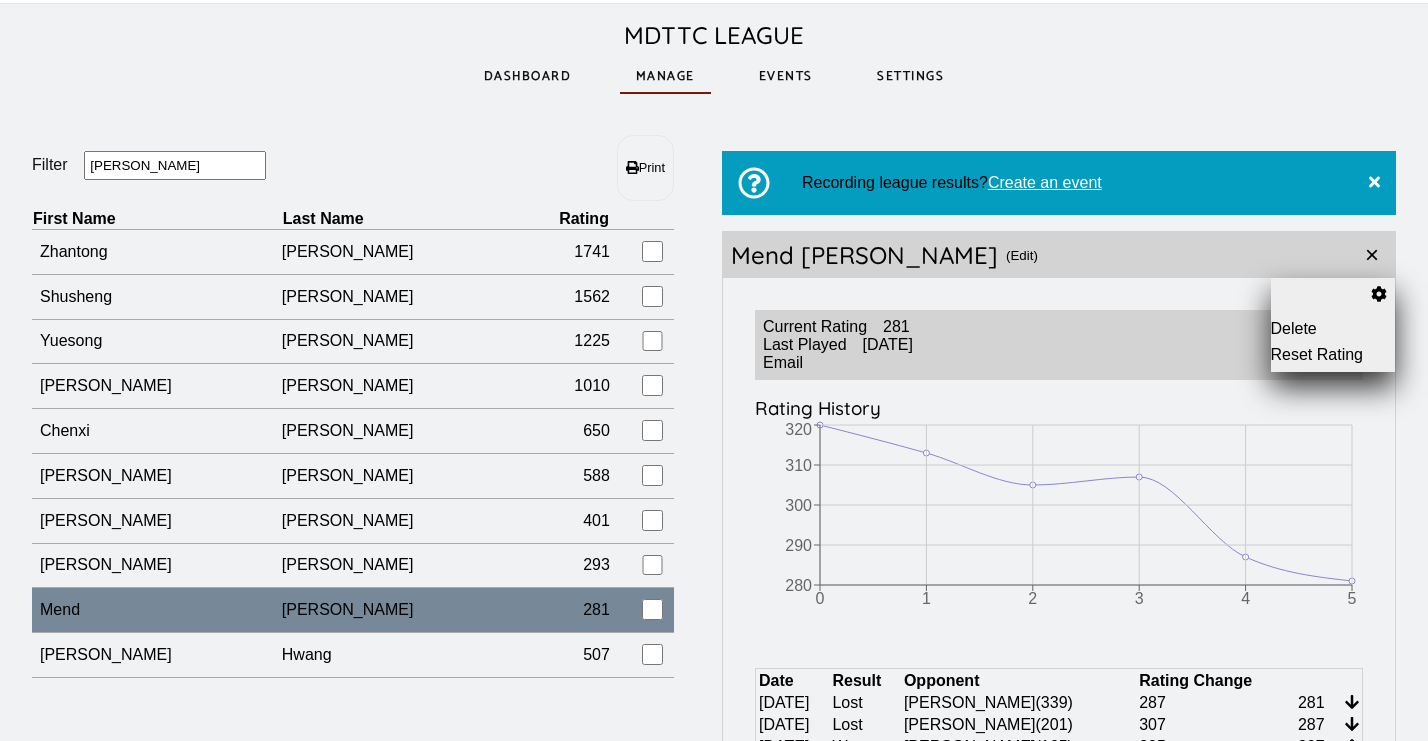 click on "(Edit)" at bounding box center (1022, 255) 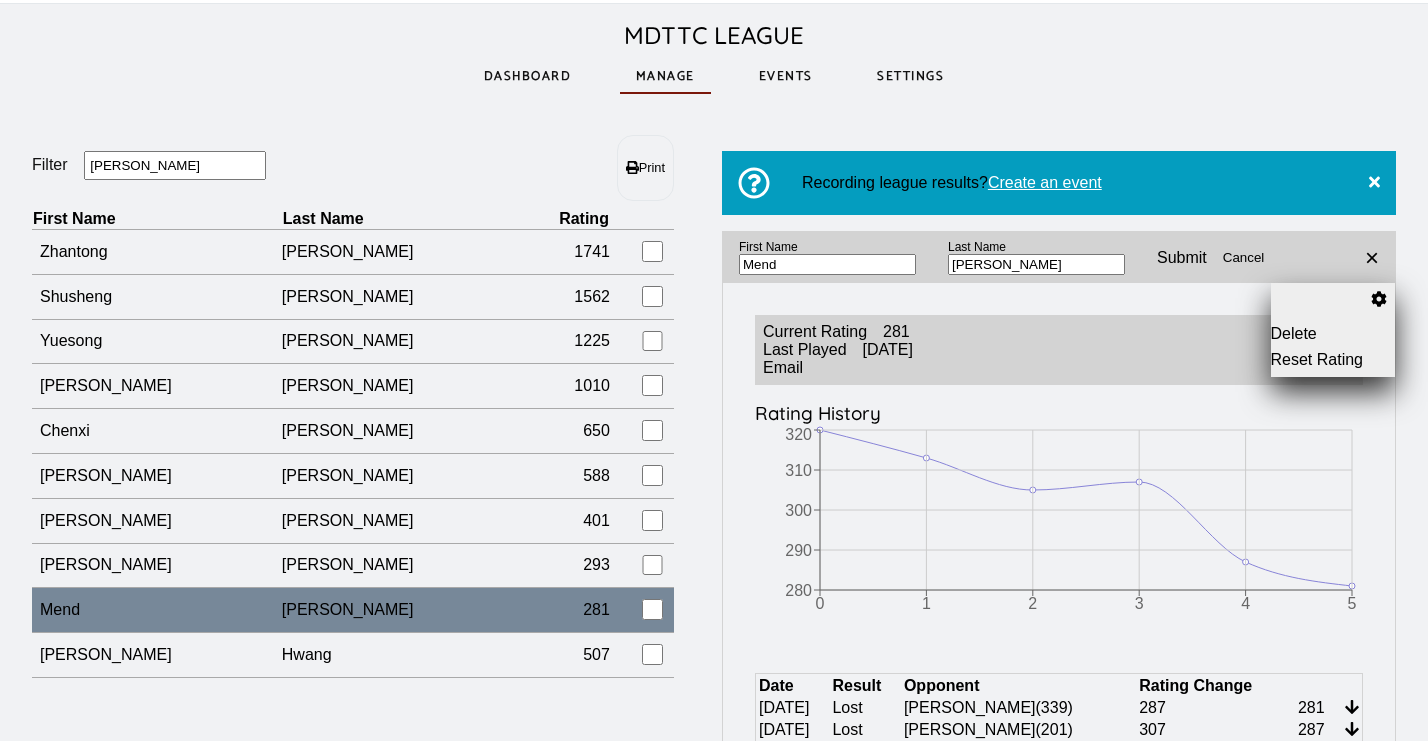 click on "Mend" at bounding box center (827, 264) 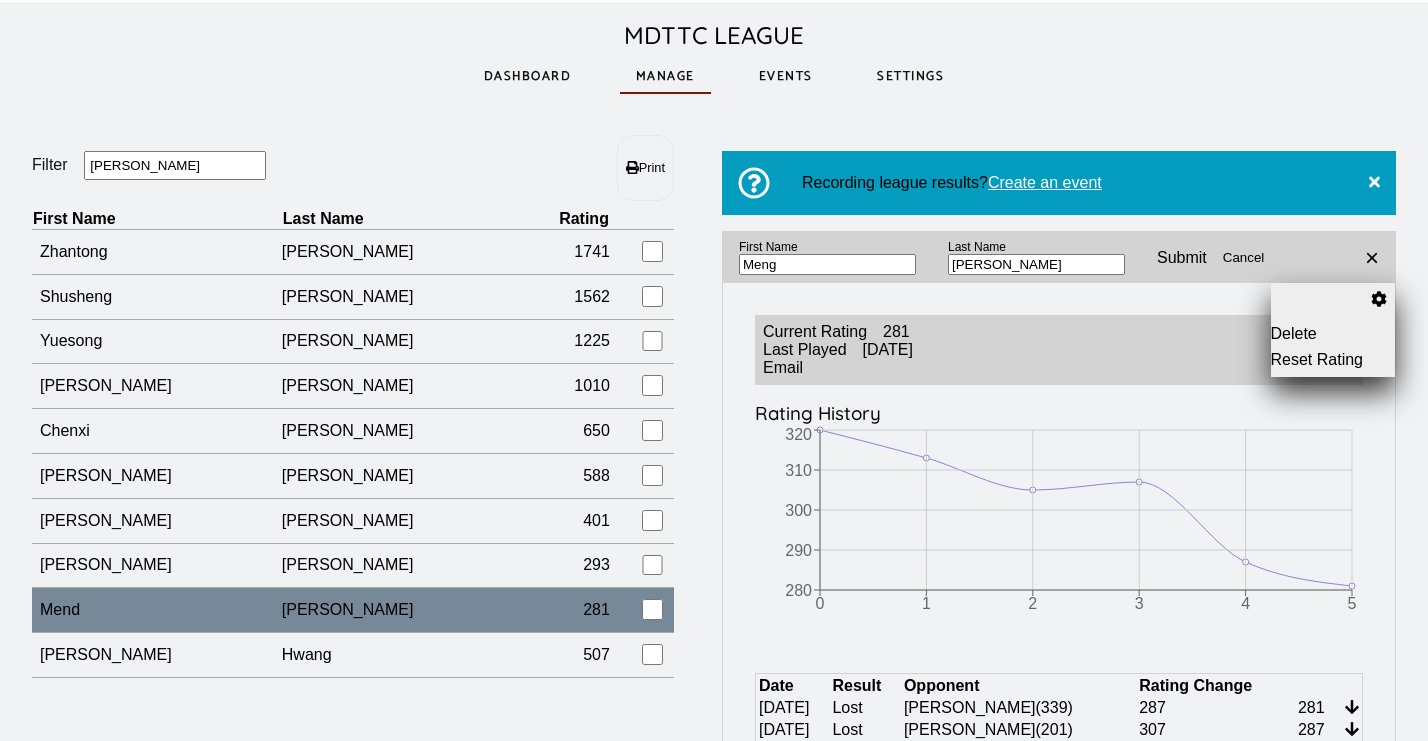 type on "Meng" 